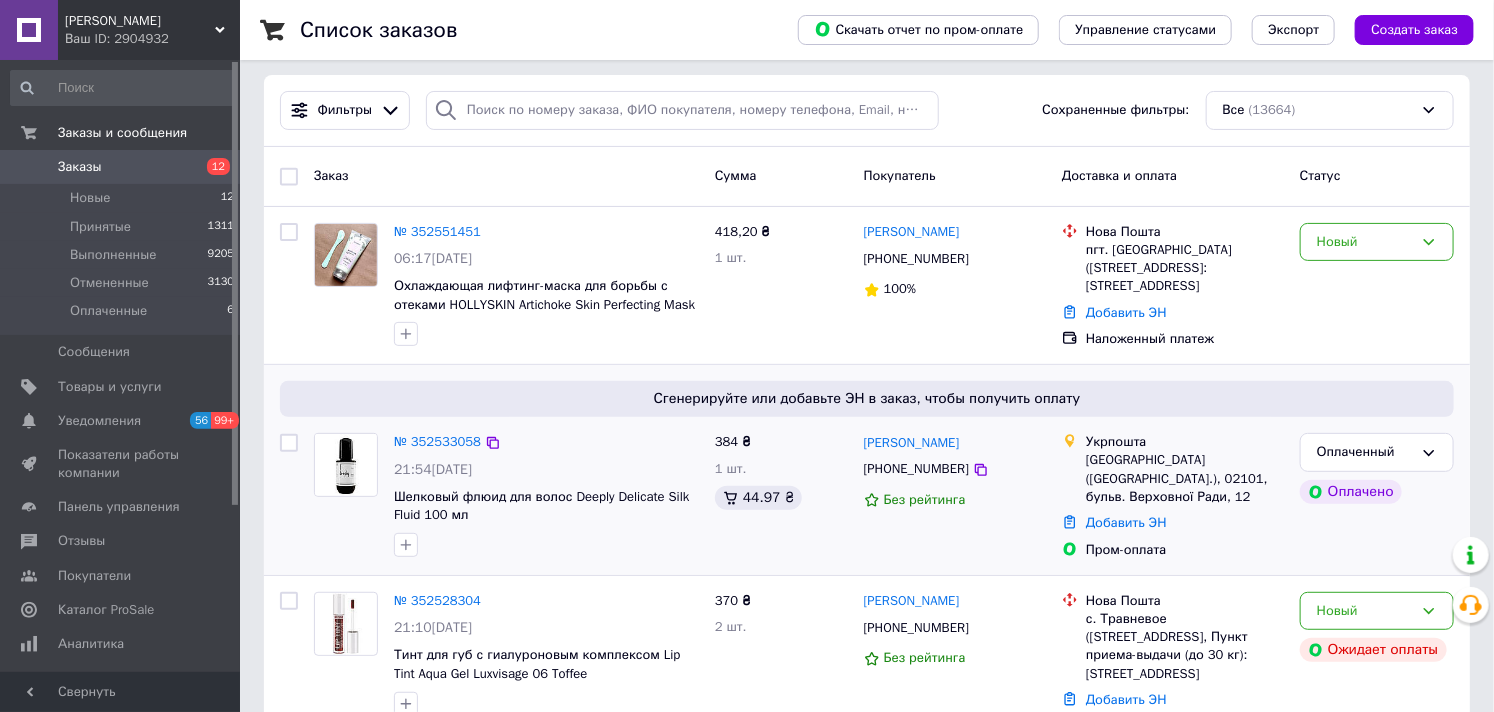 scroll, scrollTop: 222, scrollLeft: 0, axis: vertical 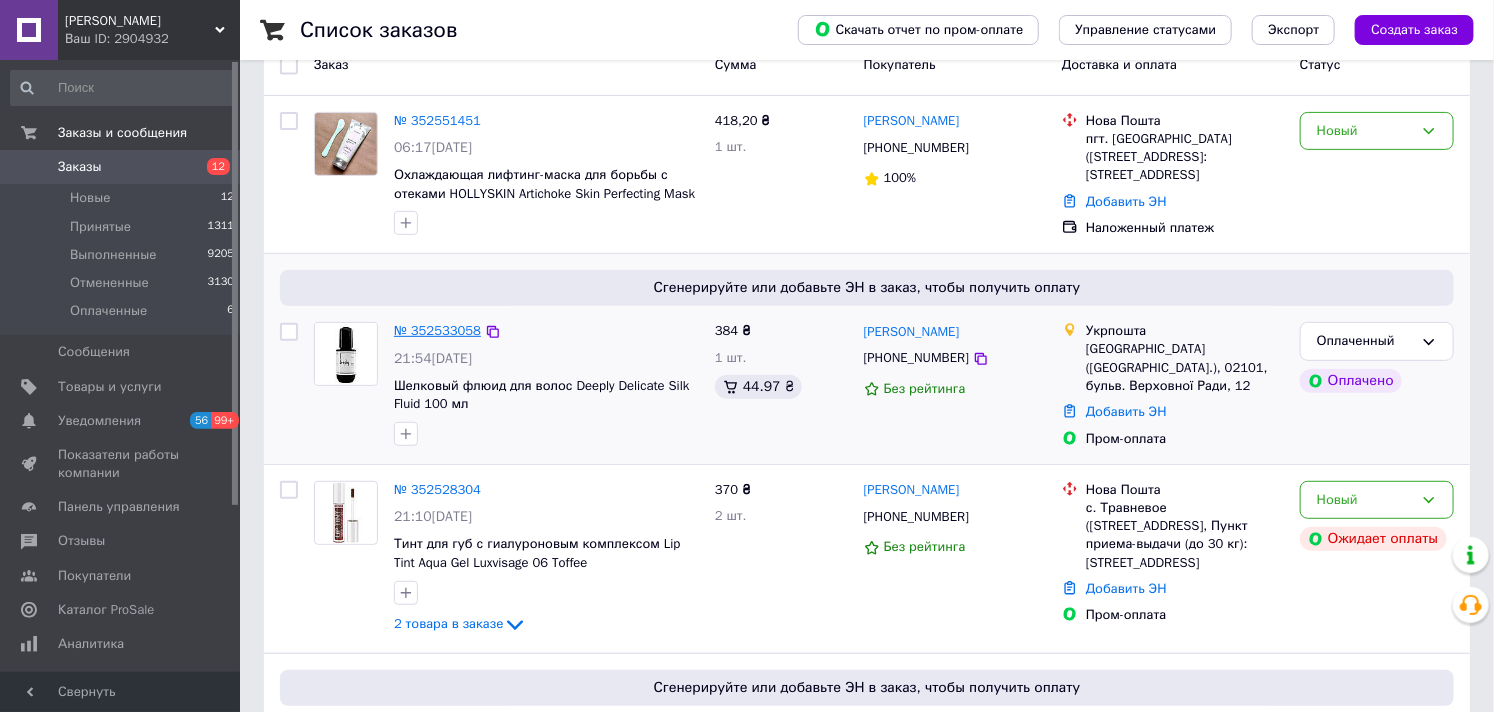 click on "№ 352533058" at bounding box center (437, 330) 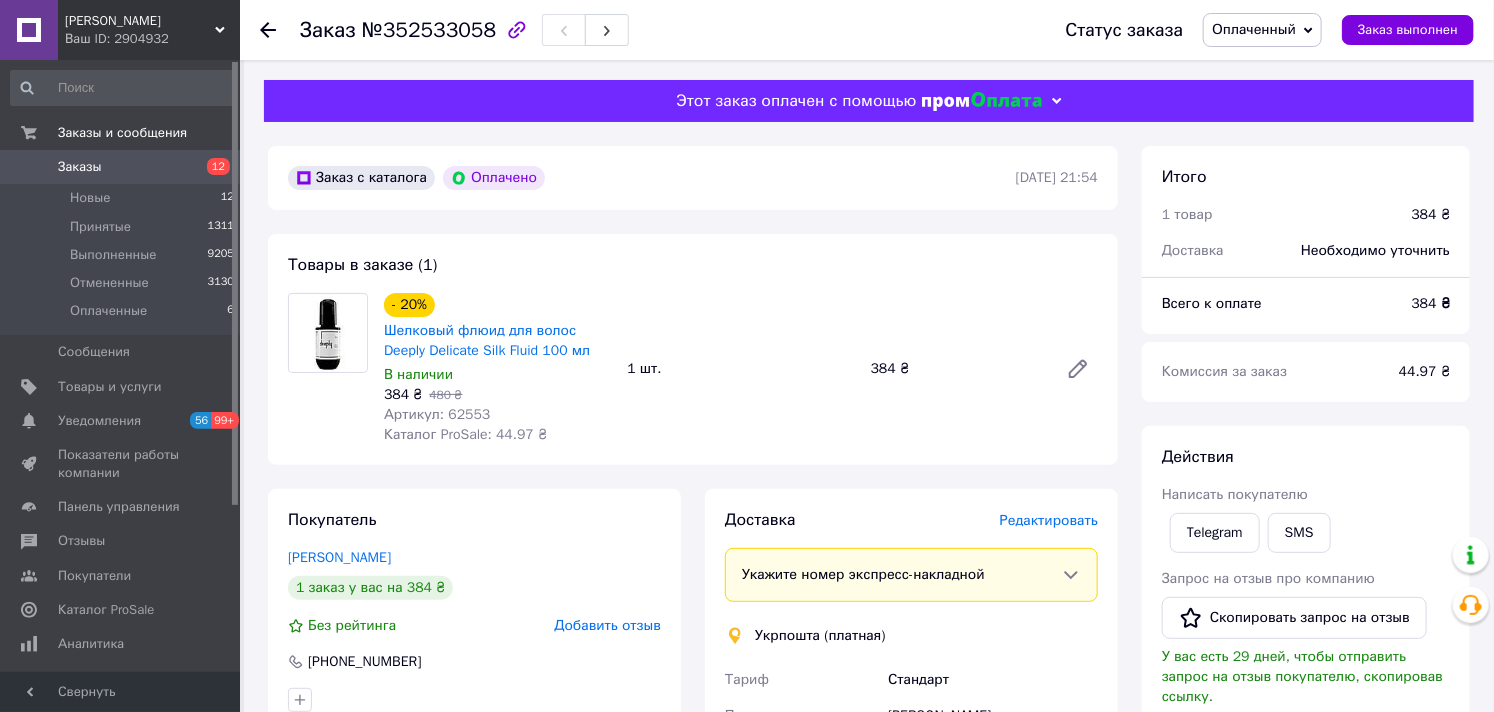 scroll, scrollTop: 333, scrollLeft: 0, axis: vertical 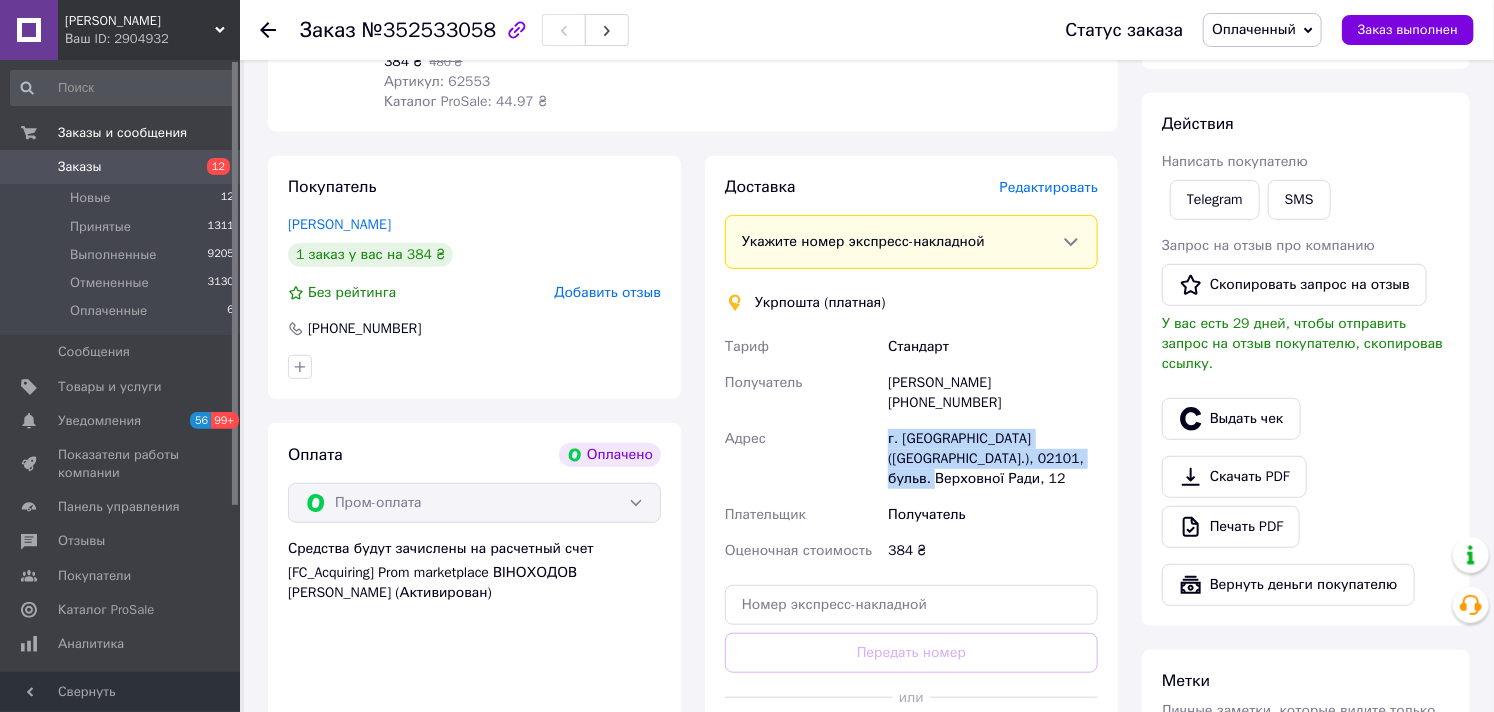 drag, startPoint x: 891, startPoint y: 418, endPoint x: 1073, endPoint y: 453, distance: 185.33484 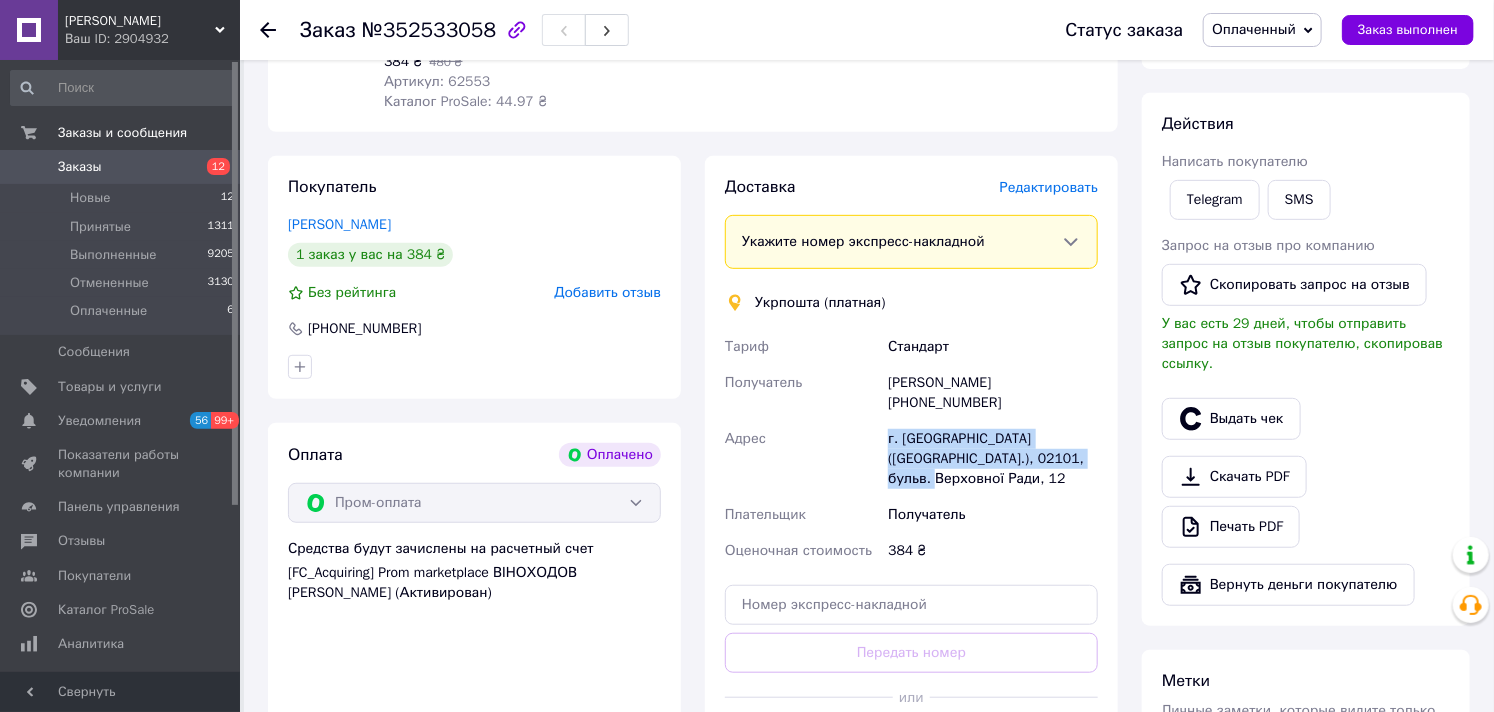 copy on "г. Киев (Киевская обл.), 02101, бульв. Верховної Ради, 12" 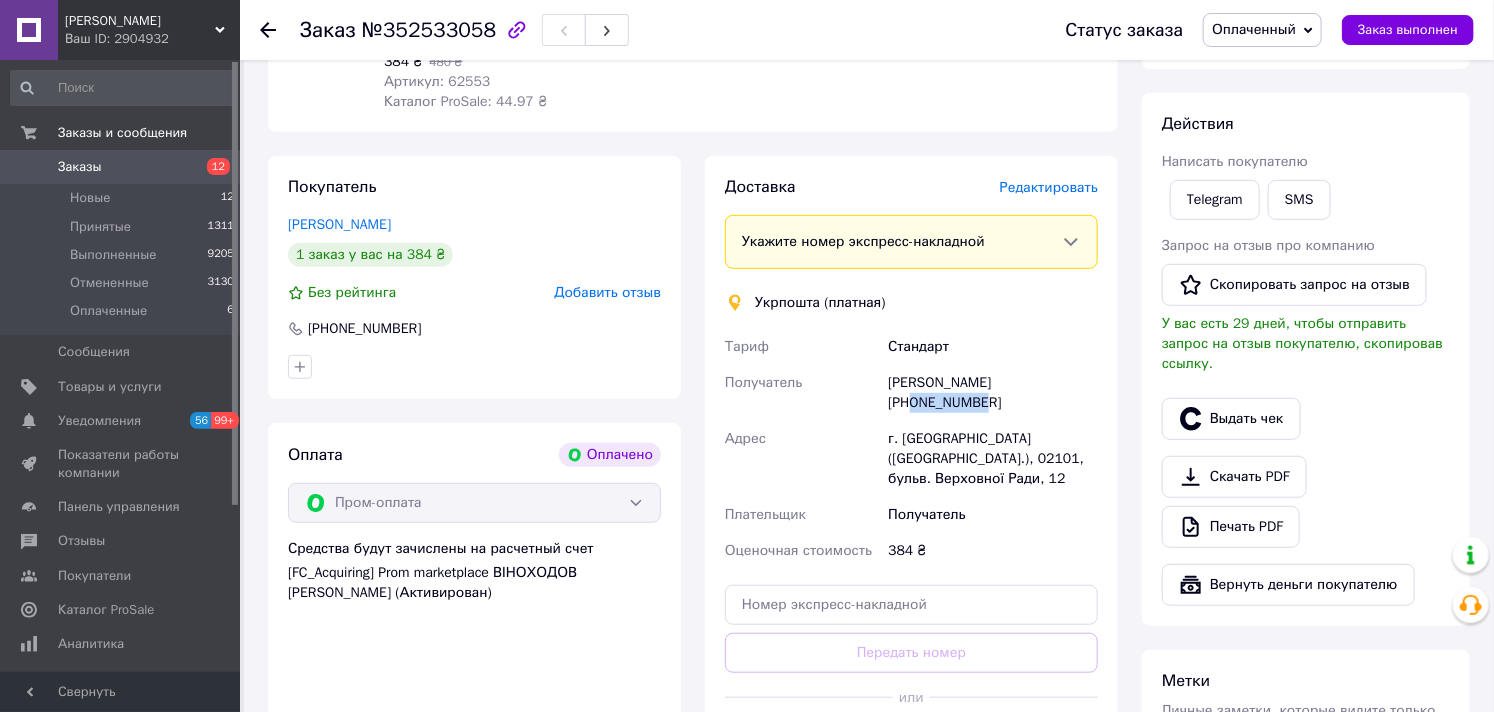 drag, startPoint x: 1017, startPoint y: 385, endPoint x: 1083, endPoint y: 393, distance: 66.48308 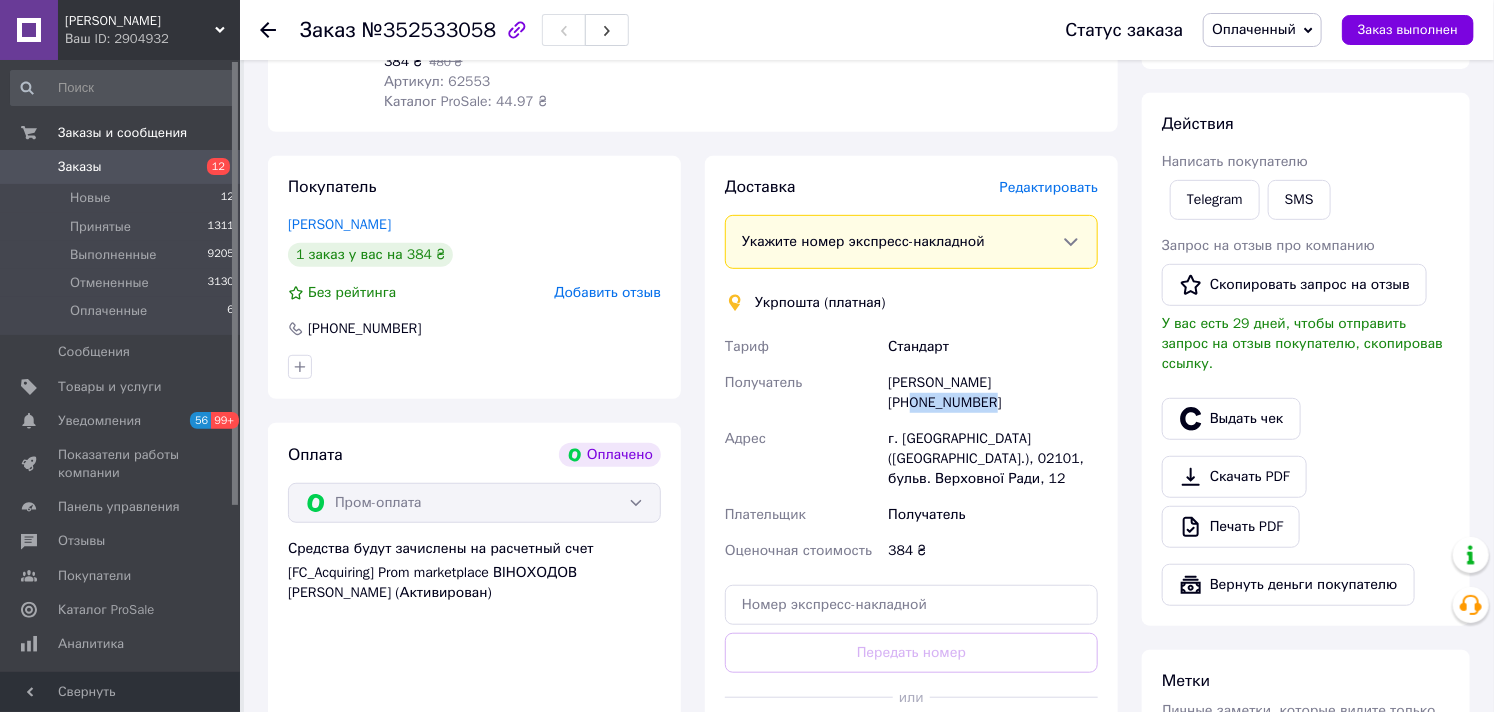 drag, startPoint x: 1011, startPoint y: 381, endPoint x: 1103, endPoint y: 384, distance: 92.0489 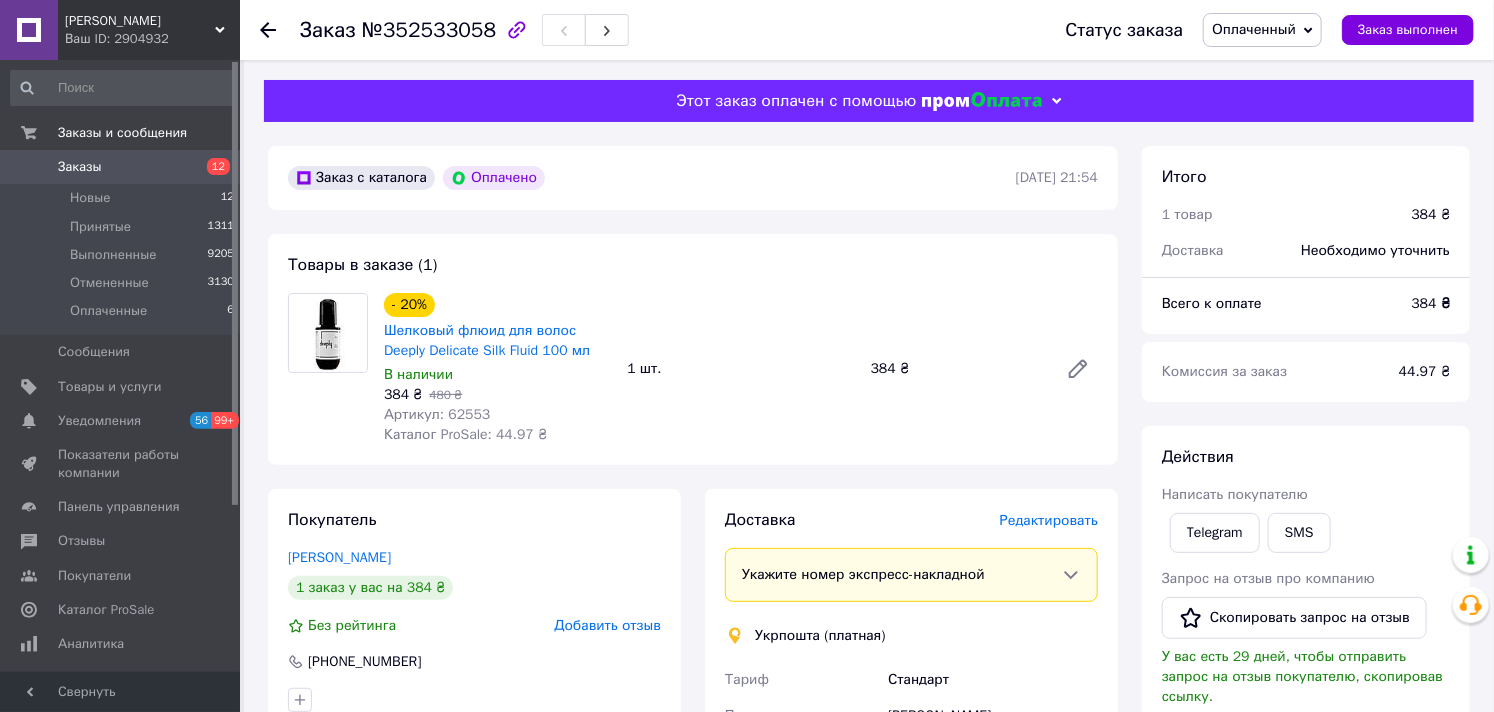 scroll, scrollTop: 333, scrollLeft: 0, axis: vertical 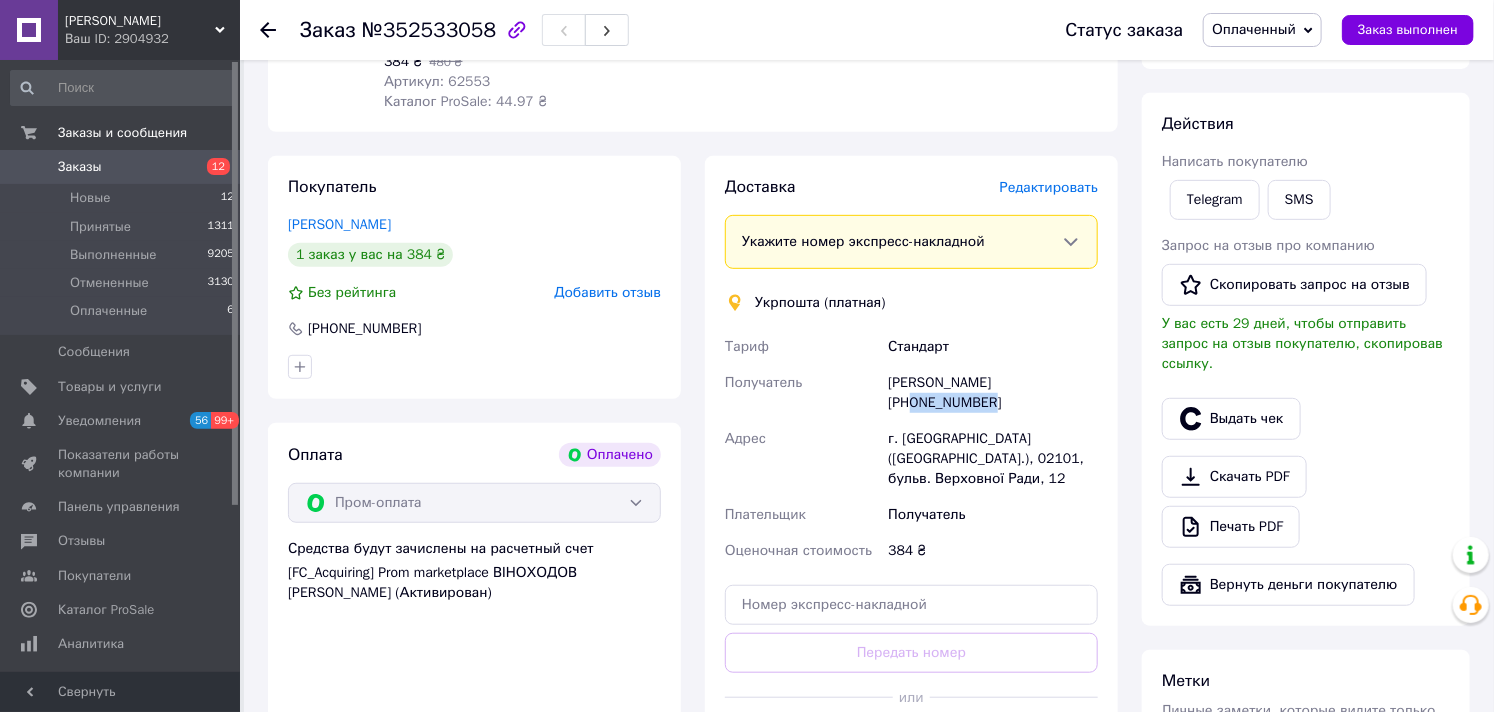 click on "Создать ярлык" at bounding box center (911, 742) 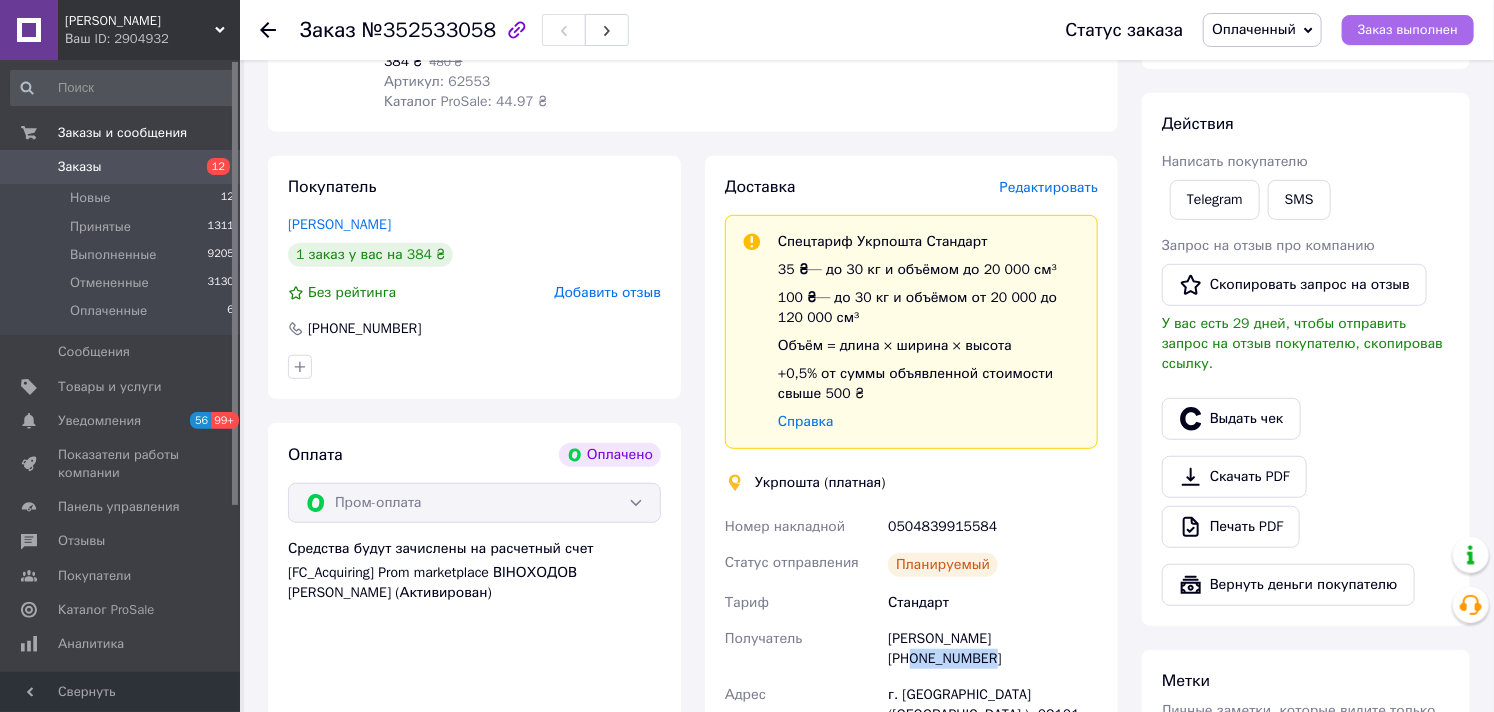 click on "Заказ выполнен" at bounding box center (1408, 30) 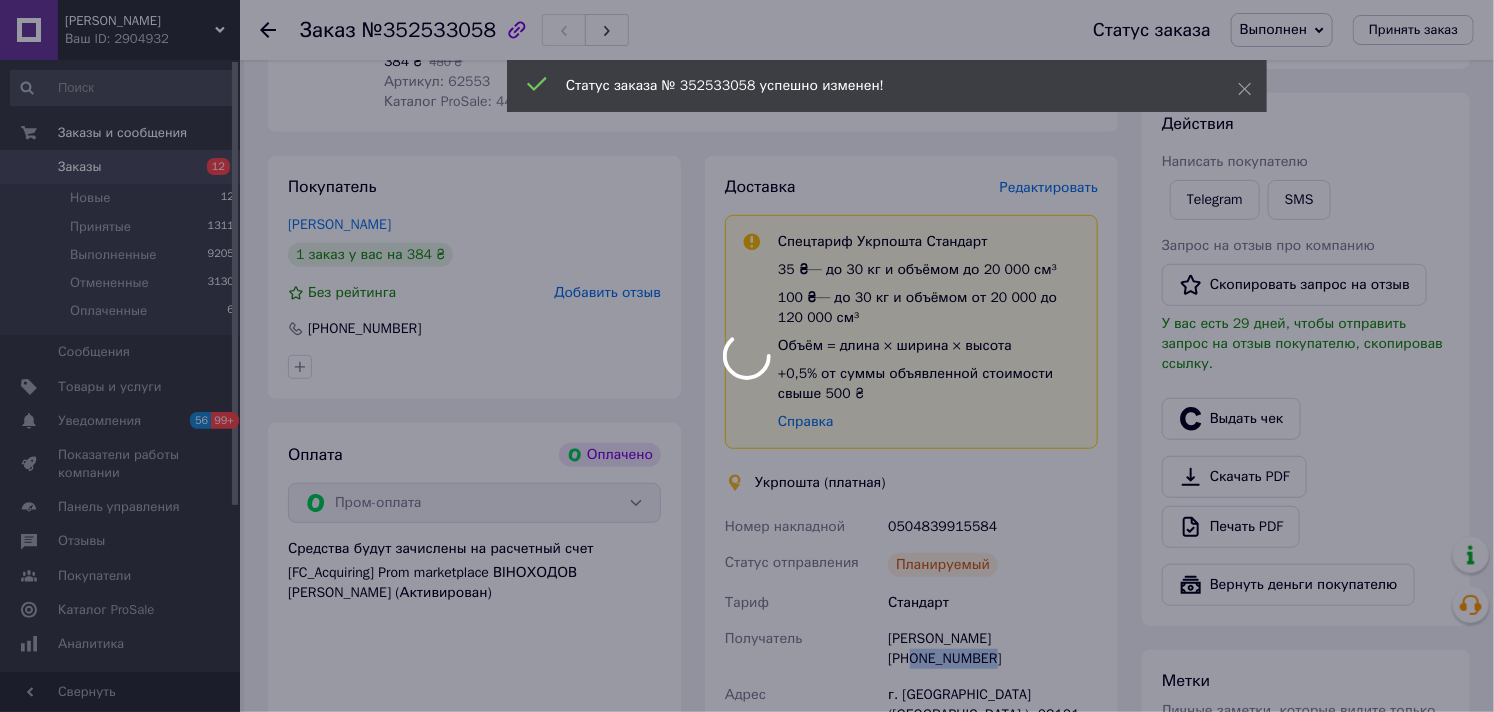 scroll, scrollTop: 666, scrollLeft: 0, axis: vertical 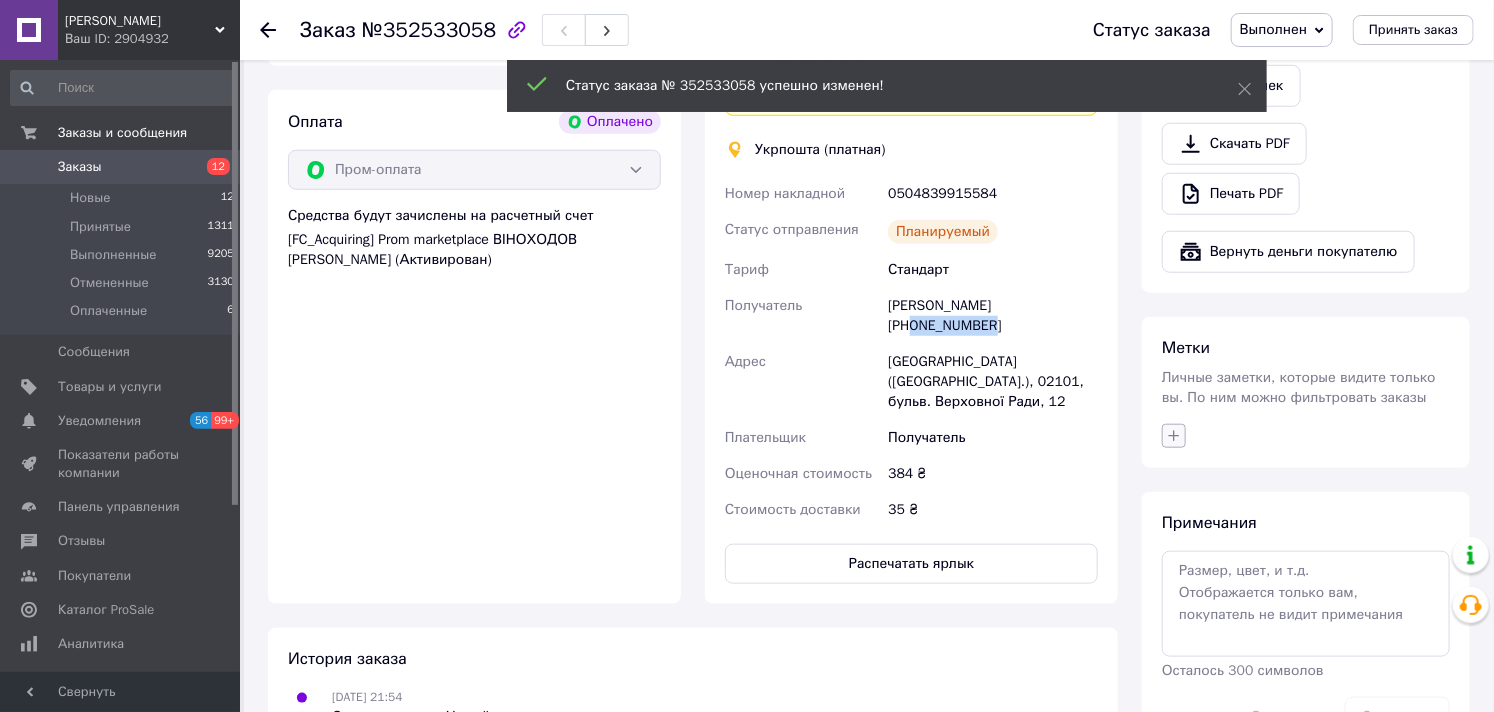 click 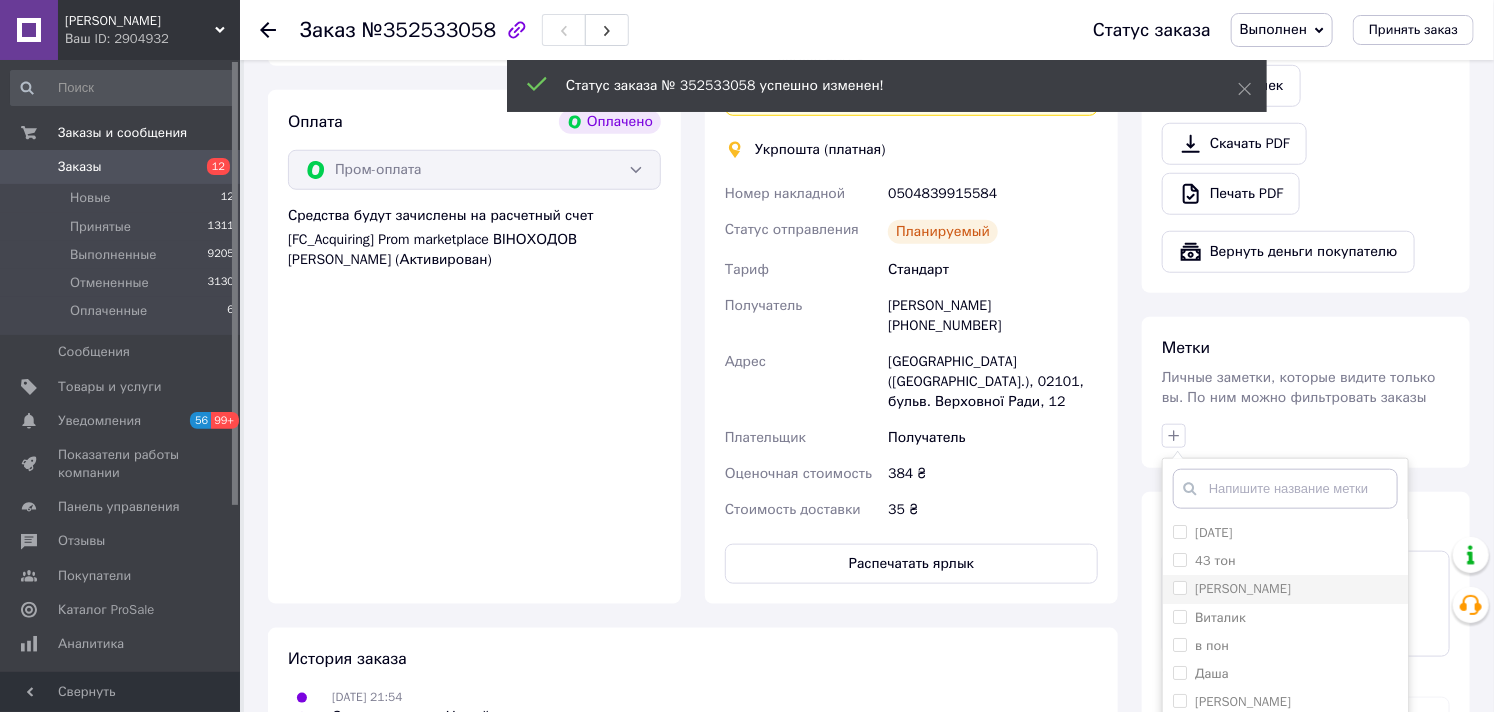 click on "[PERSON_NAME]" at bounding box center [1179, 587] 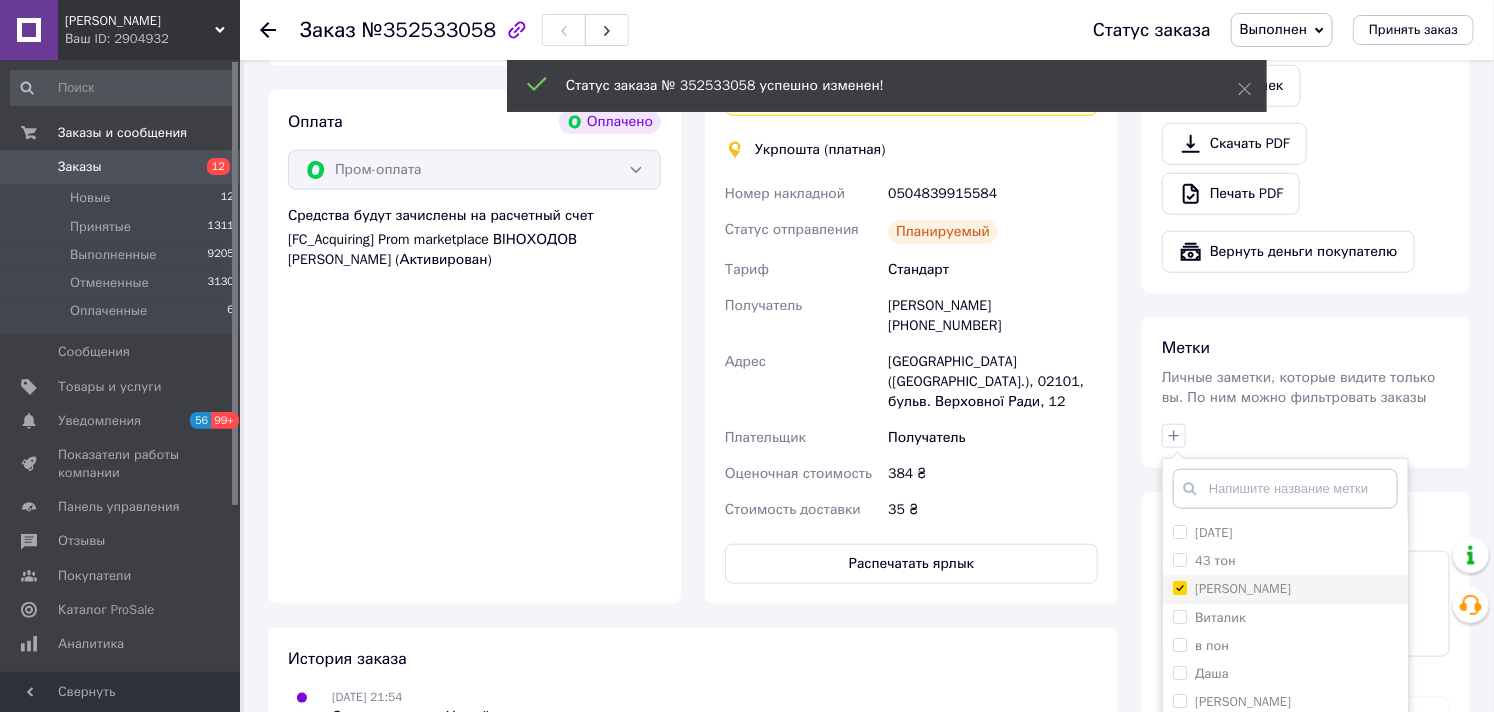 checkbox on "true" 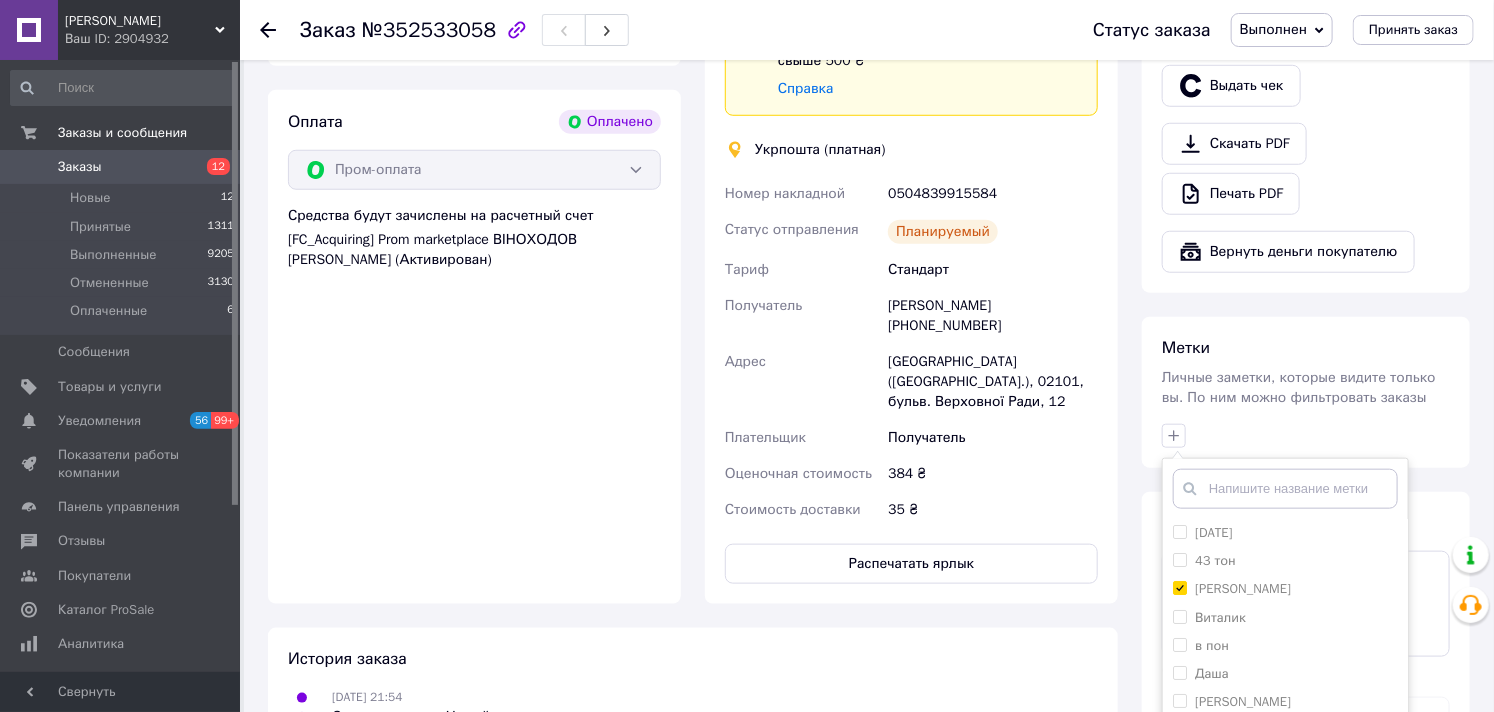 scroll, scrollTop: 376, scrollLeft: 0, axis: vertical 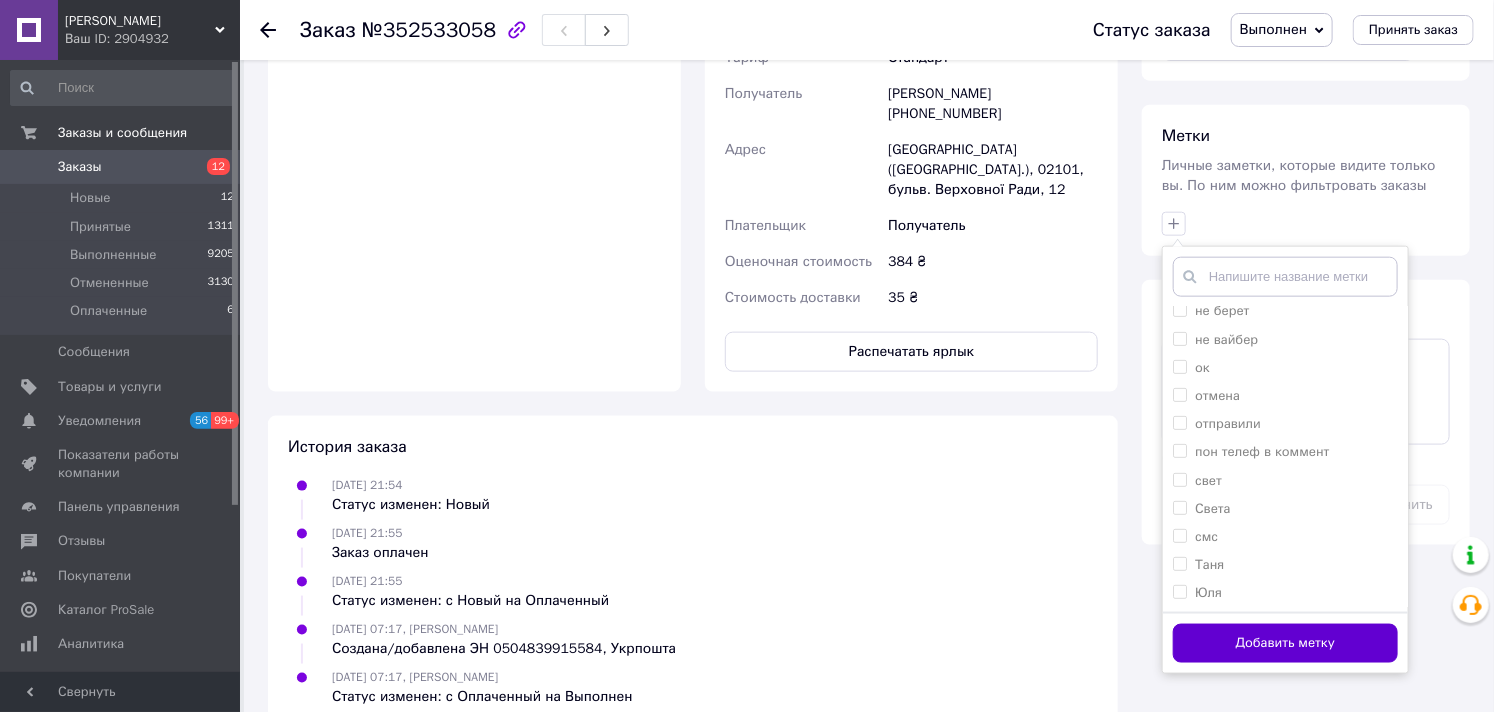 click on "Добавить метку" at bounding box center [1285, 643] 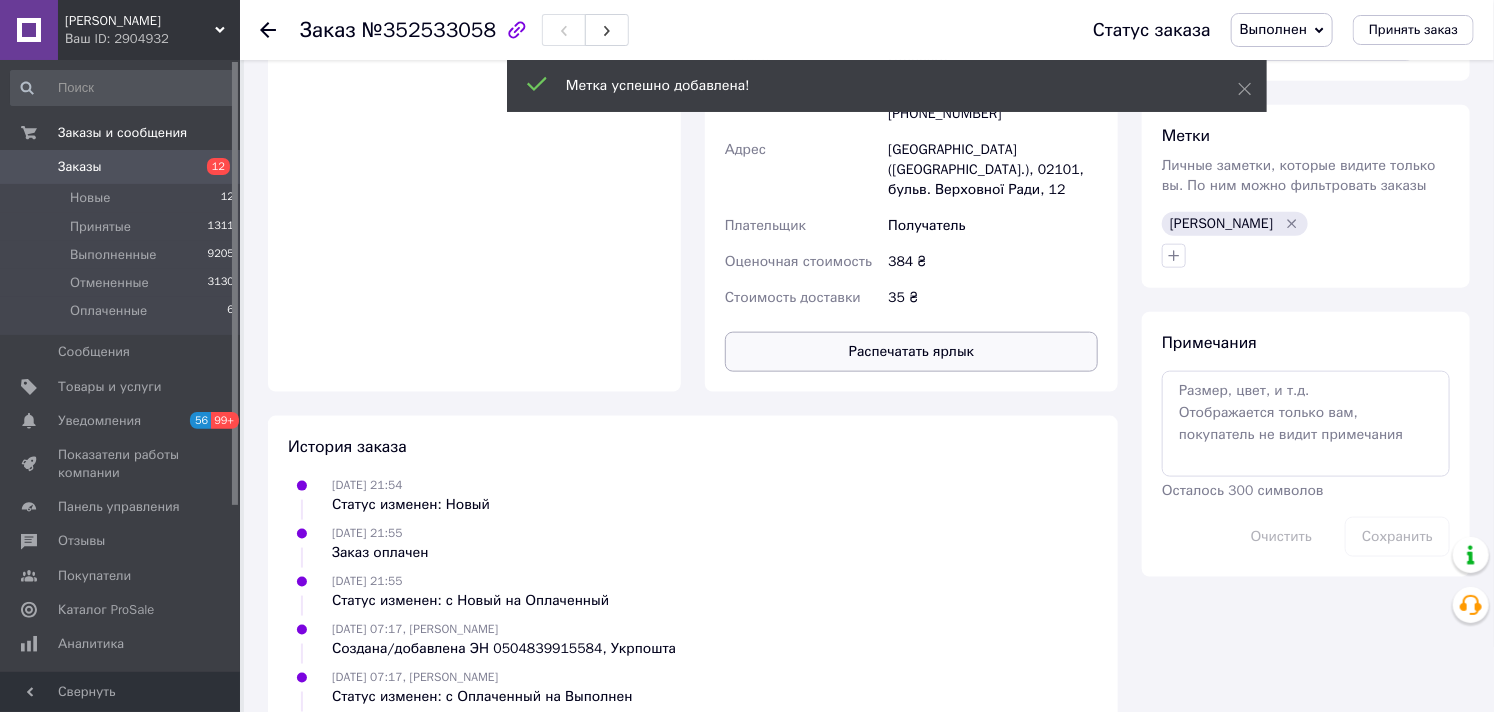 click on "Распечатать ярлык" at bounding box center (911, 352) 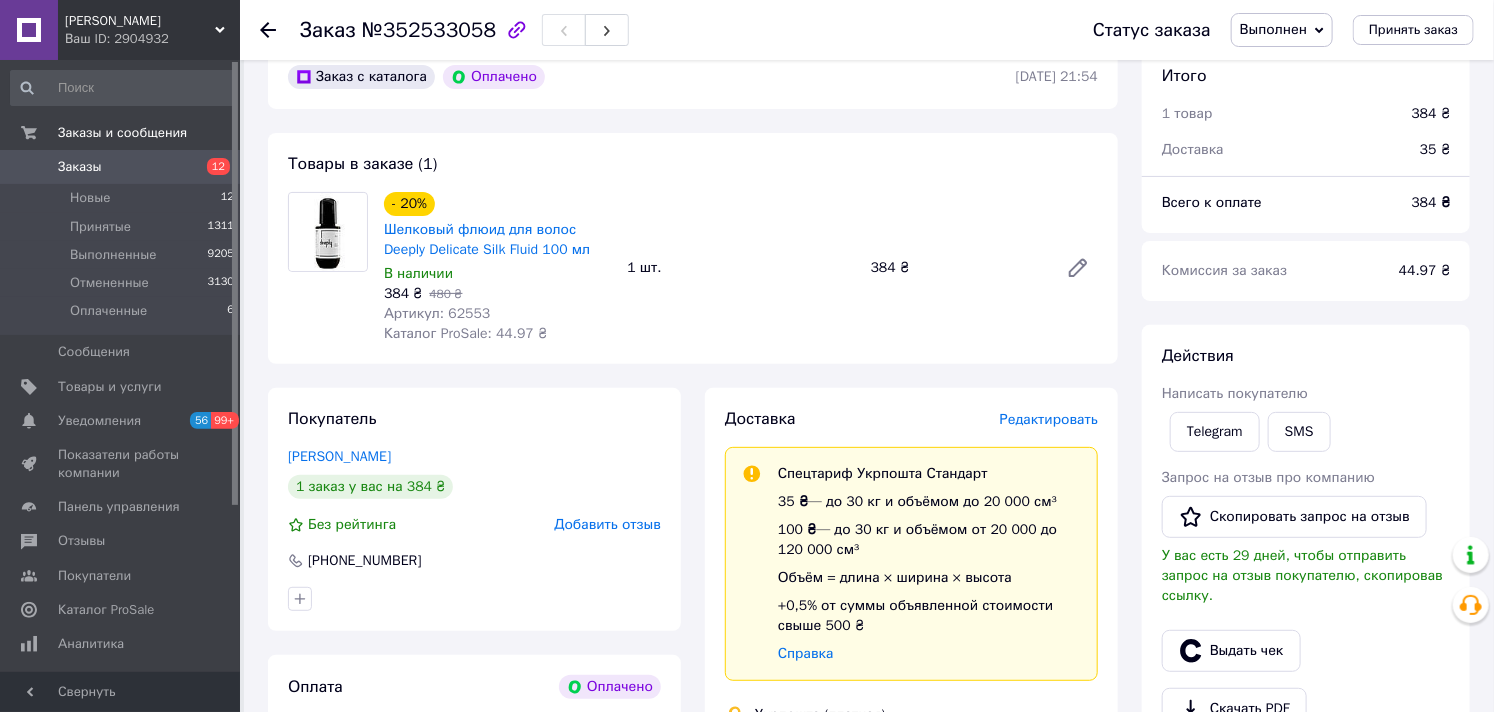 scroll, scrollTop: 0, scrollLeft: 0, axis: both 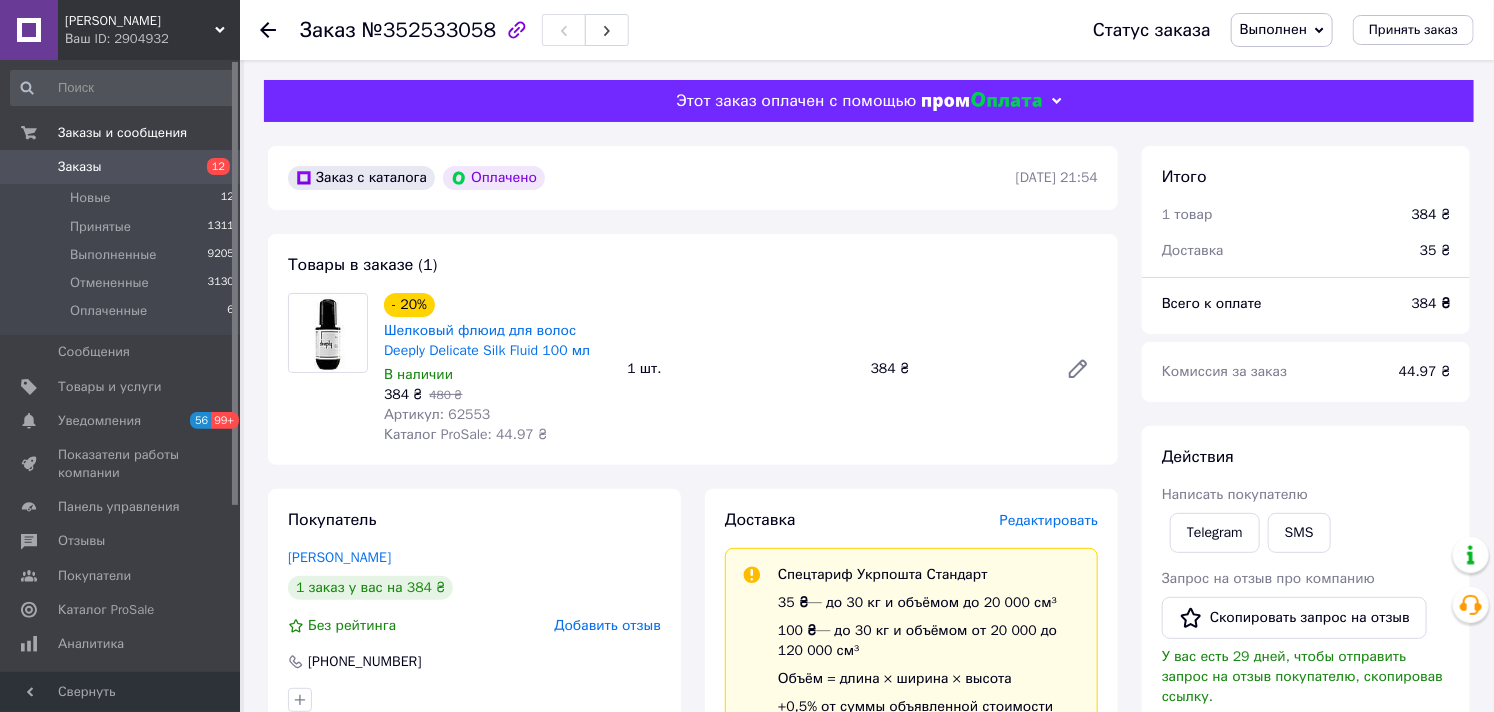 click on "Заказы" at bounding box center (80, 167) 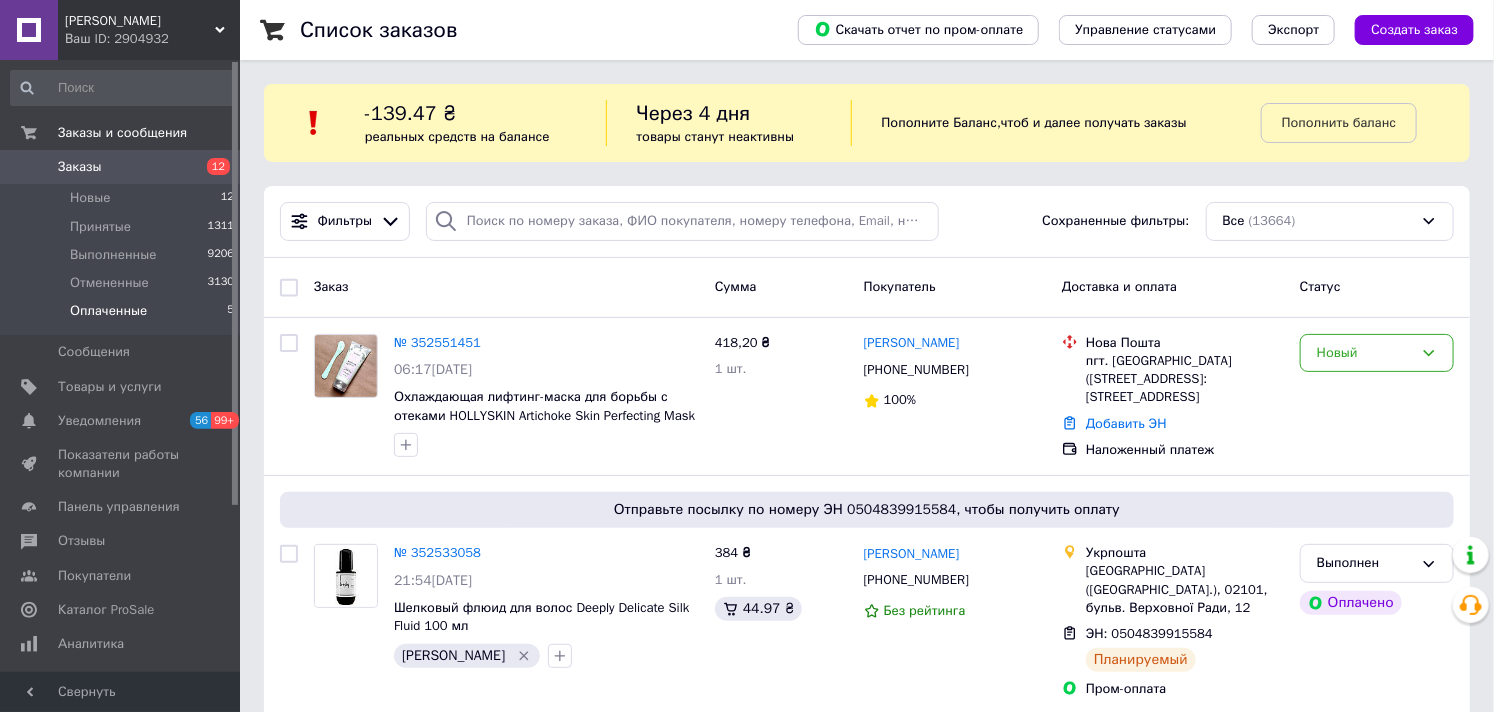 click on "Оплаченные" at bounding box center (108, 311) 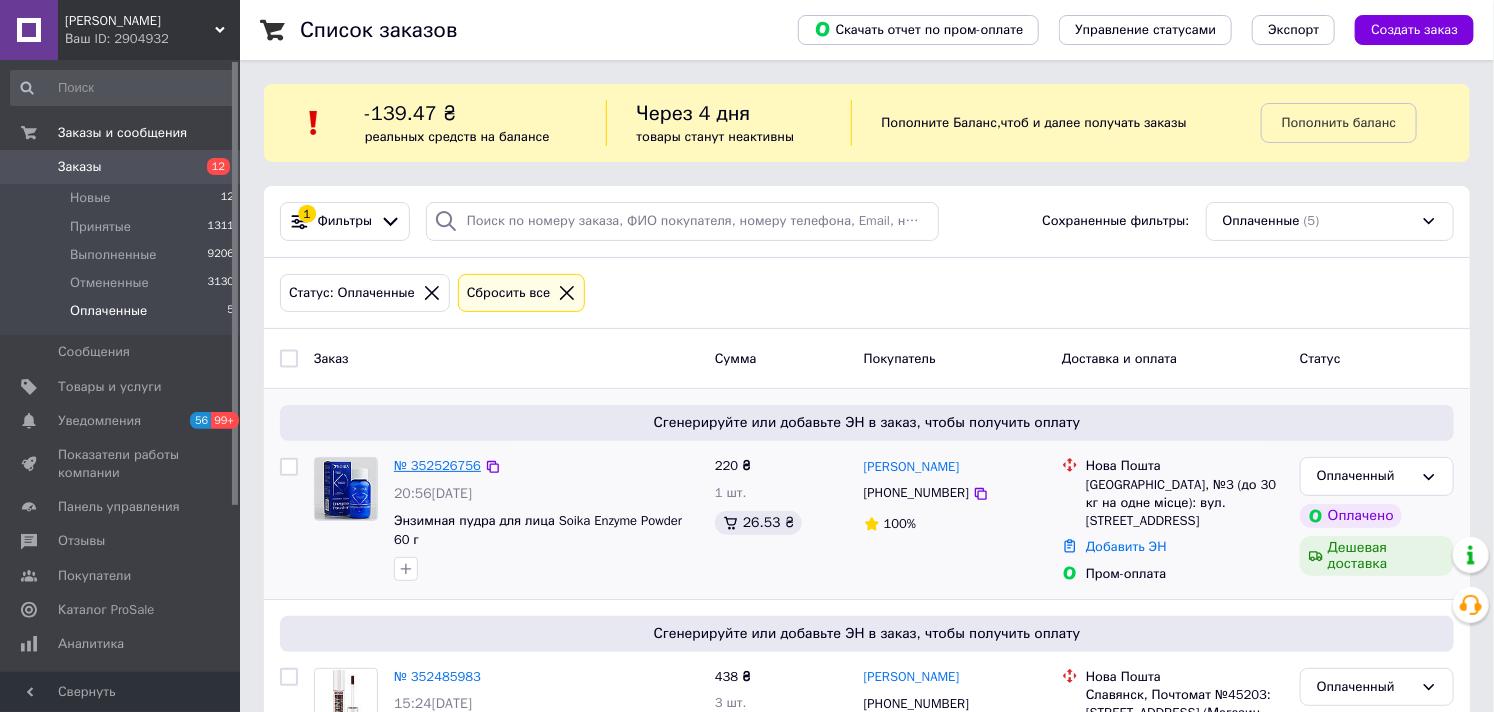 click on "№ 352526756" at bounding box center (437, 465) 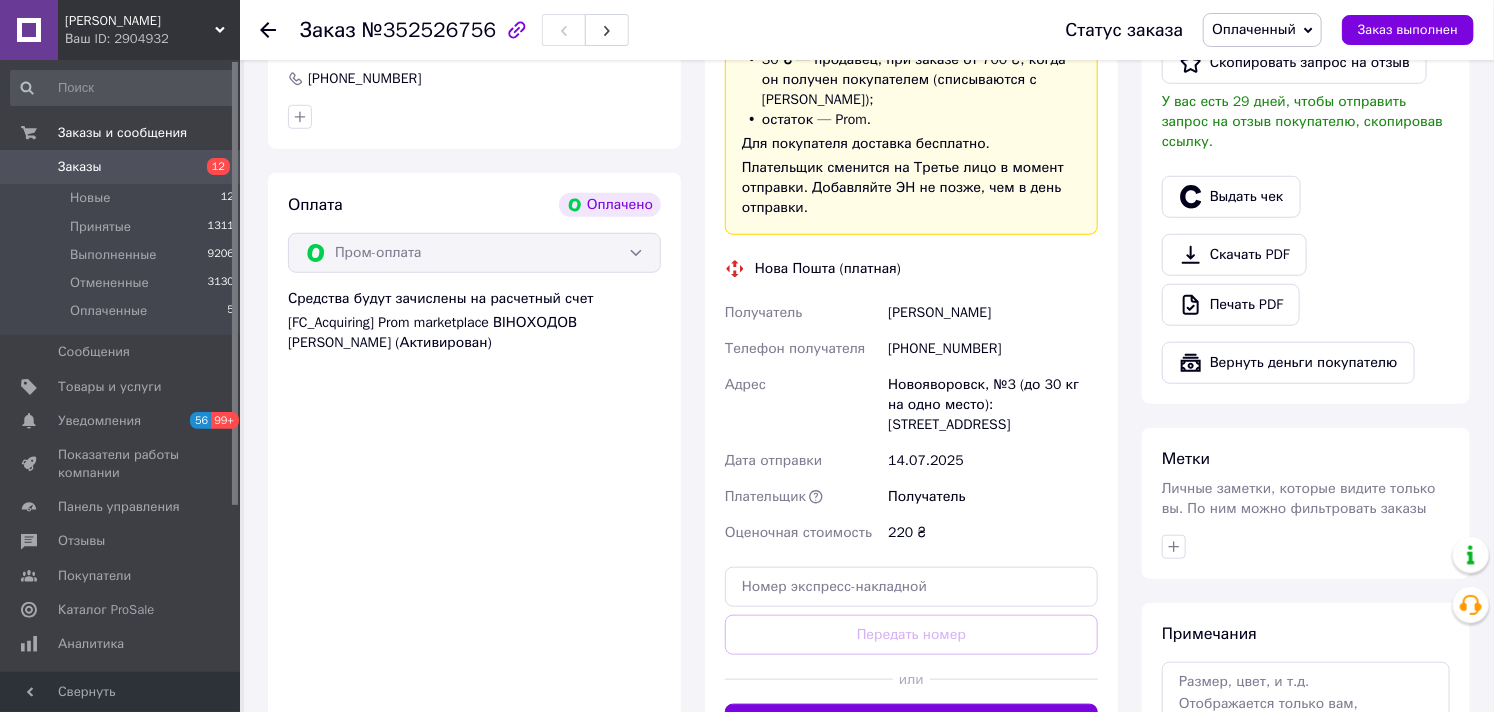 scroll, scrollTop: 777, scrollLeft: 0, axis: vertical 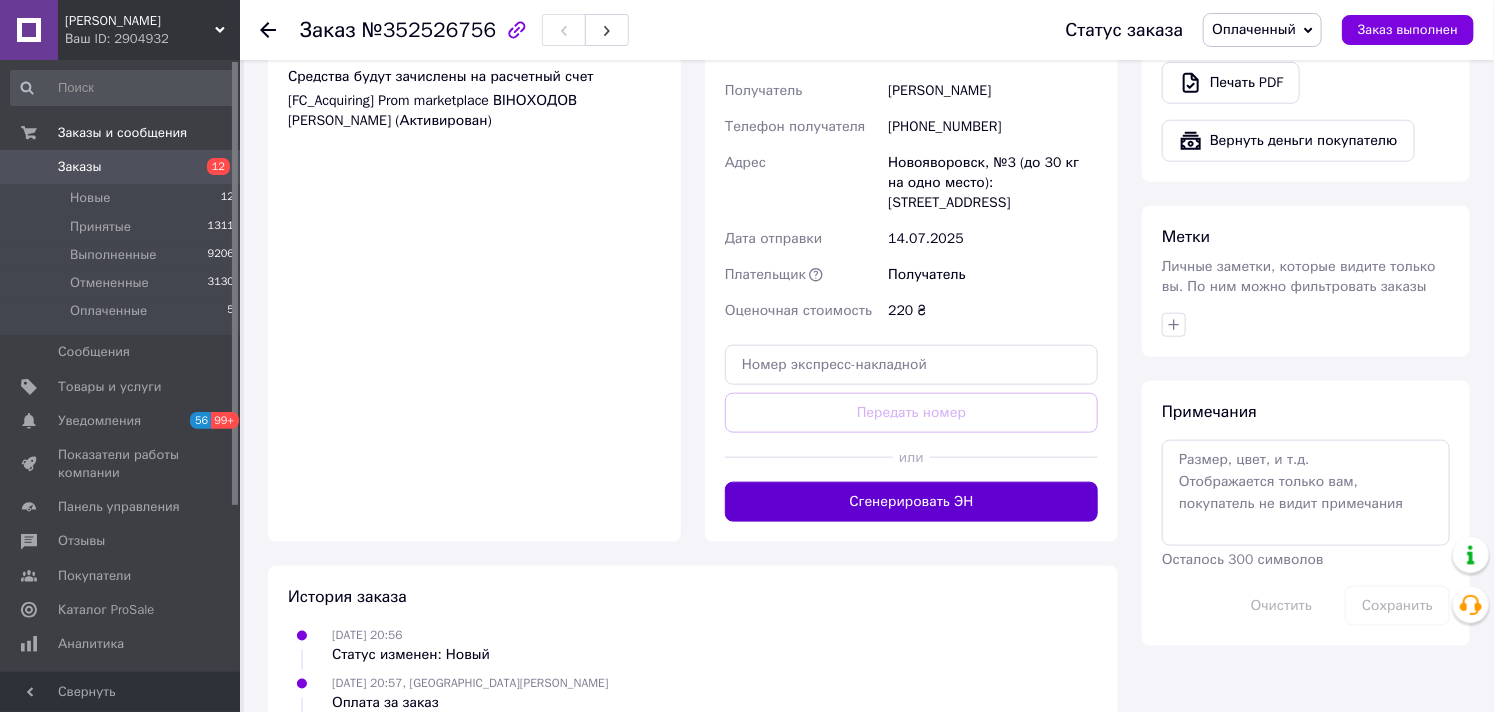 click on "Сгенерировать ЭН" at bounding box center (911, 502) 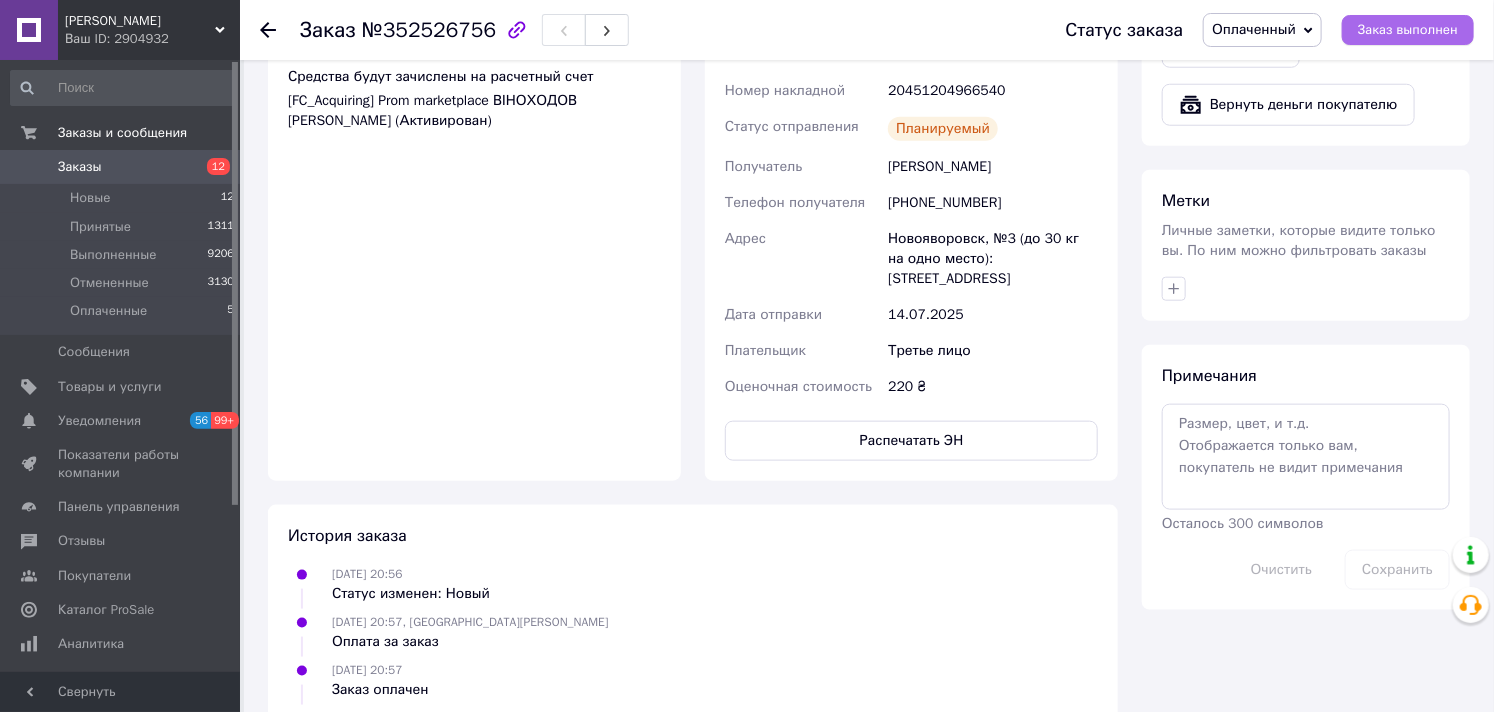 click on "Заказ выполнен" at bounding box center (1408, 30) 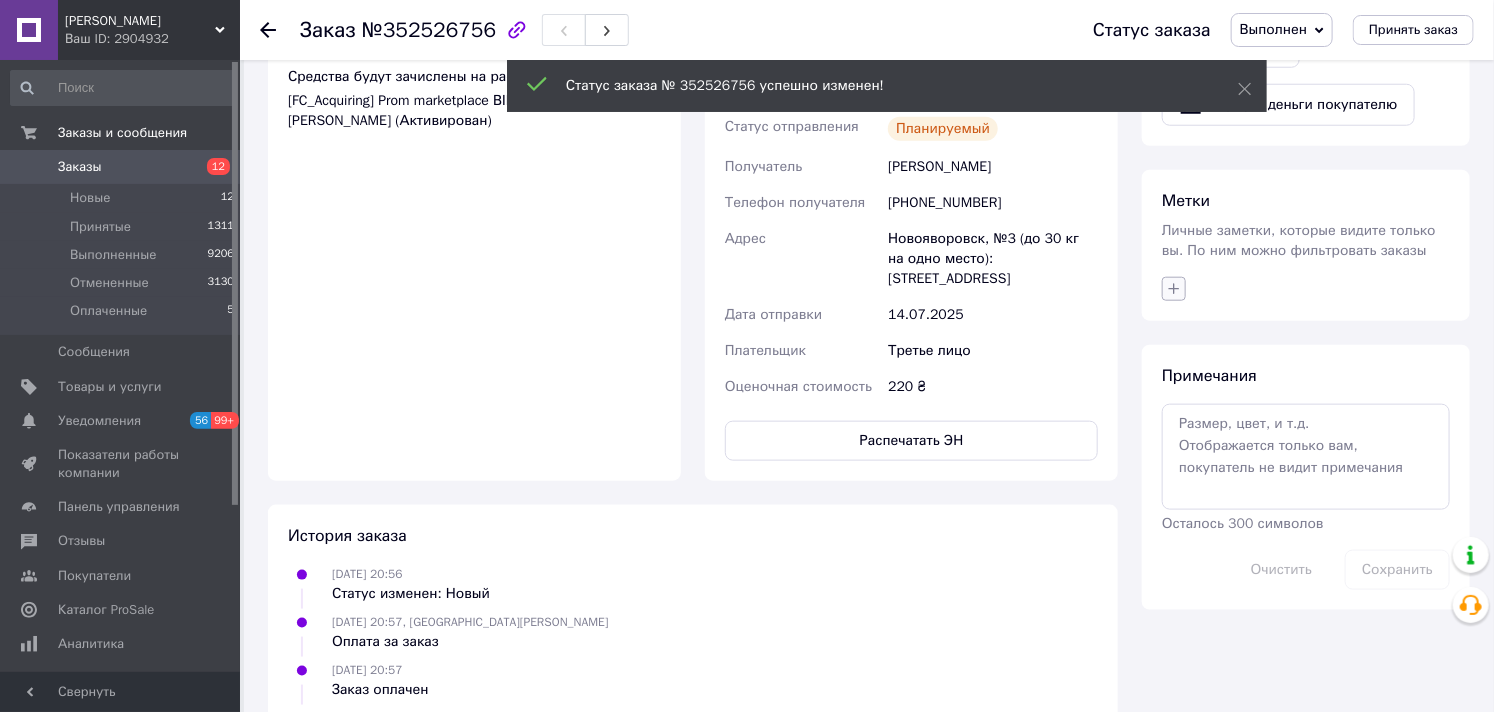 click 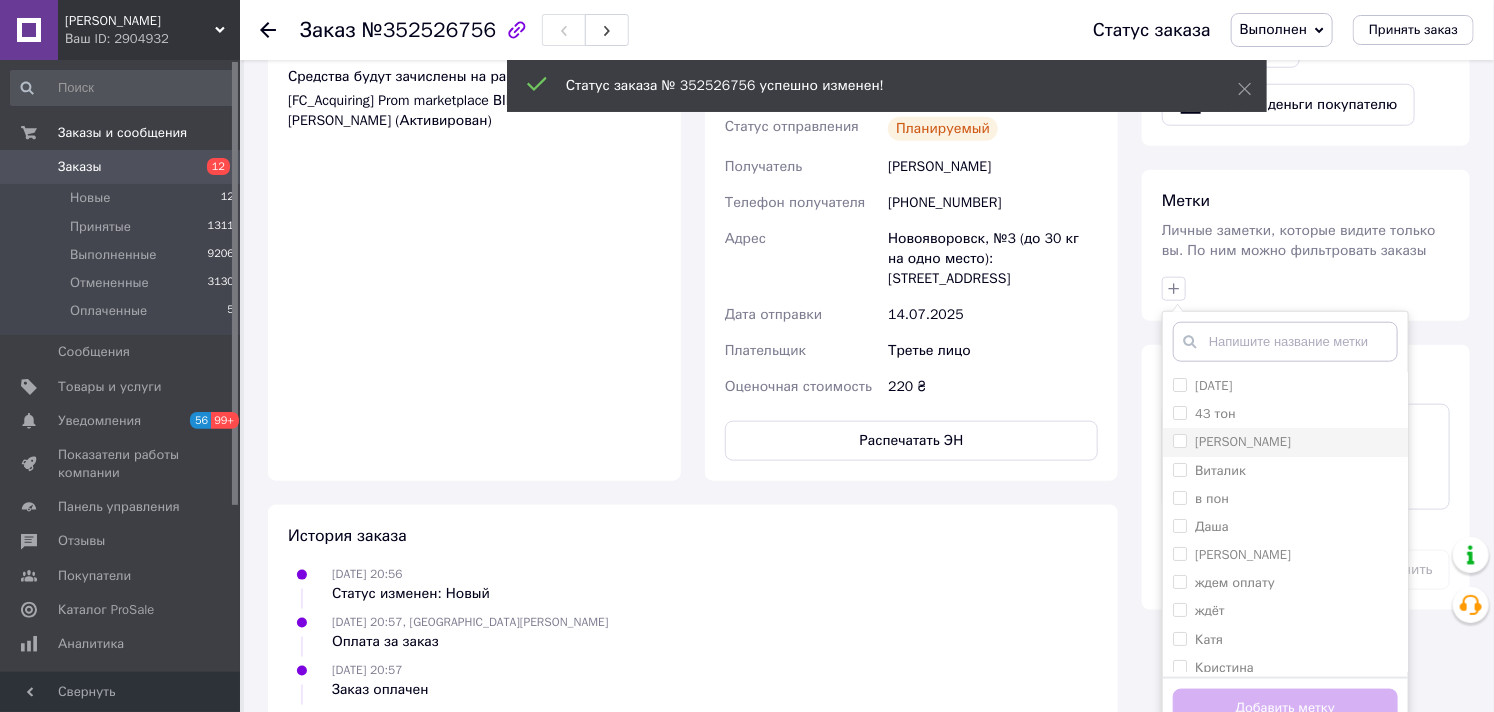 click on "[PERSON_NAME]" at bounding box center [1179, 440] 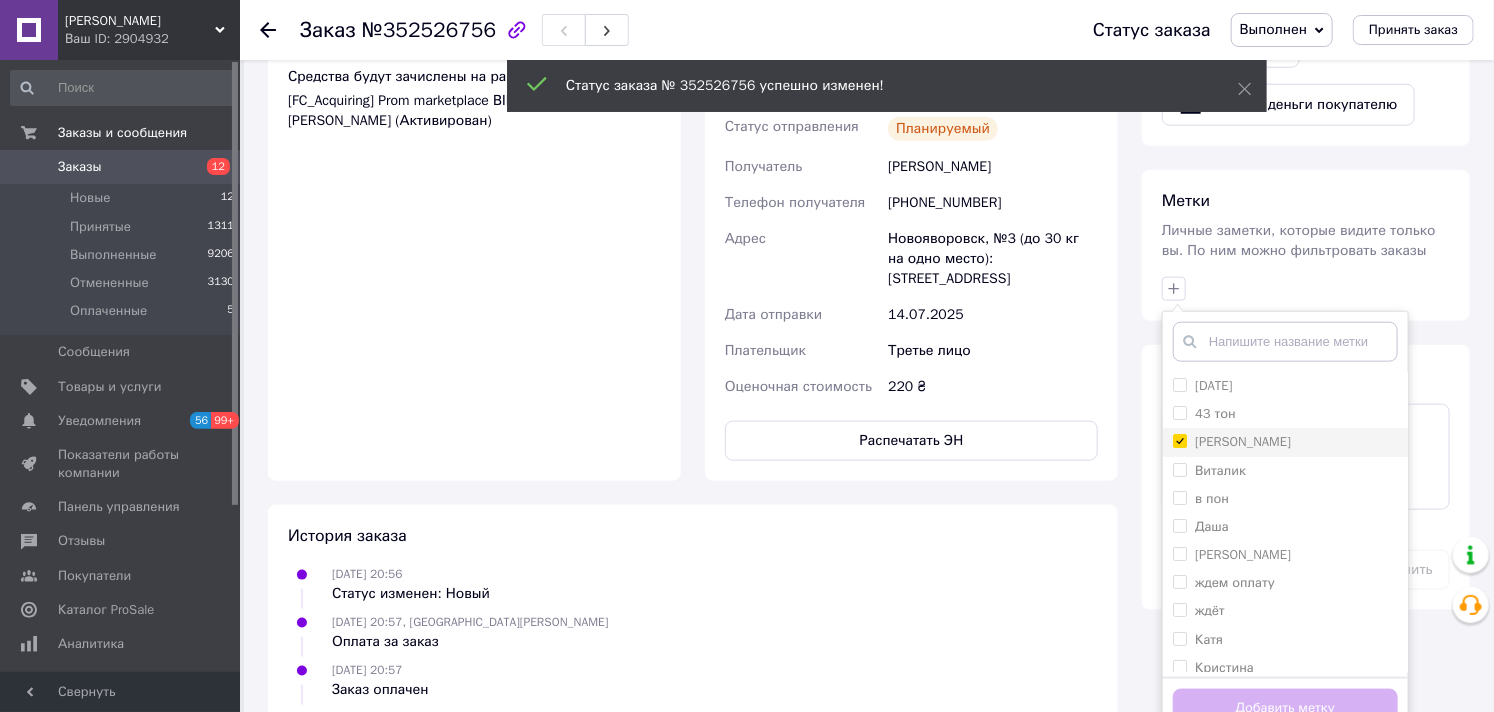 checkbox on "true" 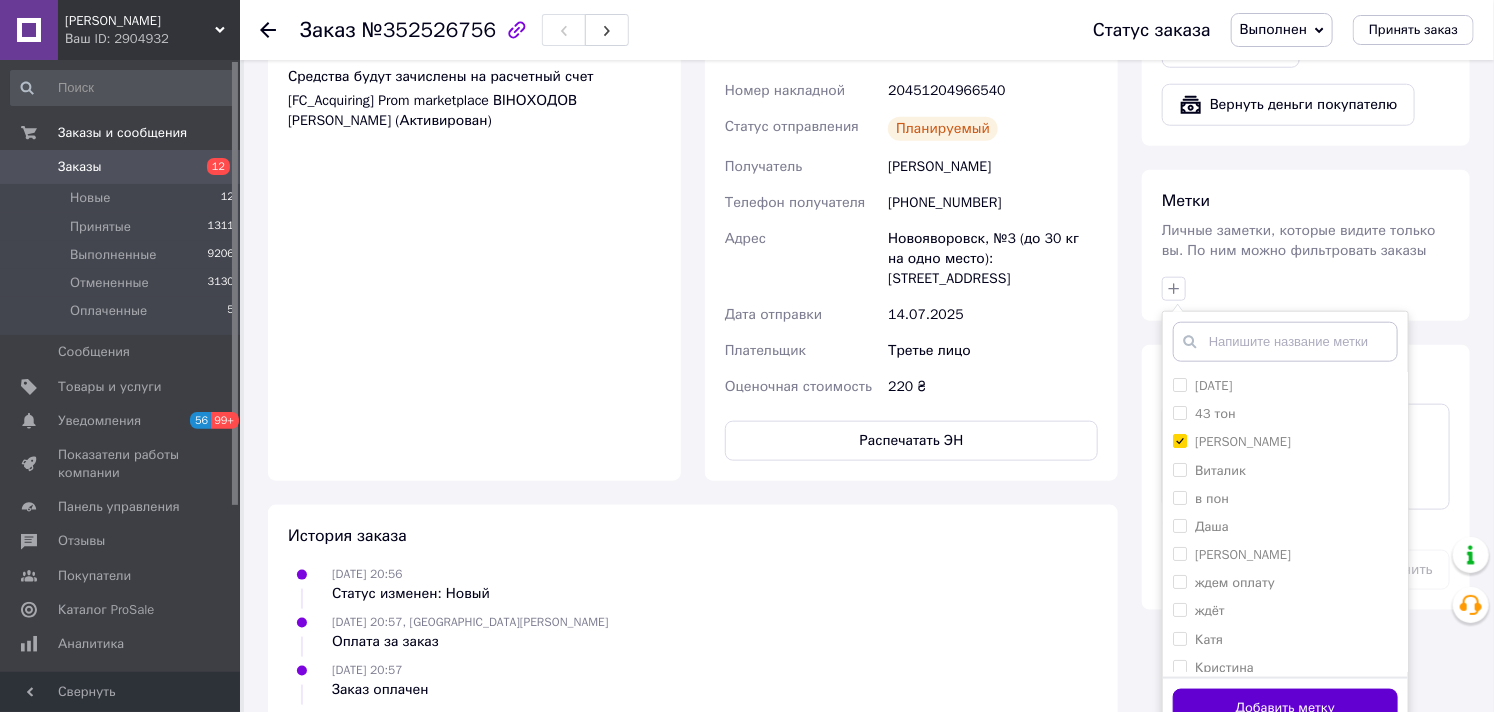 click on "Добавить метку" at bounding box center (1285, 708) 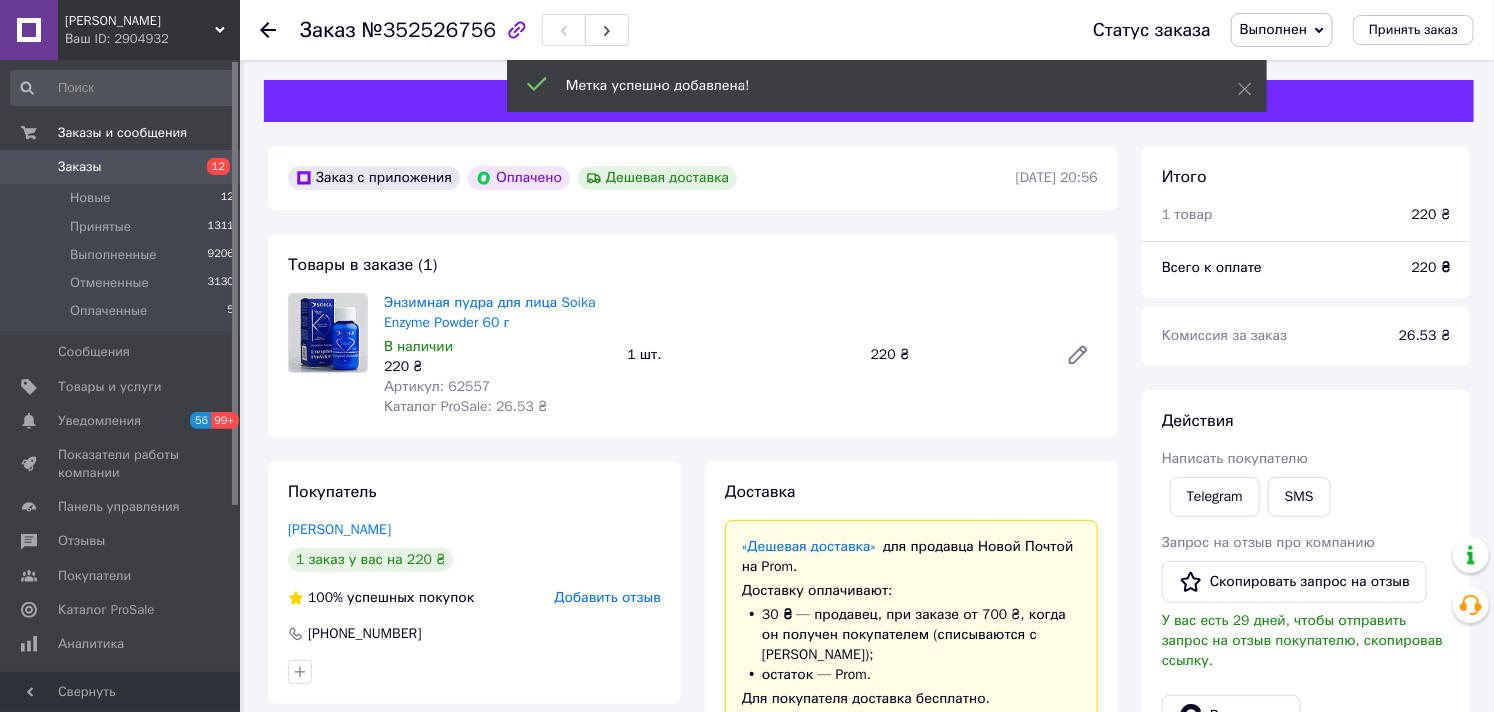 scroll, scrollTop: 111, scrollLeft: 0, axis: vertical 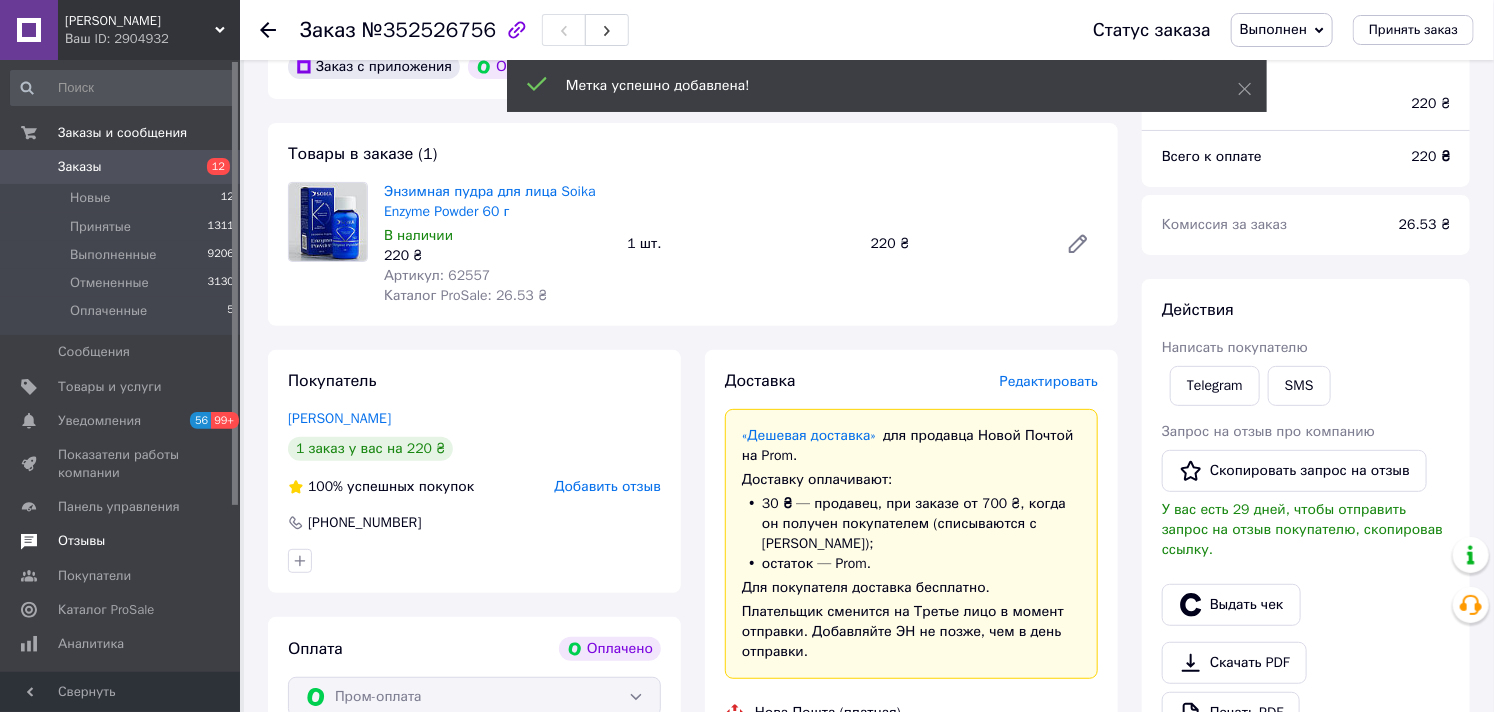 click on "Отзывы" at bounding box center [81, 541] 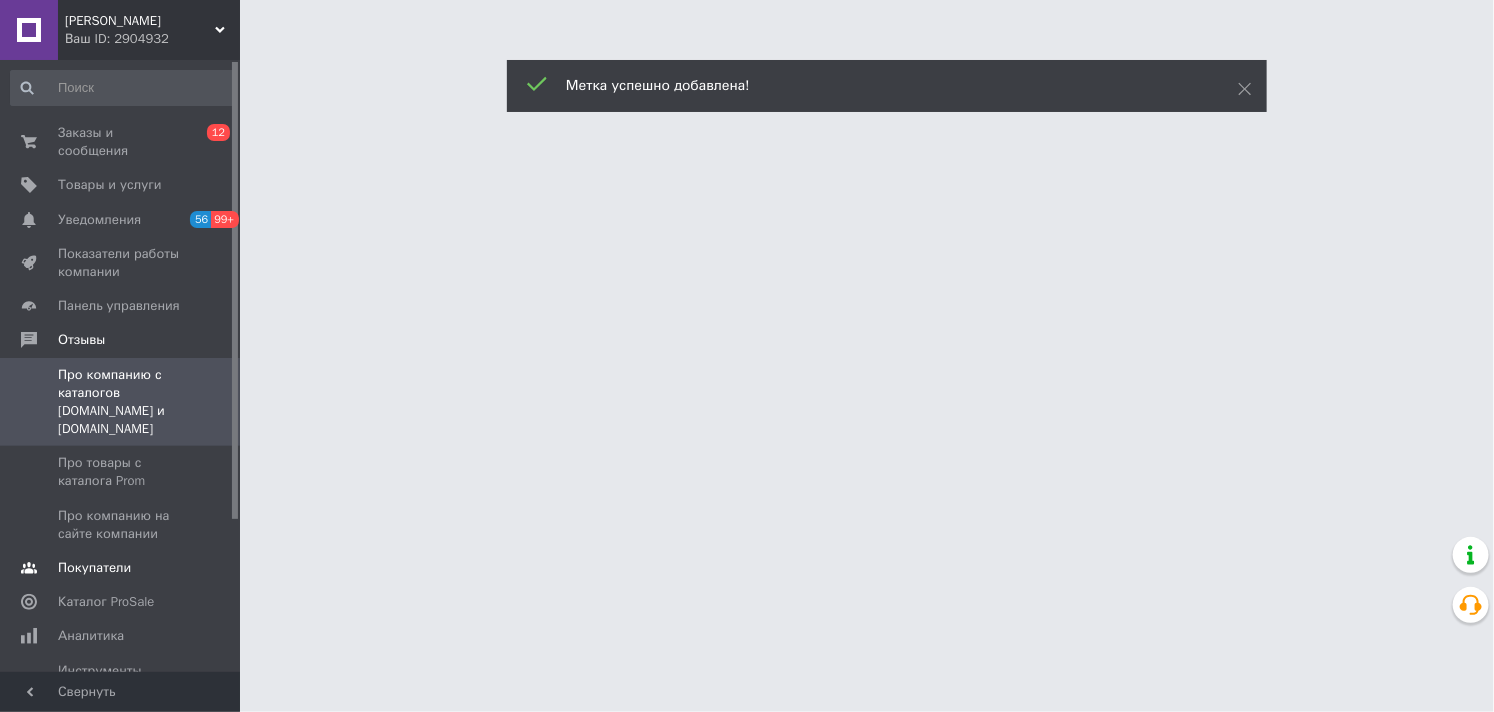 scroll, scrollTop: 0, scrollLeft: 0, axis: both 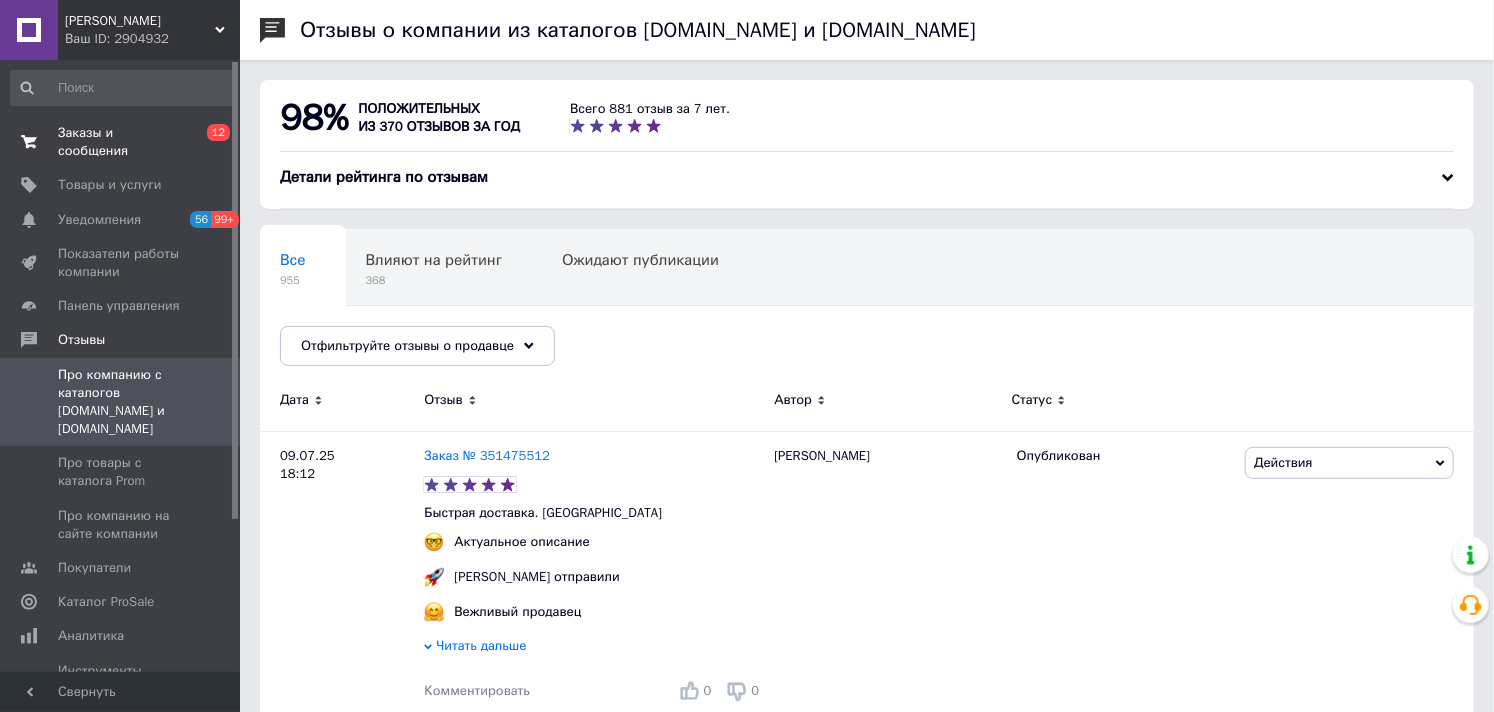 click on "Заказы и сообщения" at bounding box center (121, 142) 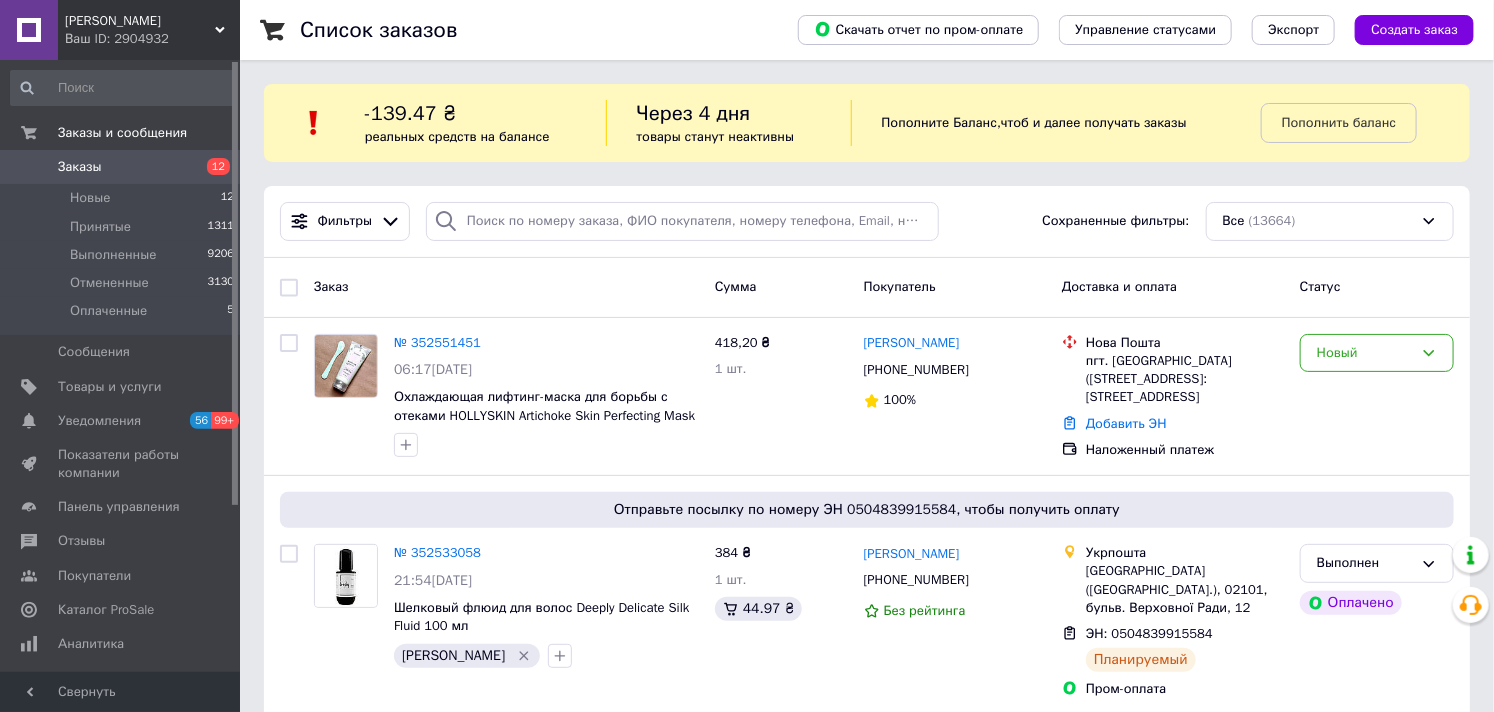 scroll, scrollTop: 444, scrollLeft: 0, axis: vertical 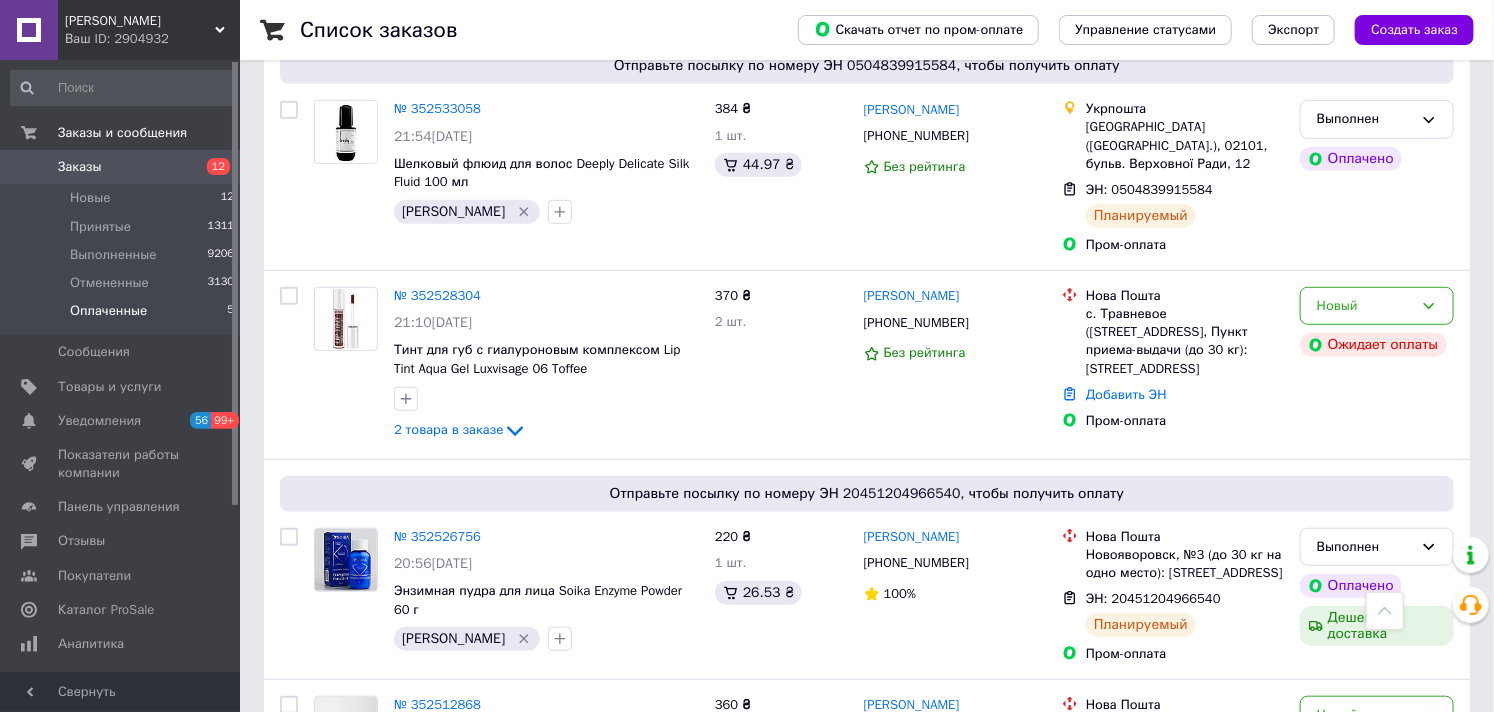 click on "Оплаченные 5" at bounding box center (123, 316) 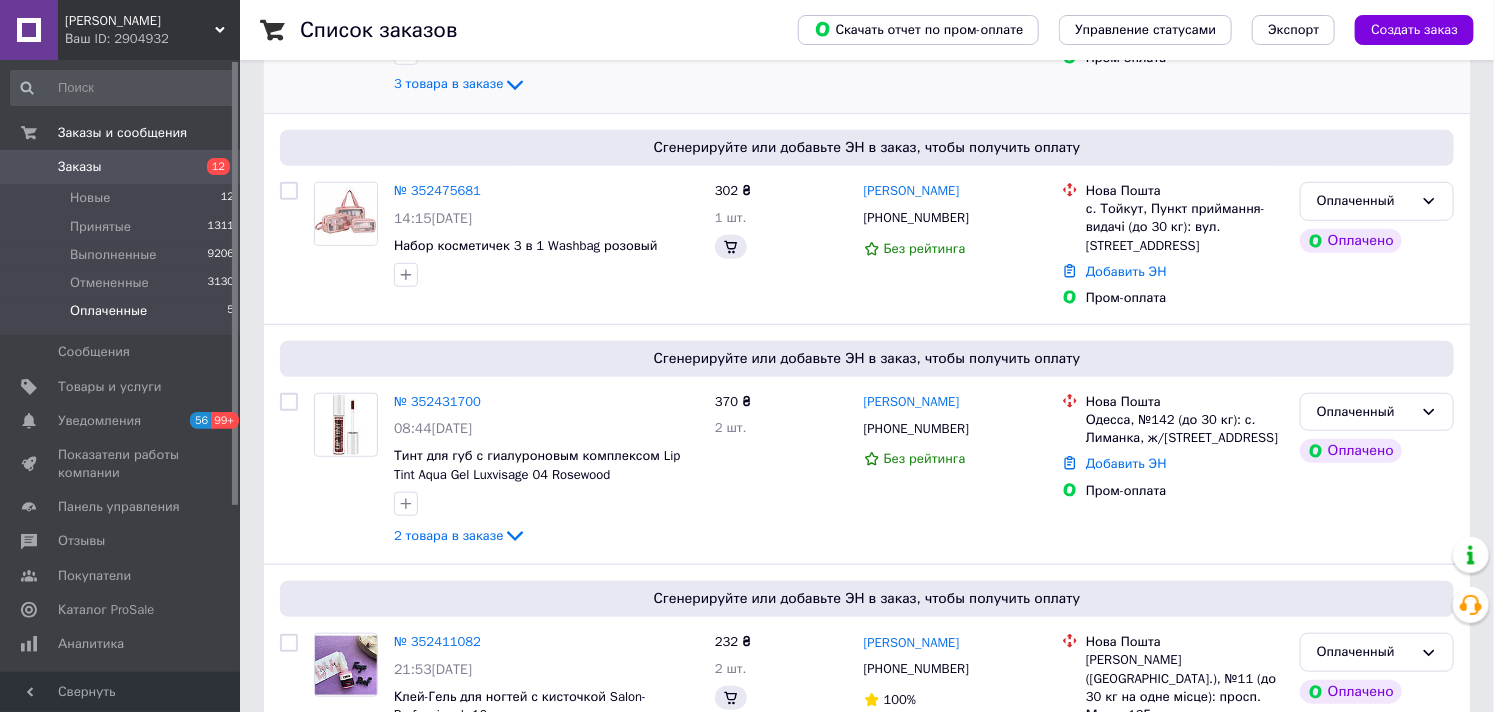 scroll, scrollTop: 0, scrollLeft: 0, axis: both 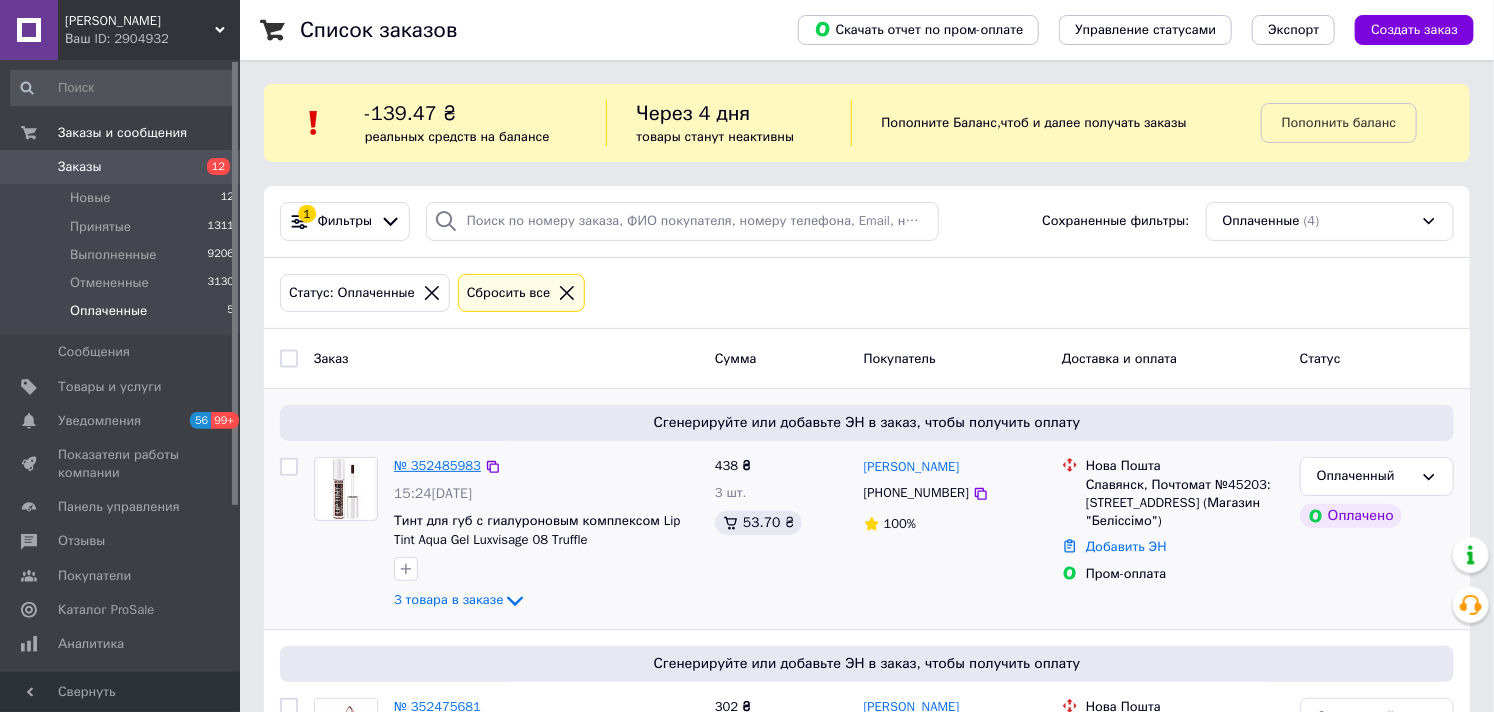 click on "№ 352485983" at bounding box center [437, 465] 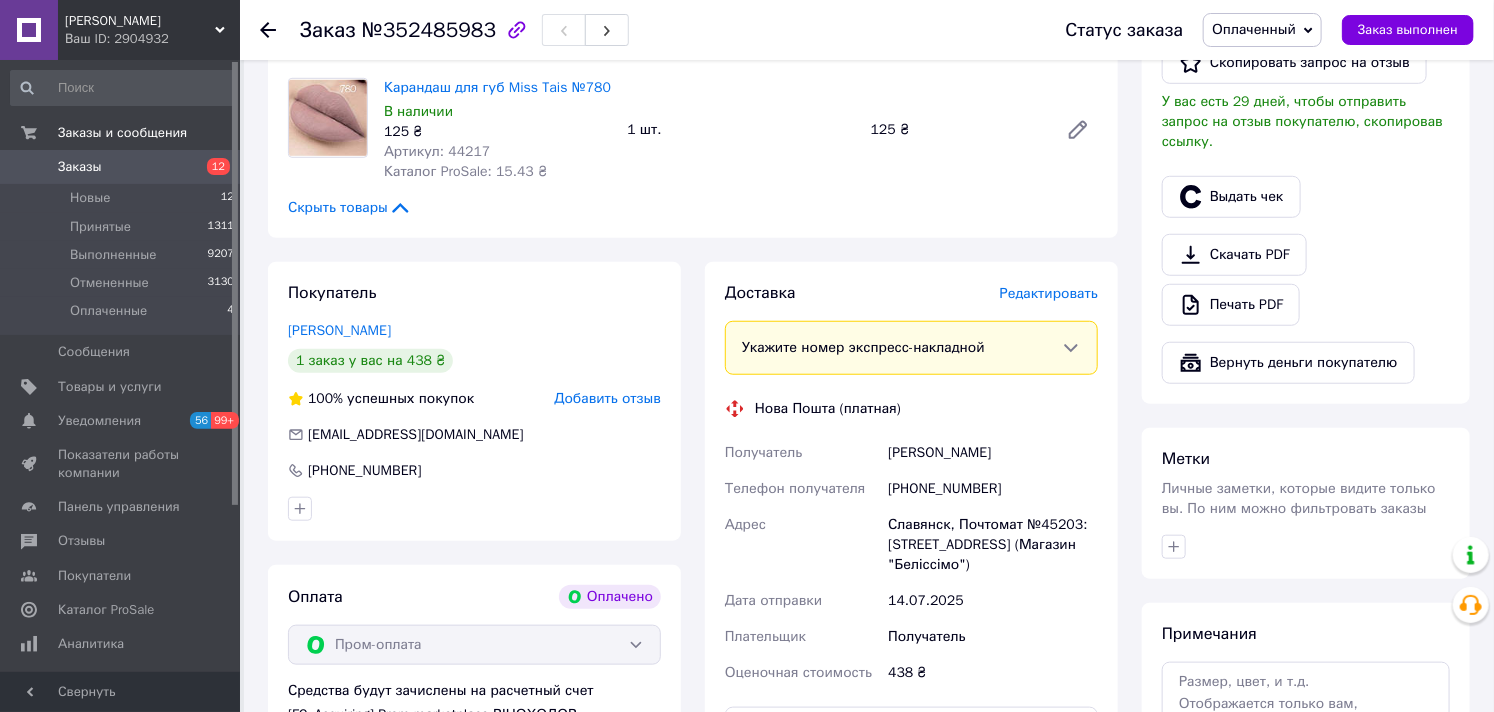 scroll, scrollTop: 888, scrollLeft: 0, axis: vertical 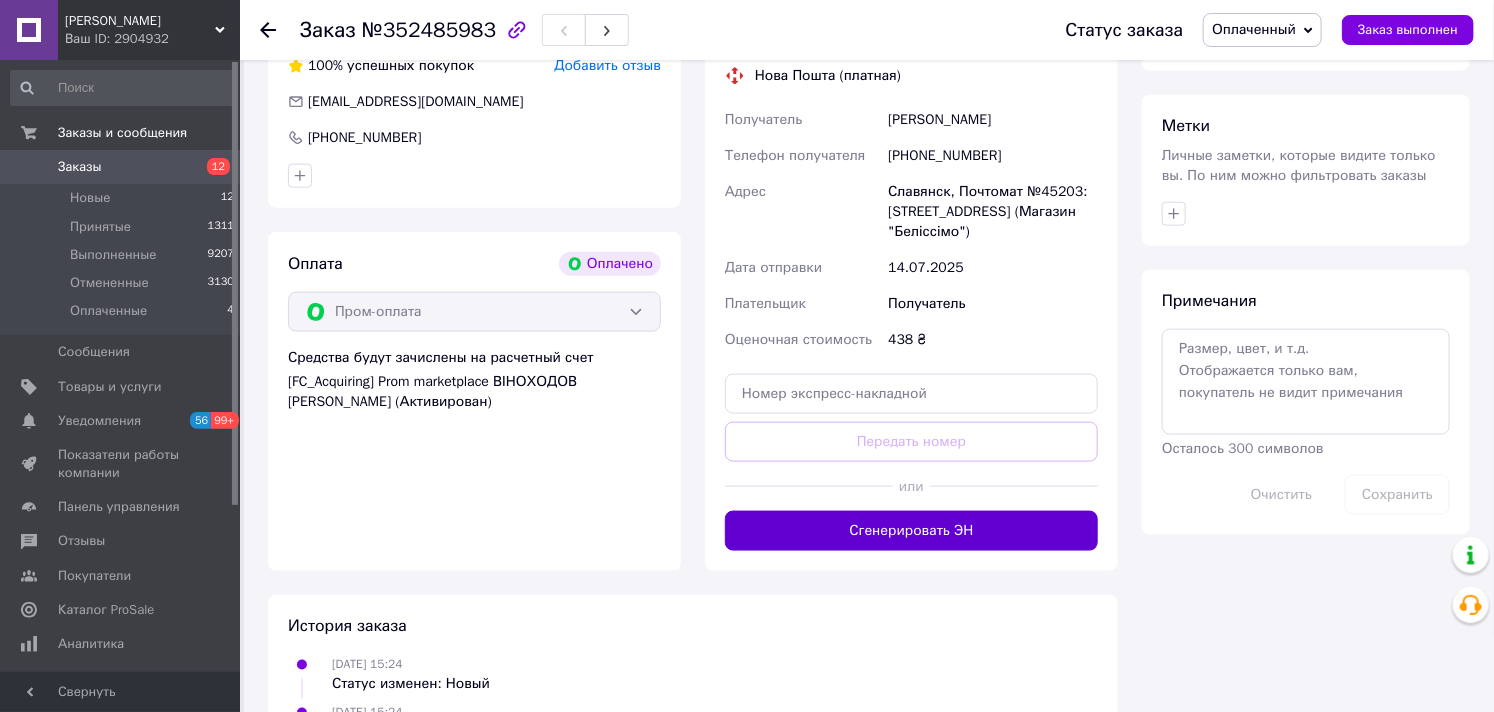 click on "Сгенерировать ЭН" at bounding box center [911, 531] 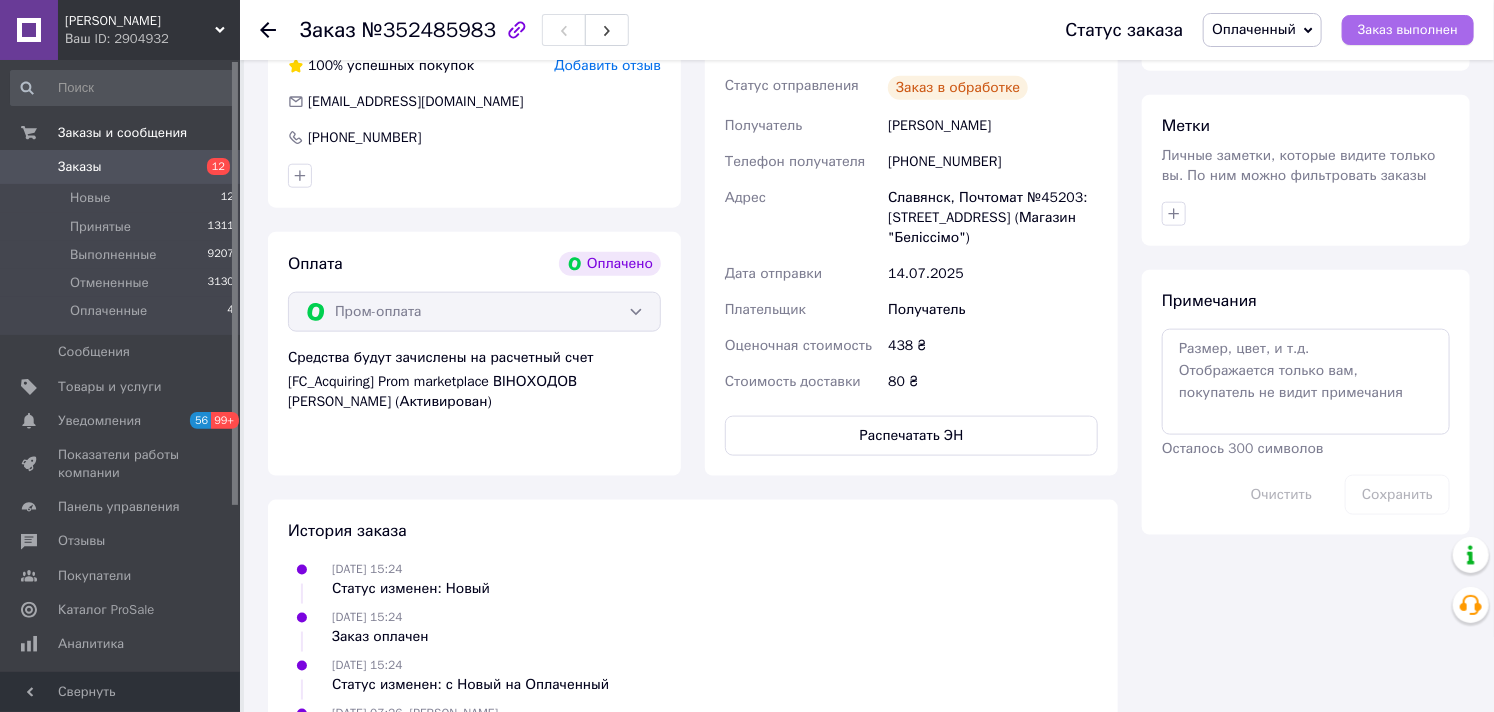 click on "Заказ выполнен" at bounding box center [1408, 30] 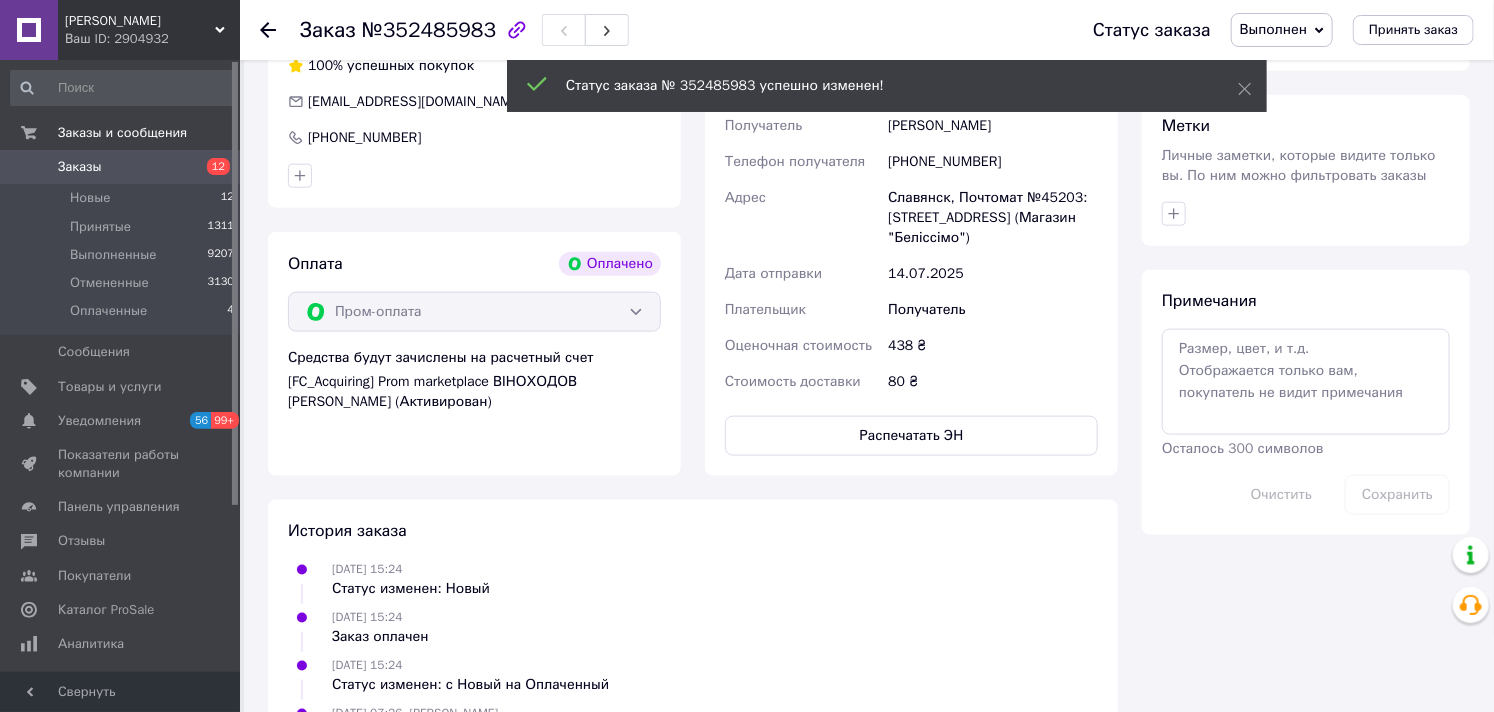 click 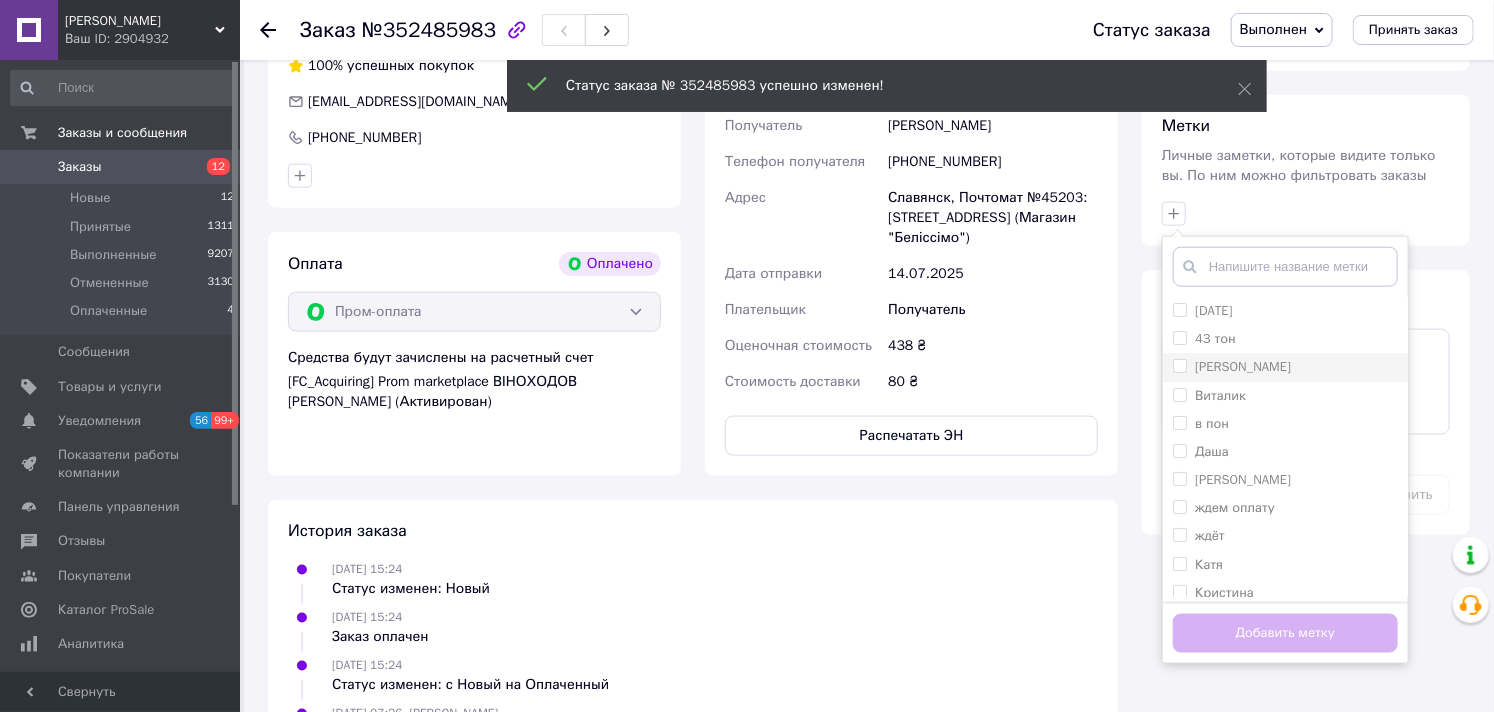 click on "[PERSON_NAME]" at bounding box center [1179, 365] 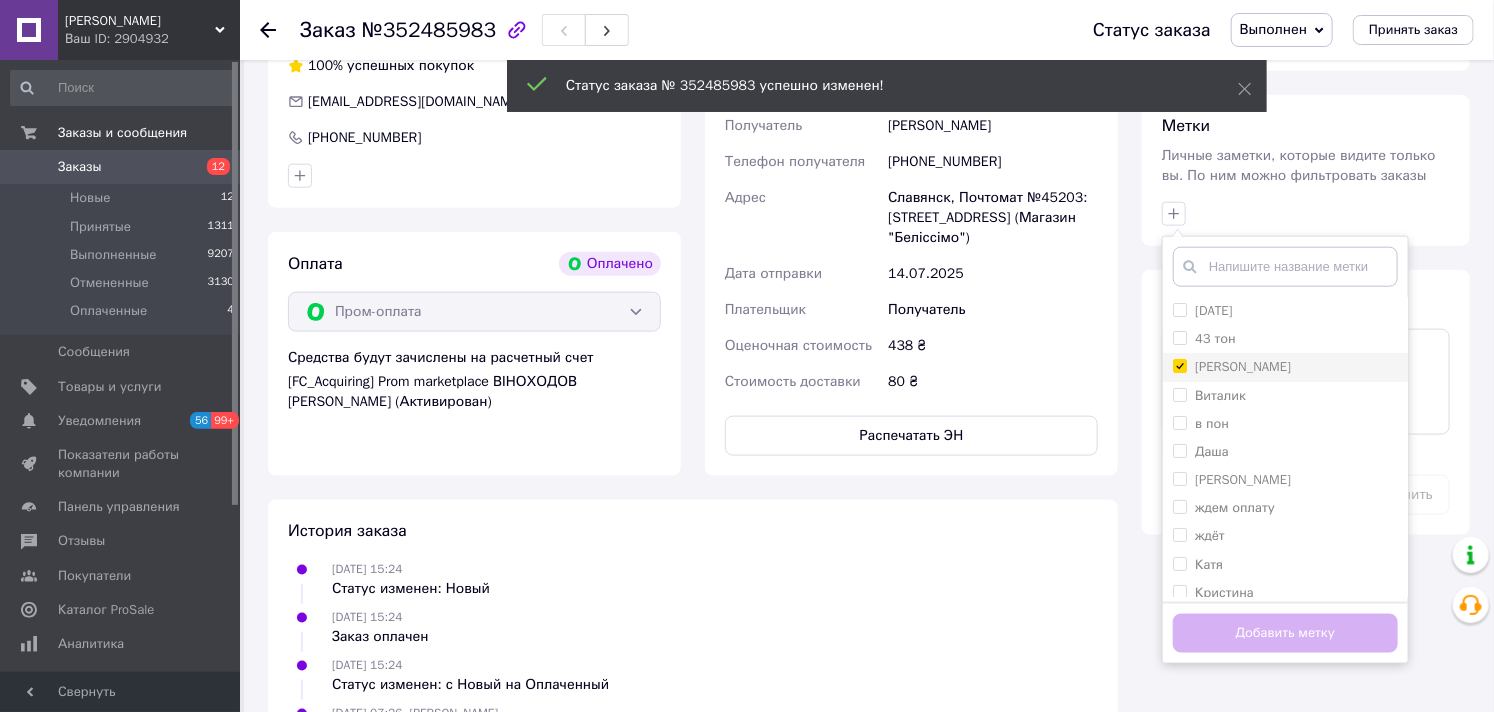checkbox on "true" 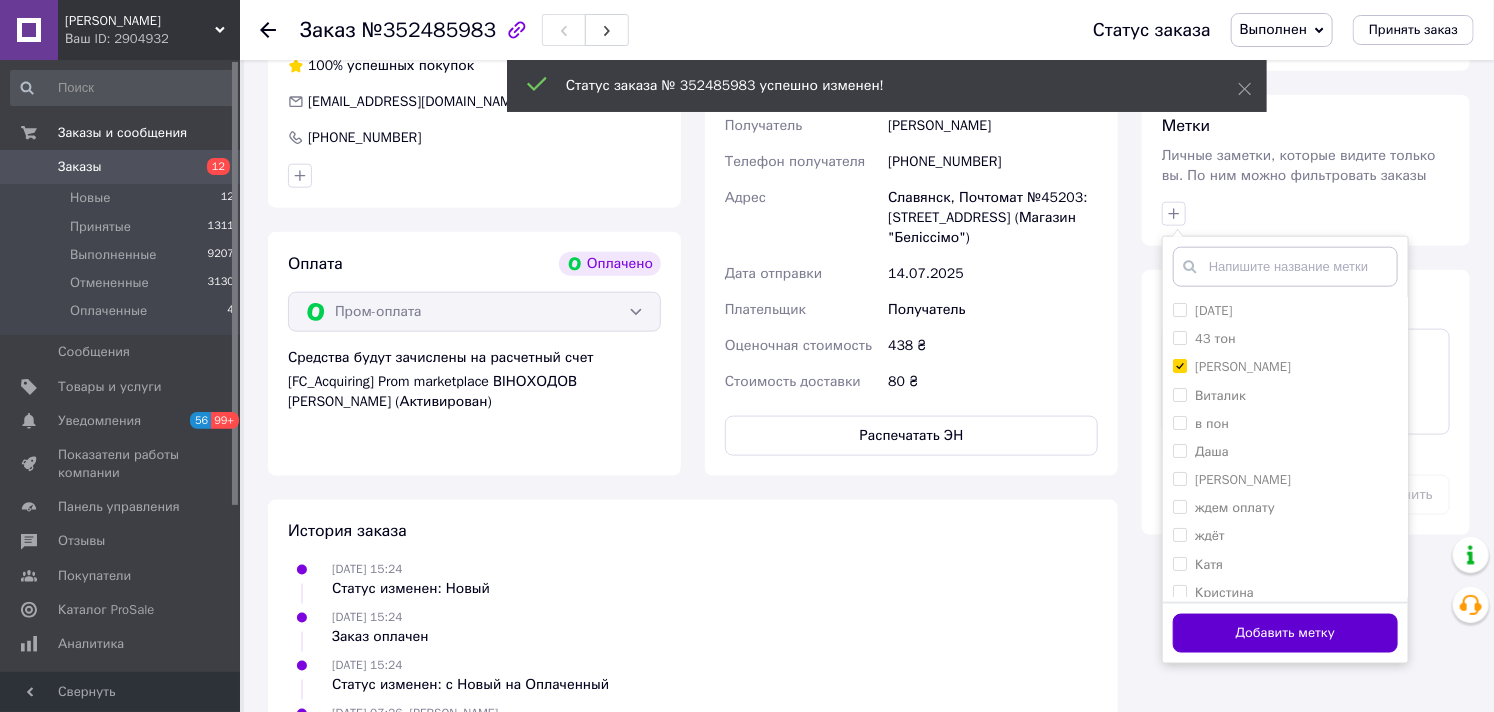 click on "Добавить метку" at bounding box center [1285, 633] 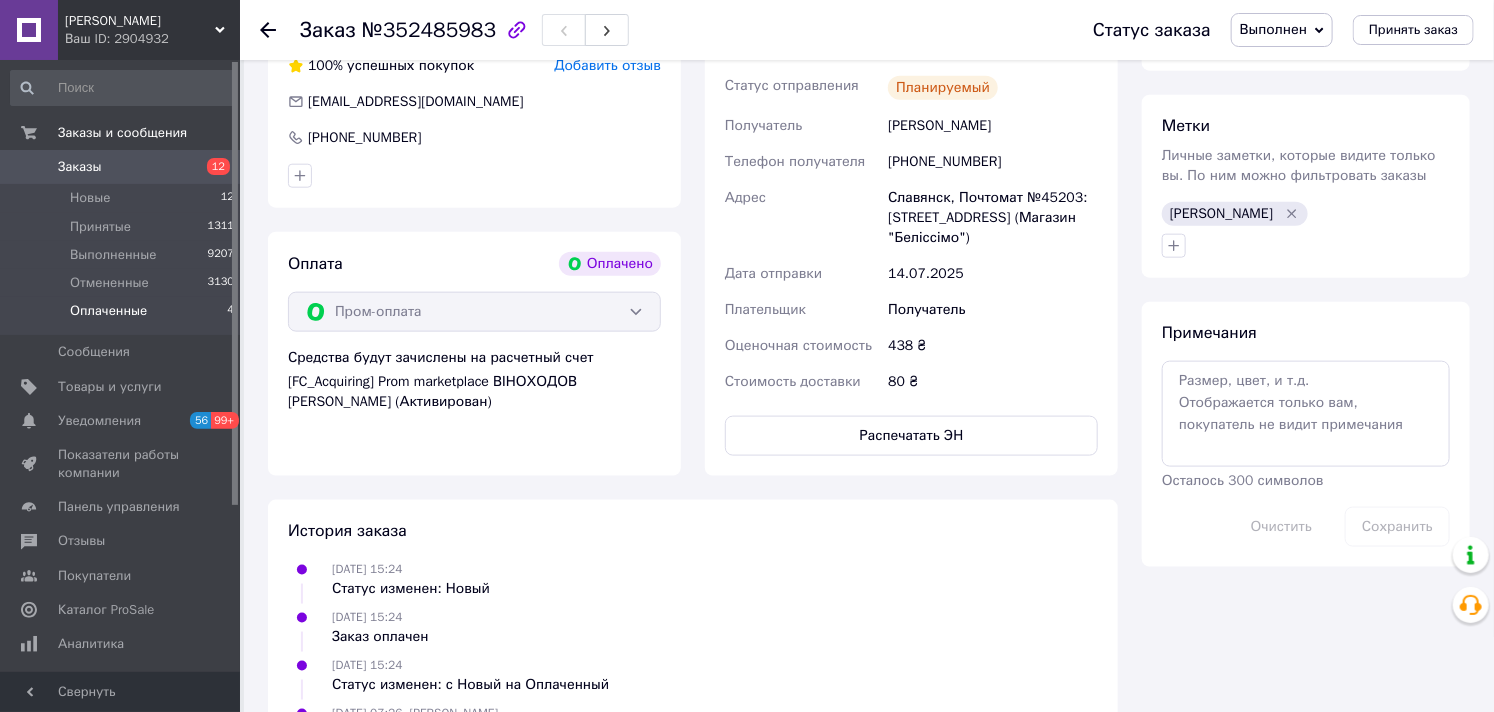 click on "Оплаченные" at bounding box center [108, 311] 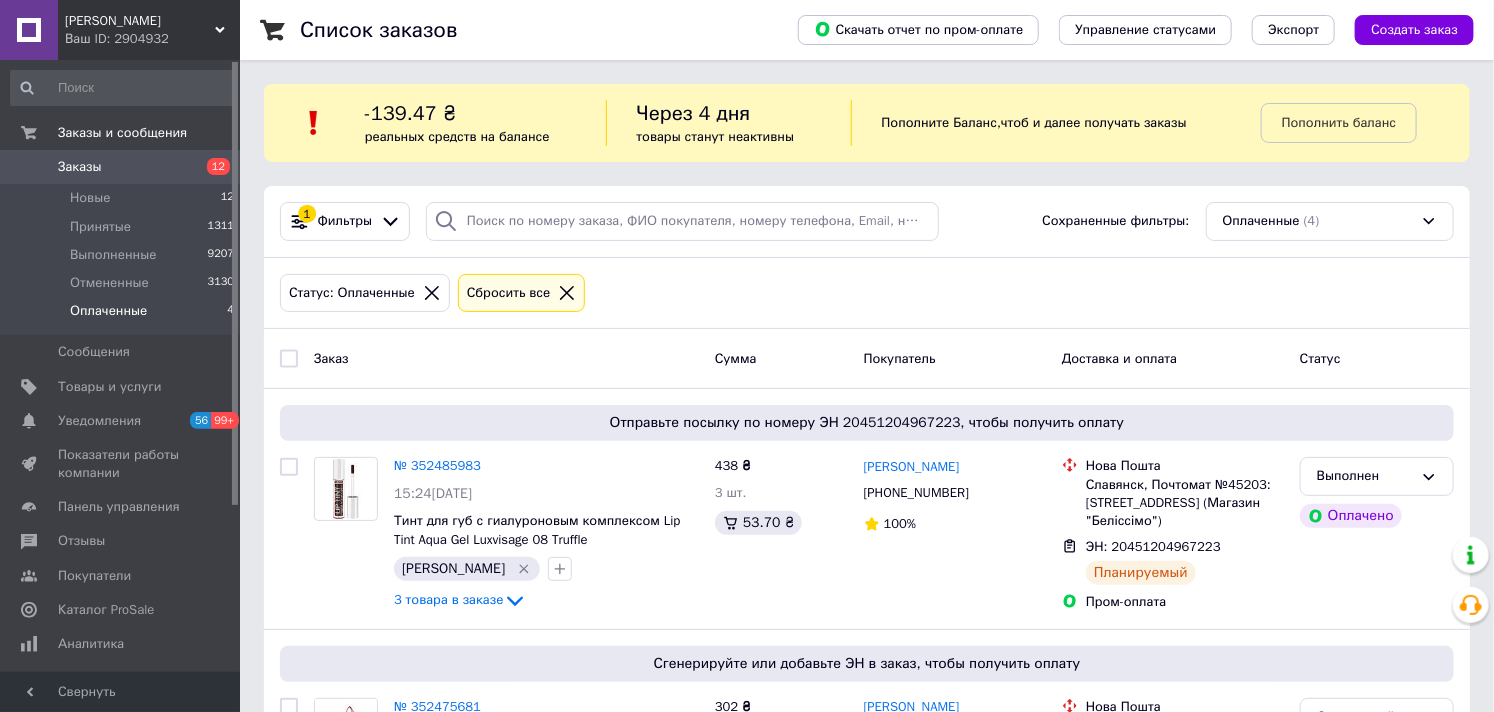 scroll, scrollTop: 444, scrollLeft: 0, axis: vertical 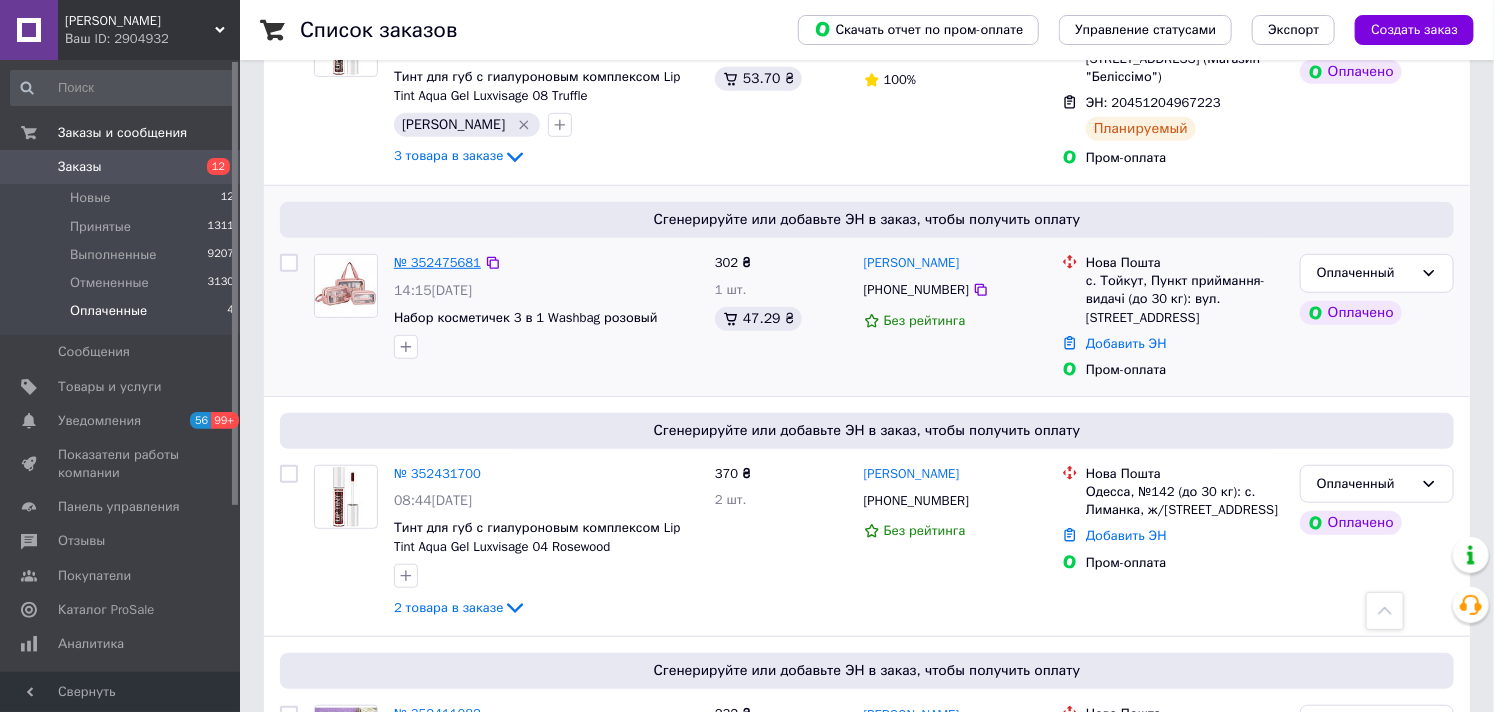 click on "№ 352475681" at bounding box center [437, 262] 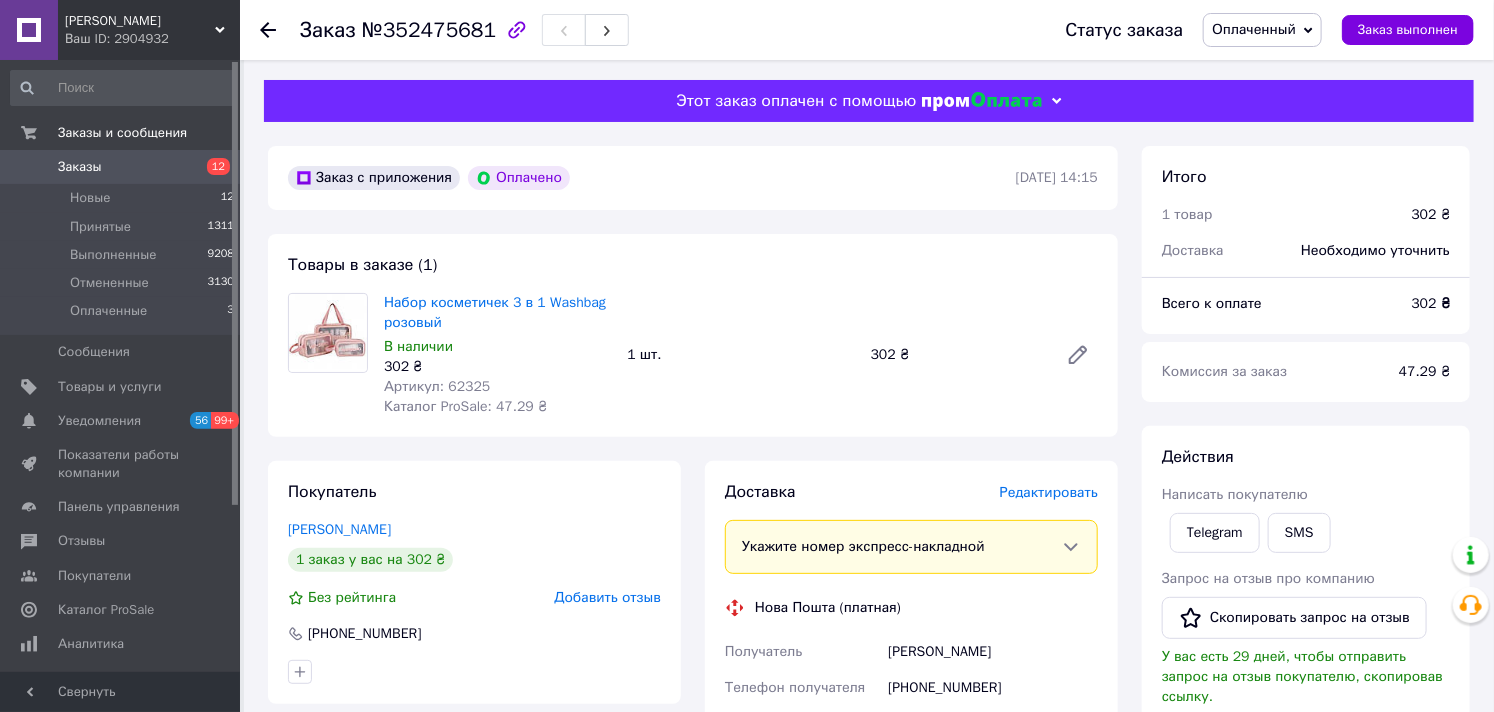 scroll, scrollTop: 333, scrollLeft: 0, axis: vertical 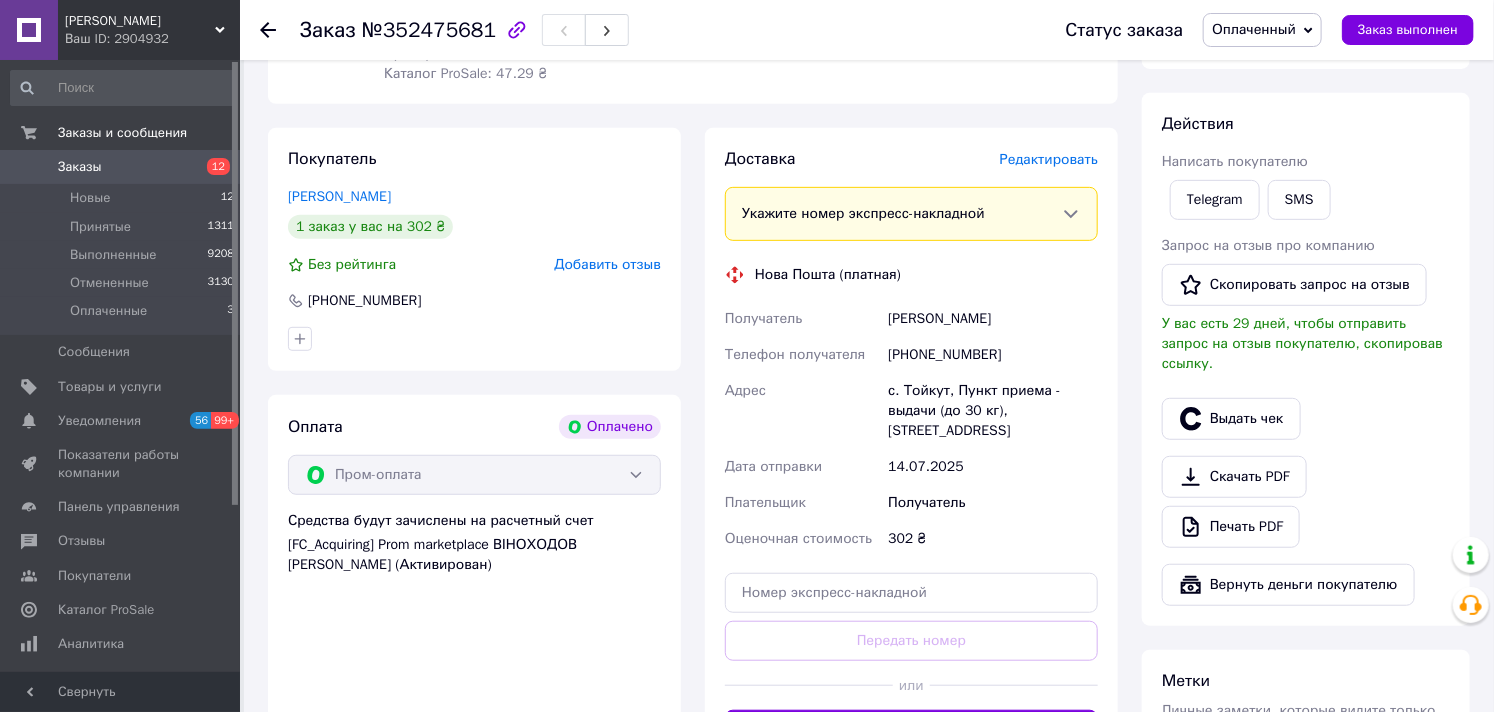 drag, startPoint x: 887, startPoint y: 390, endPoint x: 1027, endPoint y: 442, distance: 149.34523 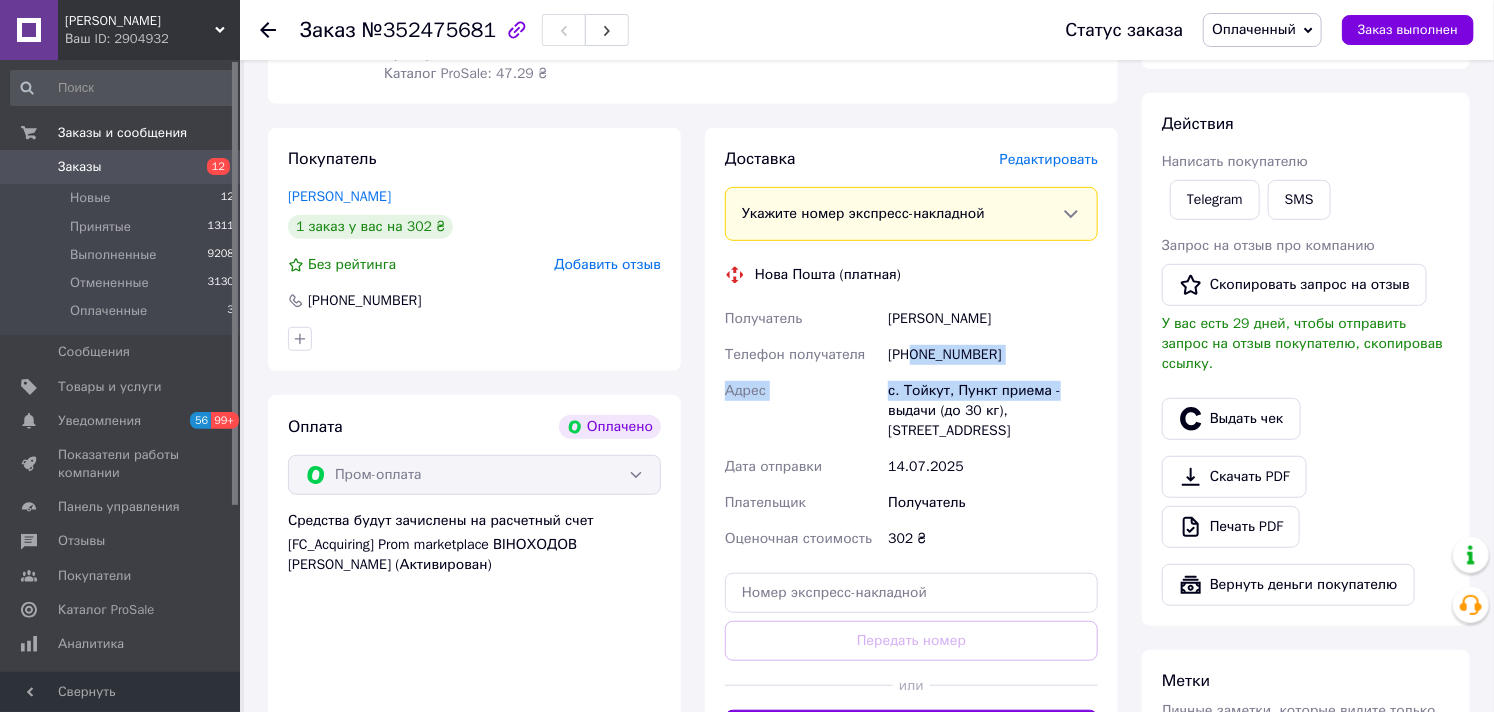 drag, startPoint x: 917, startPoint y: 355, endPoint x: 1058, endPoint y: 373, distance: 142.14429 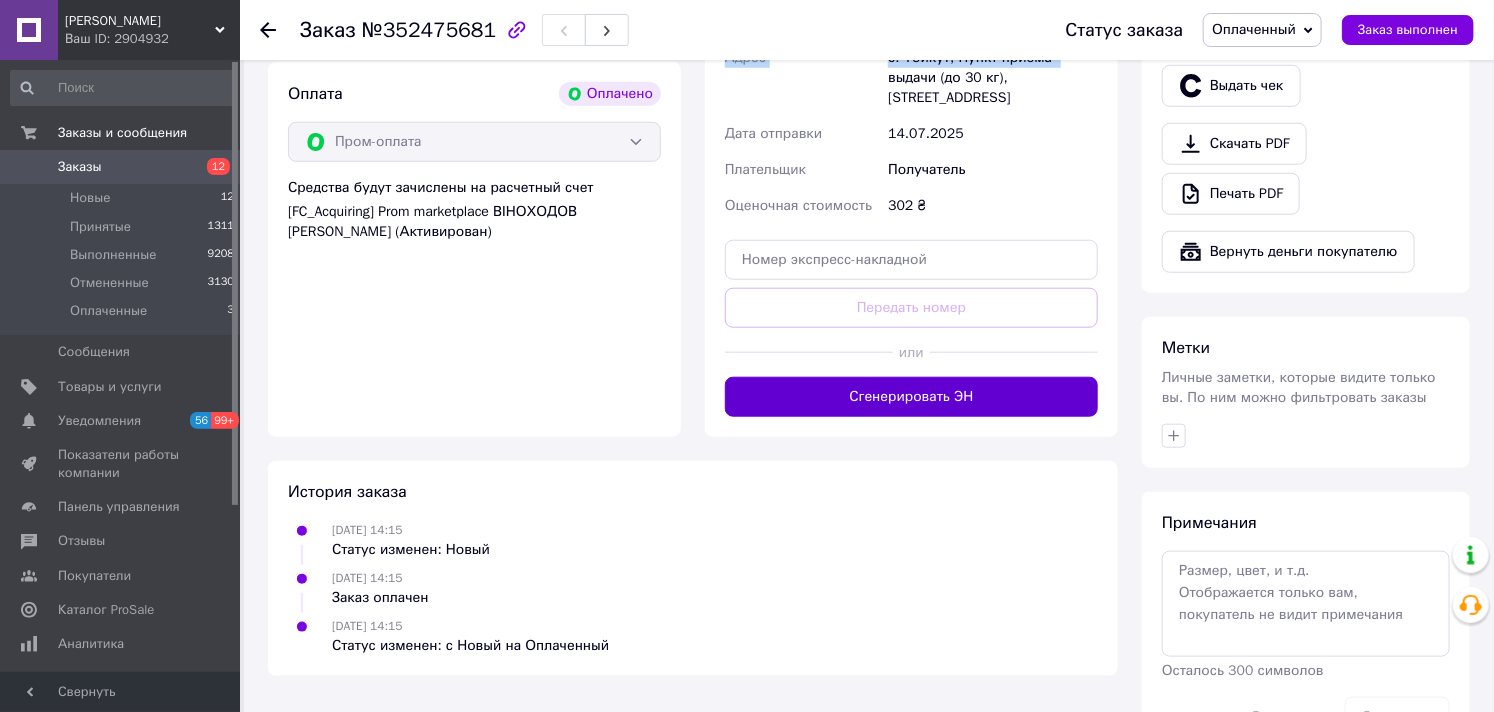 click on "Сгенерировать ЭН" at bounding box center (911, 397) 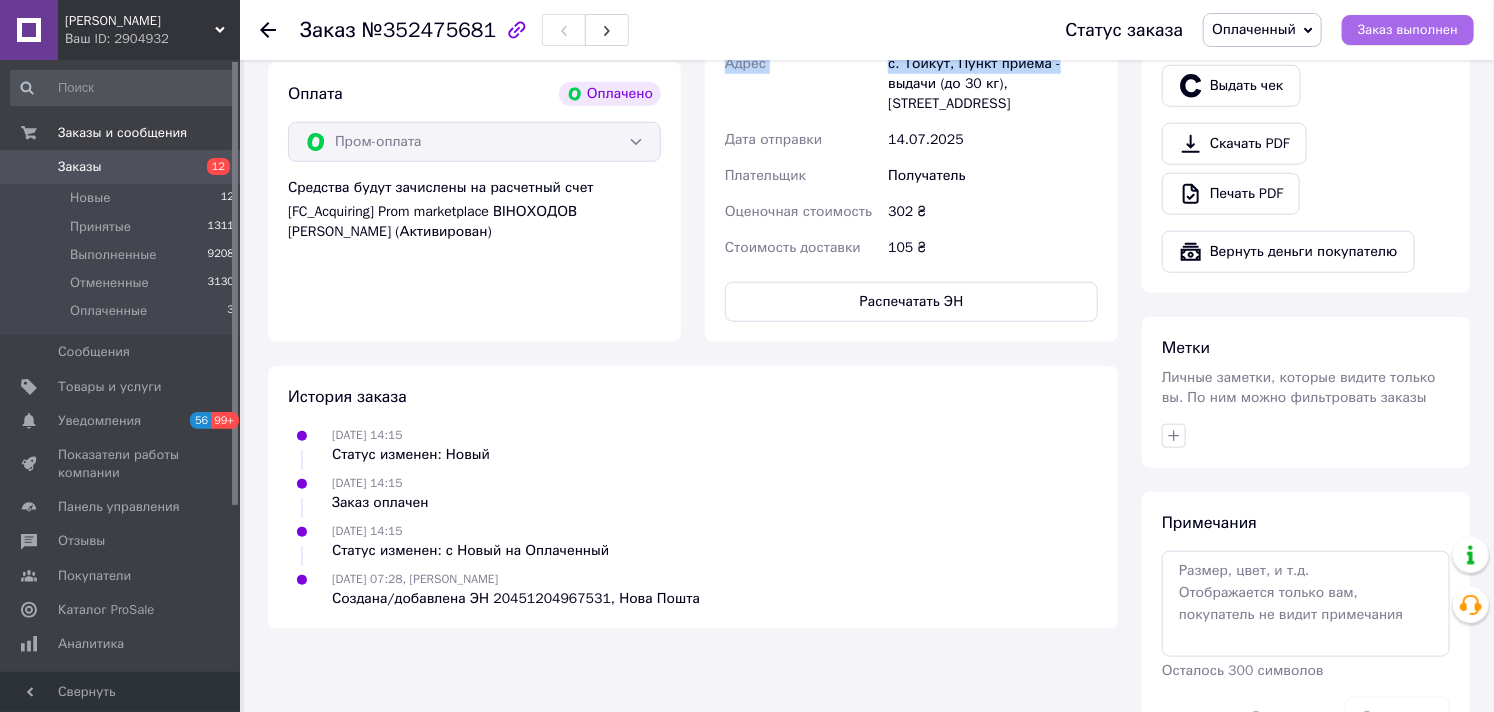 click on "Заказ выполнен" at bounding box center [1408, 30] 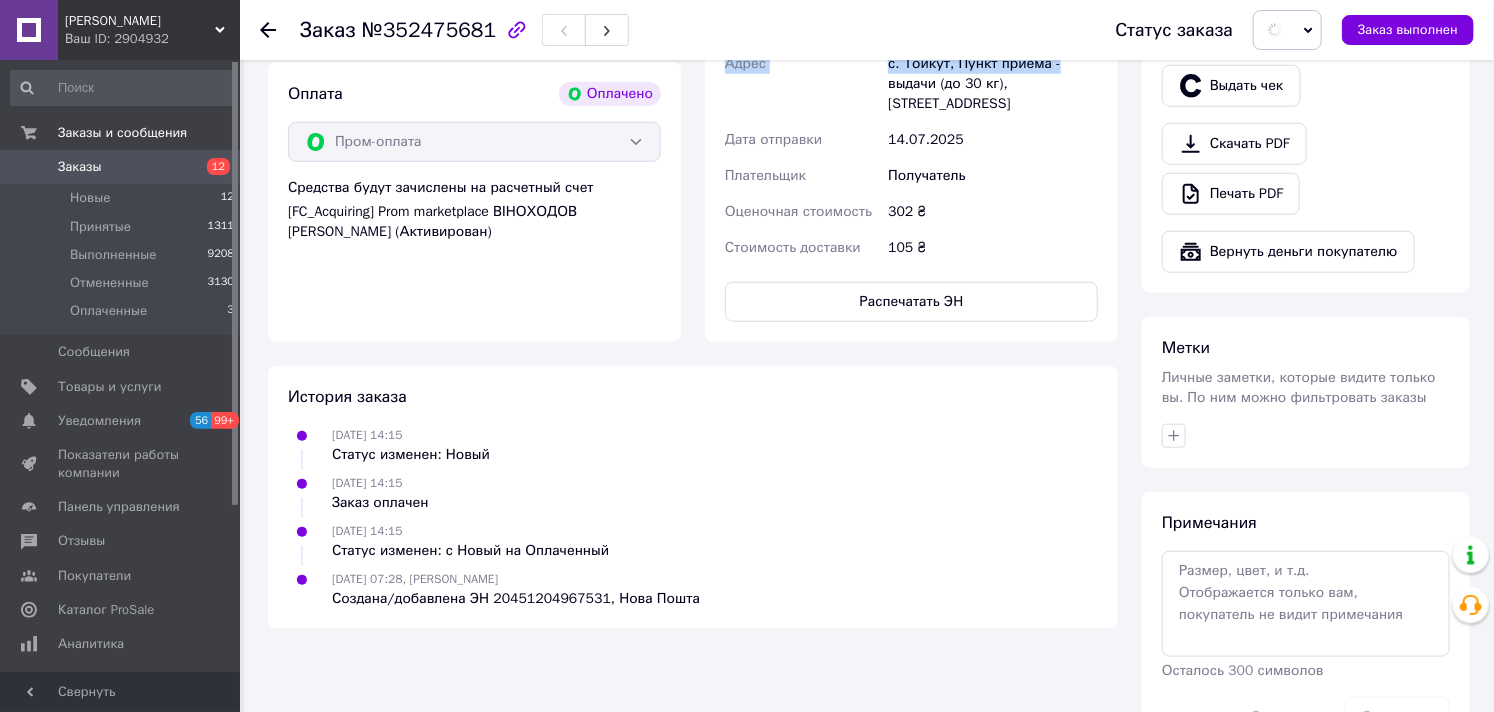 scroll, scrollTop: 736, scrollLeft: 0, axis: vertical 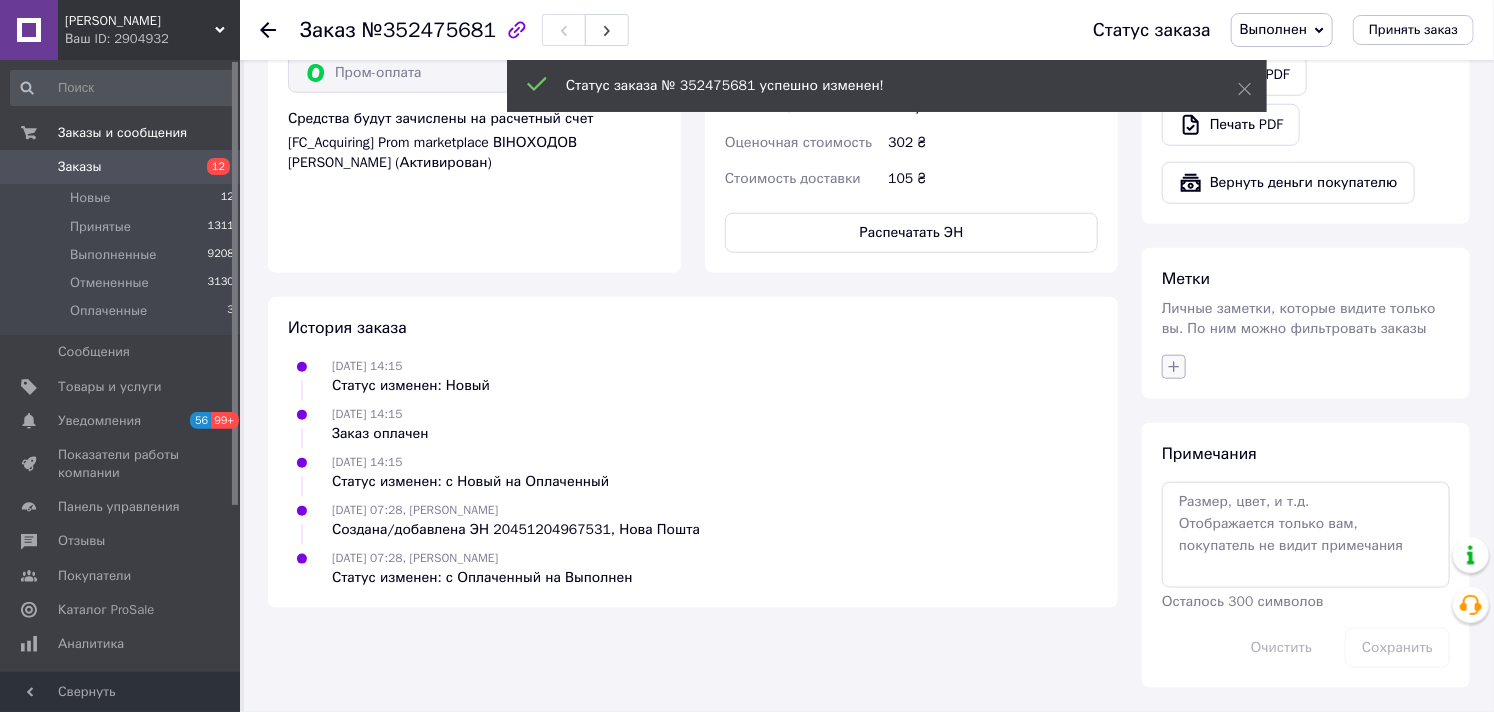 click 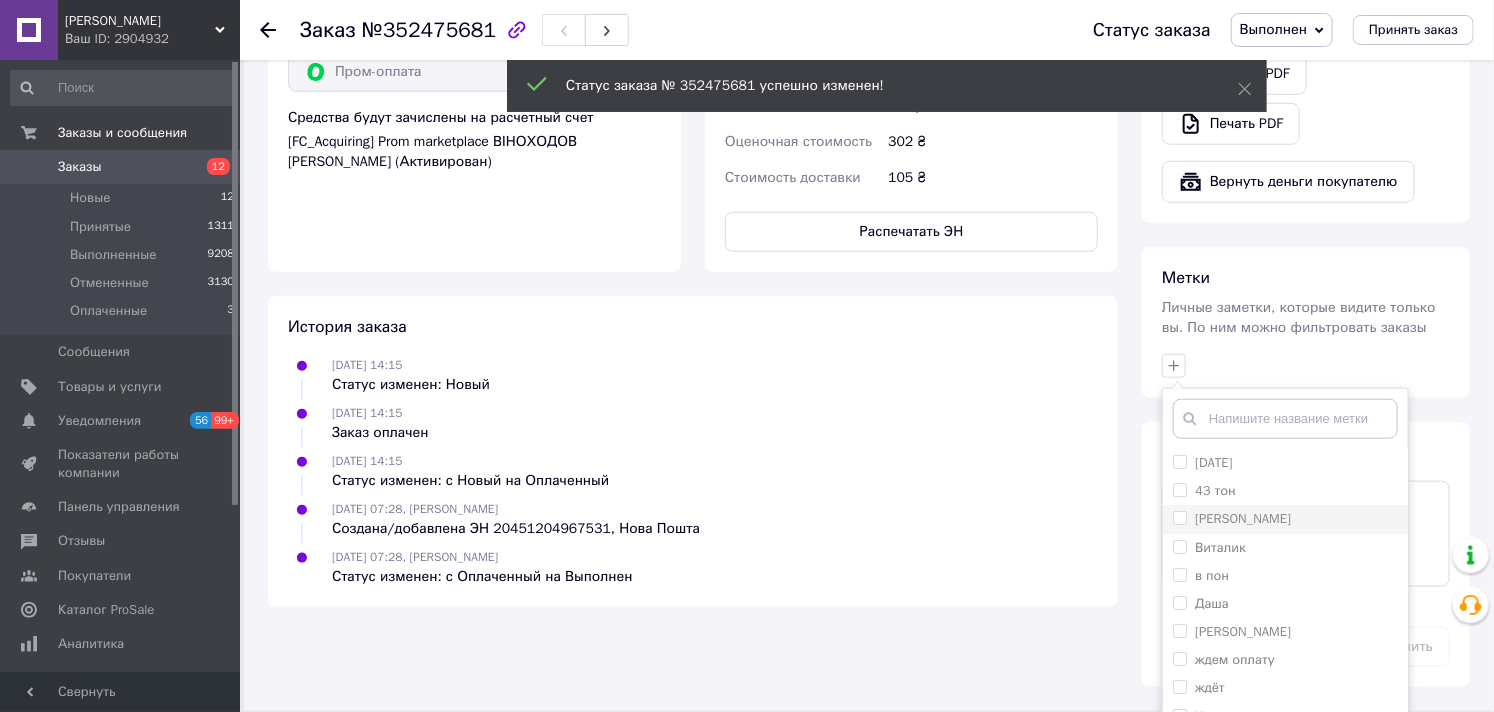 click on "[PERSON_NAME]" at bounding box center (1179, 517) 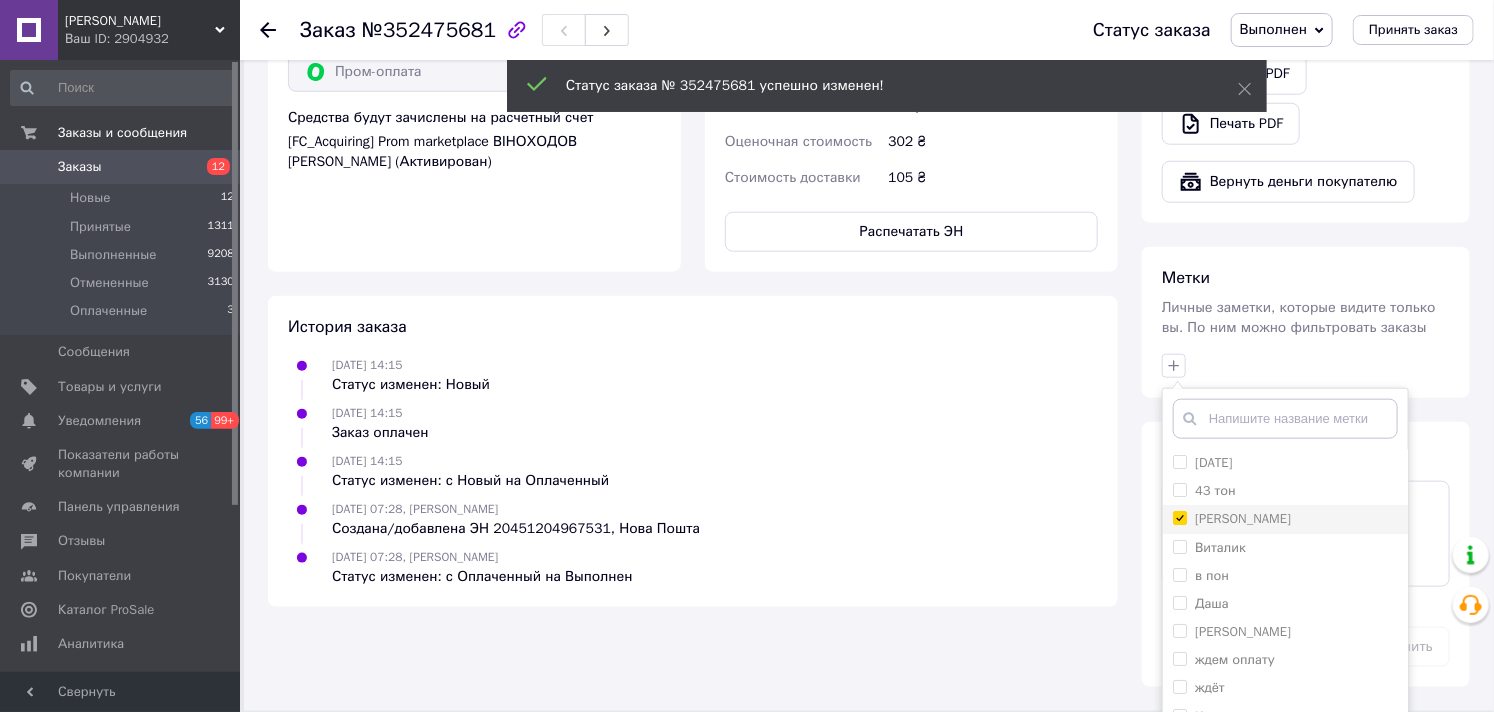 checkbox on "true" 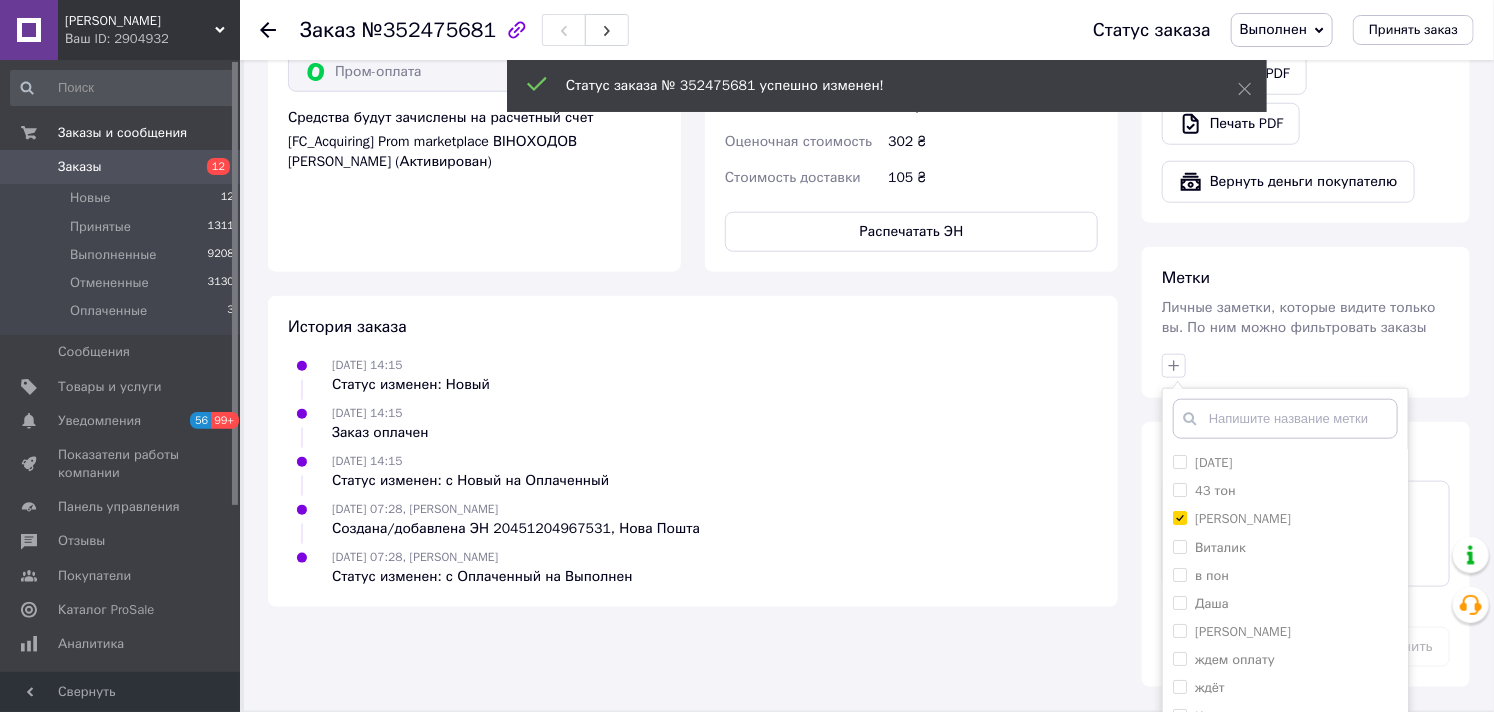 scroll, scrollTop: 376, scrollLeft: 0, axis: vertical 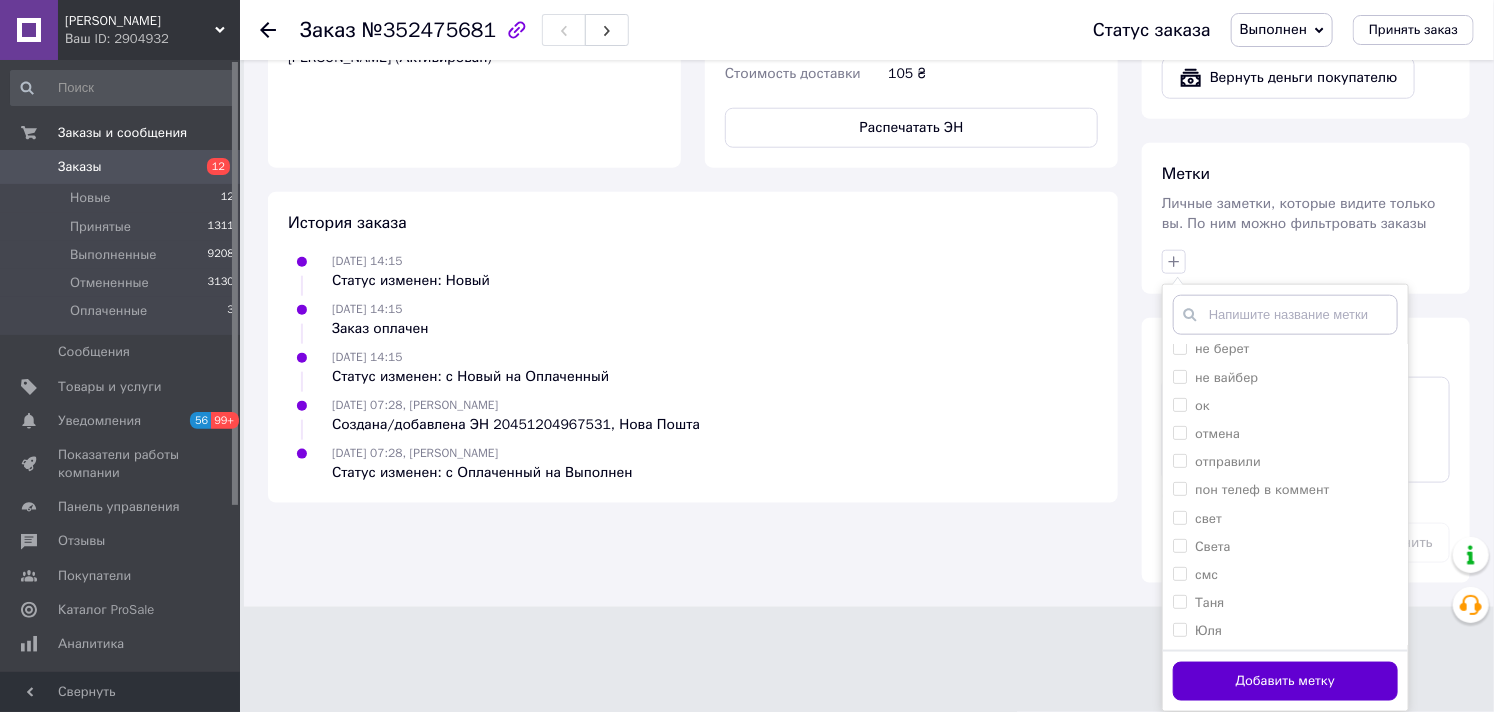 click on "Добавить метку" at bounding box center (1285, 681) 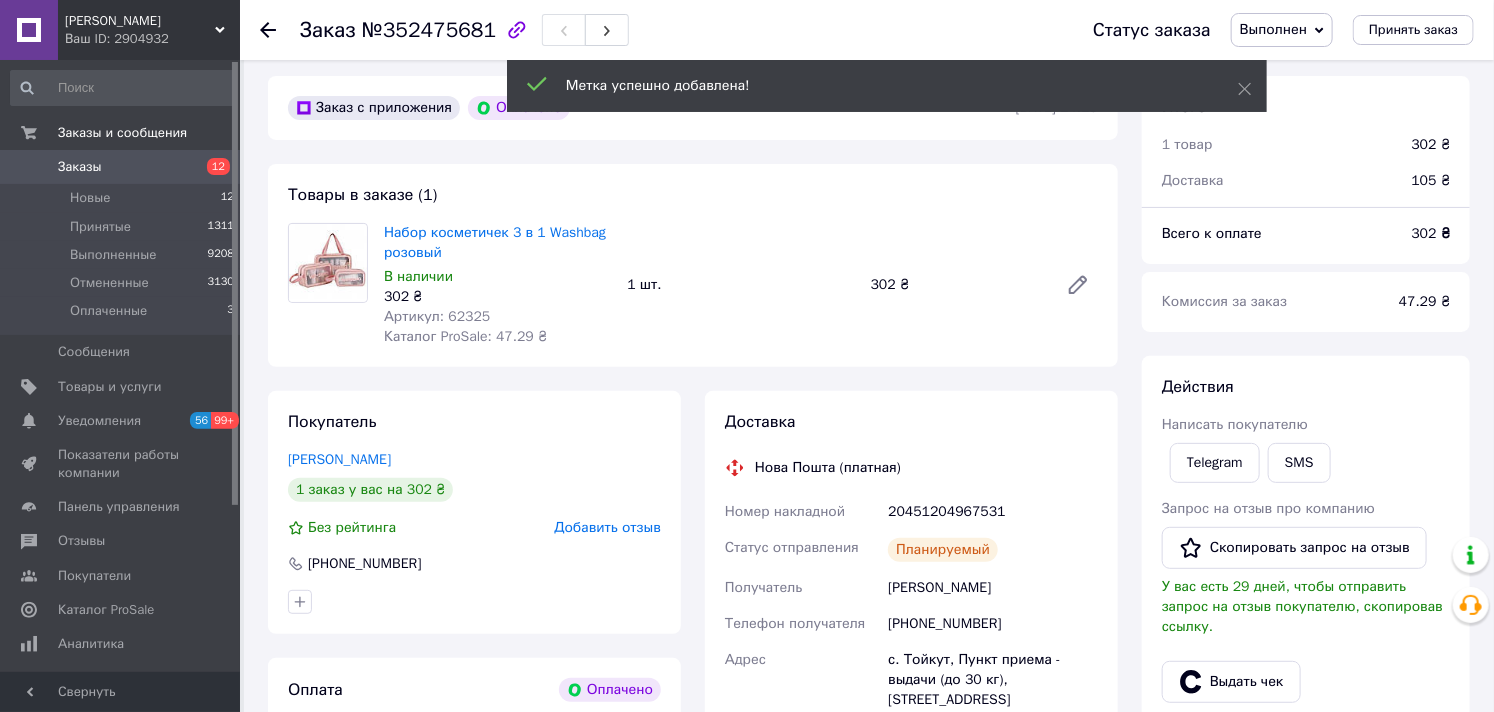 scroll, scrollTop: 0, scrollLeft: 0, axis: both 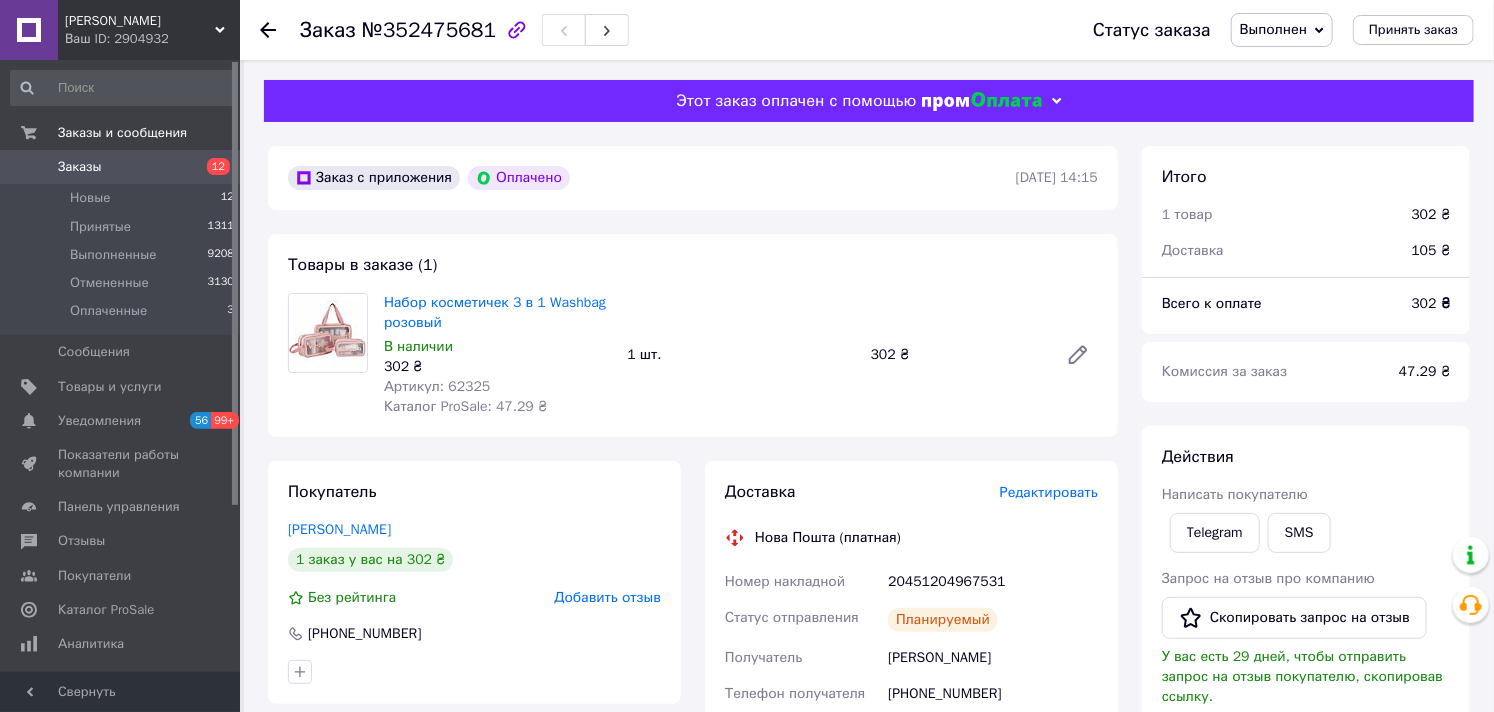 click on "[PERSON_NAME]" at bounding box center [140, 21] 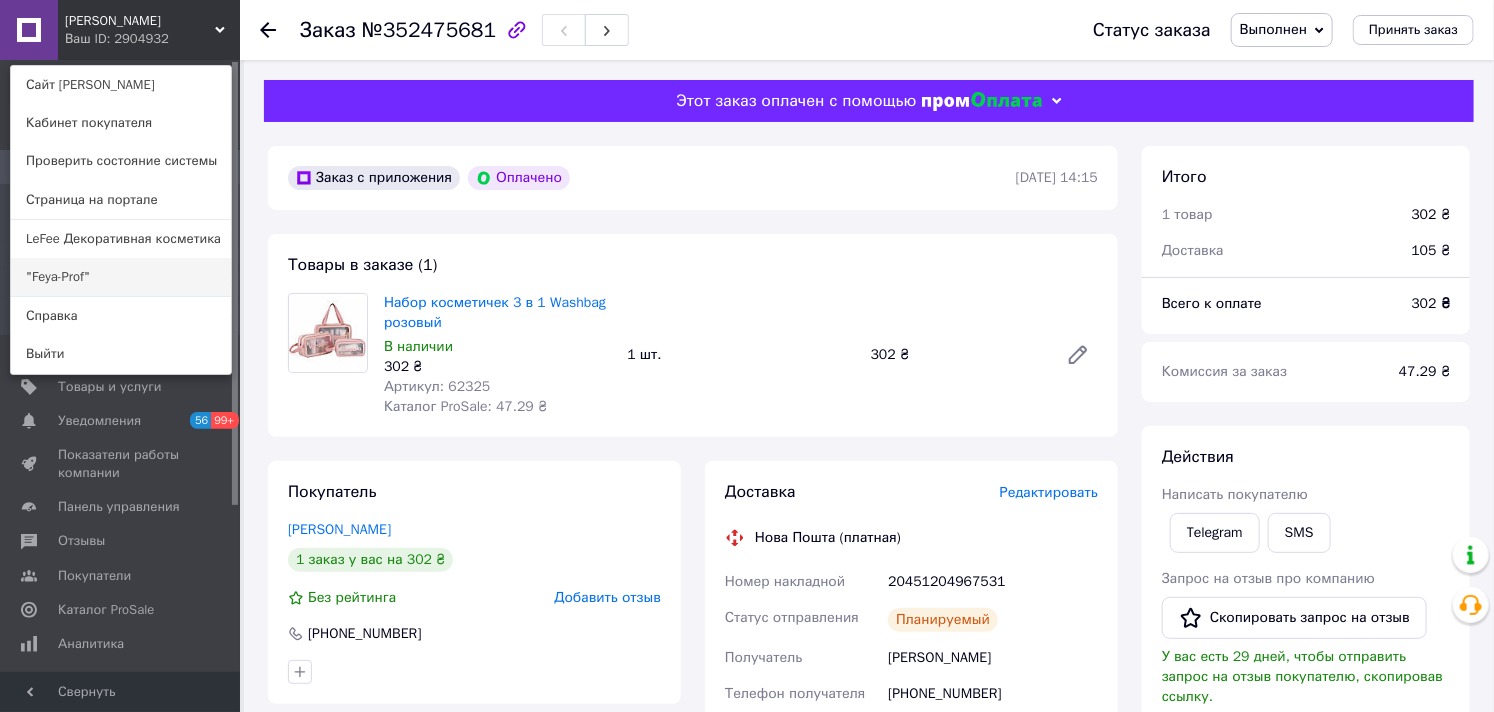 click on ""Feya-Prof"" at bounding box center (121, 277) 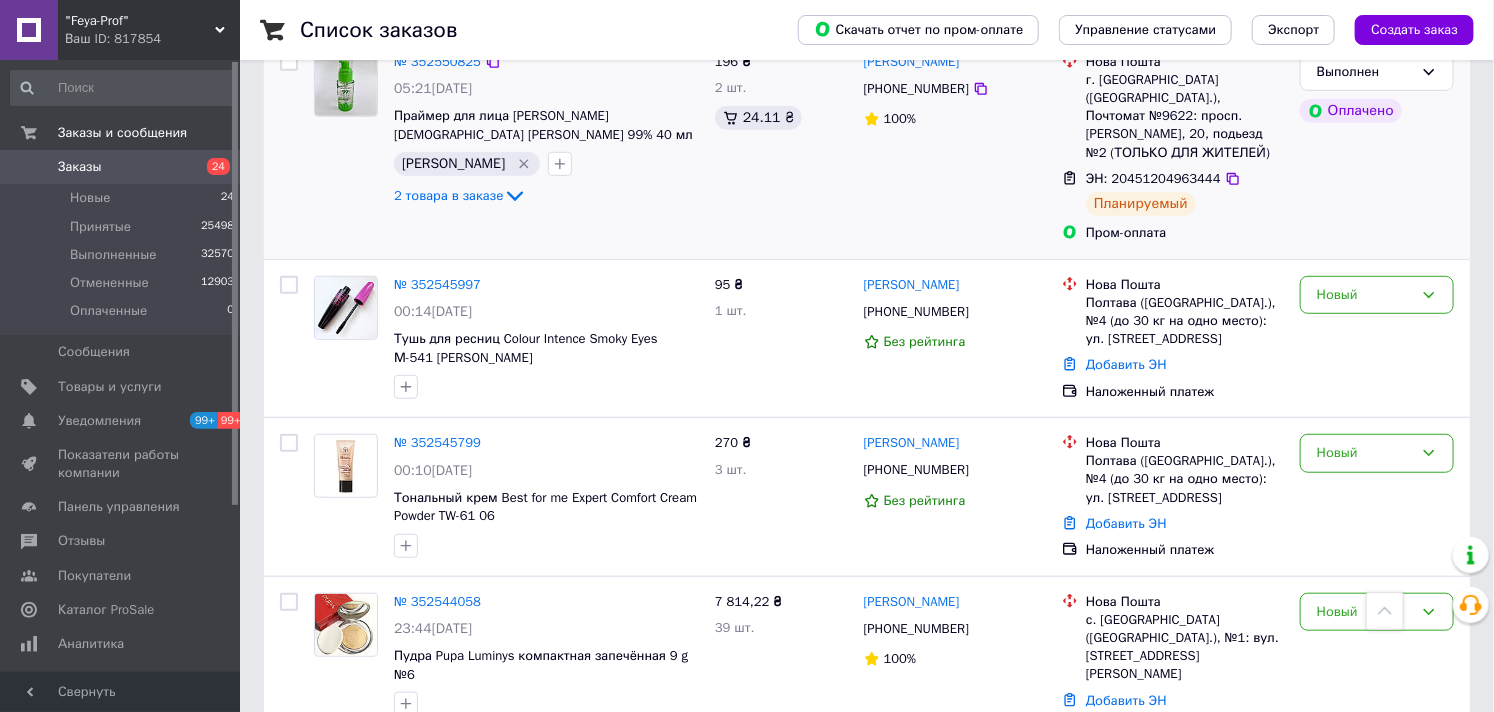 scroll, scrollTop: 555, scrollLeft: 0, axis: vertical 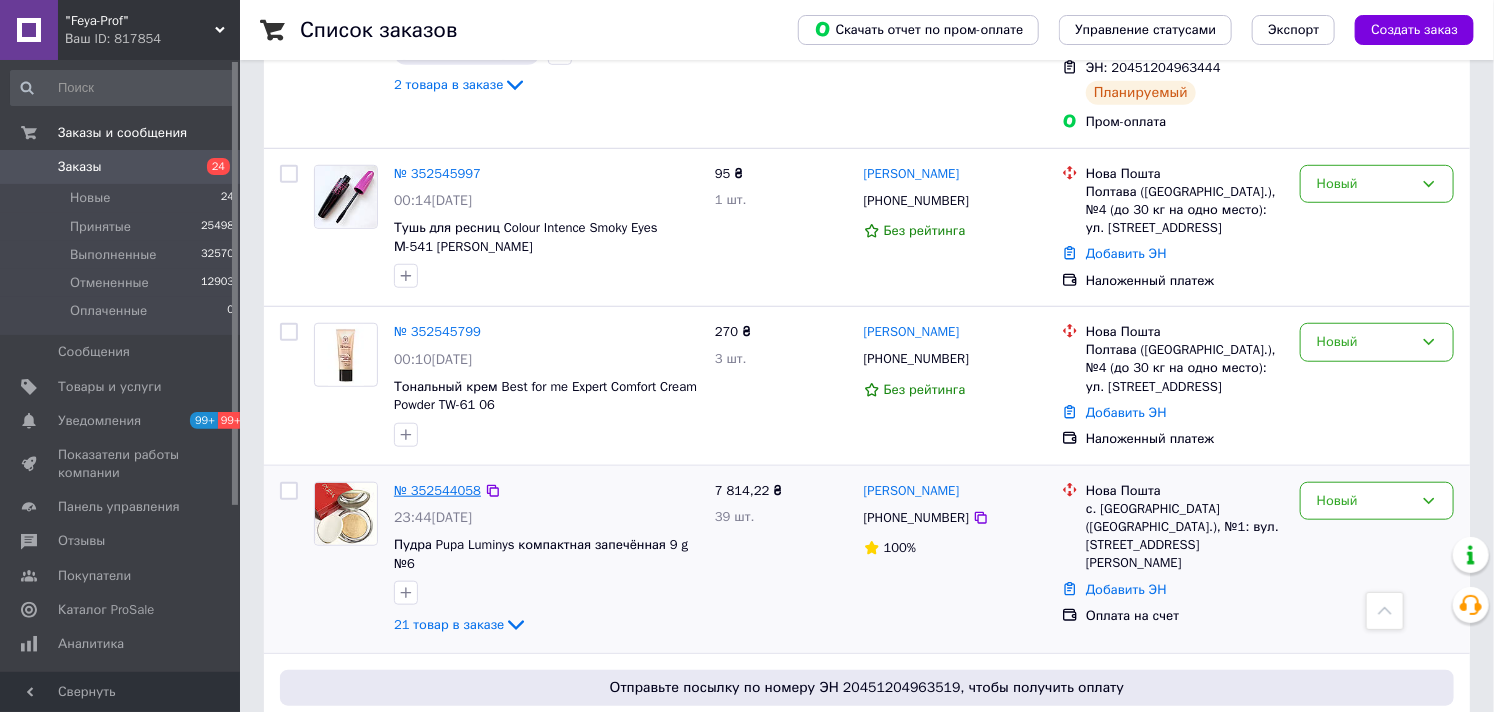 click on "№ 352544058" at bounding box center [437, 490] 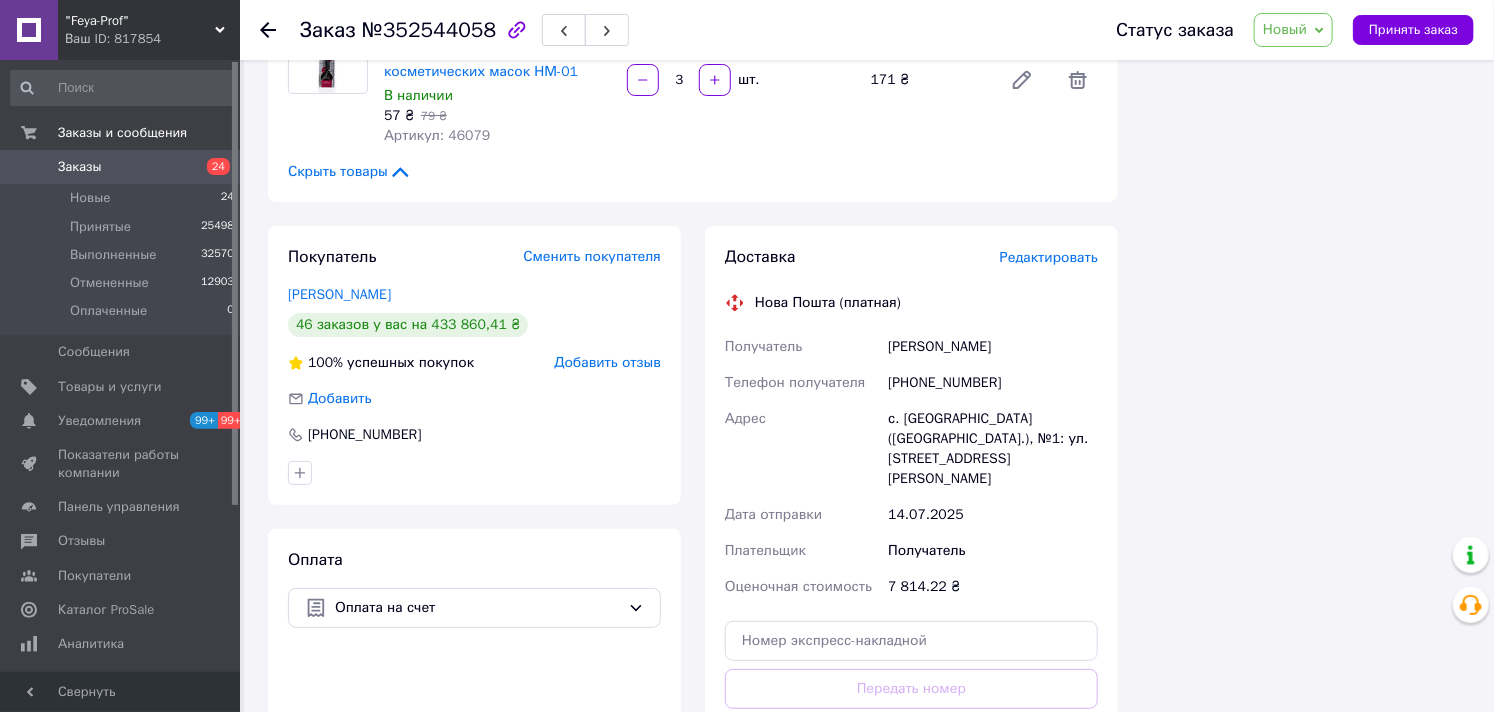 scroll, scrollTop: 3222, scrollLeft: 0, axis: vertical 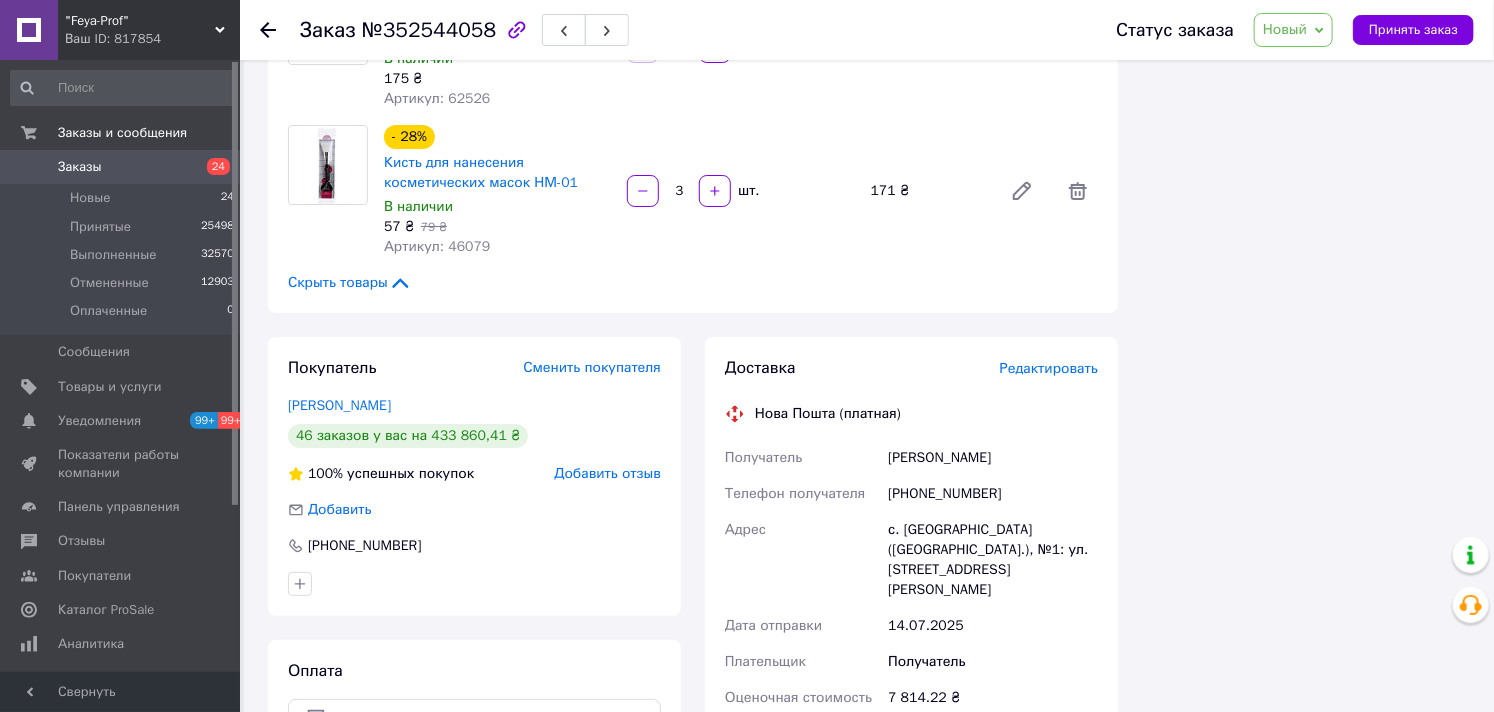 click on "Новый" at bounding box center (1285, 29) 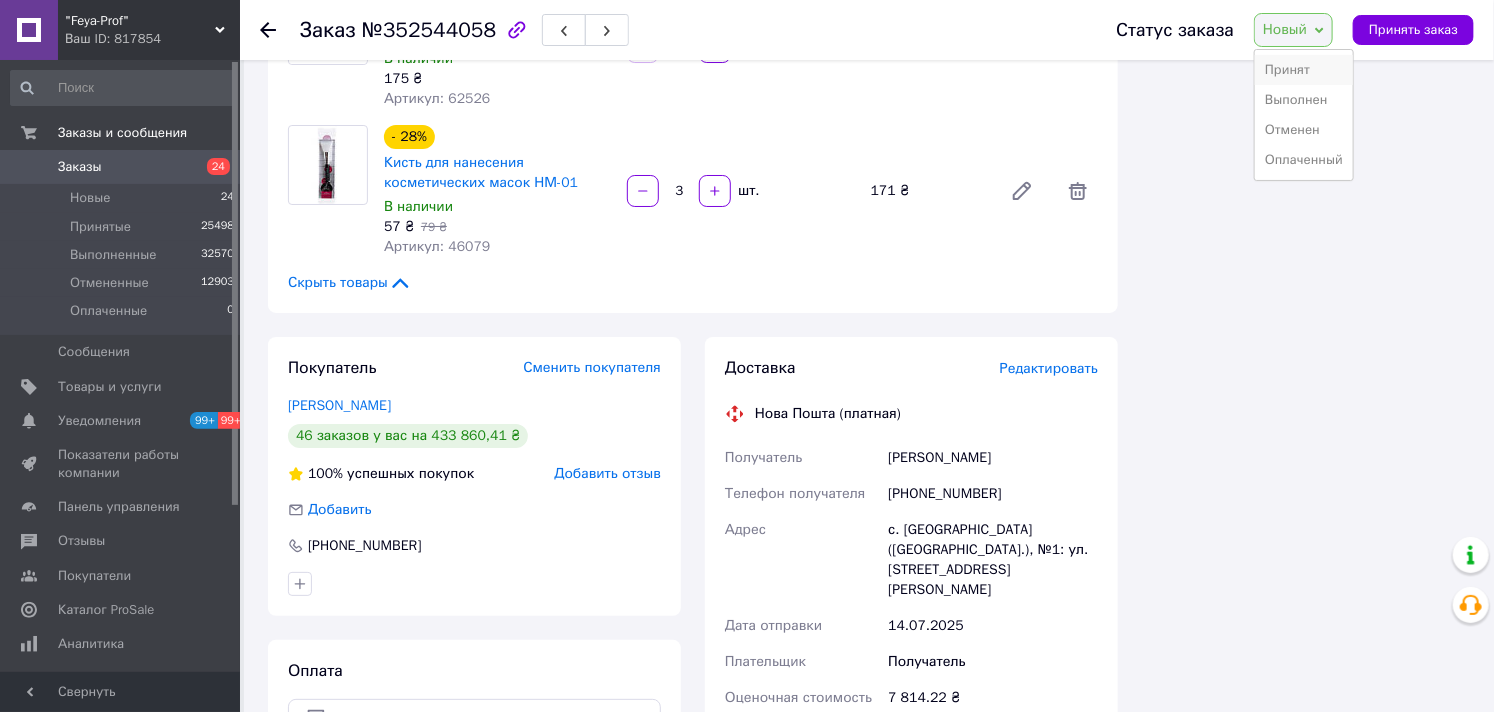 click on "Принят" at bounding box center (1304, 70) 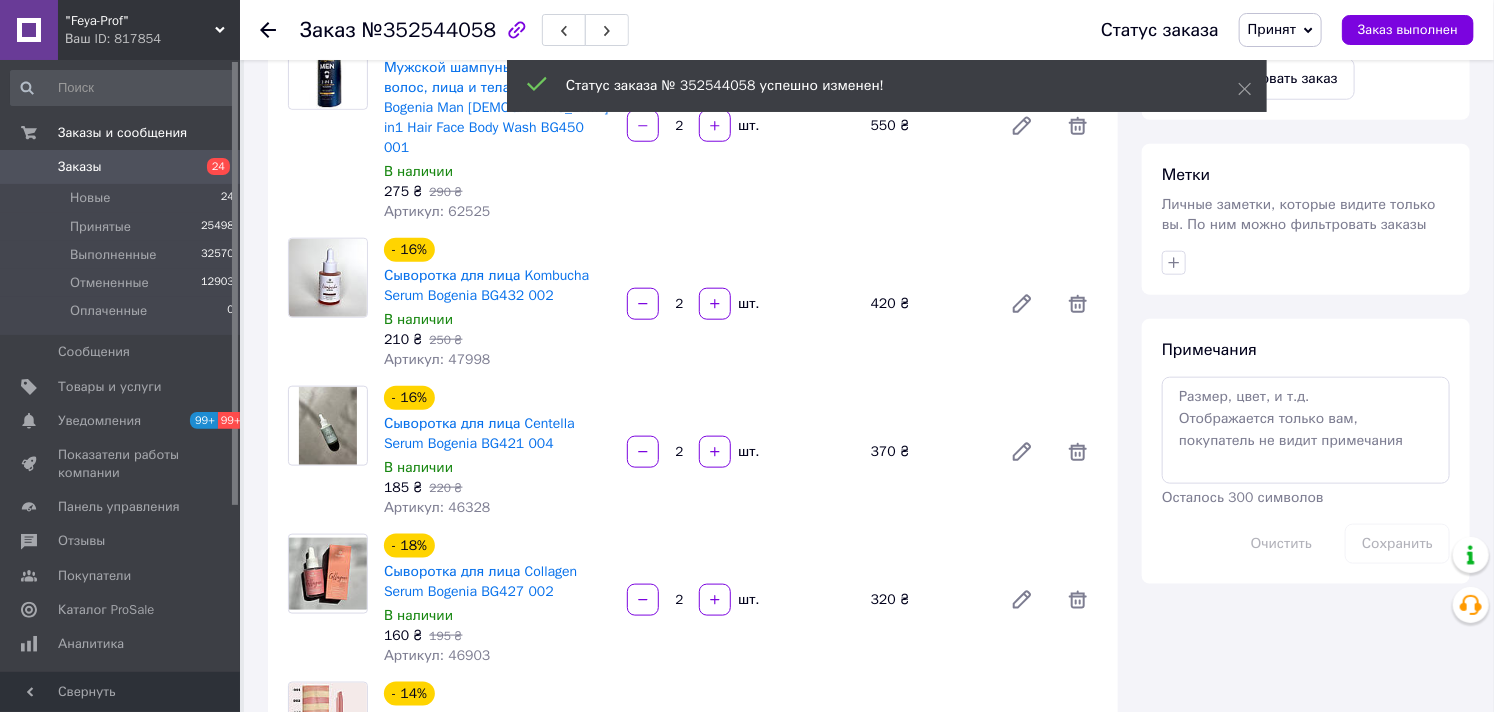 scroll, scrollTop: 666, scrollLeft: 0, axis: vertical 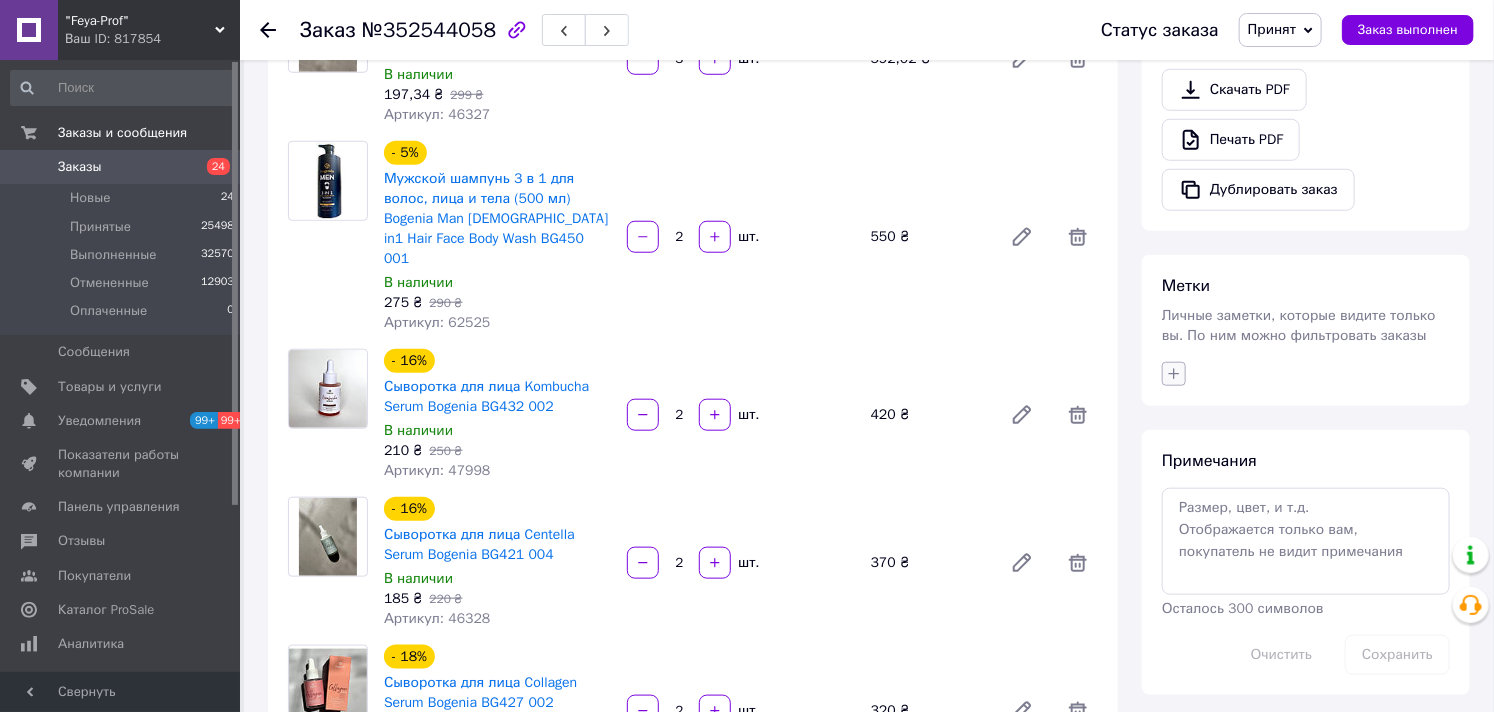 click 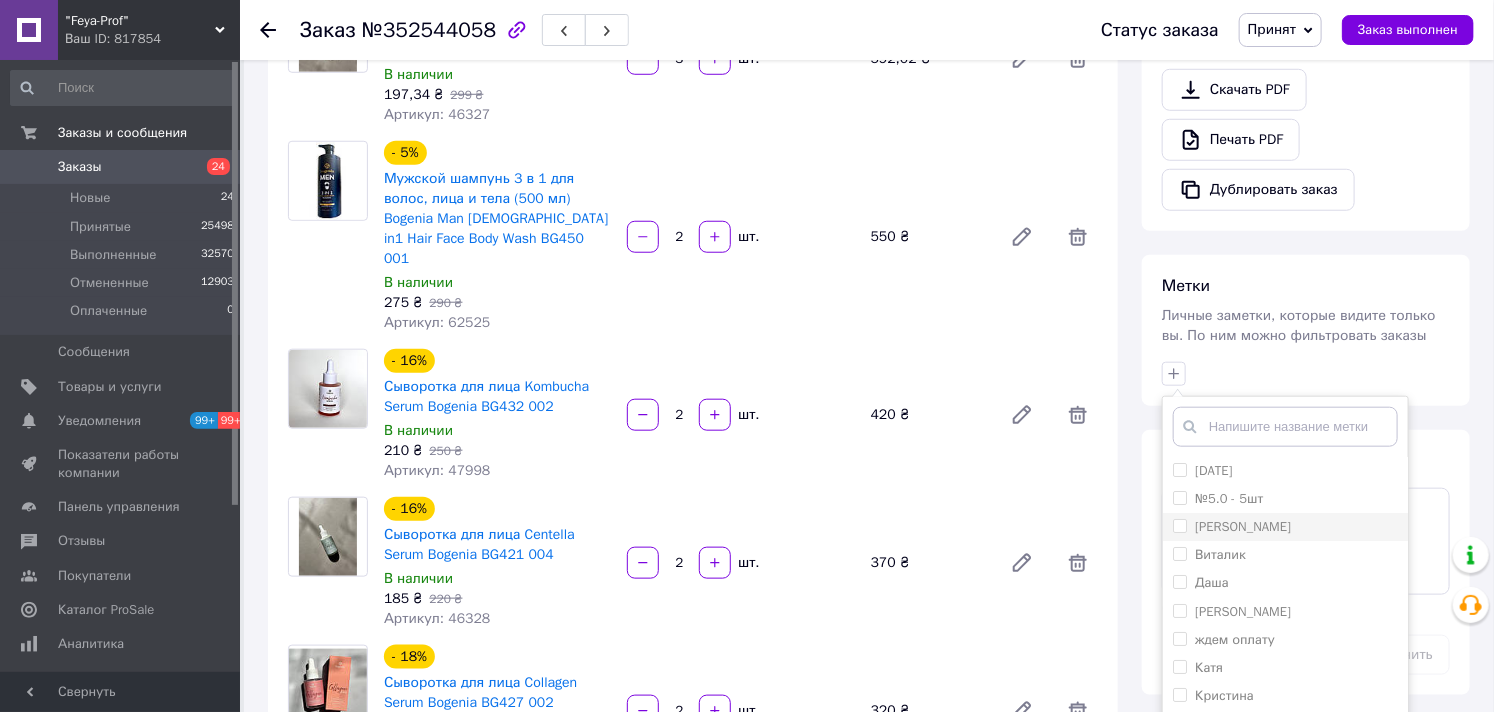 click on "[PERSON_NAME]" at bounding box center [1179, 525] 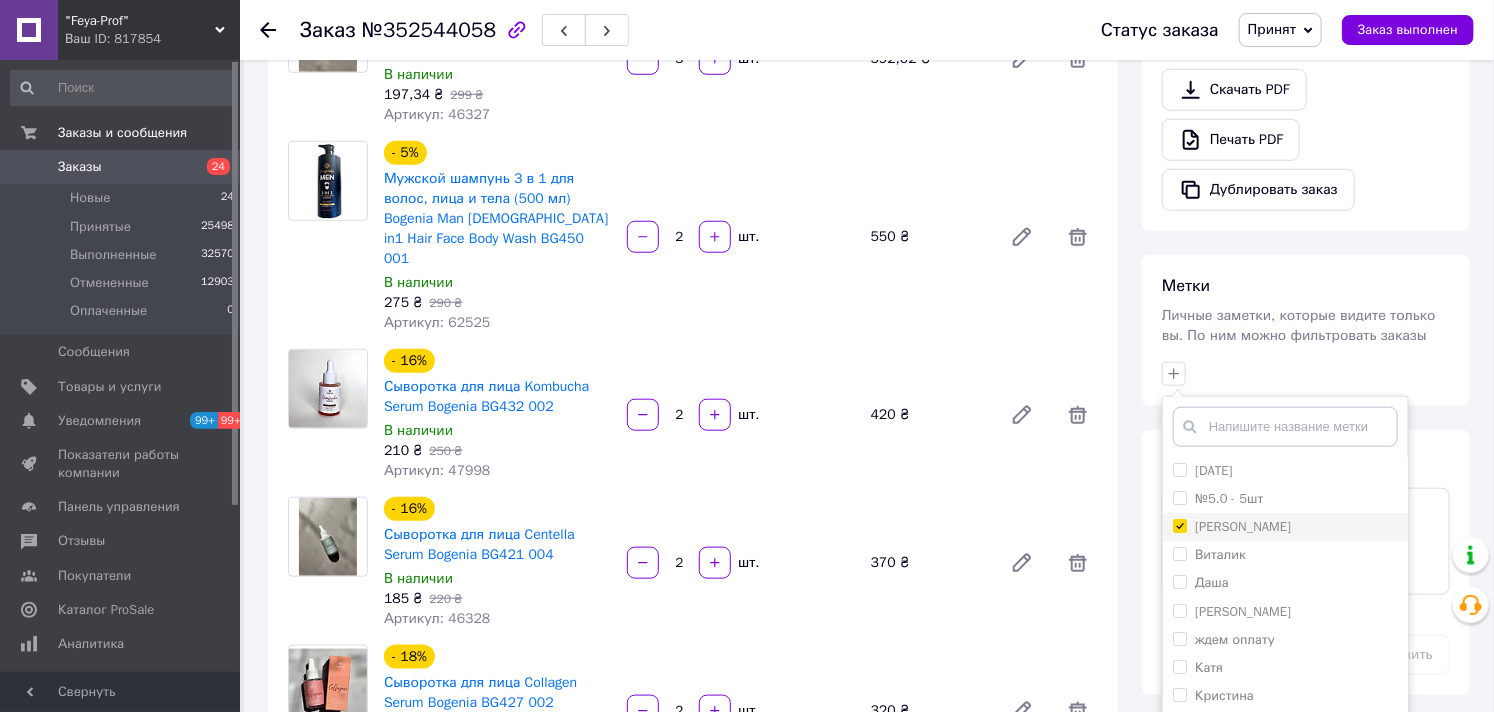 checkbox on "true" 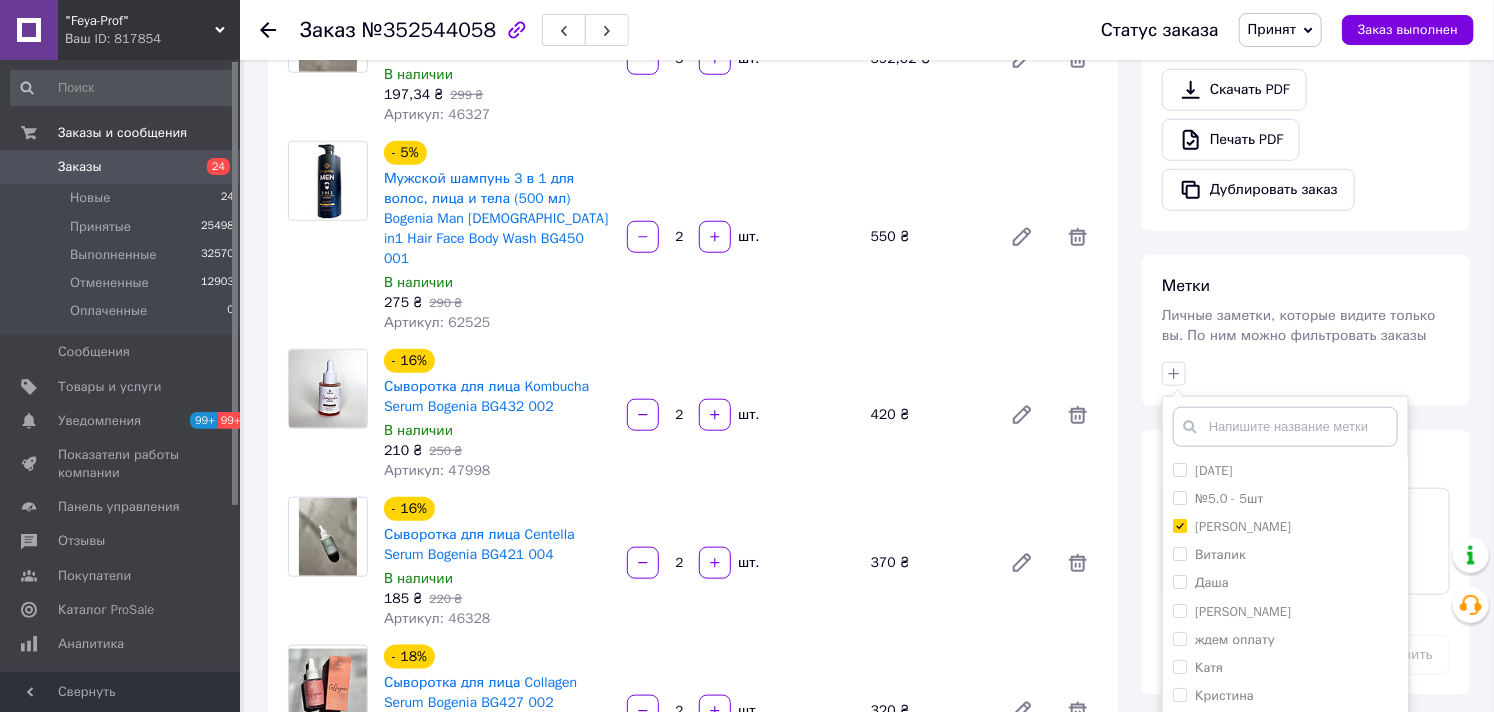 scroll, scrollTop: 151, scrollLeft: 0, axis: vertical 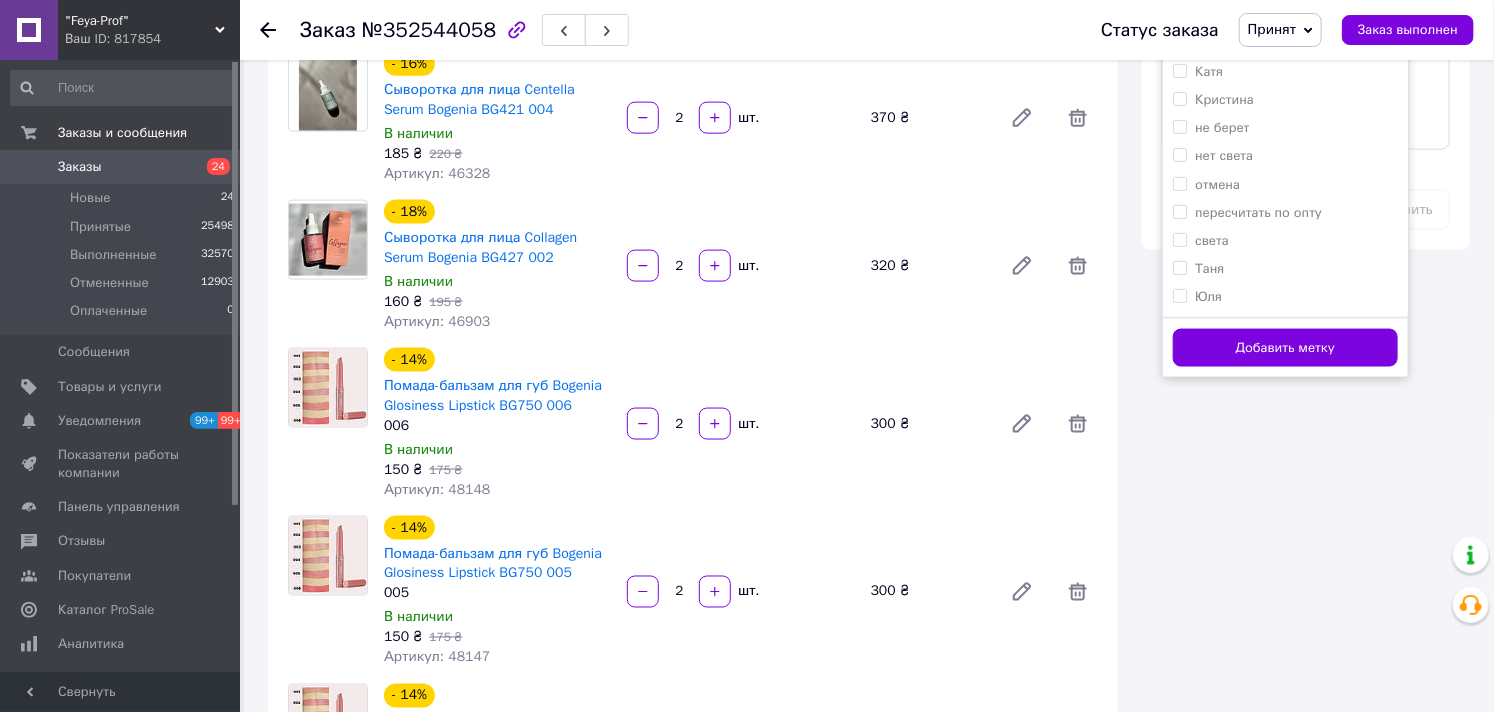 click on "Добавить метку" at bounding box center (1285, 348) 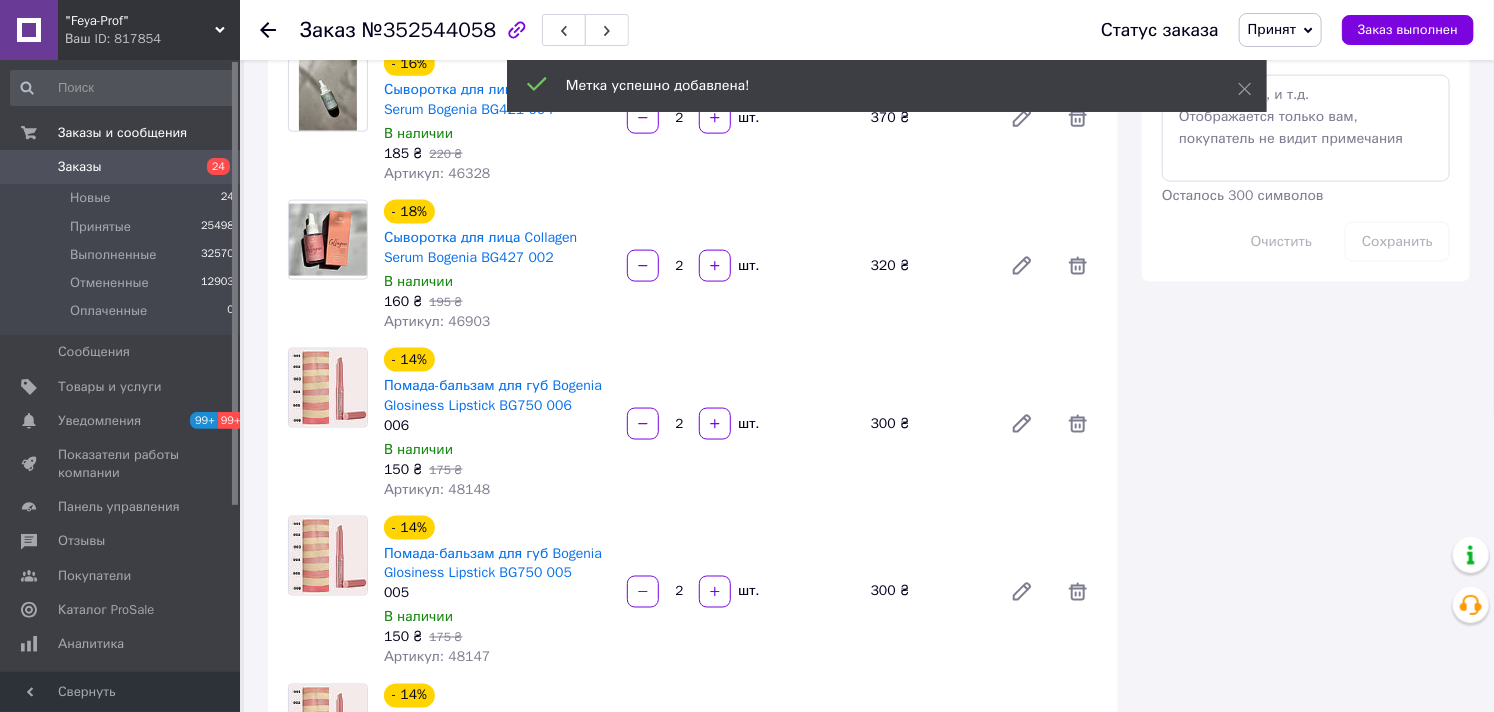 scroll, scrollTop: 666, scrollLeft: 0, axis: vertical 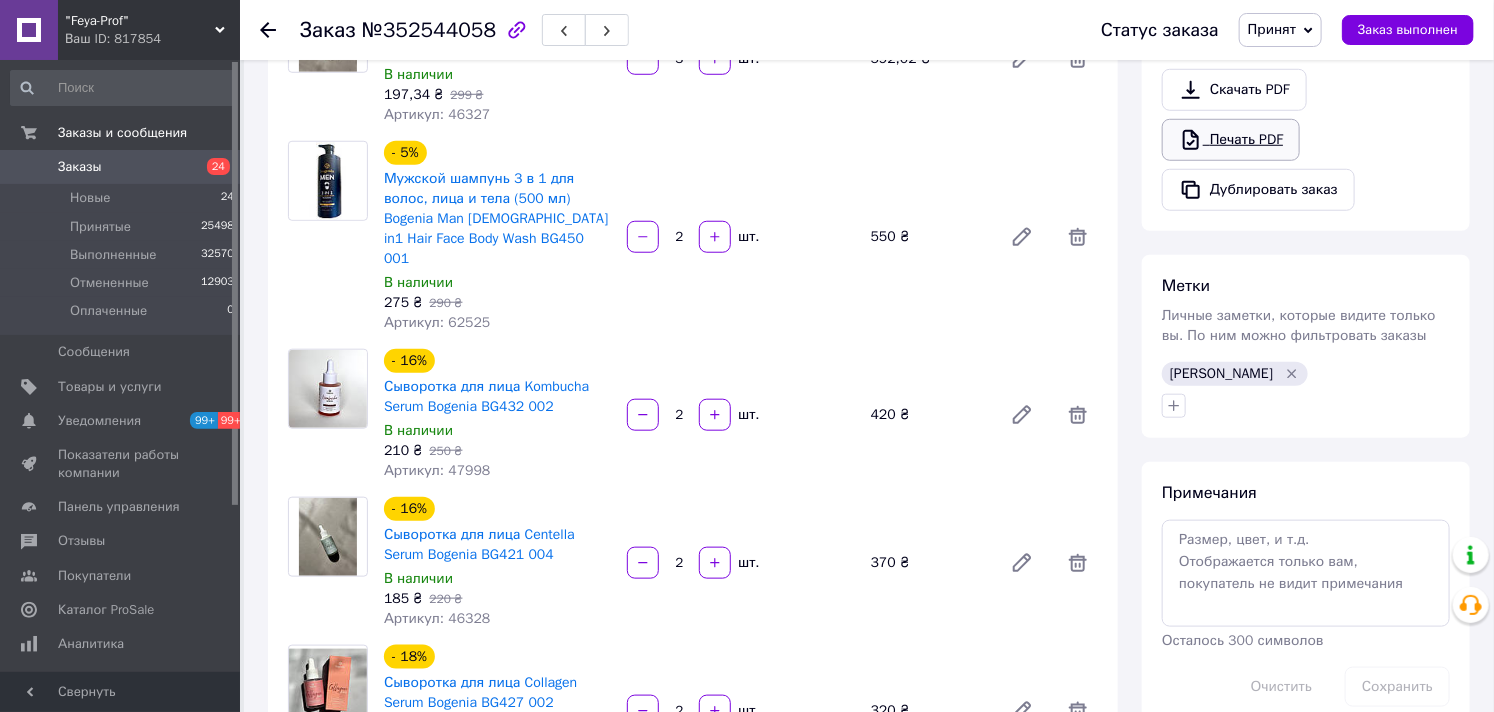 click on "Печать PDF" at bounding box center [1231, 140] 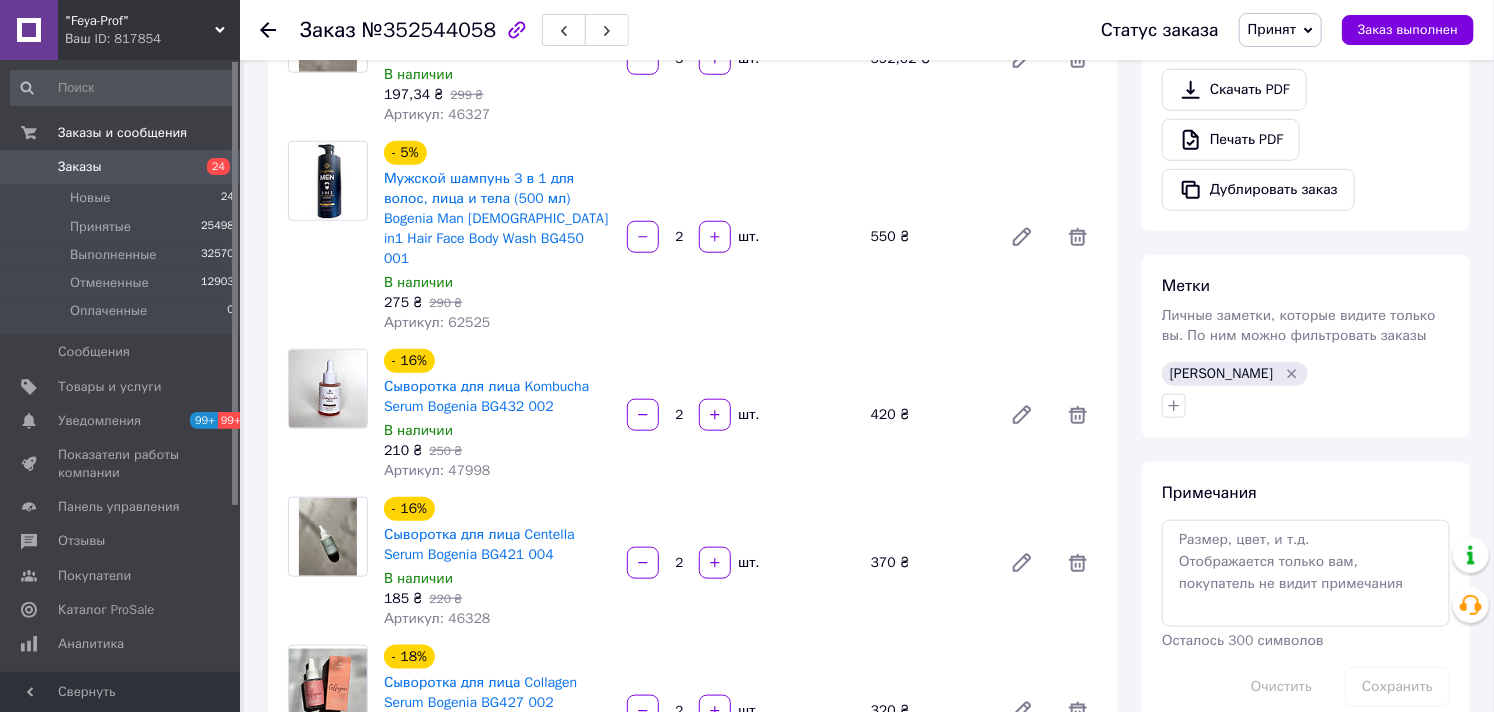 click on "Заказы 24" at bounding box center (123, 167) 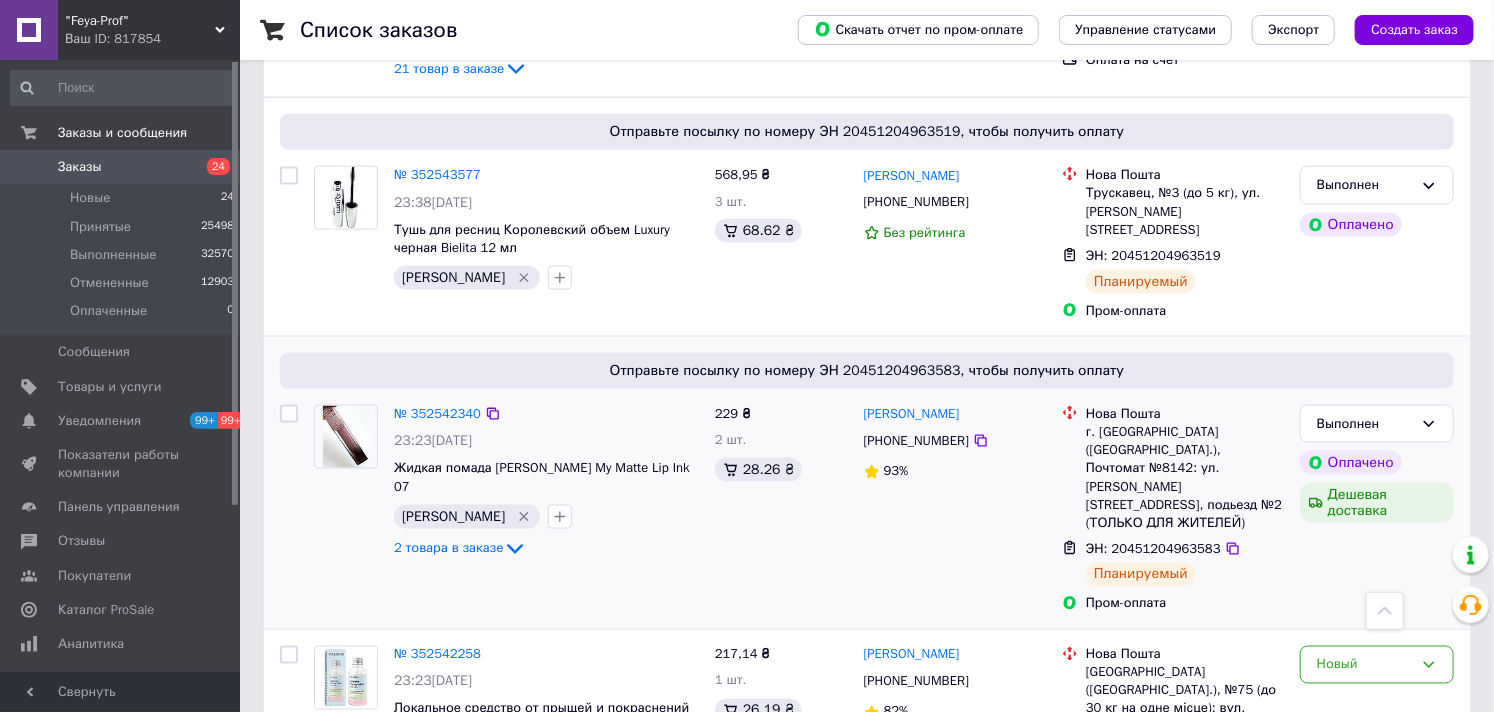 scroll, scrollTop: 1555, scrollLeft: 0, axis: vertical 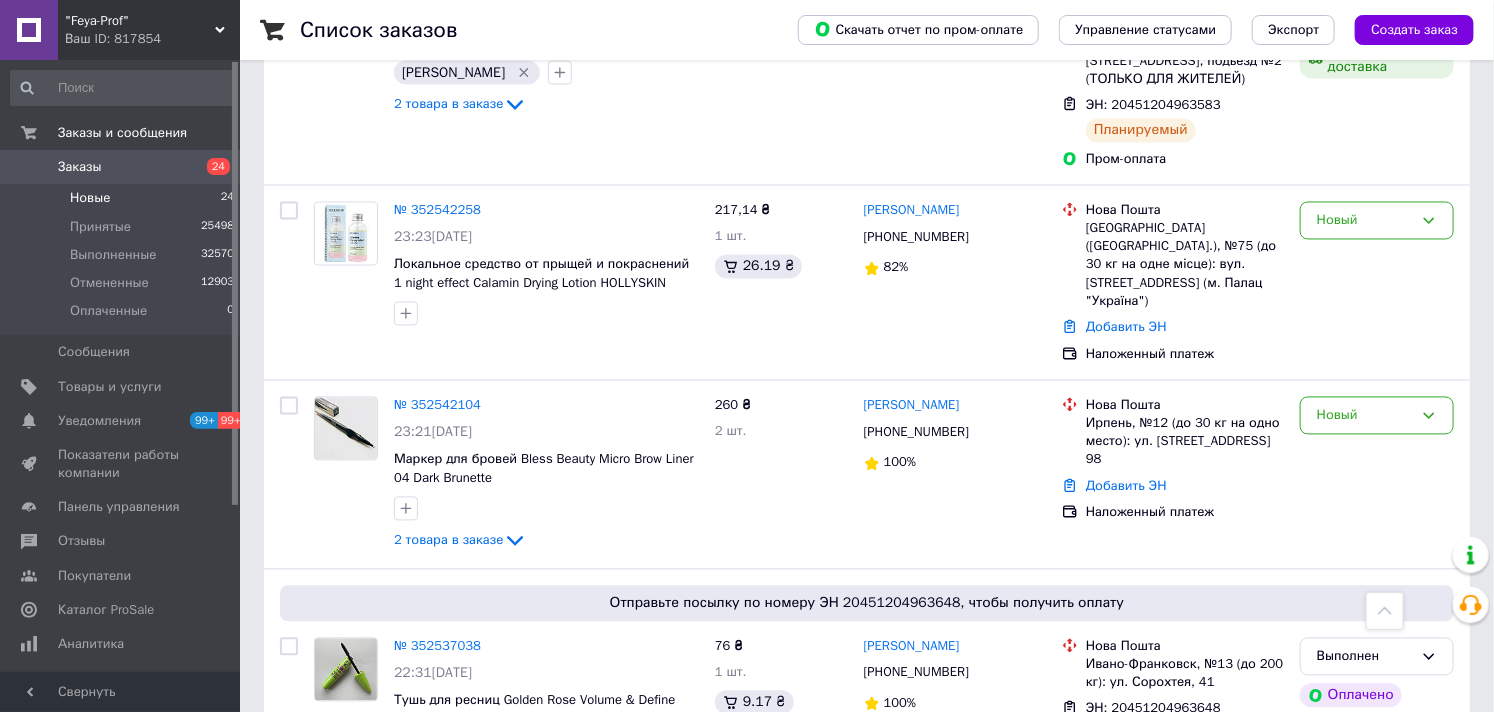 click on "Новые" at bounding box center [90, 198] 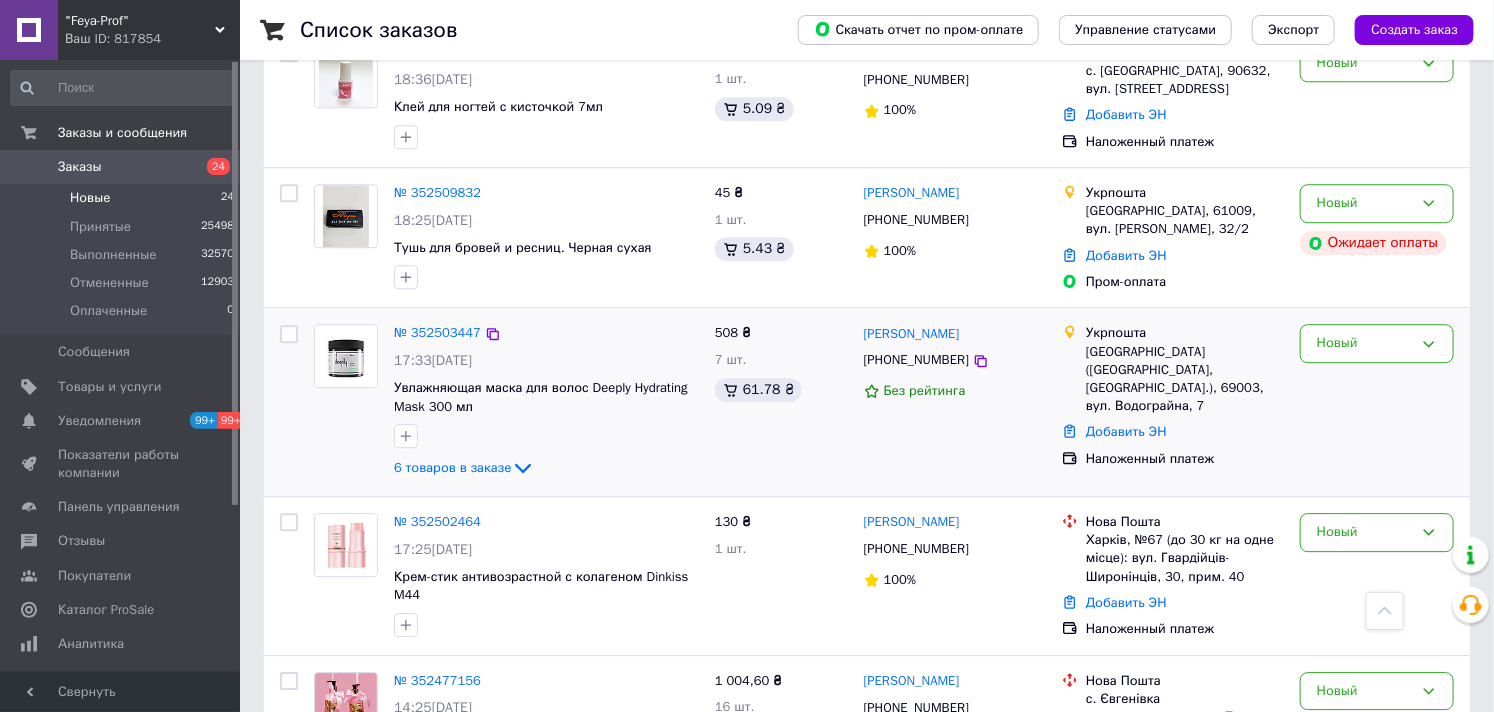 scroll, scrollTop: 2111, scrollLeft: 0, axis: vertical 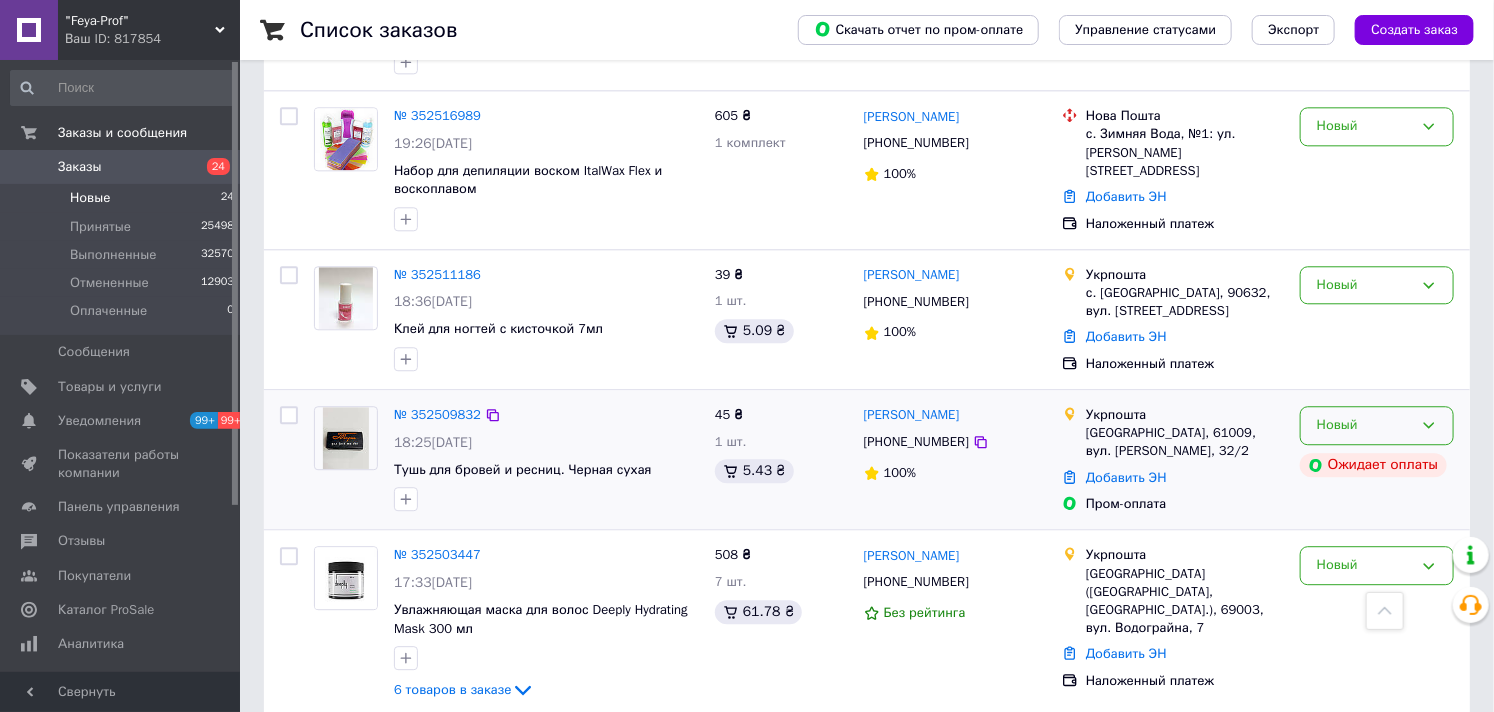 click on "Новый" at bounding box center [1365, 425] 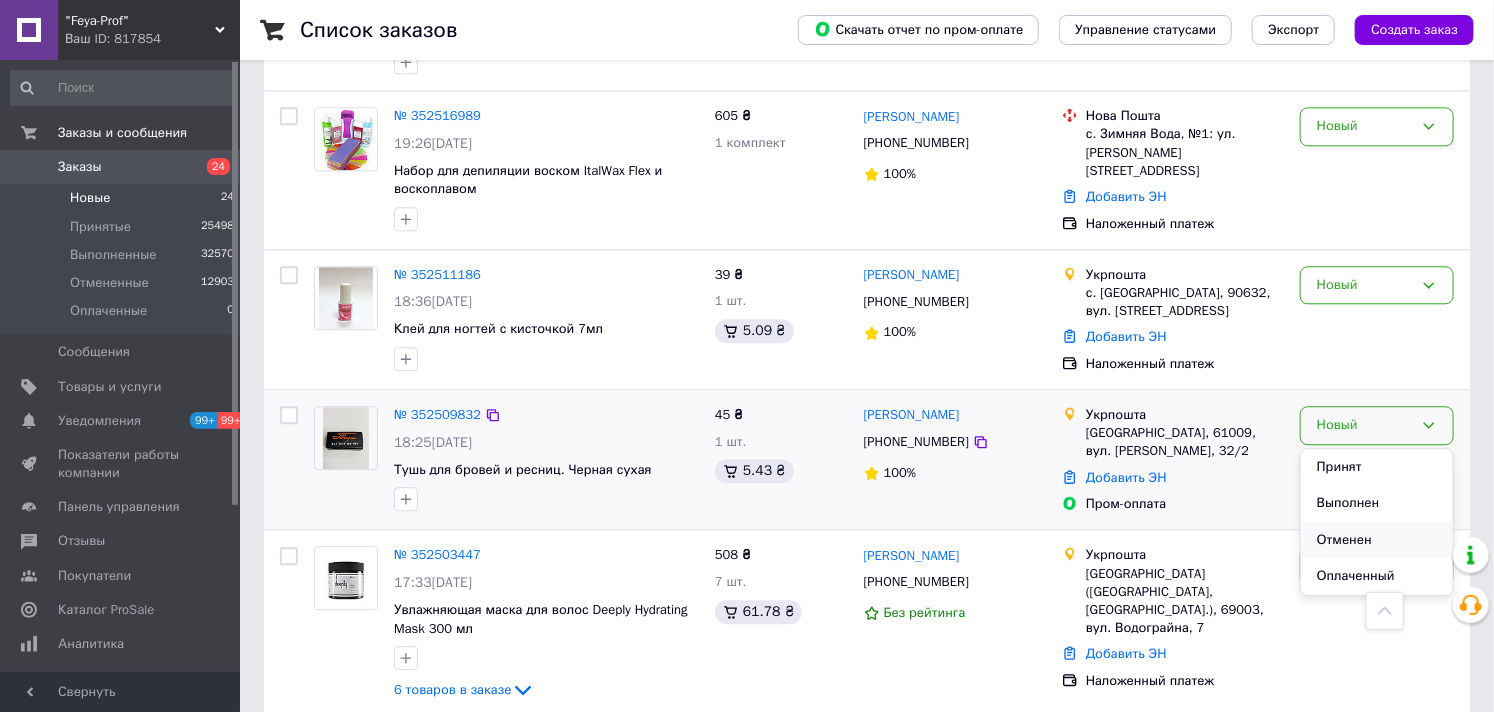 click on "Отменен" at bounding box center [1377, 540] 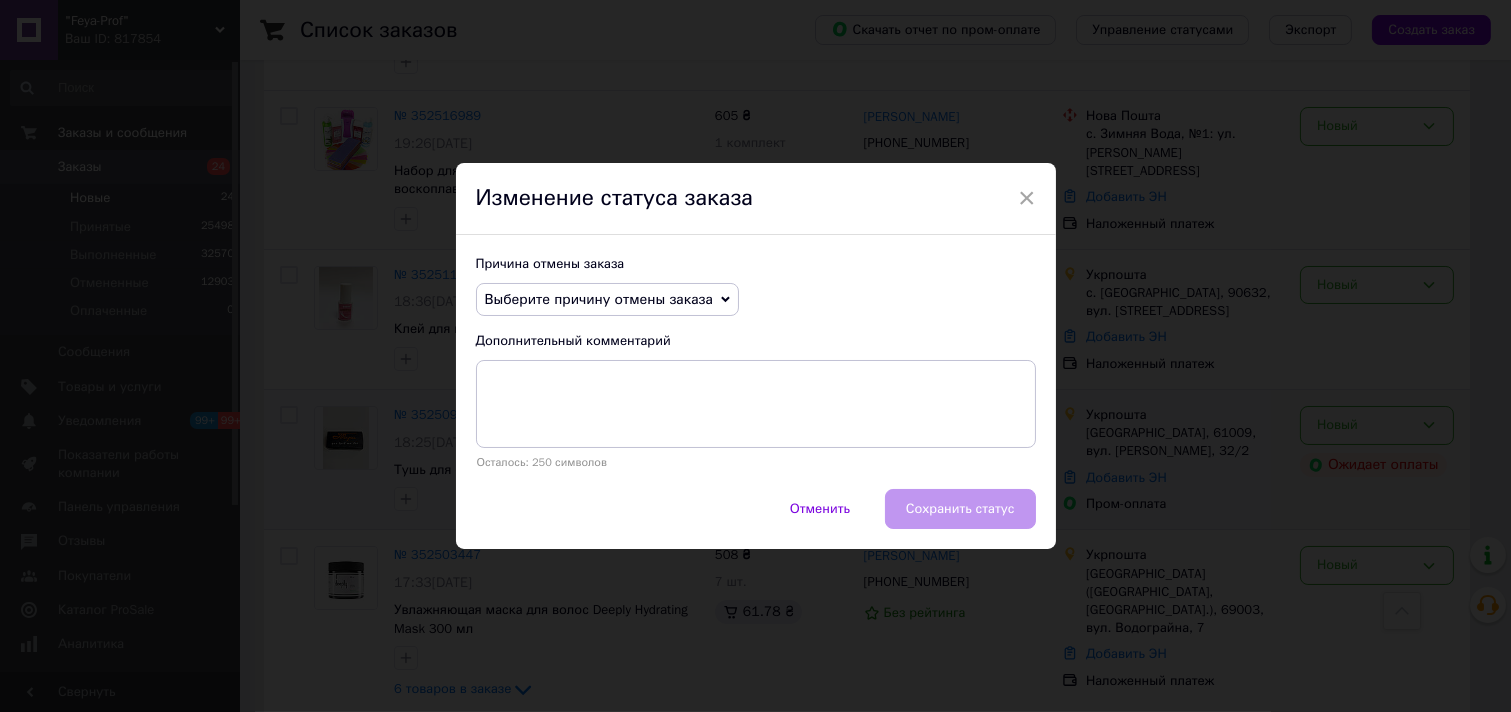 click on "Выберите причину отмены заказа" at bounding box center (599, 299) 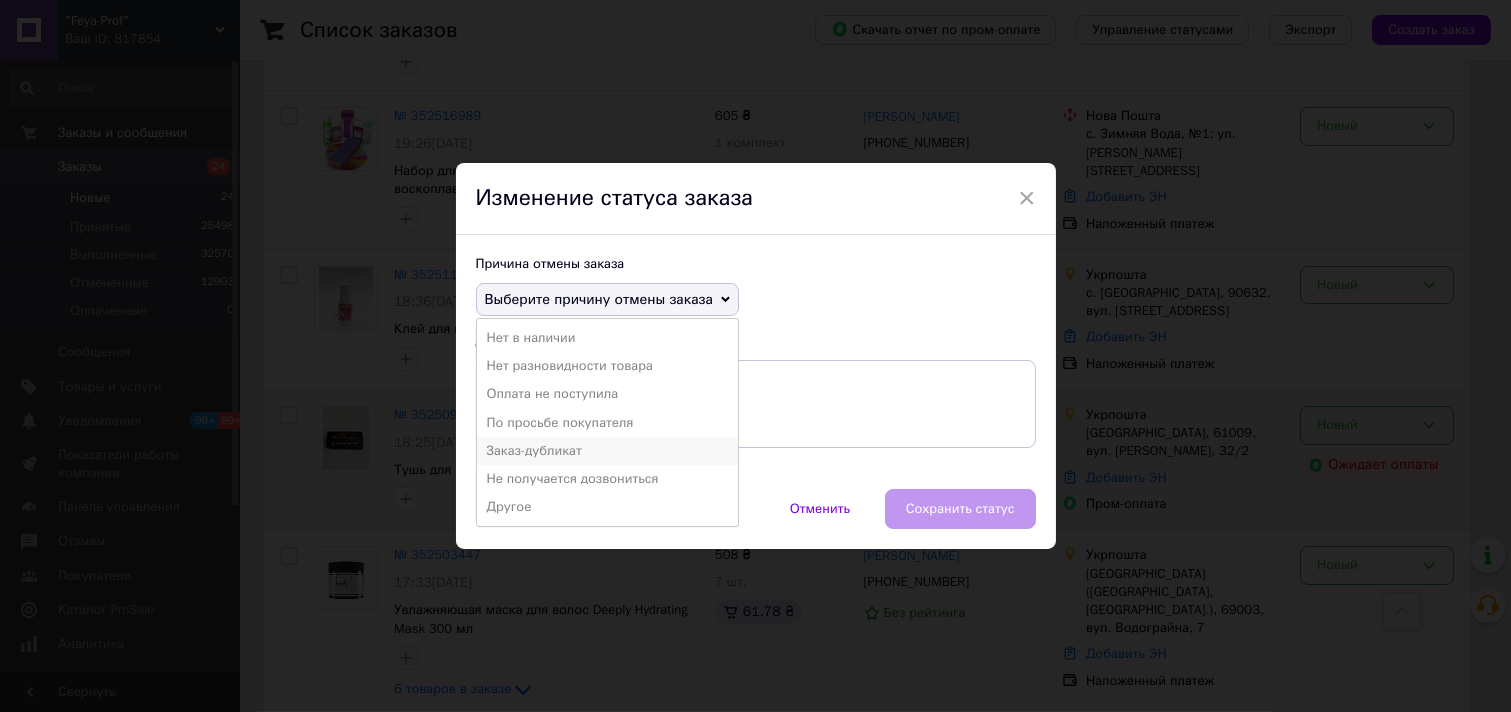 click on "Заказ-дубликат" at bounding box center (607, 451) 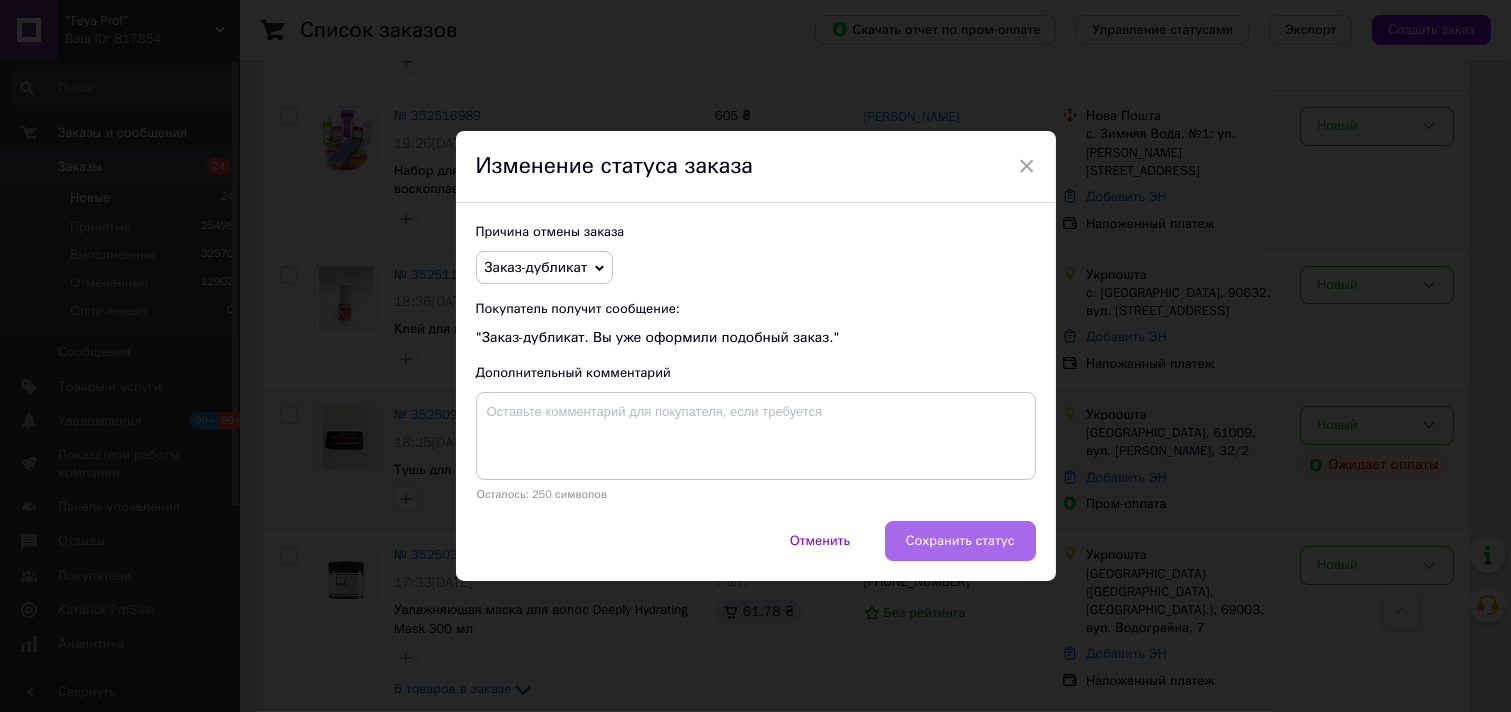 click on "Сохранить статус" at bounding box center (960, 541) 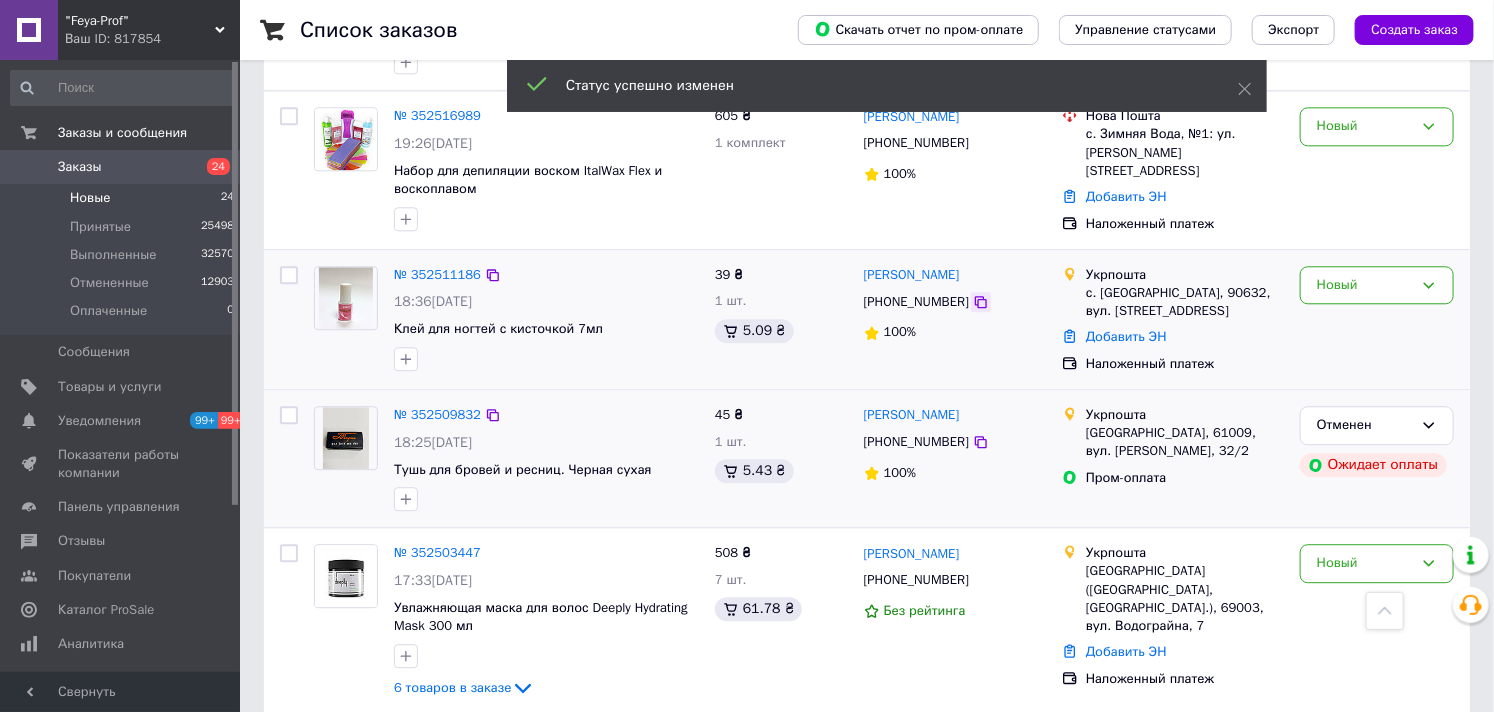 click 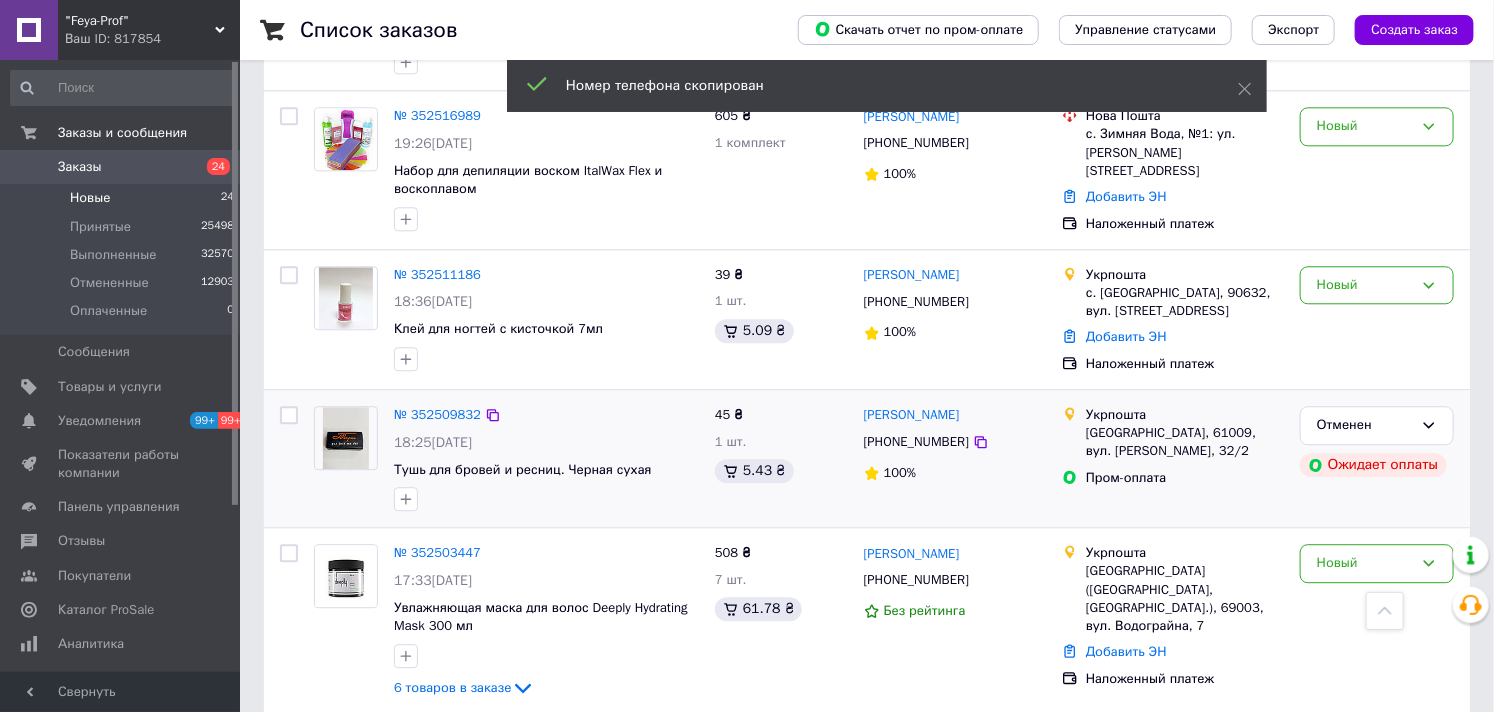 click on "Заказы" at bounding box center (80, 167) 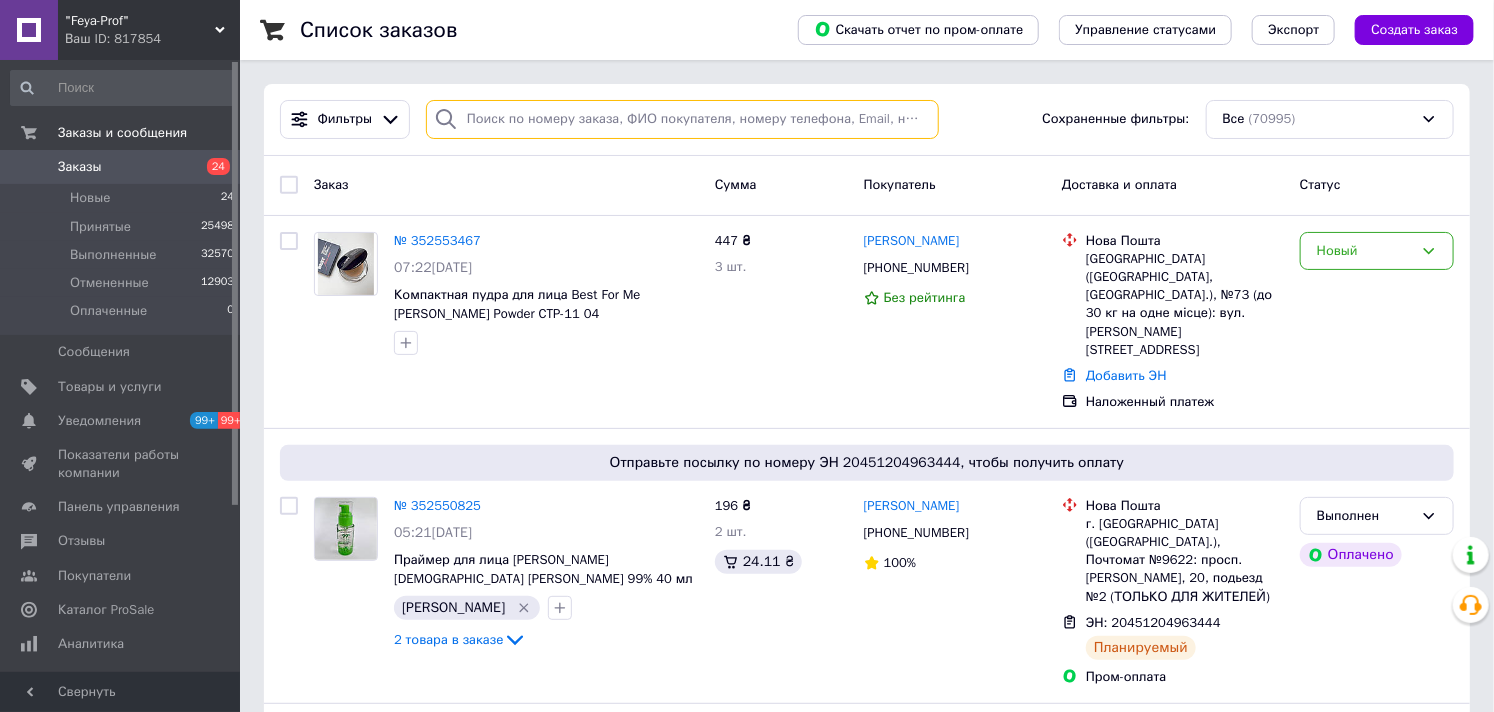 paste on "[PHONE_NUMBER]" 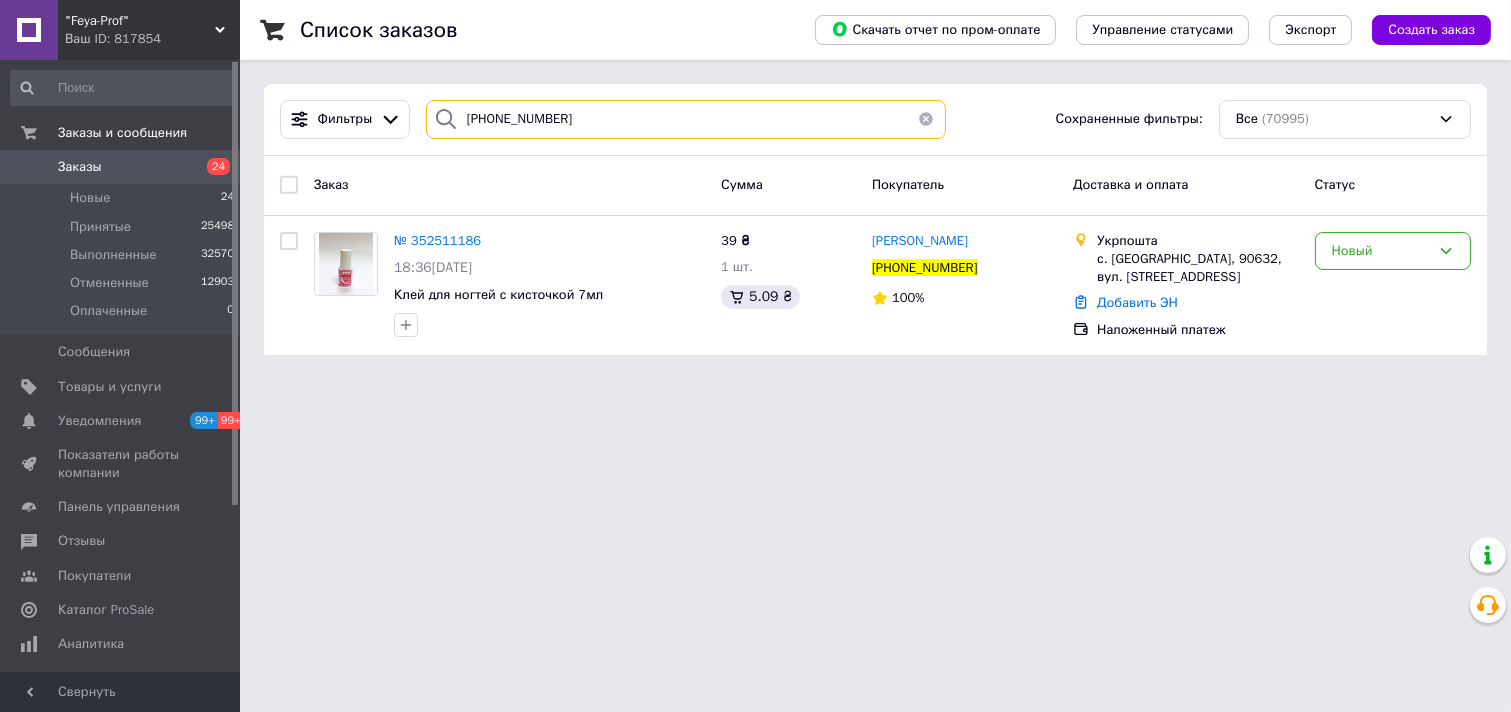 type on "[PHONE_NUMBER]" 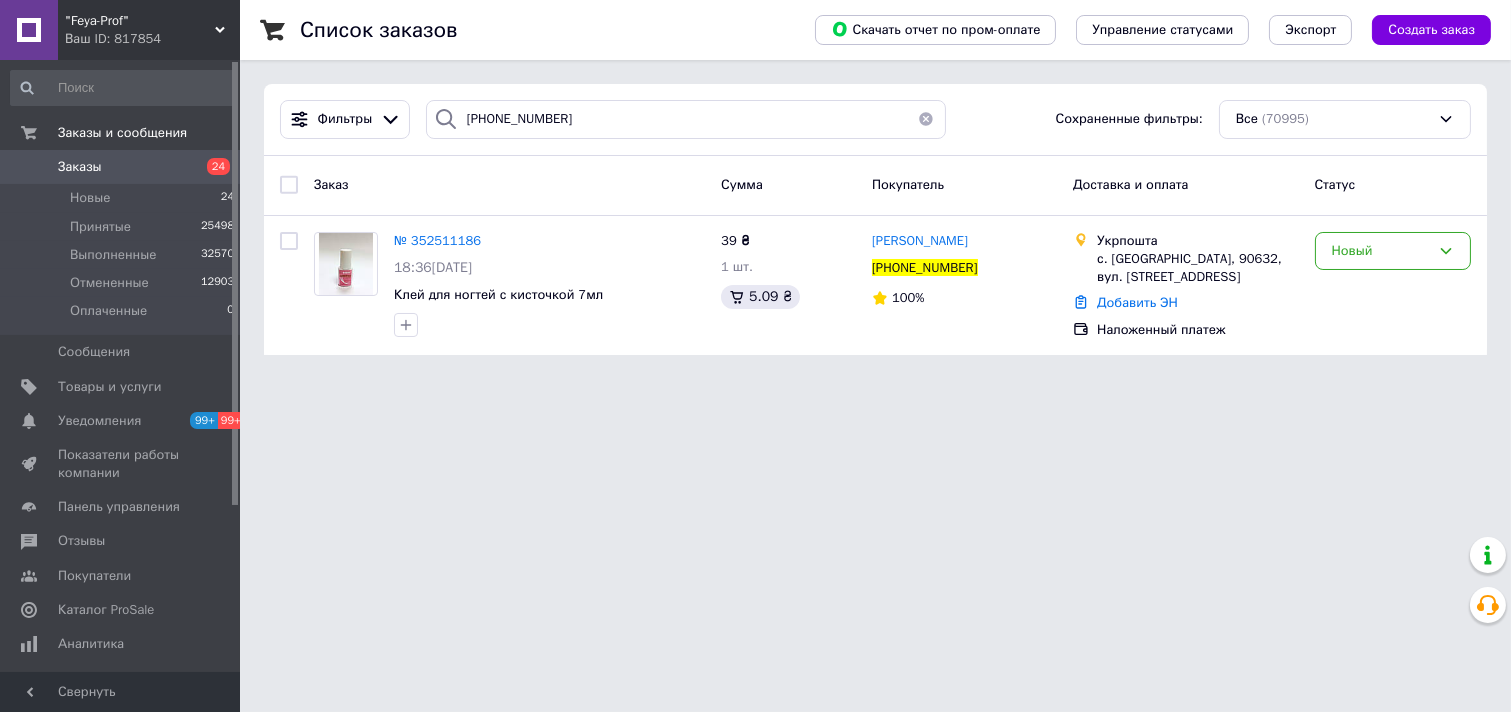 click on "Заказы" at bounding box center (121, 167) 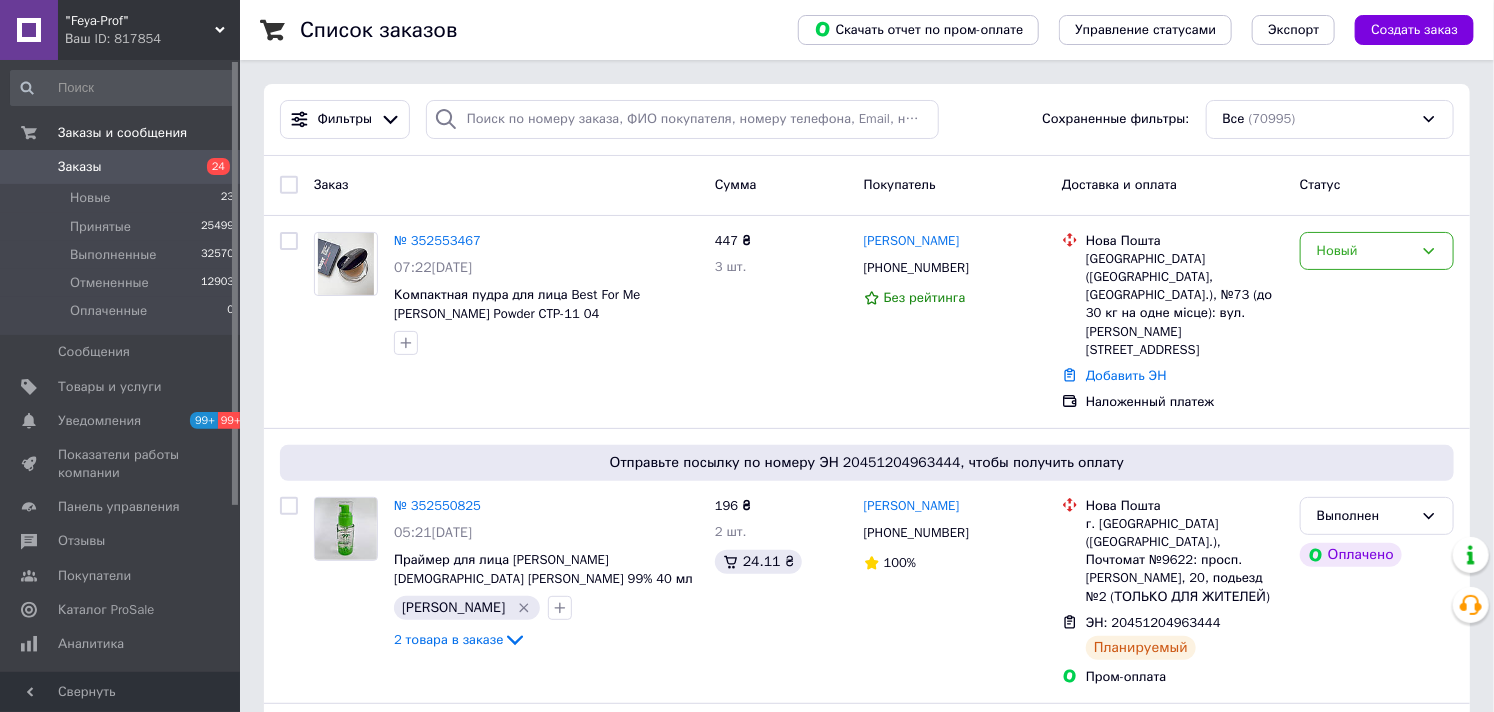 click on "Заказы" at bounding box center [80, 167] 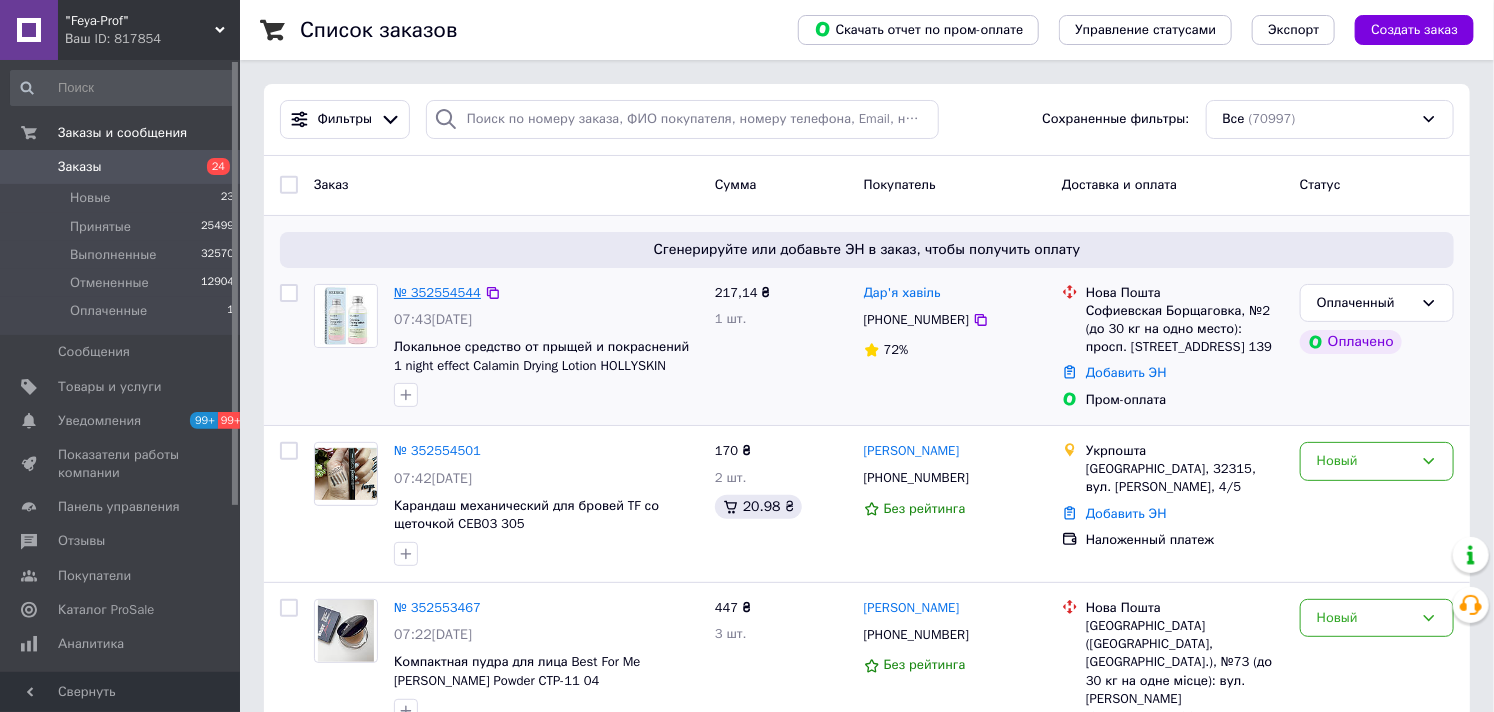 click on "№ 352554544" at bounding box center [437, 292] 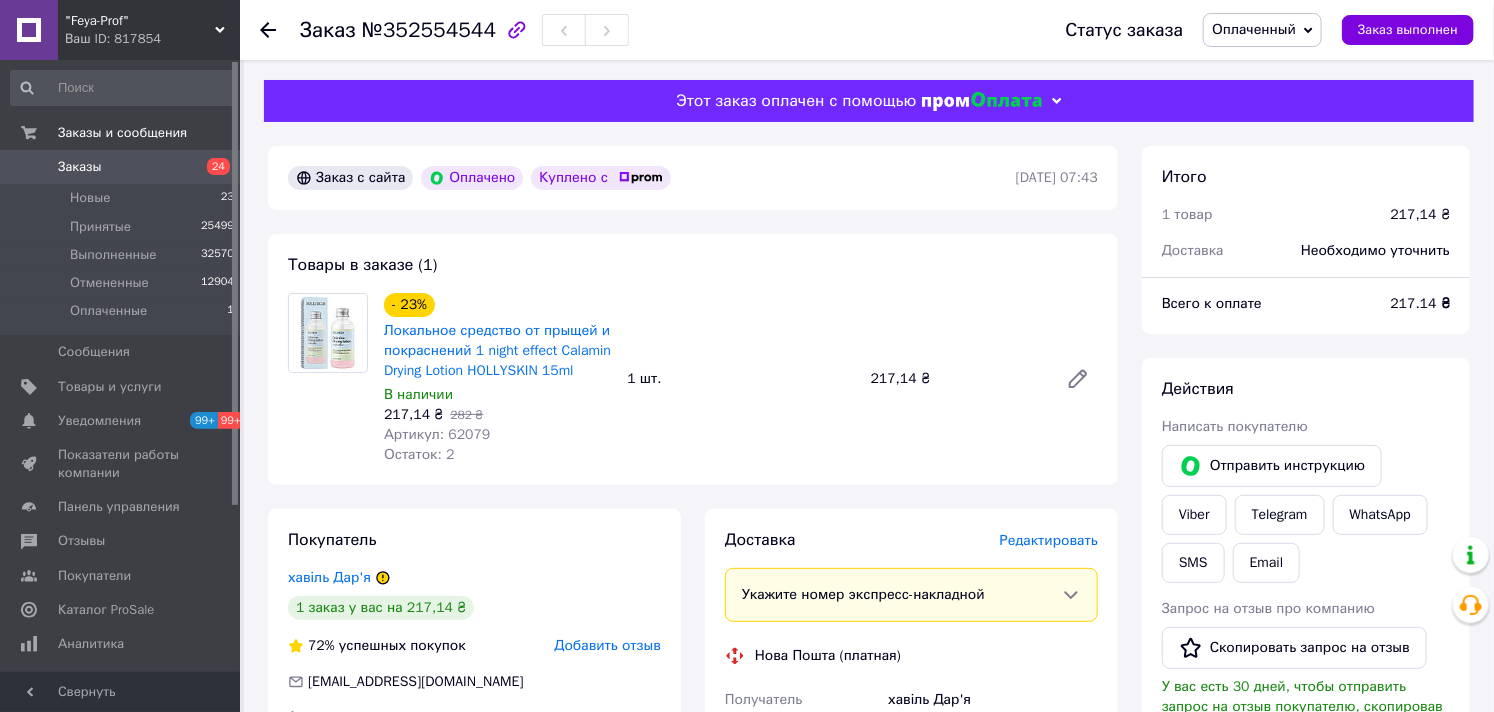 scroll, scrollTop: 444, scrollLeft: 0, axis: vertical 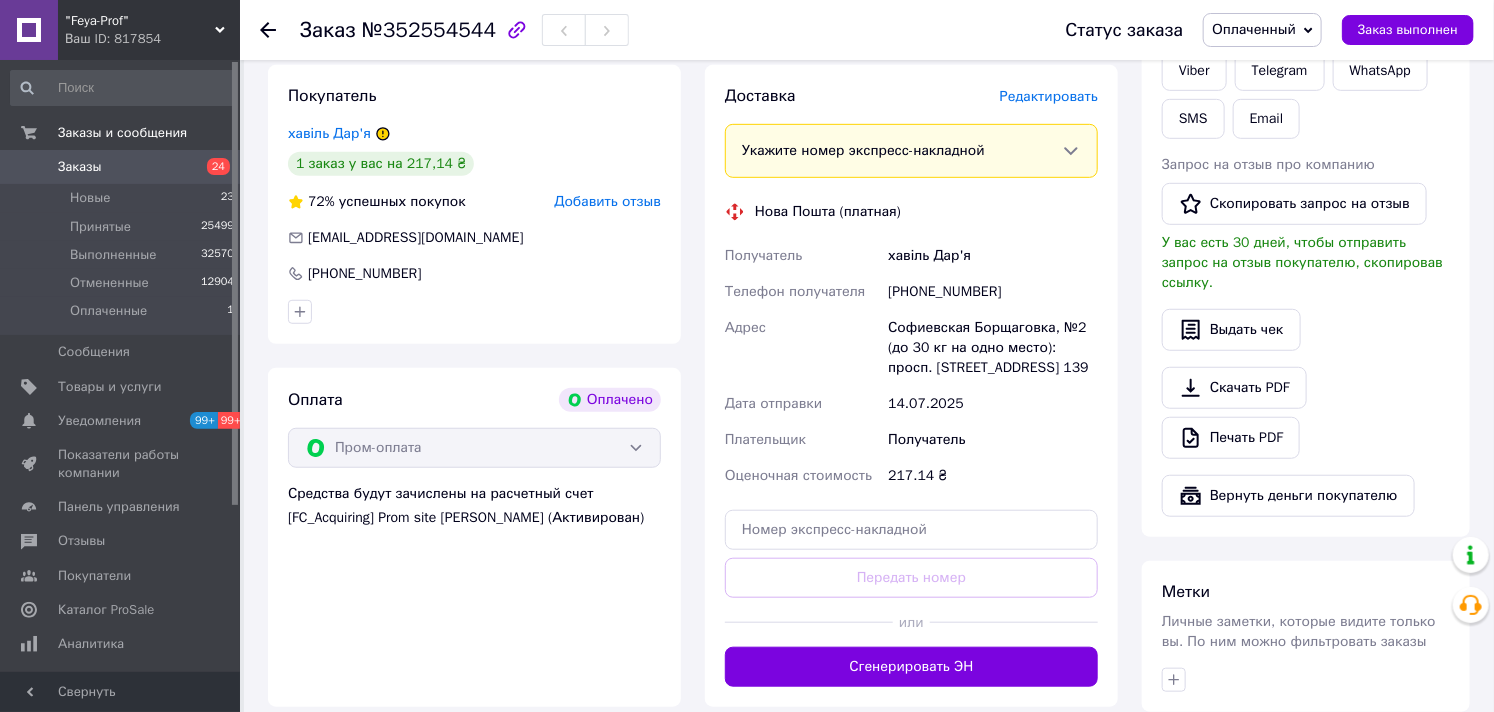 drag, startPoint x: 890, startPoint y: 348, endPoint x: 1022, endPoint y: 402, distance: 142.61838 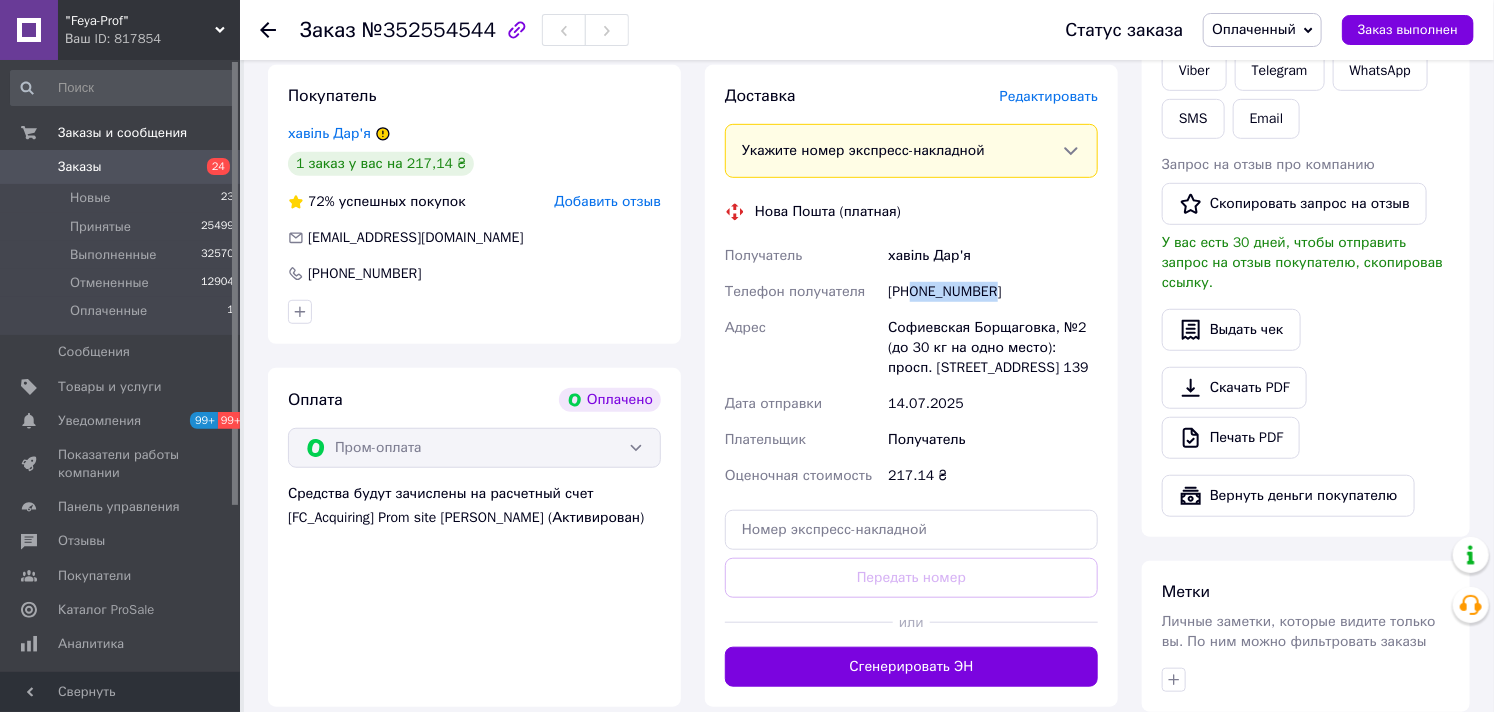 drag, startPoint x: 916, startPoint y: 312, endPoint x: 1001, endPoint y: 323, distance: 85.70881 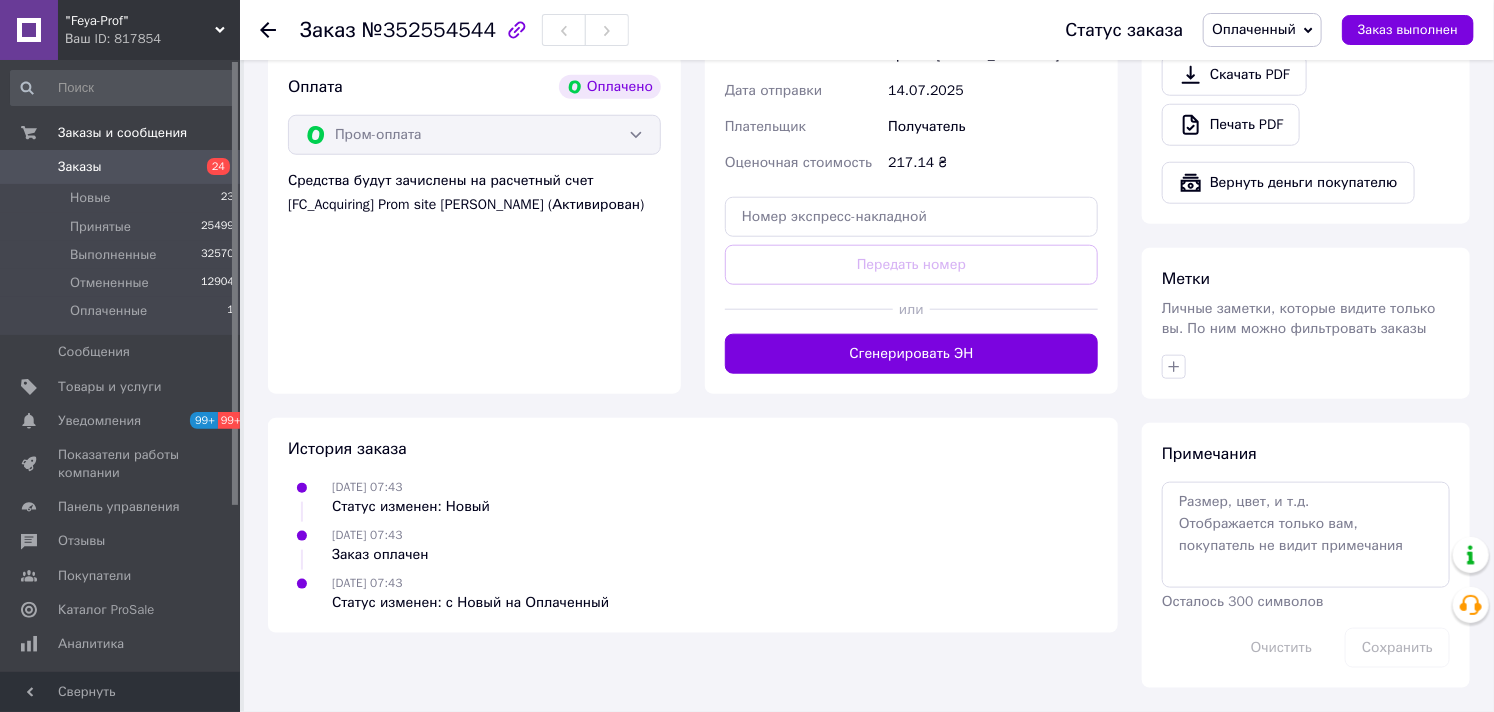 scroll, scrollTop: 647, scrollLeft: 0, axis: vertical 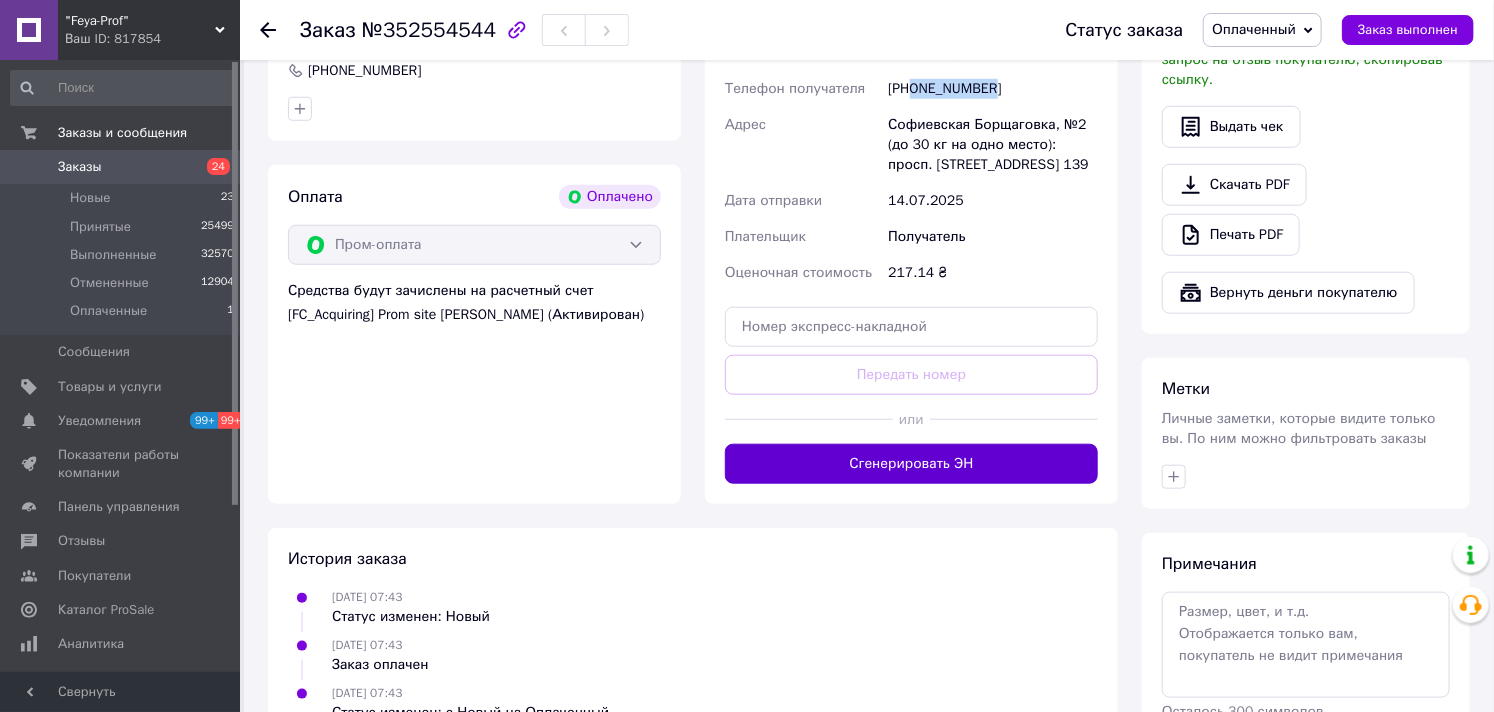 click on "Сгенерировать ЭН" at bounding box center (911, 464) 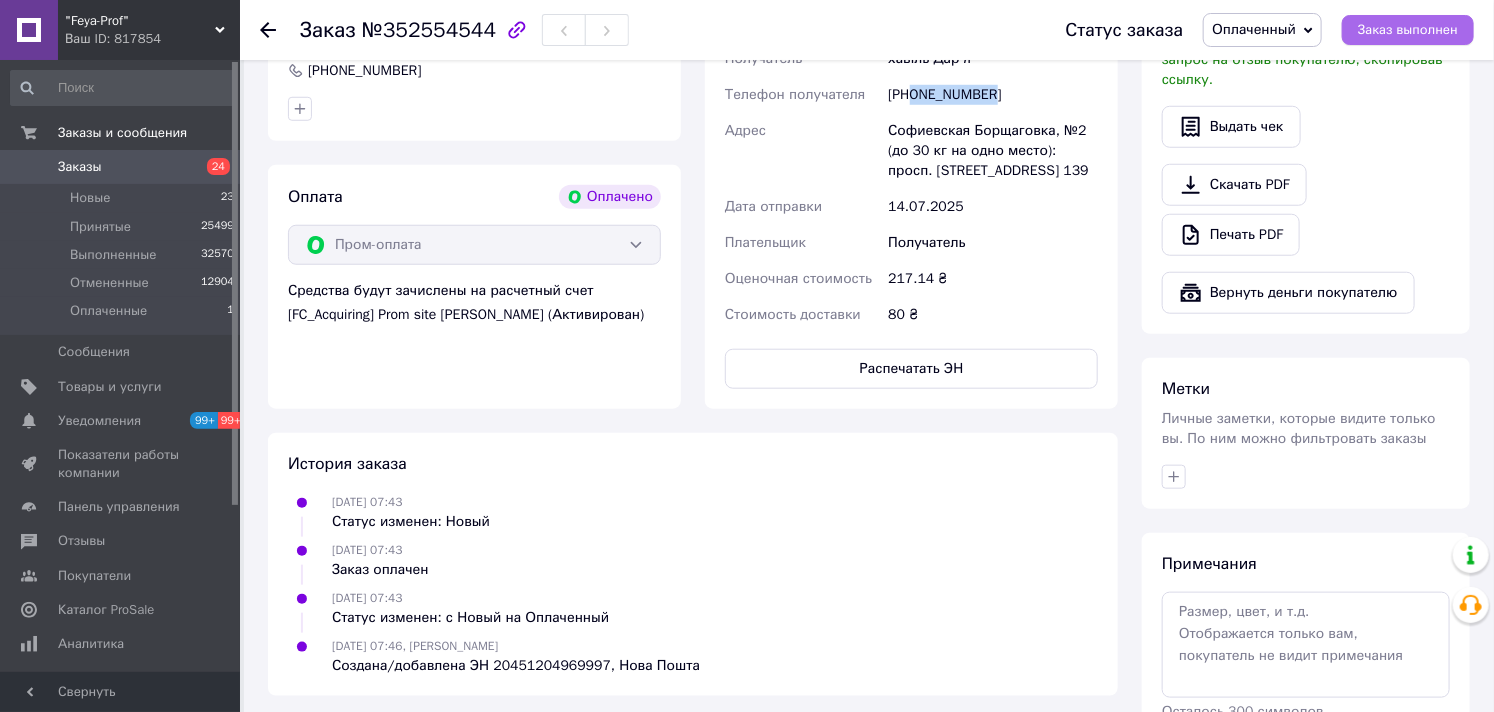 click on "Заказ выполнен" at bounding box center [1408, 30] 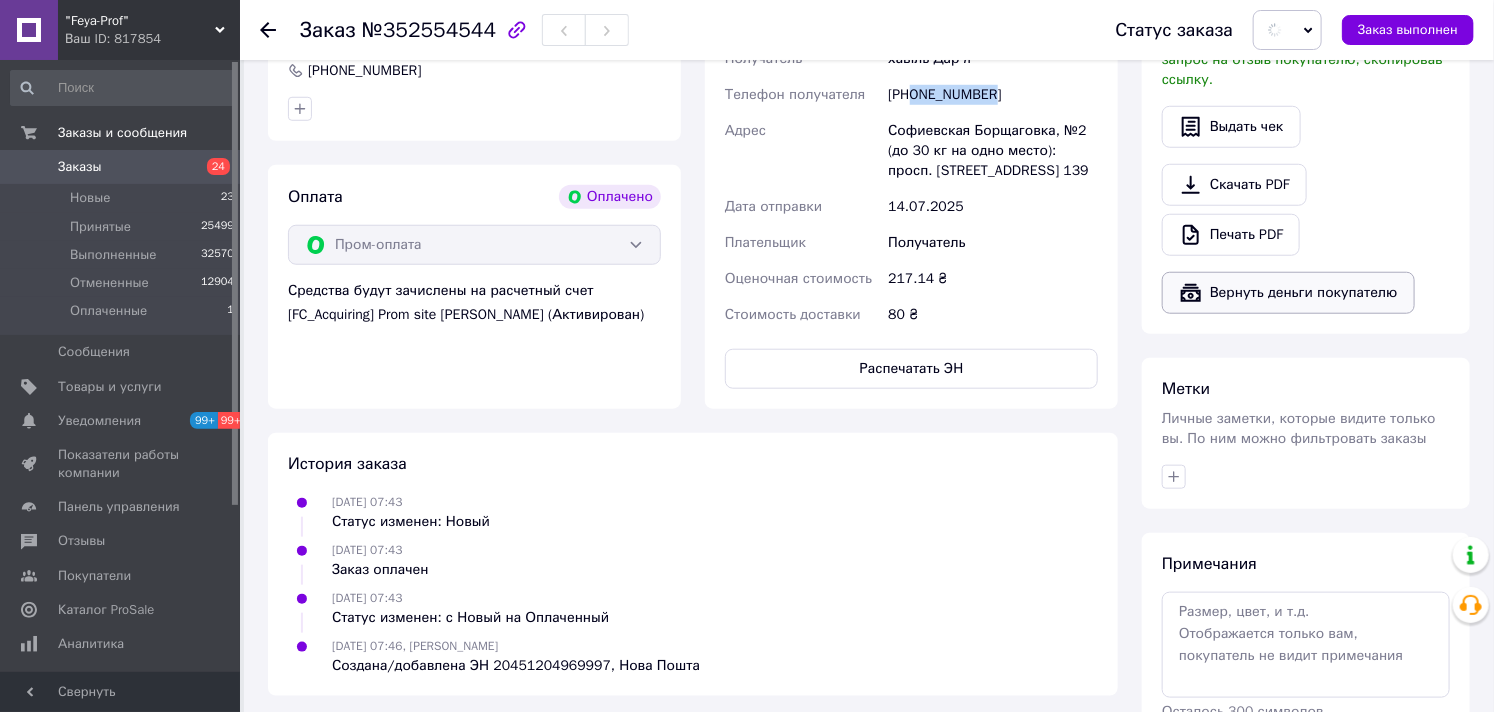 scroll, scrollTop: 758, scrollLeft: 0, axis: vertical 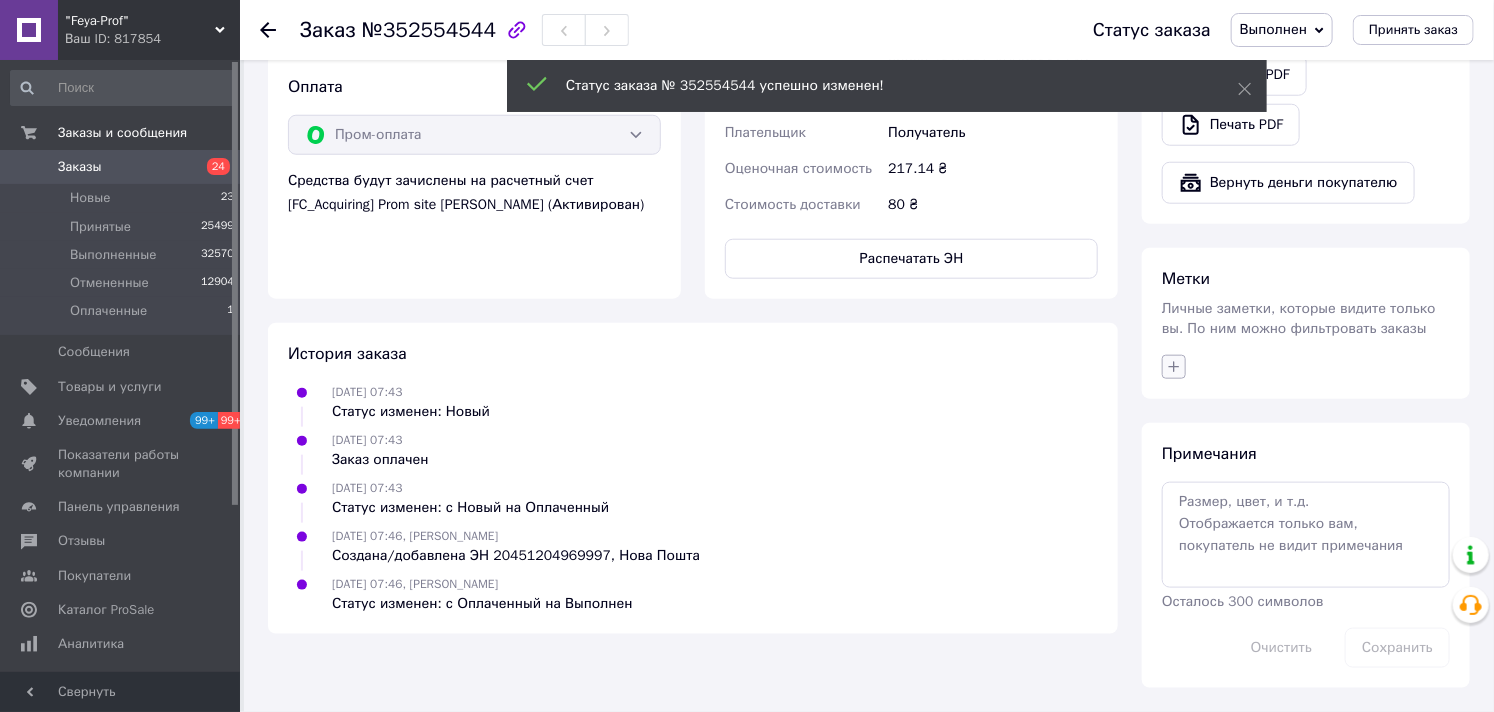 click 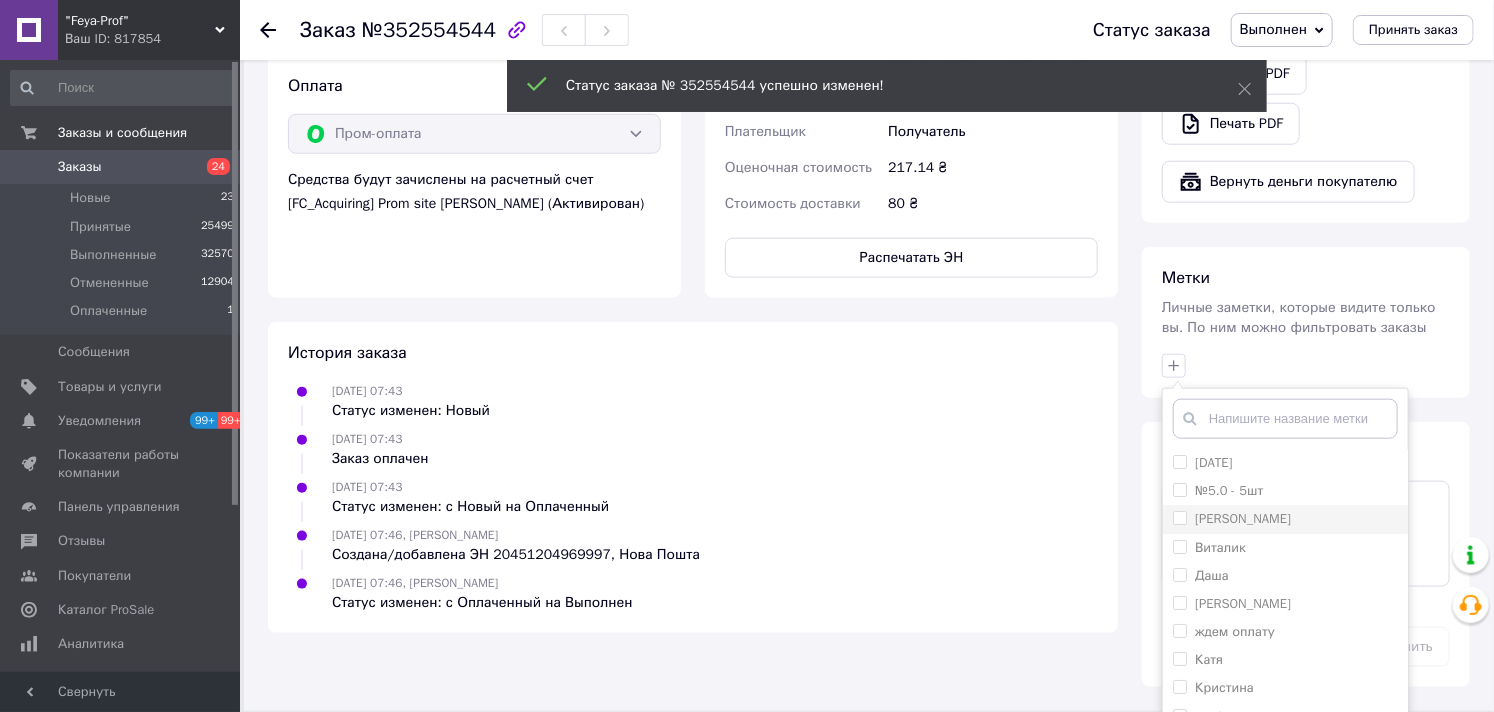 click on "[PERSON_NAME]" at bounding box center (1179, 517) 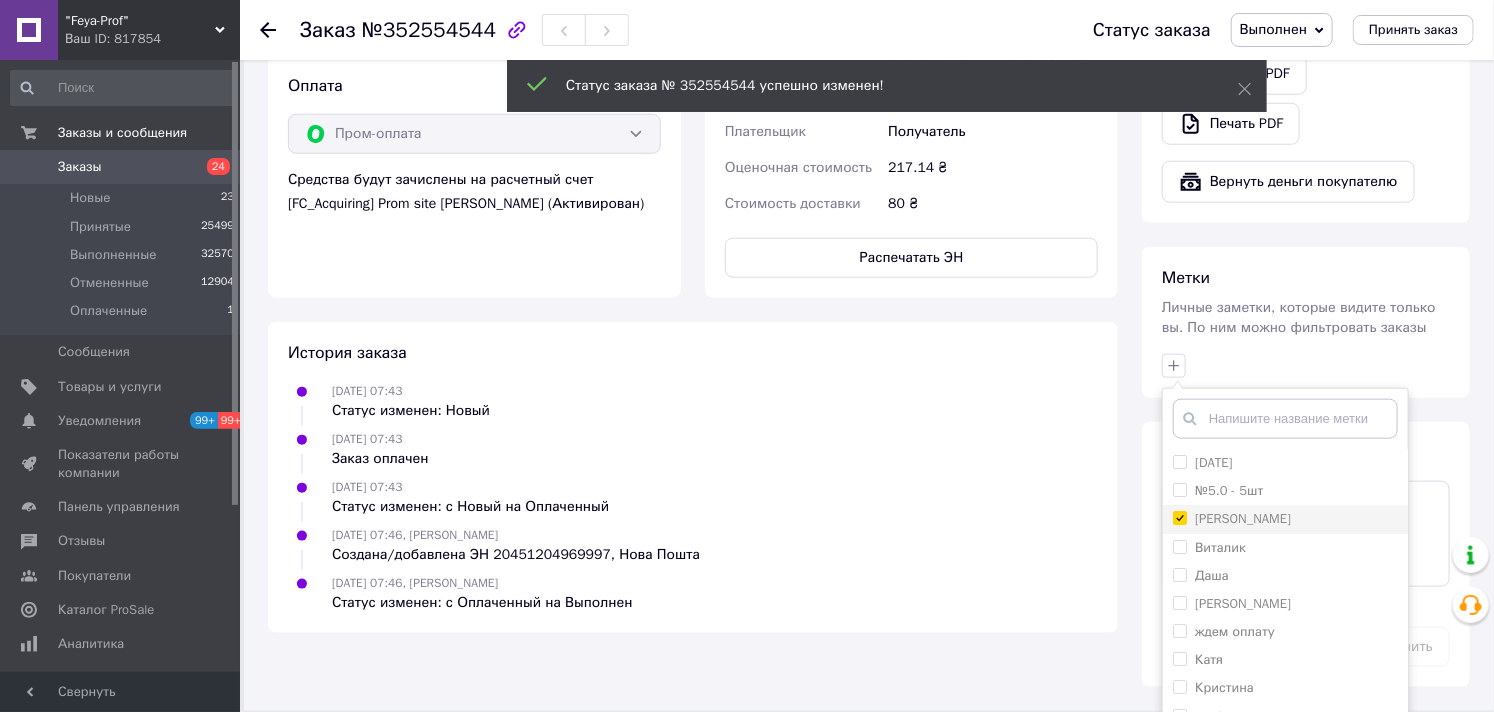 checkbox on "true" 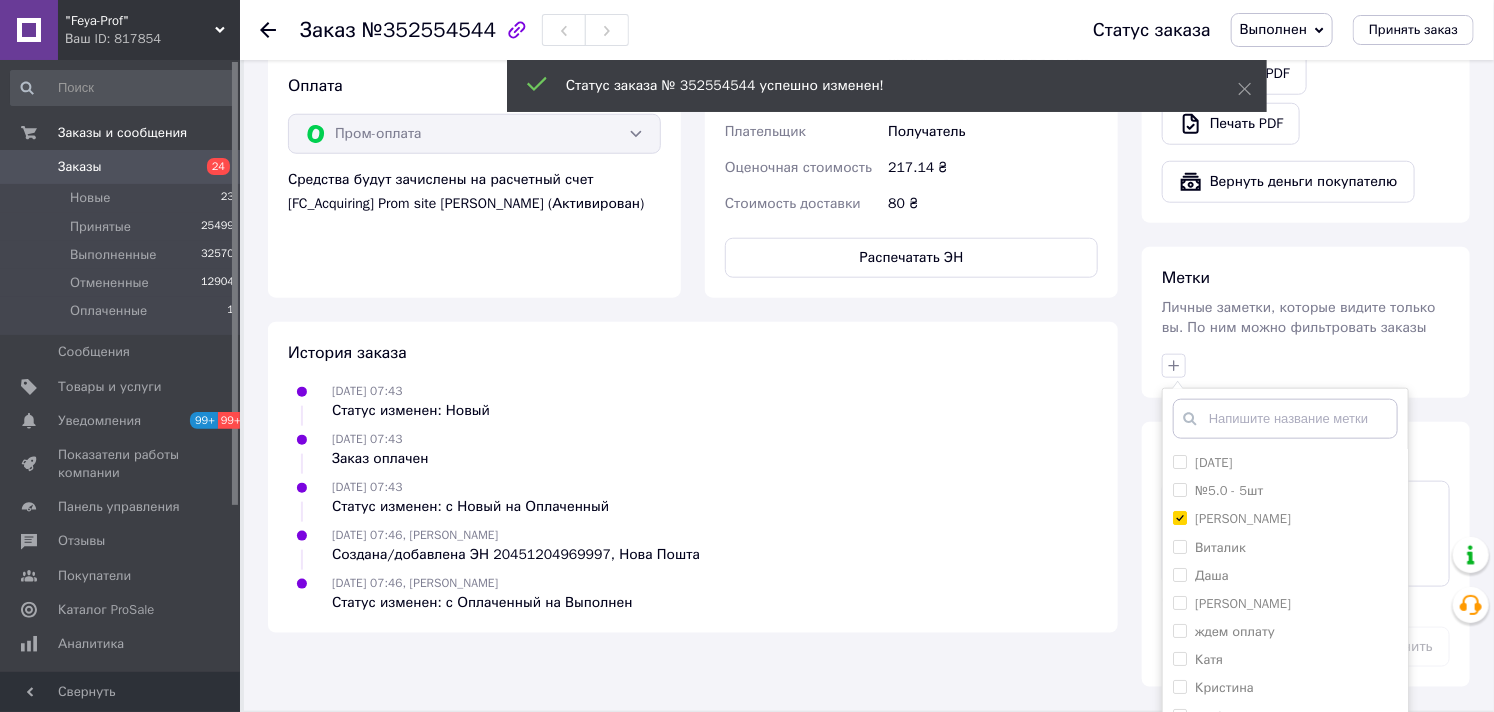 scroll, scrollTop: 863, scrollLeft: 0, axis: vertical 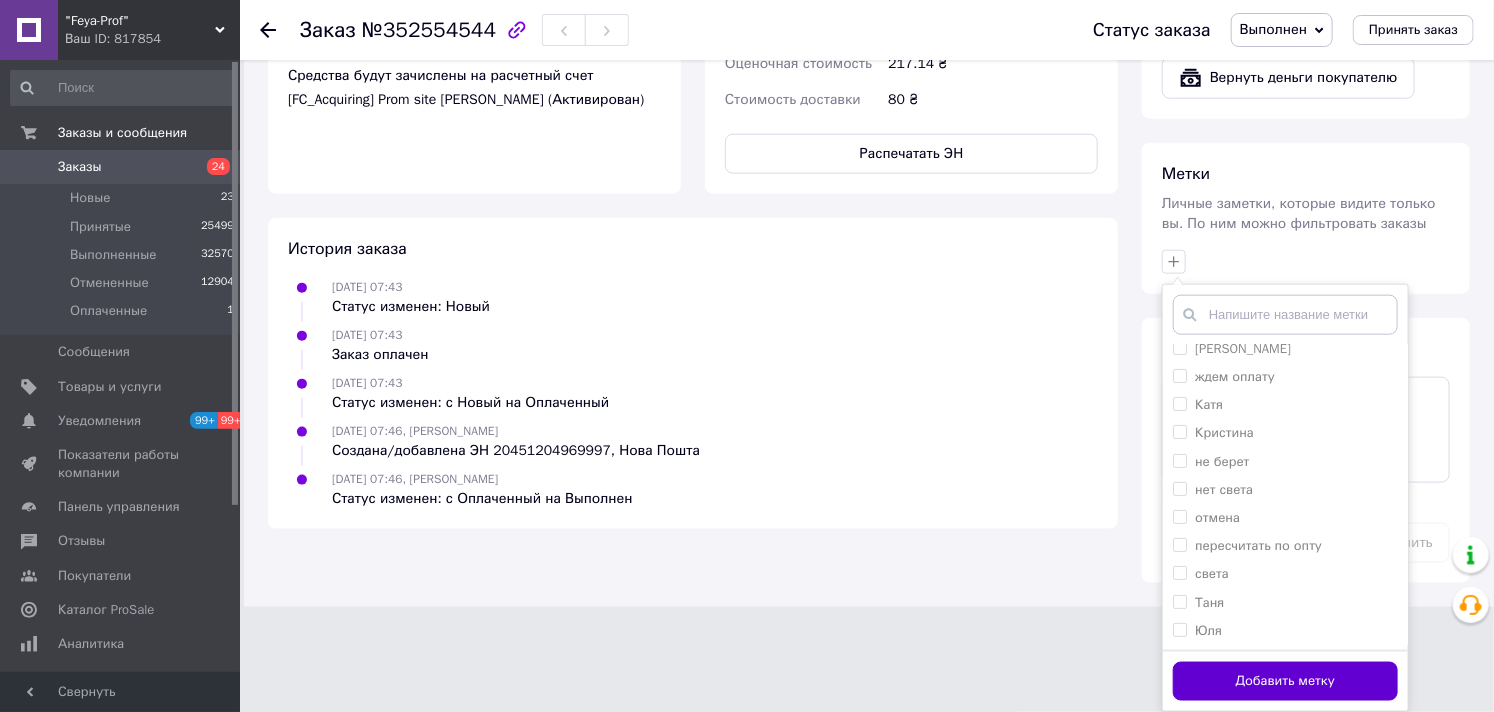 click on "Добавить метку" at bounding box center [1285, 681] 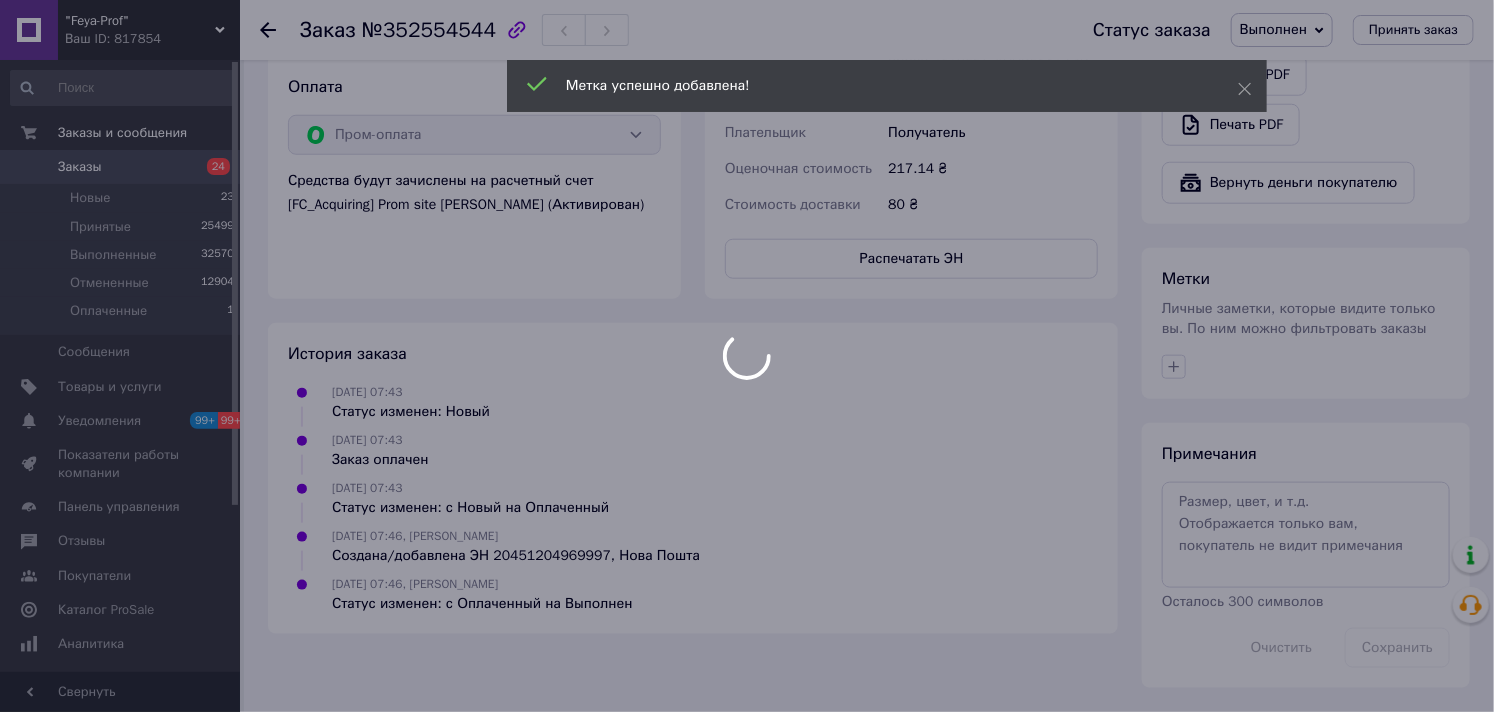 scroll, scrollTop: 792, scrollLeft: 0, axis: vertical 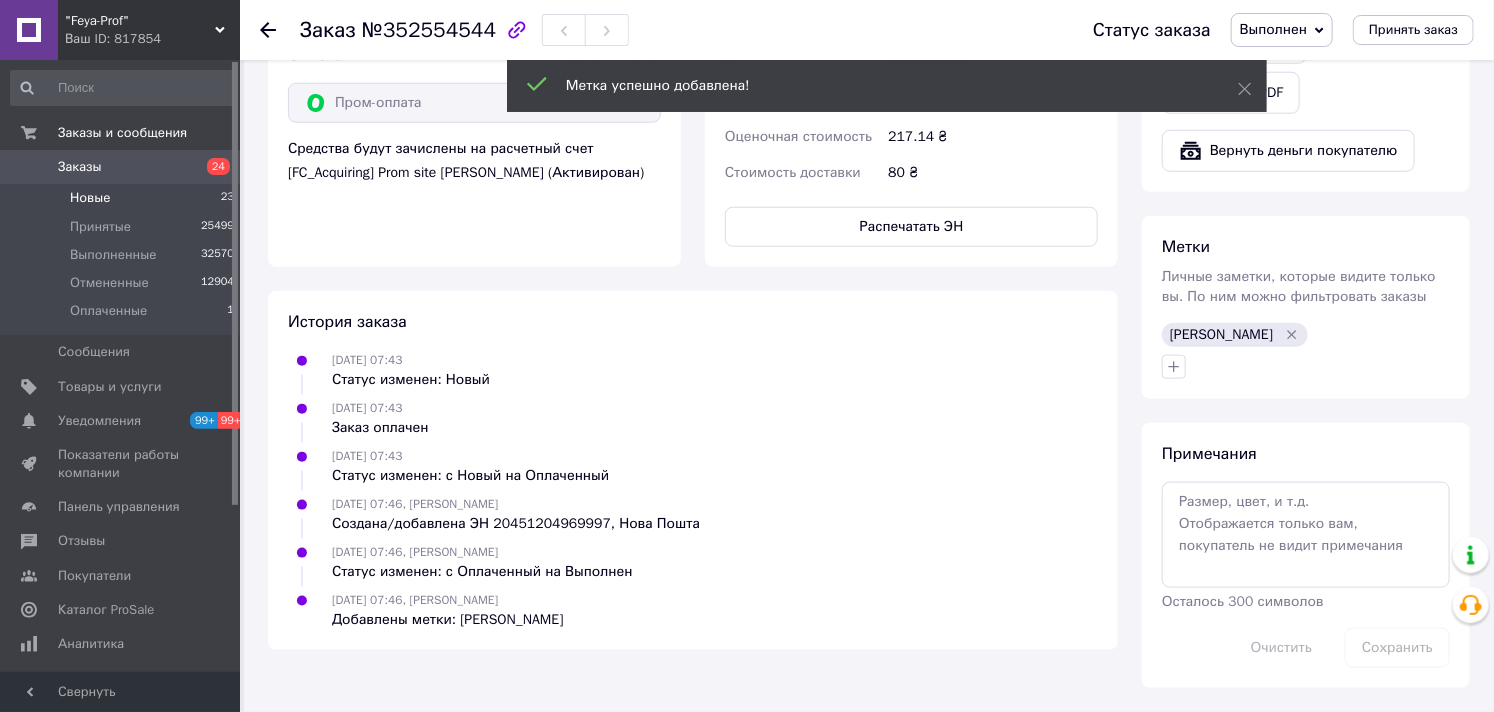 click on "Новые" at bounding box center (90, 198) 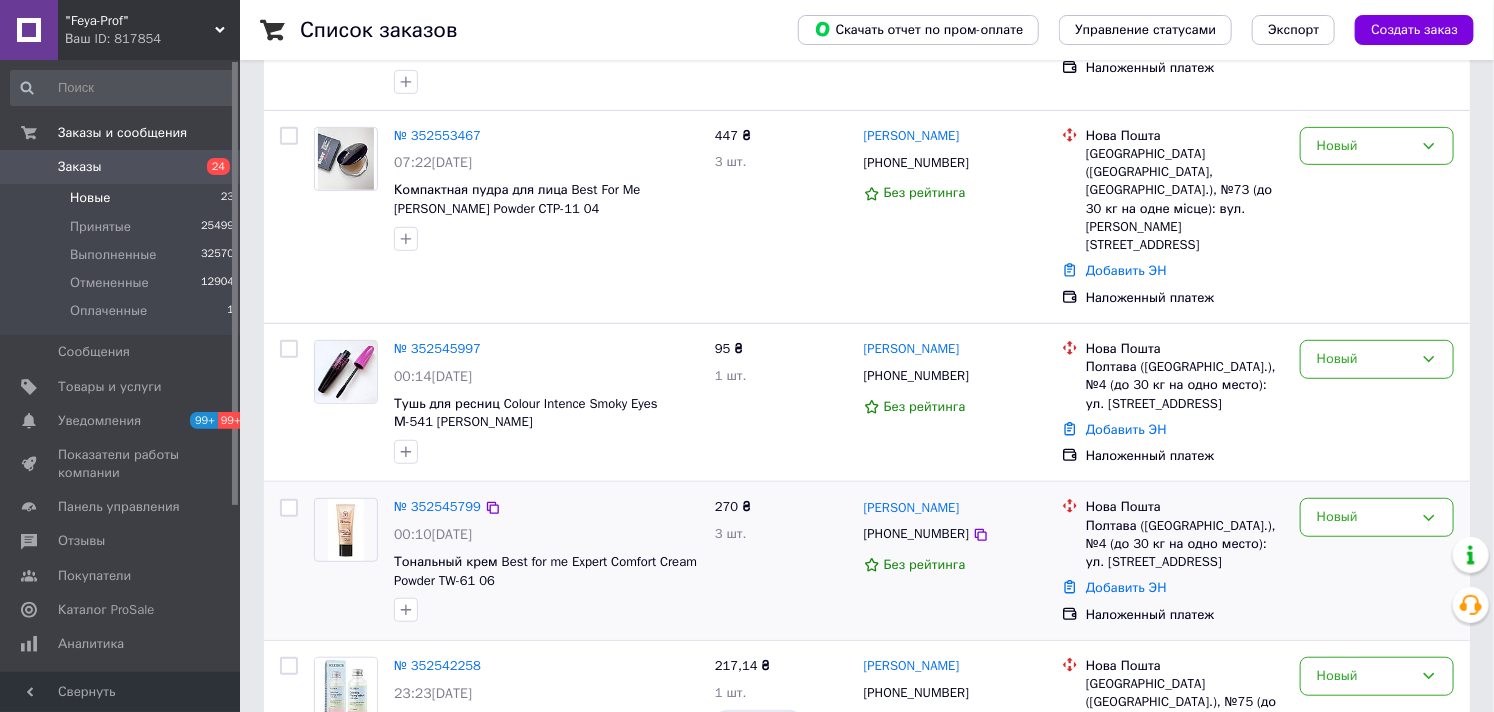 scroll, scrollTop: 444, scrollLeft: 0, axis: vertical 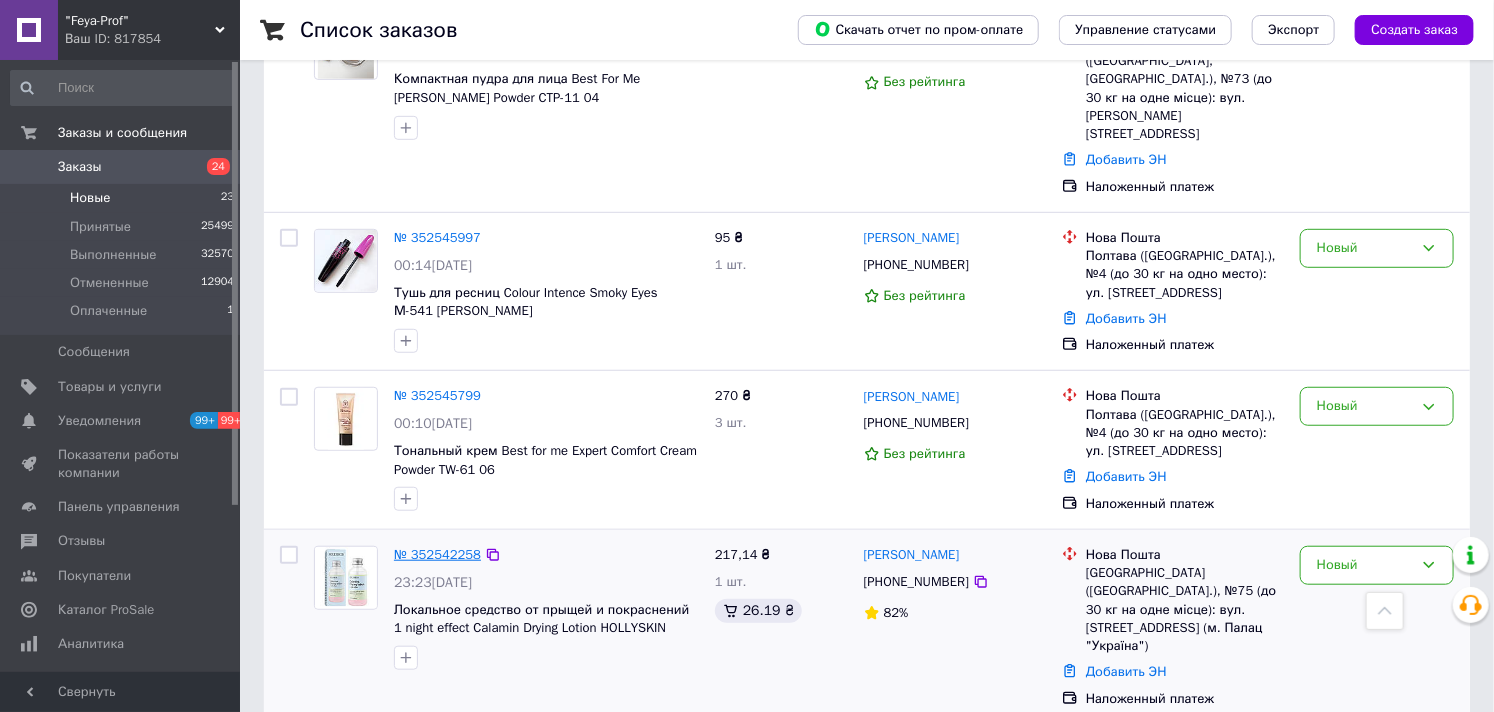 click on "№ 352542258" at bounding box center (437, 554) 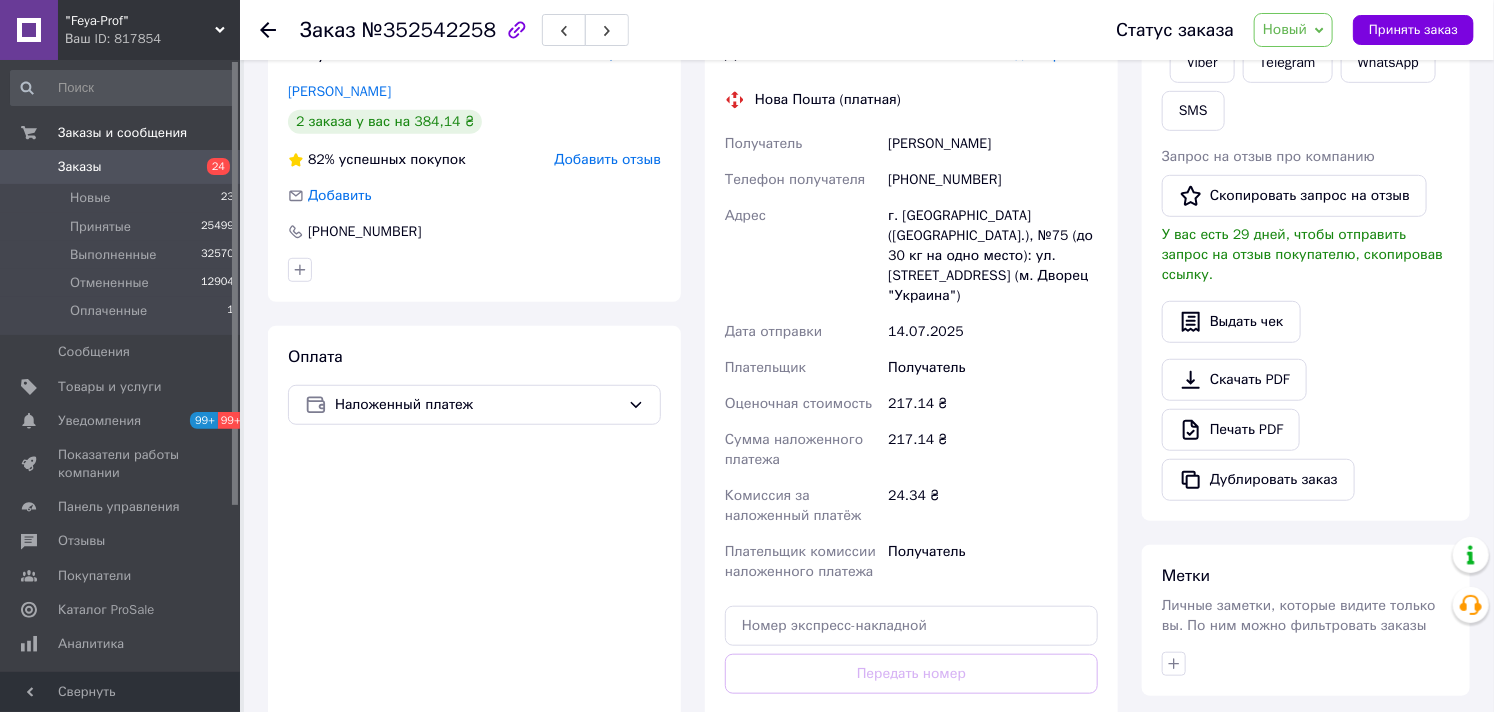 scroll, scrollTop: 0, scrollLeft: 0, axis: both 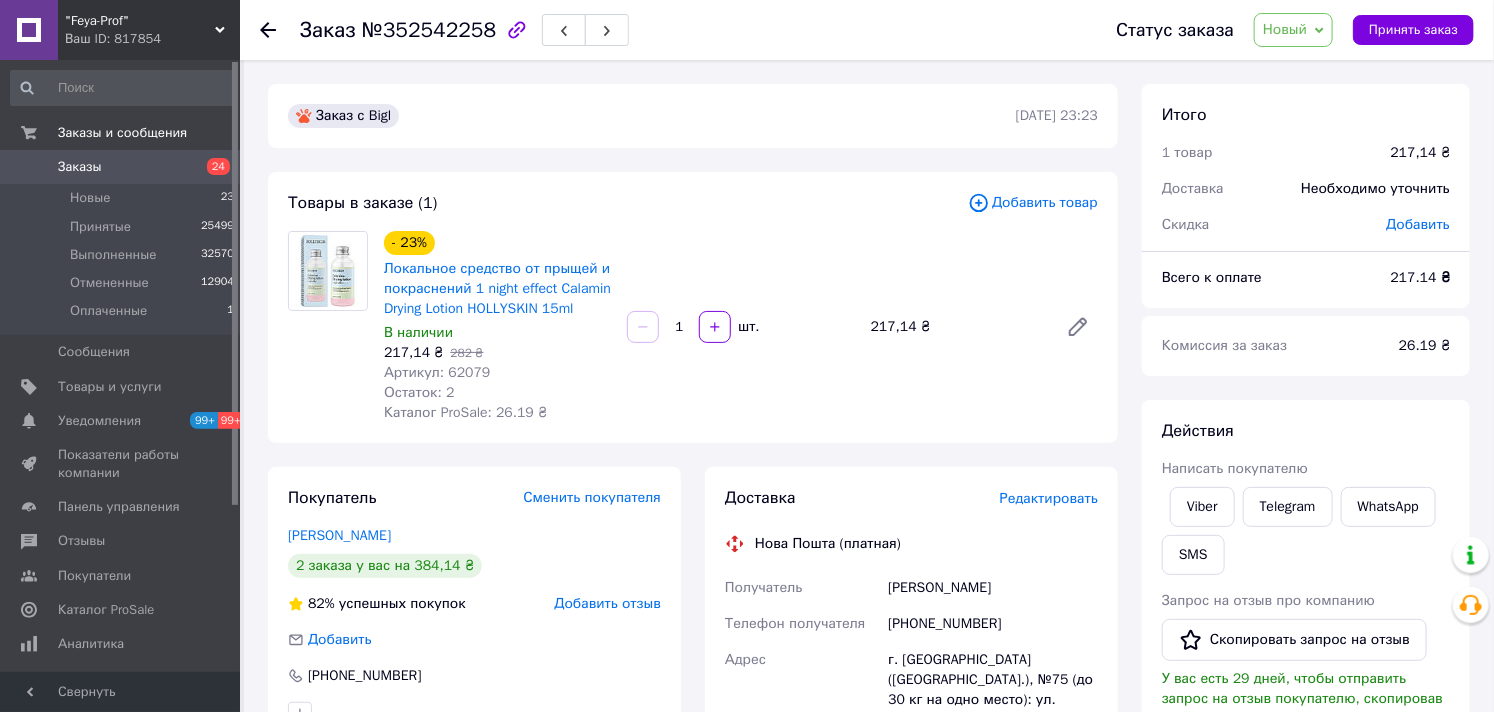 click on "Новый" at bounding box center (1285, 29) 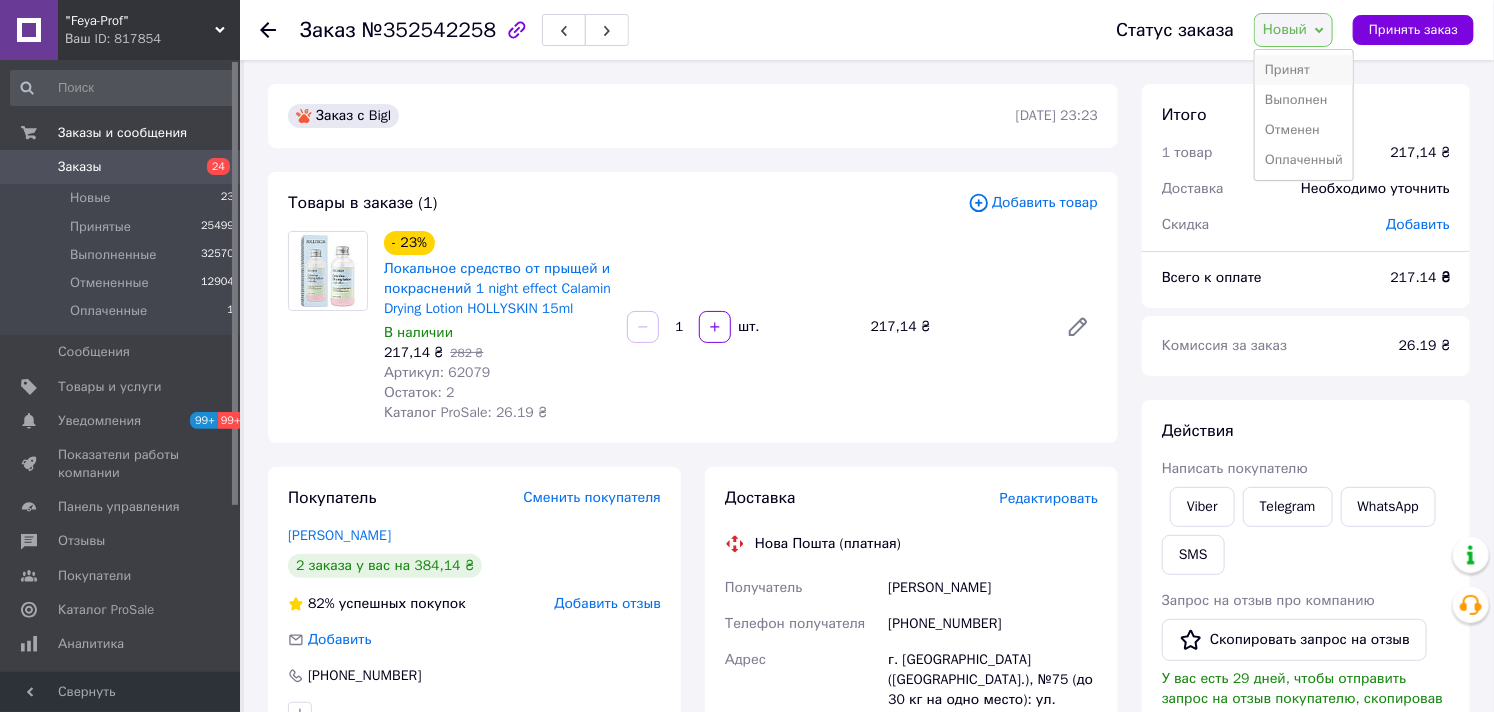 click on "Принят" at bounding box center (1304, 70) 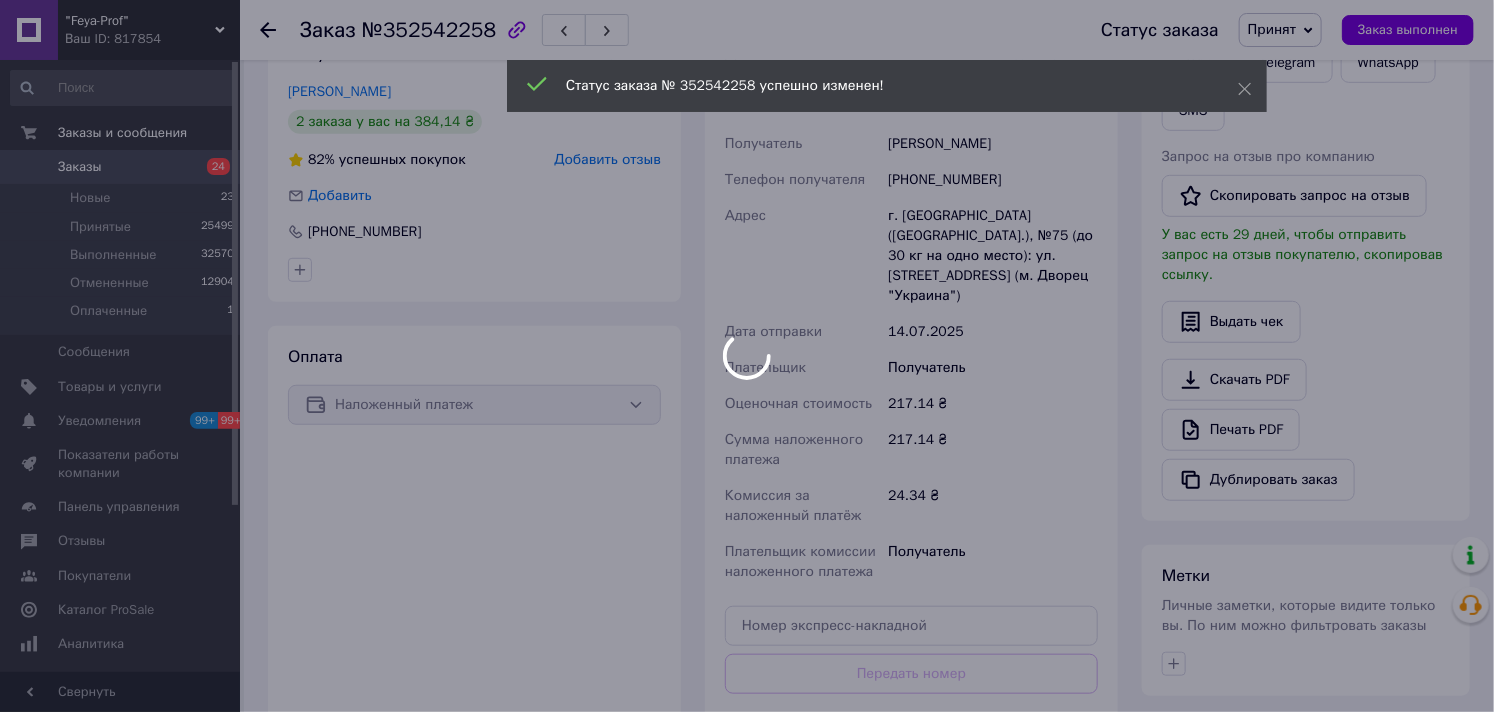 scroll, scrollTop: 742, scrollLeft: 0, axis: vertical 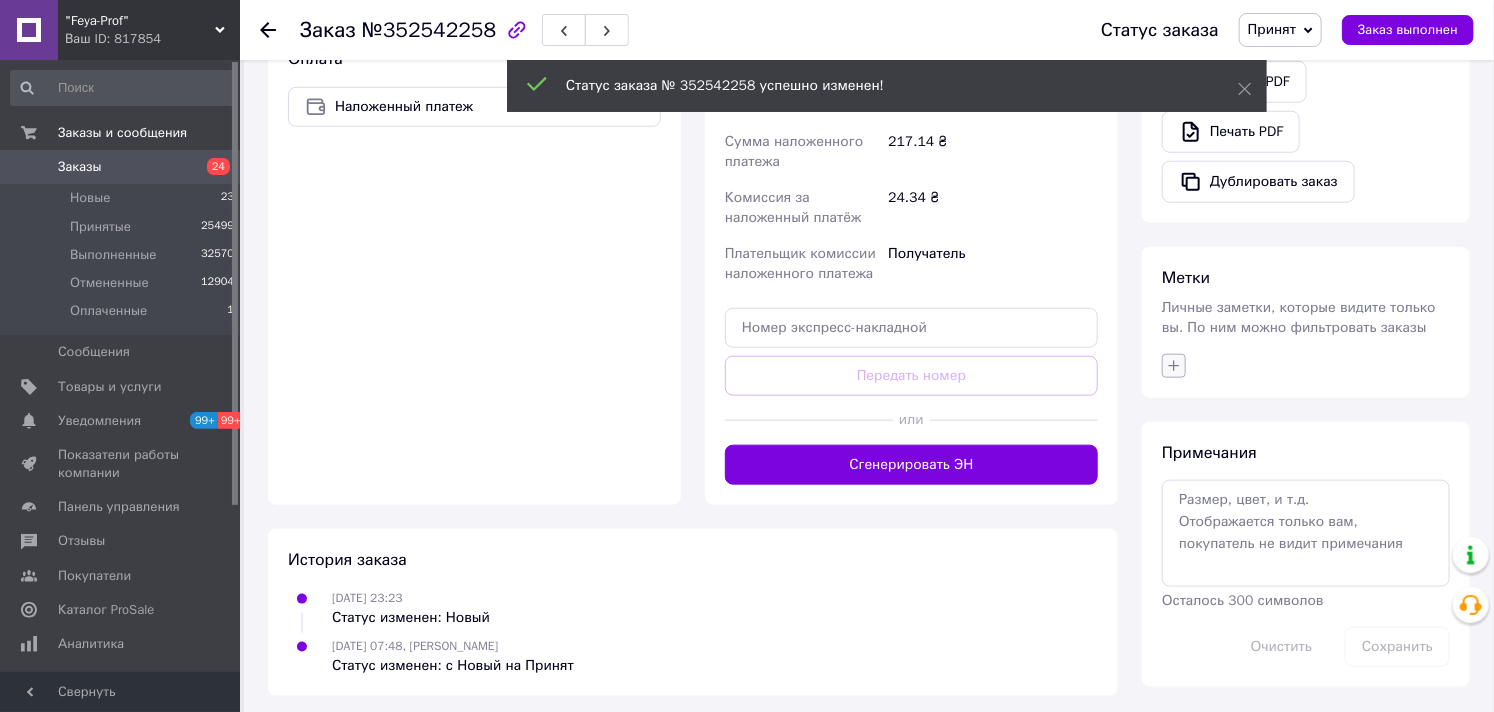 click 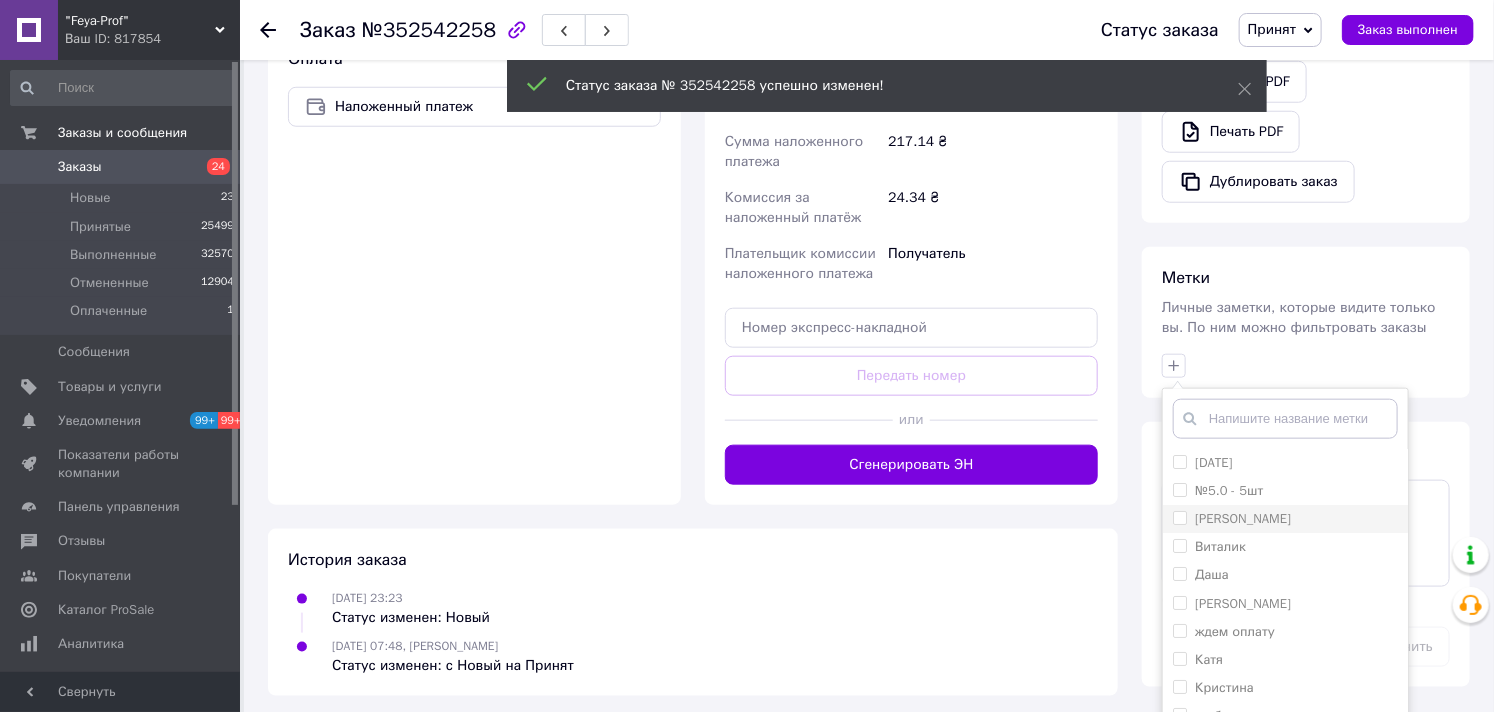 click on "[PERSON_NAME]" at bounding box center [1285, 519] 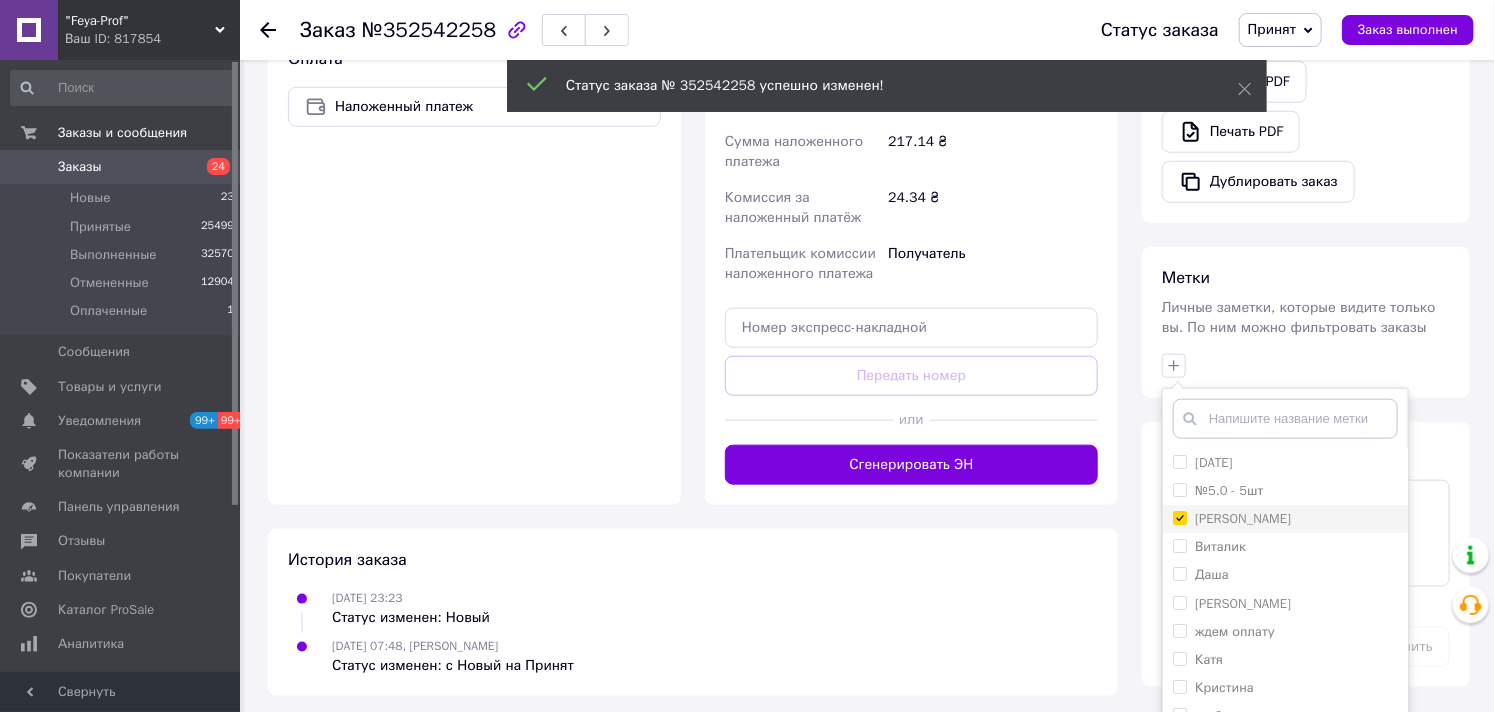 checkbox on "true" 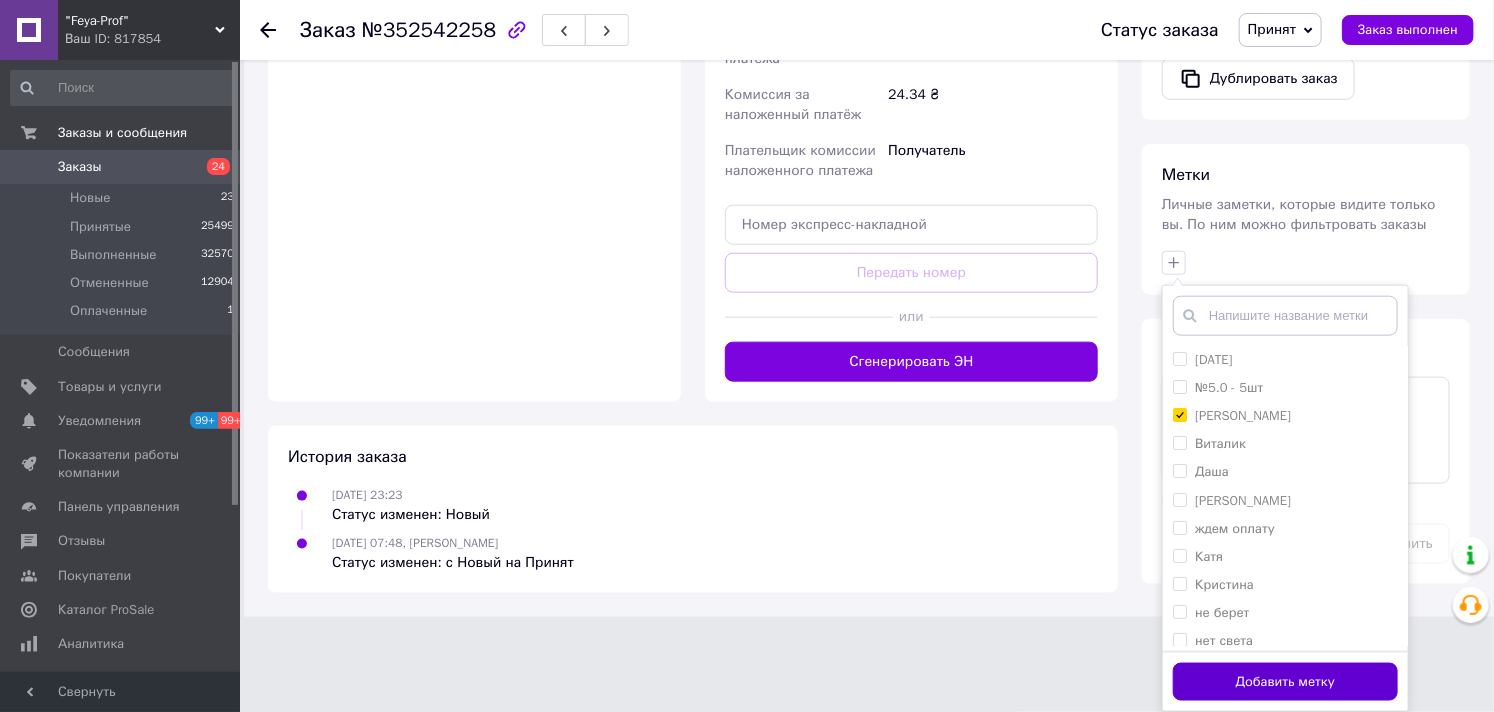 click on "Добавить метку" at bounding box center (1285, 682) 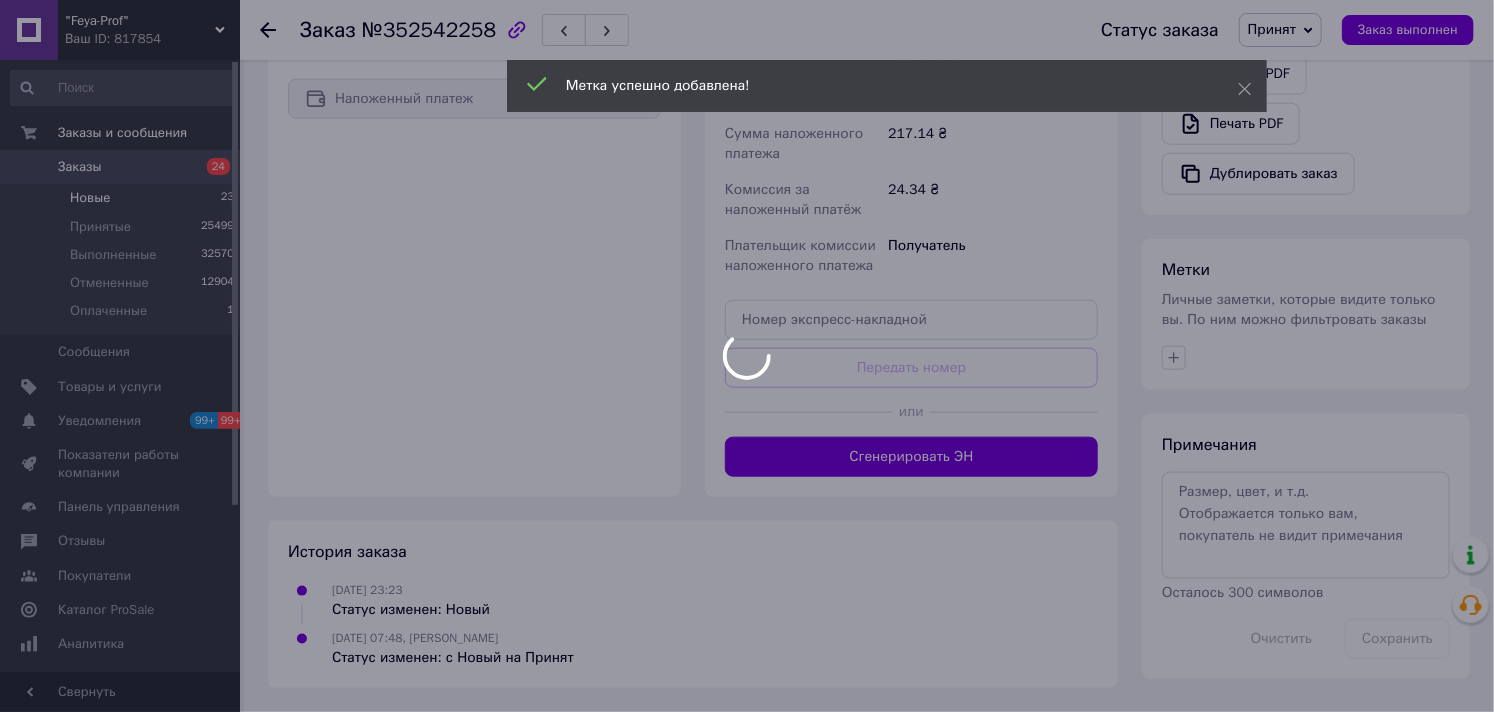 scroll, scrollTop: 797, scrollLeft: 0, axis: vertical 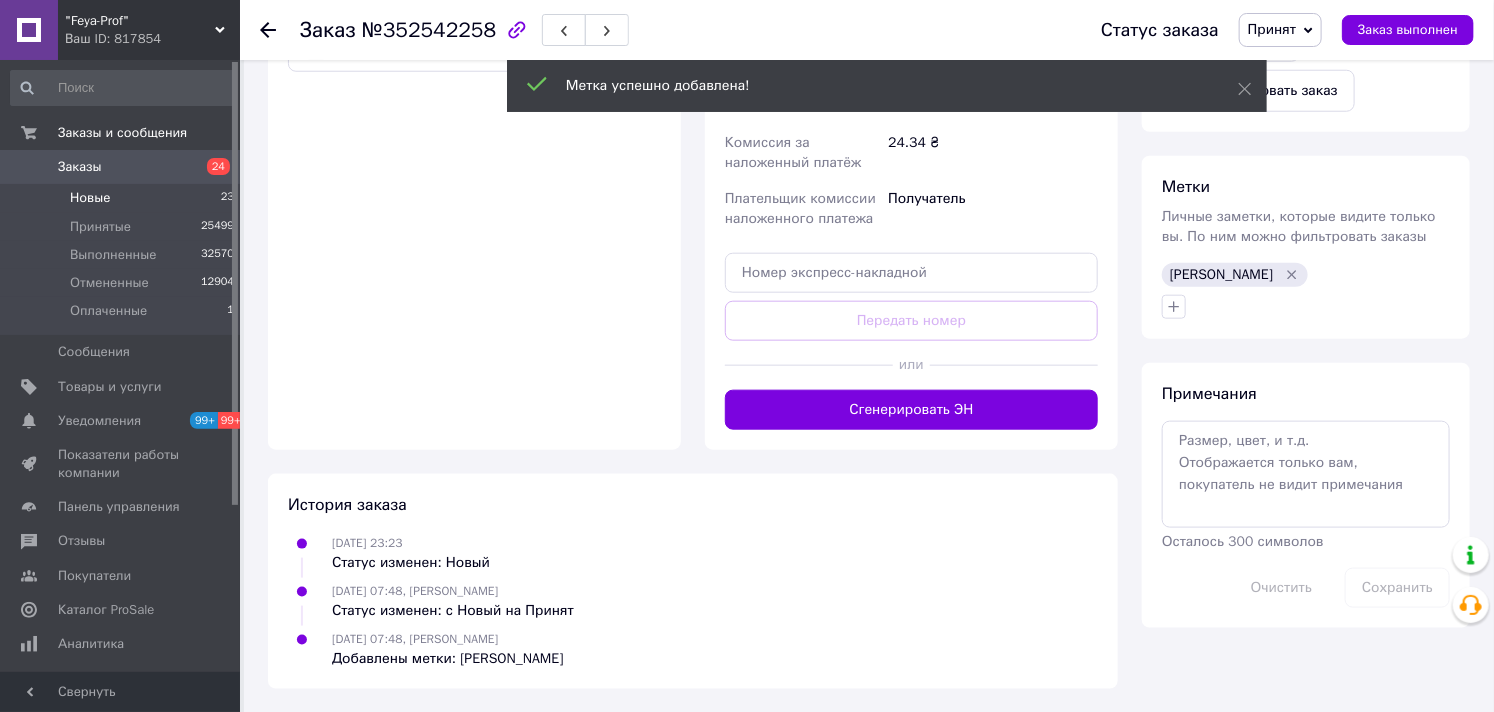 click on "Новые" at bounding box center [90, 198] 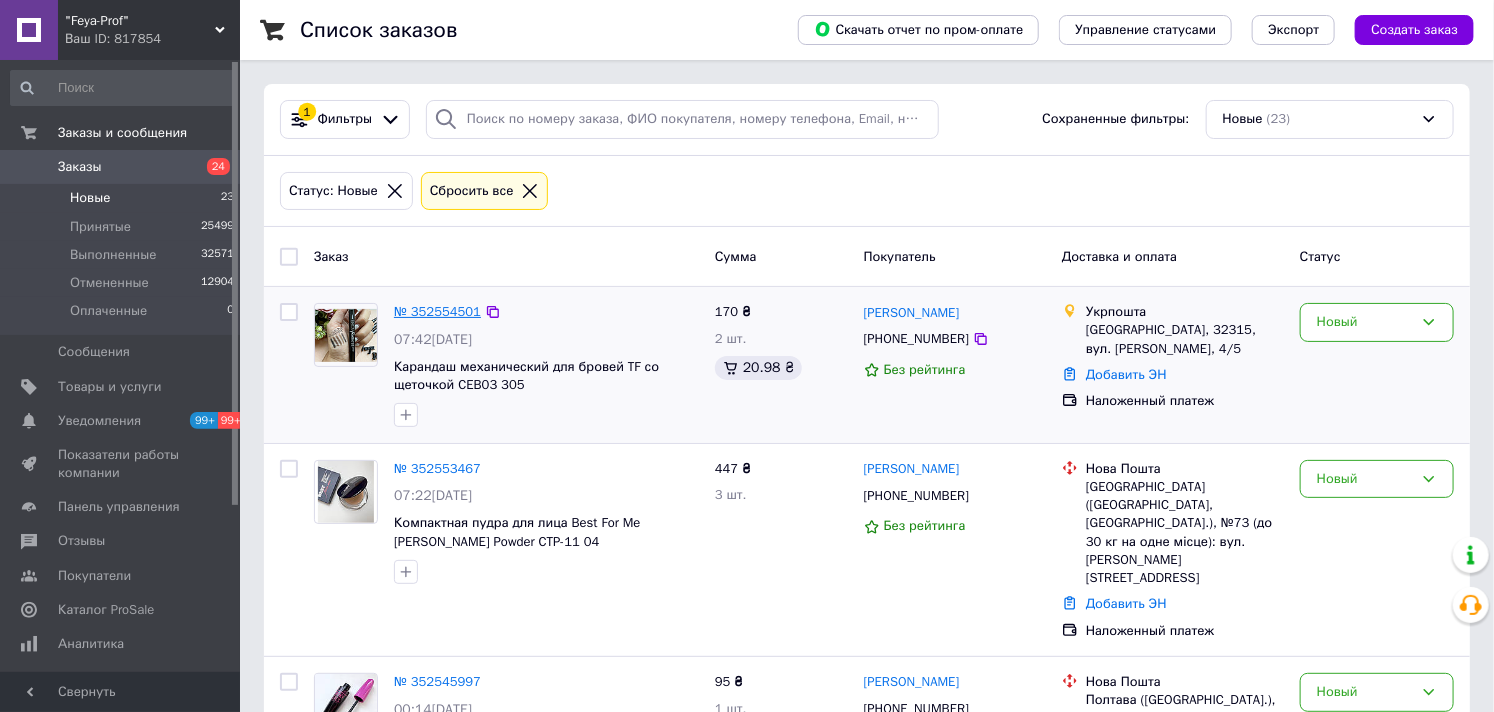 click on "№ 352554501" at bounding box center [437, 311] 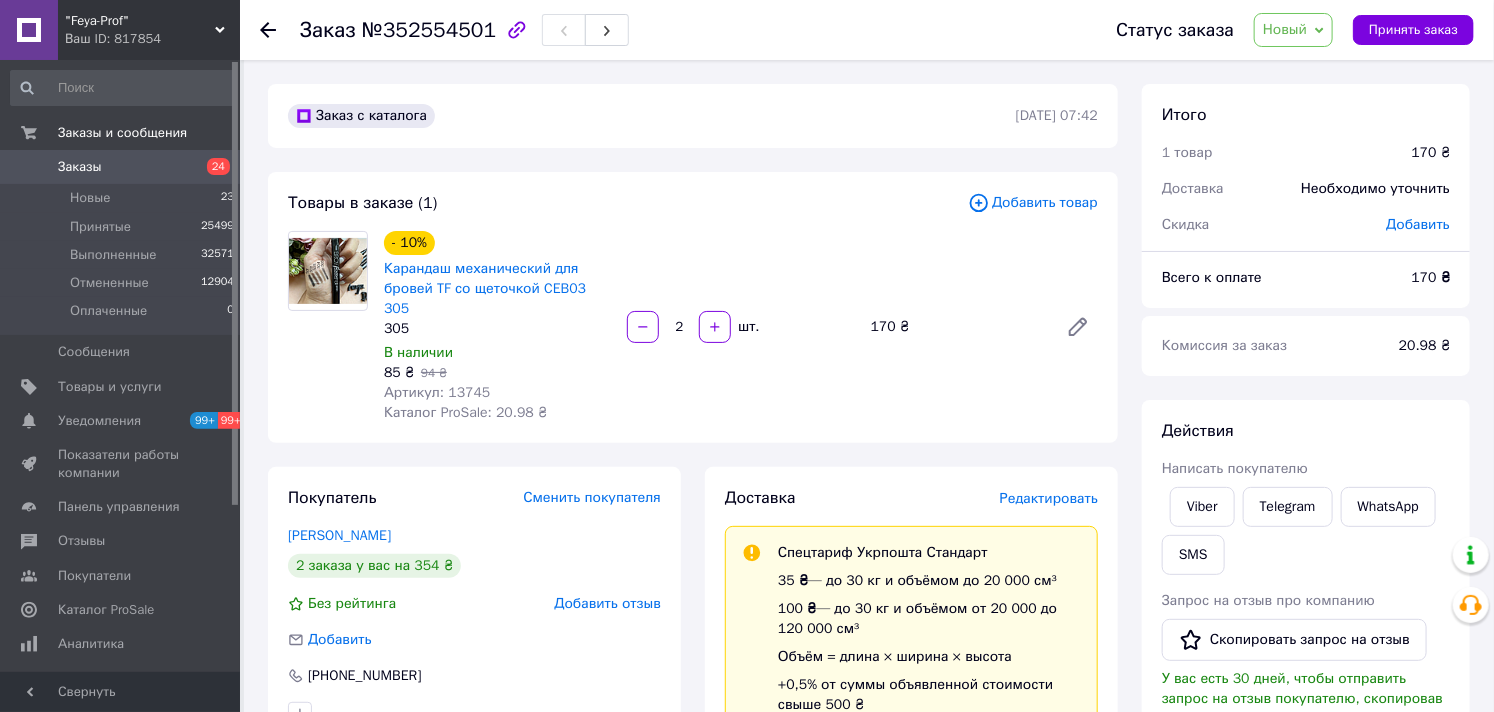 click on "Новый" at bounding box center (1285, 29) 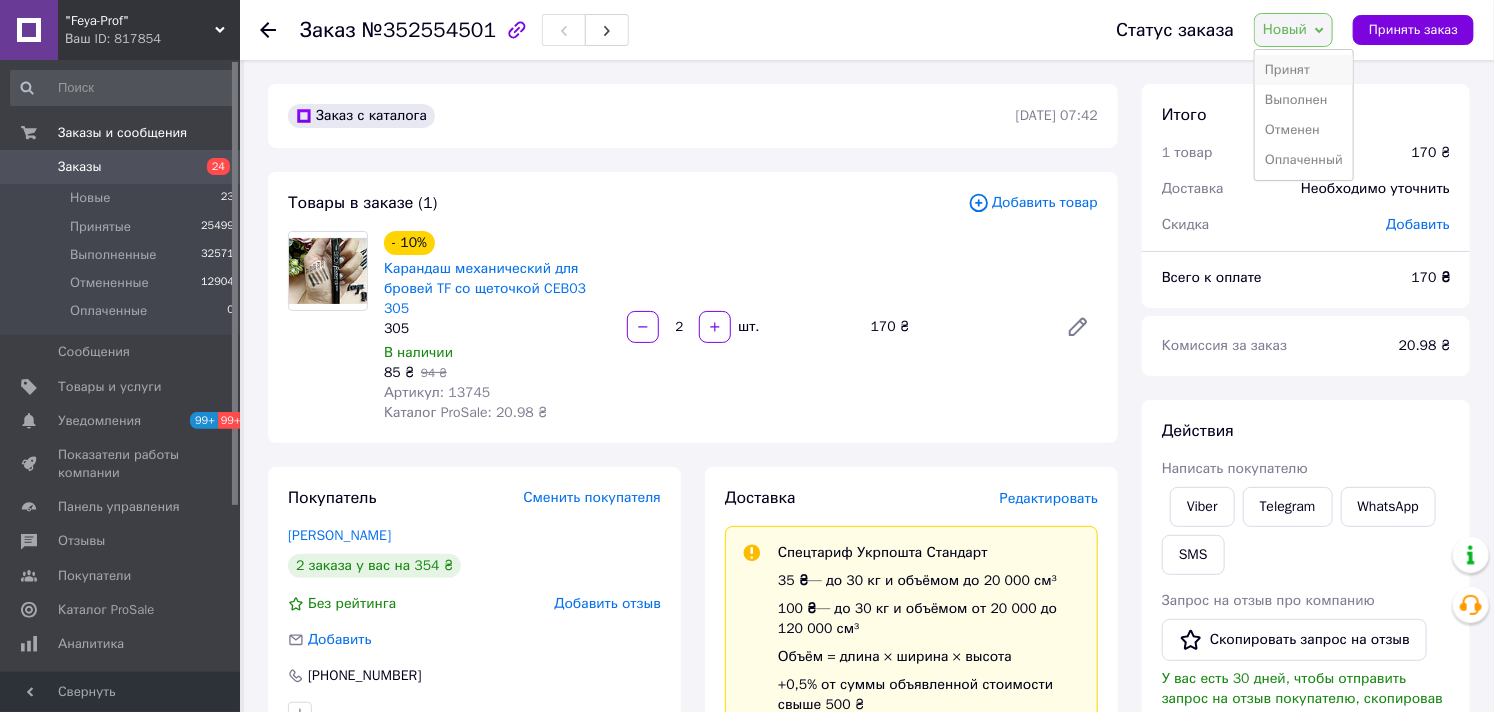 click on "Принят" at bounding box center [1304, 70] 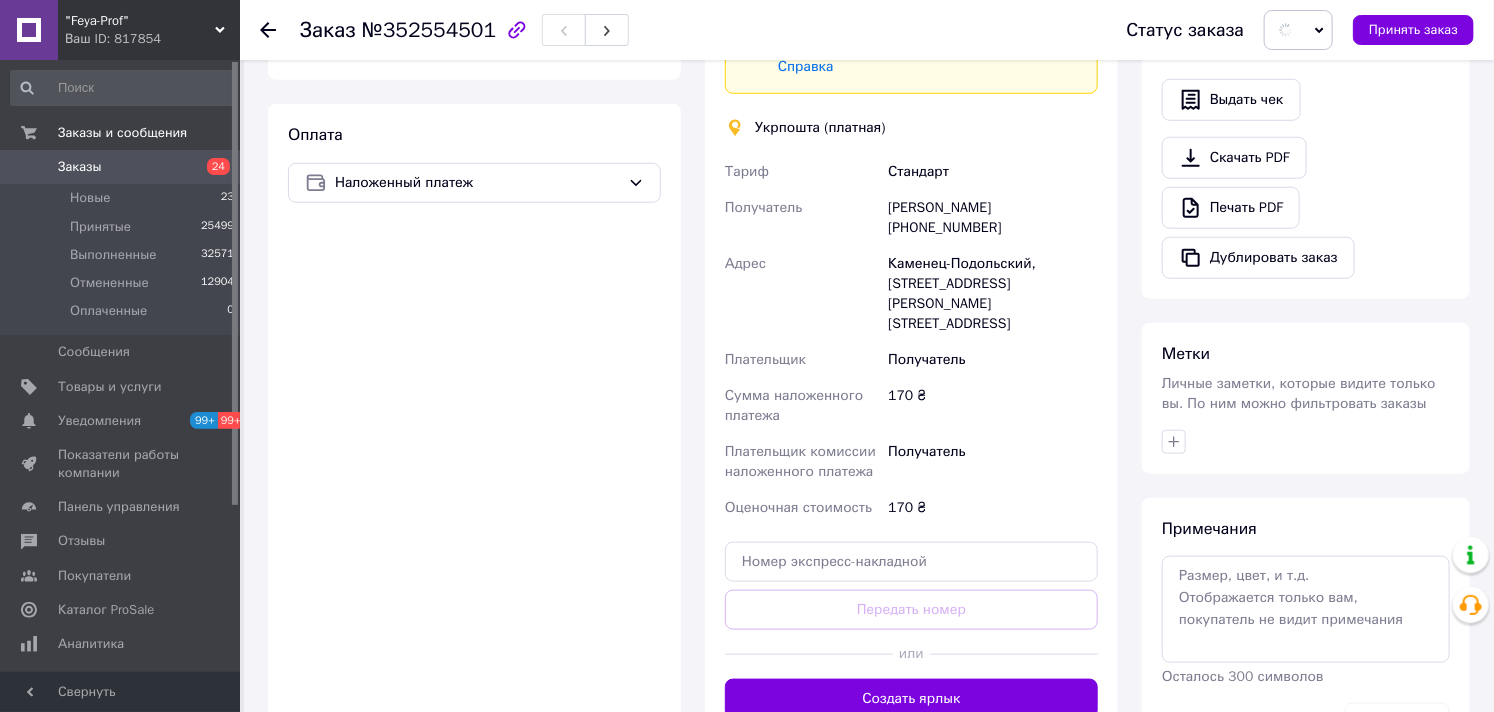 scroll, scrollTop: 777, scrollLeft: 0, axis: vertical 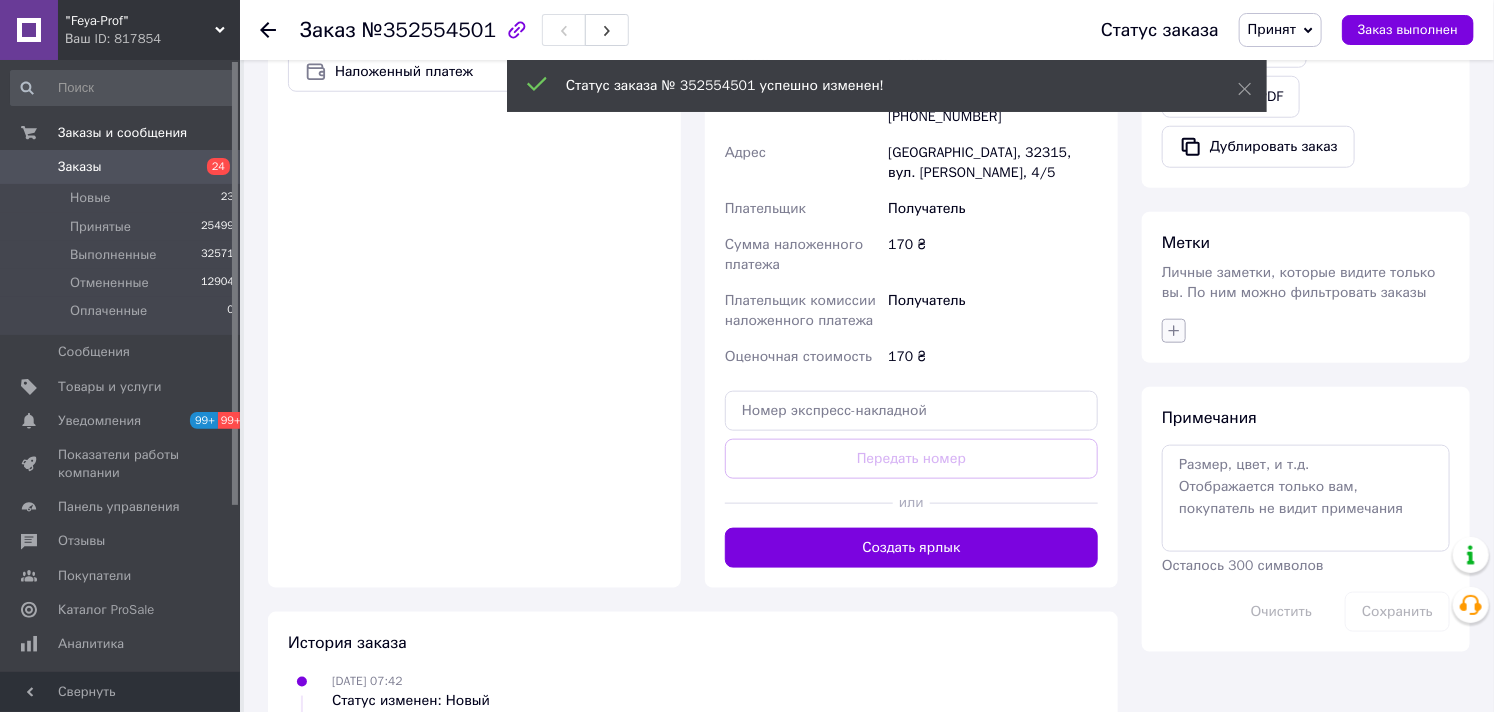 click 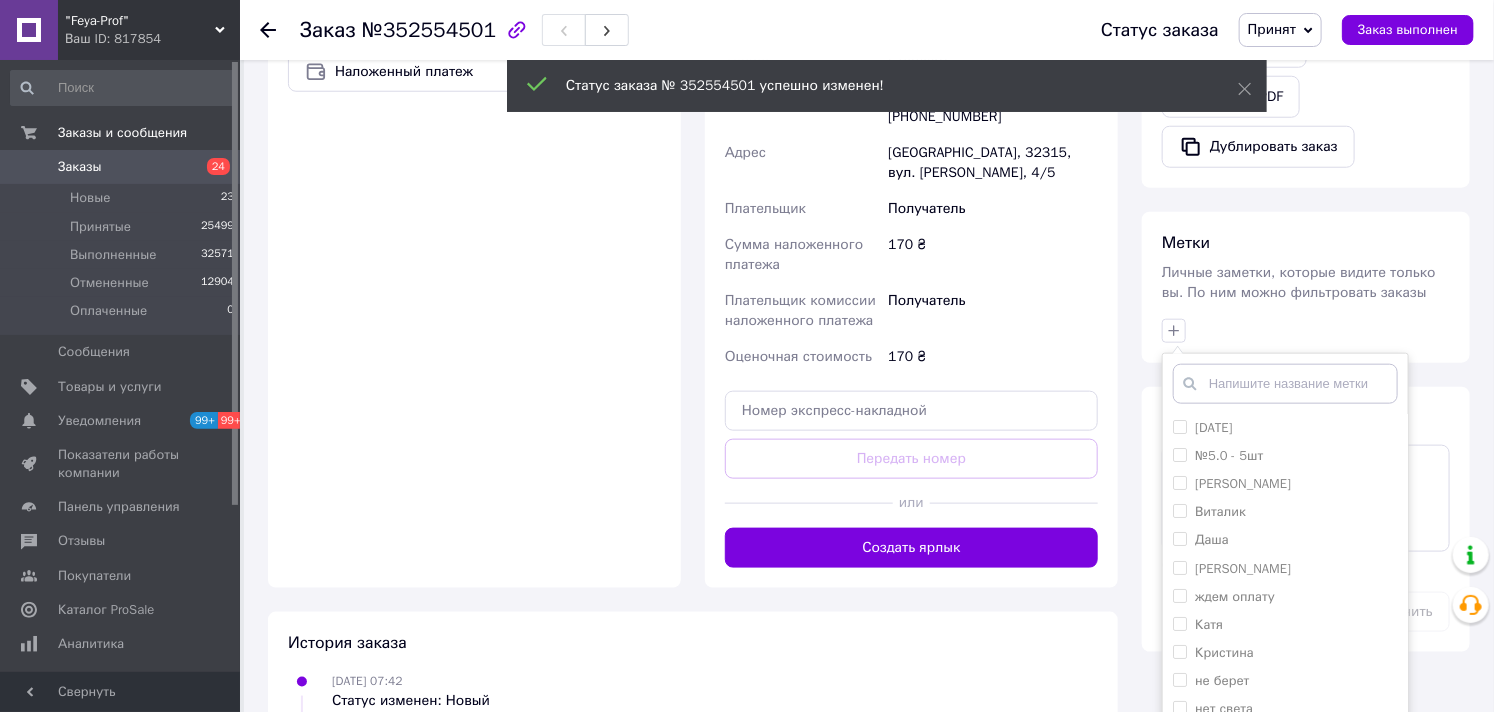 scroll, scrollTop: 151, scrollLeft: 0, axis: vertical 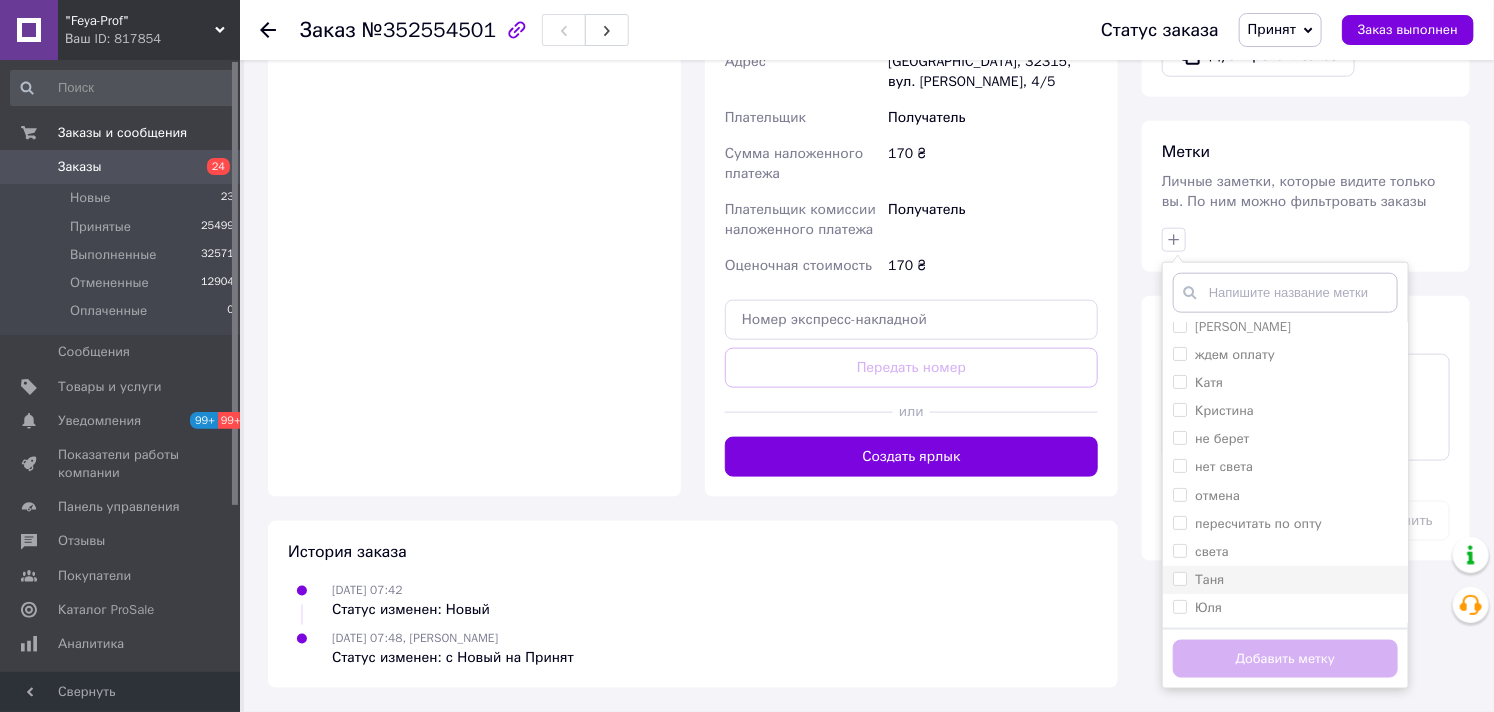 click on "Таня" at bounding box center [1209, 579] 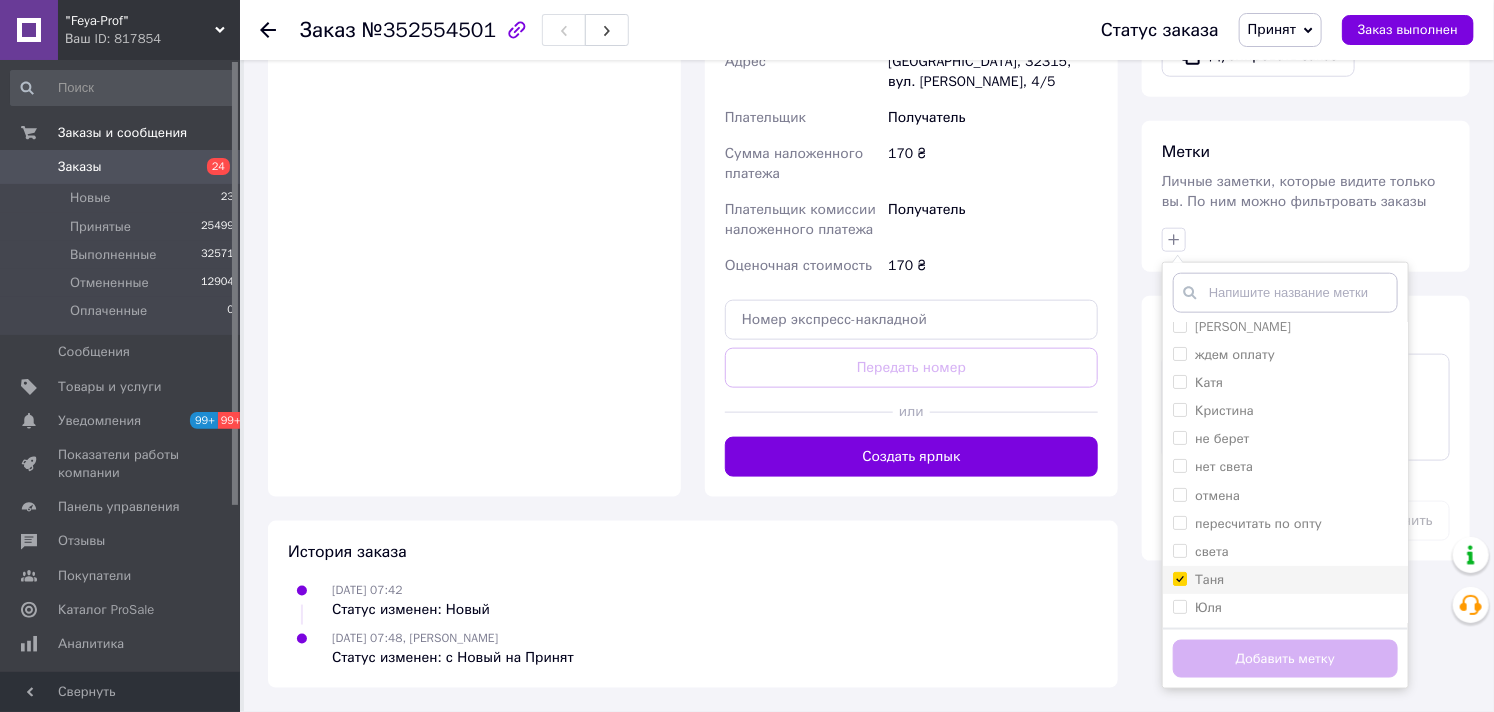 checkbox on "true" 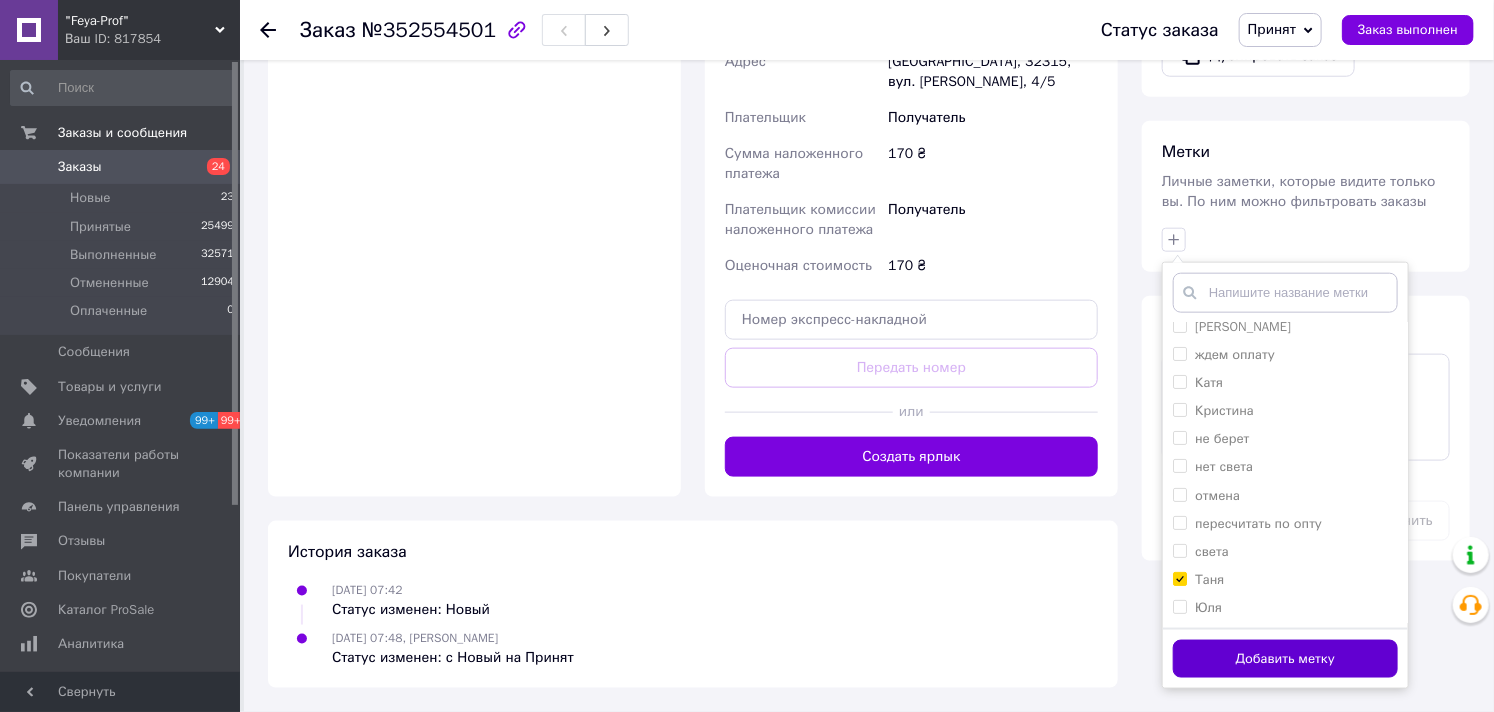 click on "Добавить метку" at bounding box center (1285, 659) 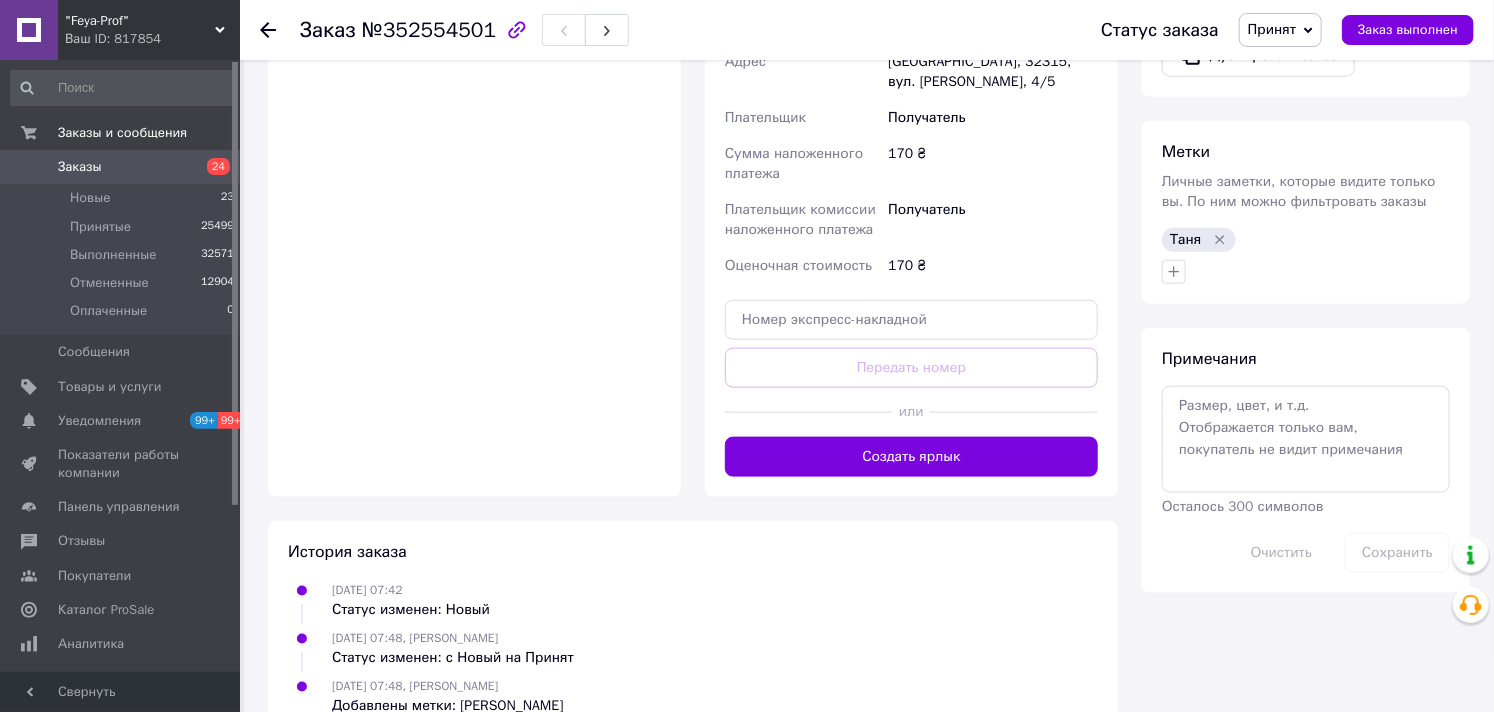 click on "Заказы" at bounding box center [80, 167] 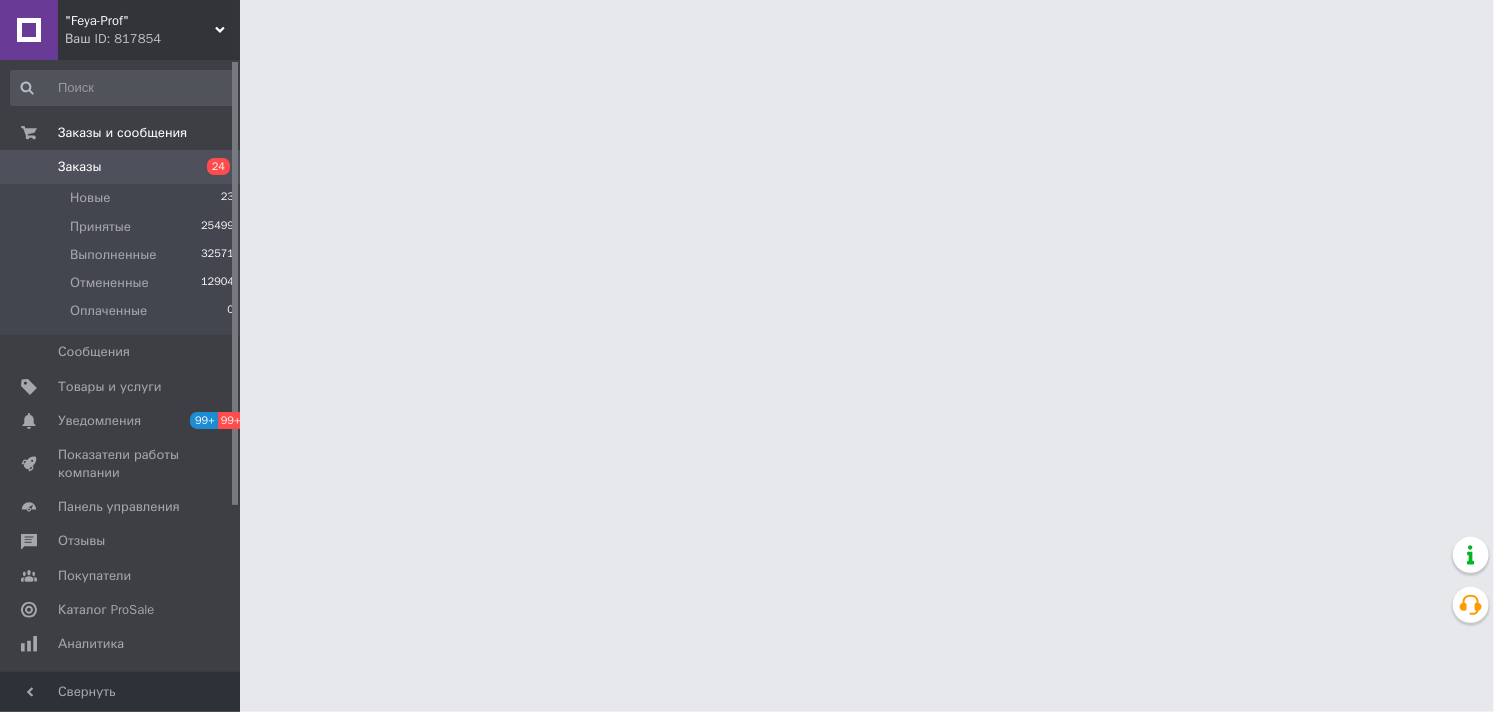scroll, scrollTop: 0, scrollLeft: 0, axis: both 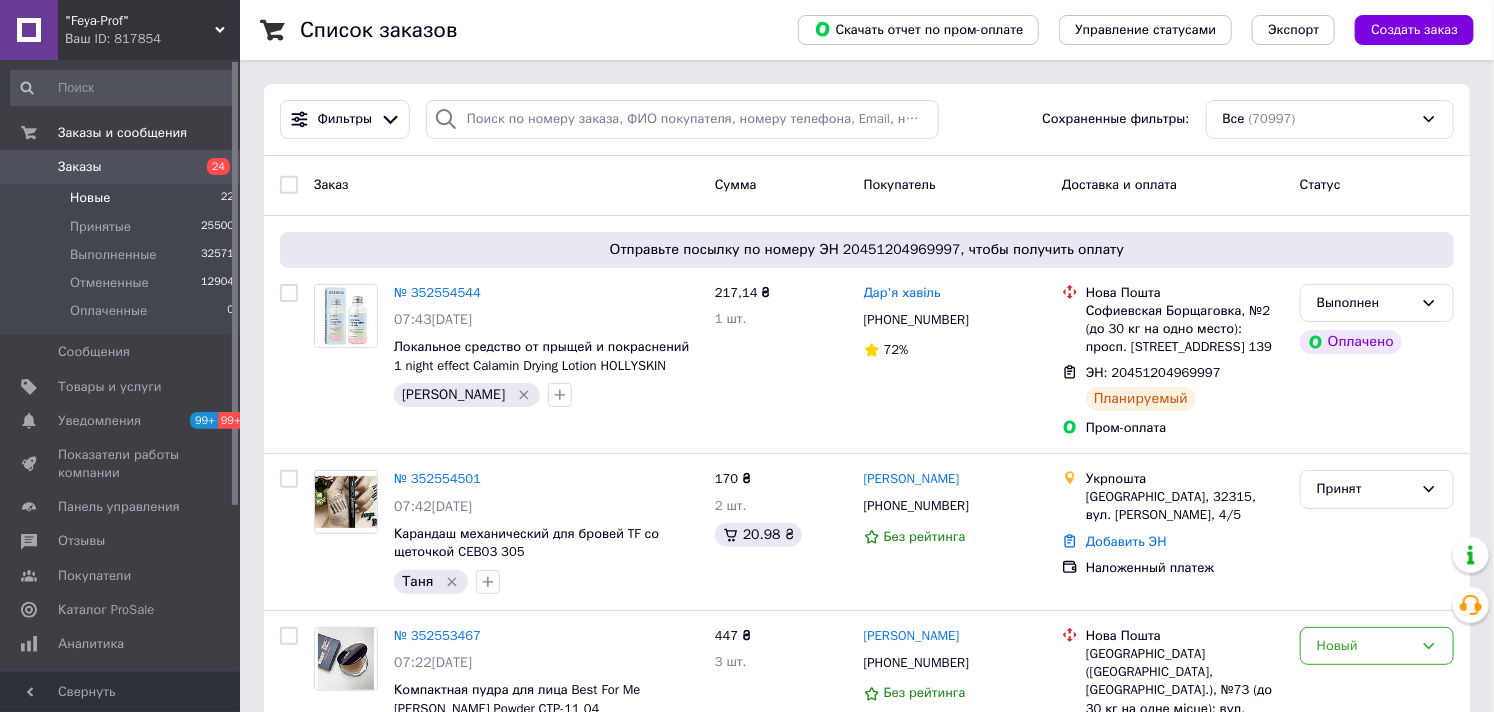 click on "Новые" at bounding box center [90, 198] 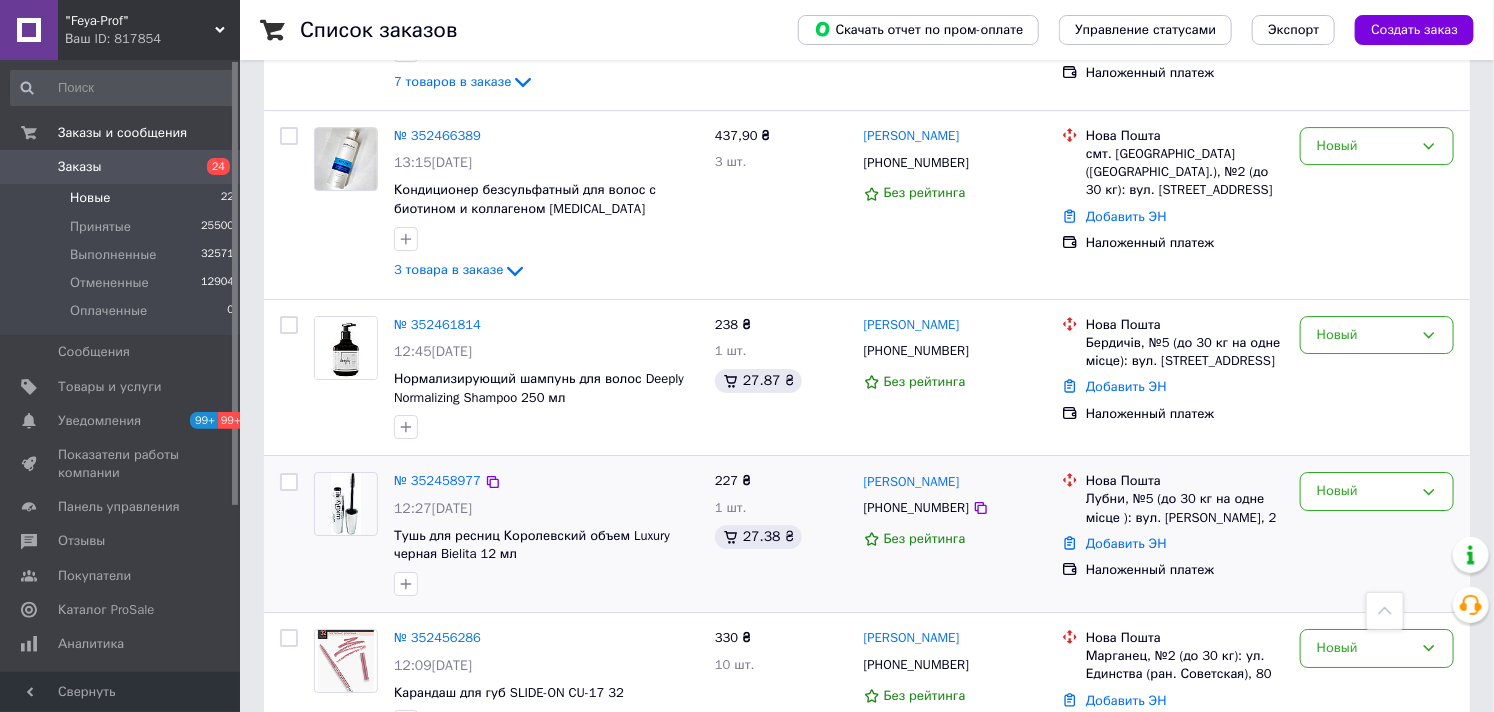 scroll, scrollTop: 2925, scrollLeft: 0, axis: vertical 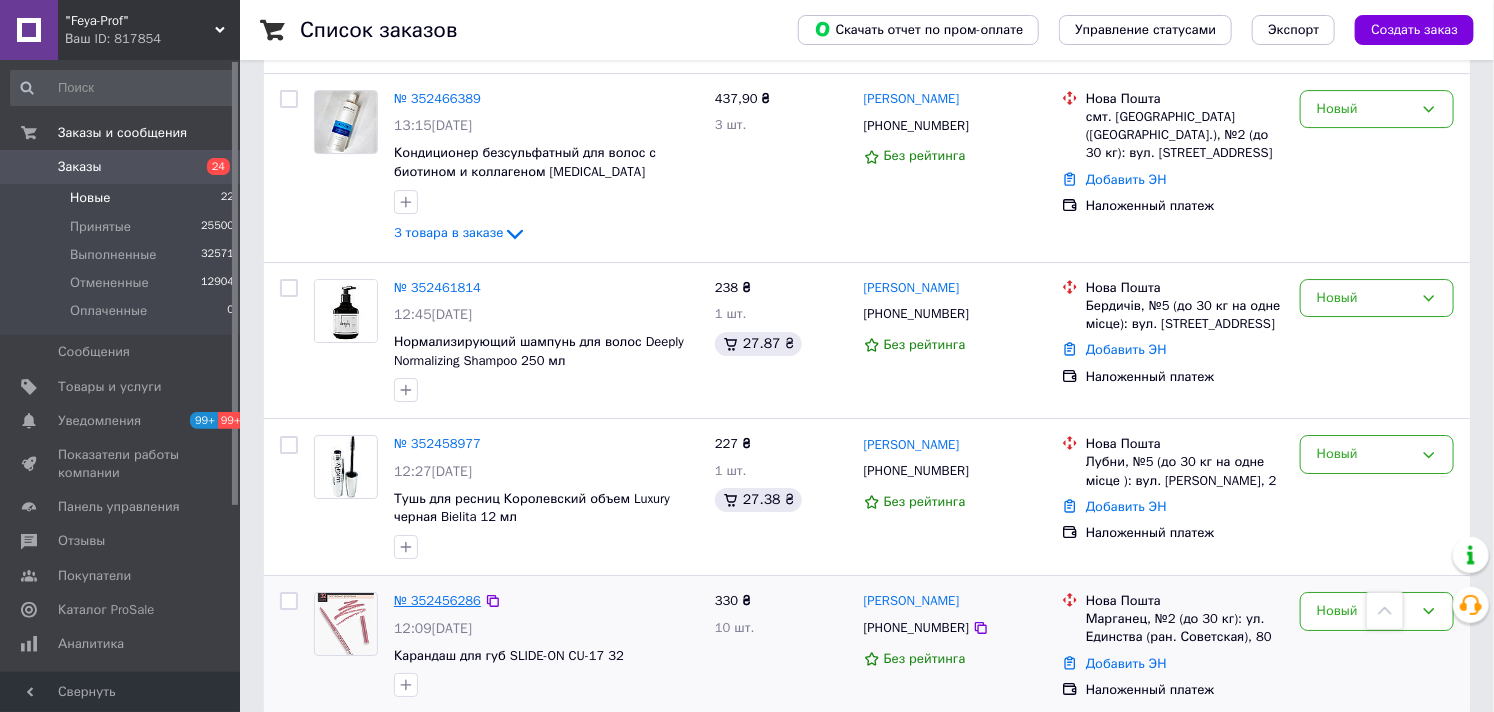 click on "№ 352456286" at bounding box center (437, 600) 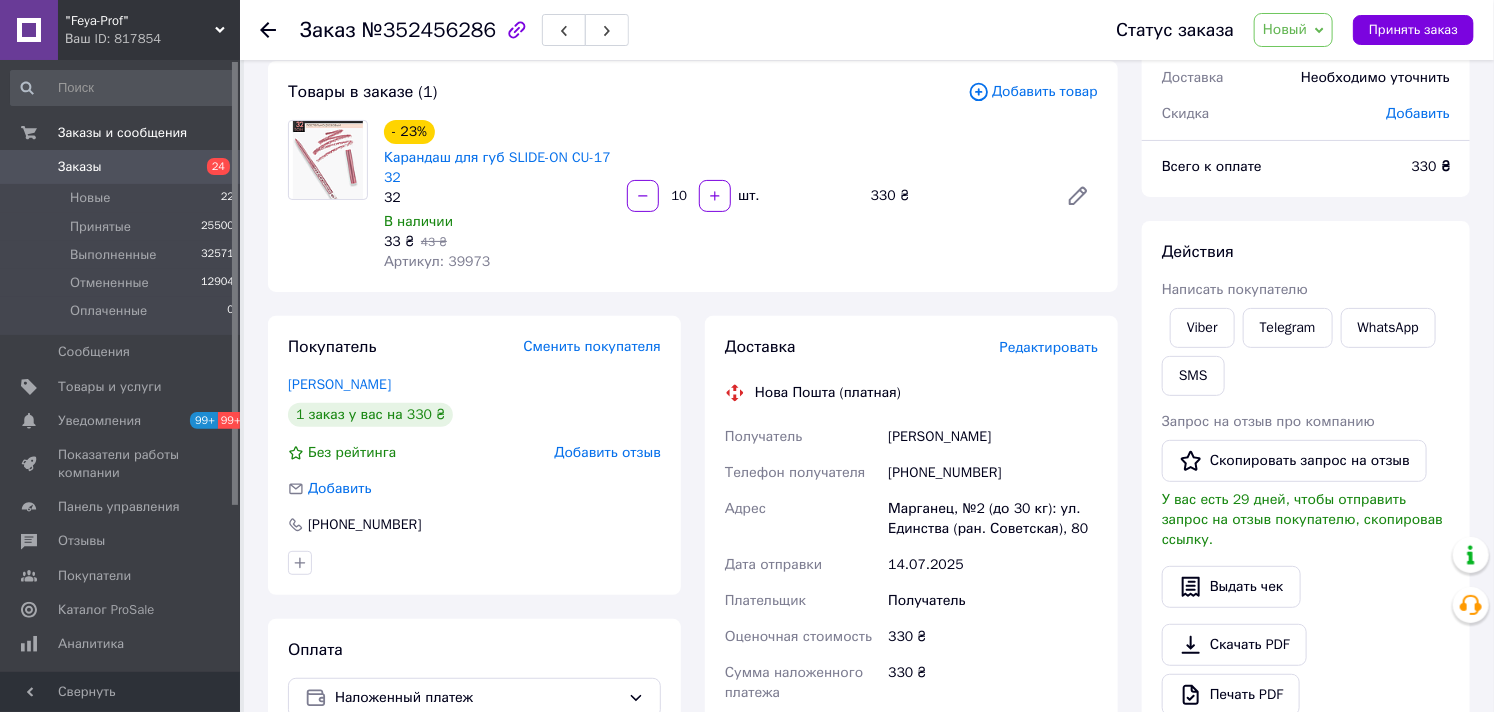 scroll, scrollTop: 0, scrollLeft: 0, axis: both 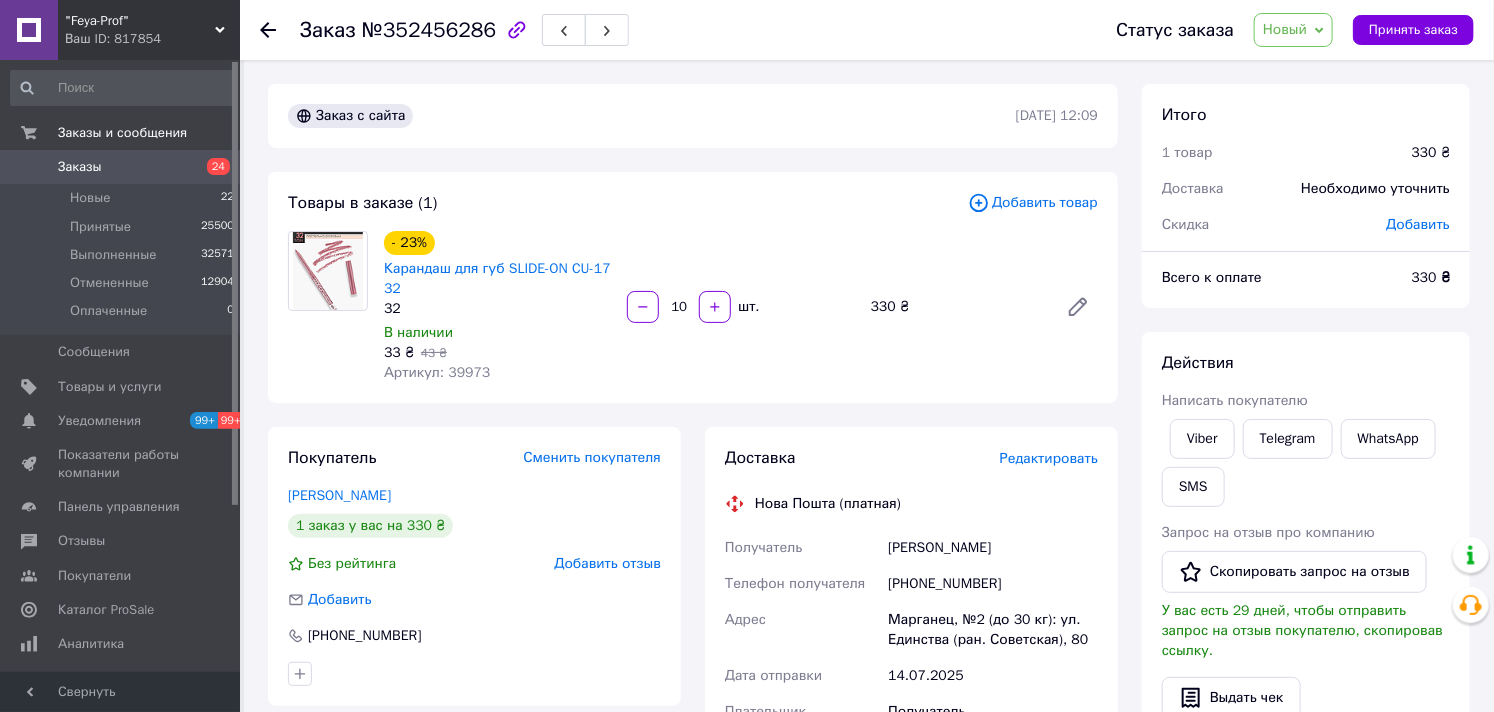 click on "Новый" at bounding box center (1285, 29) 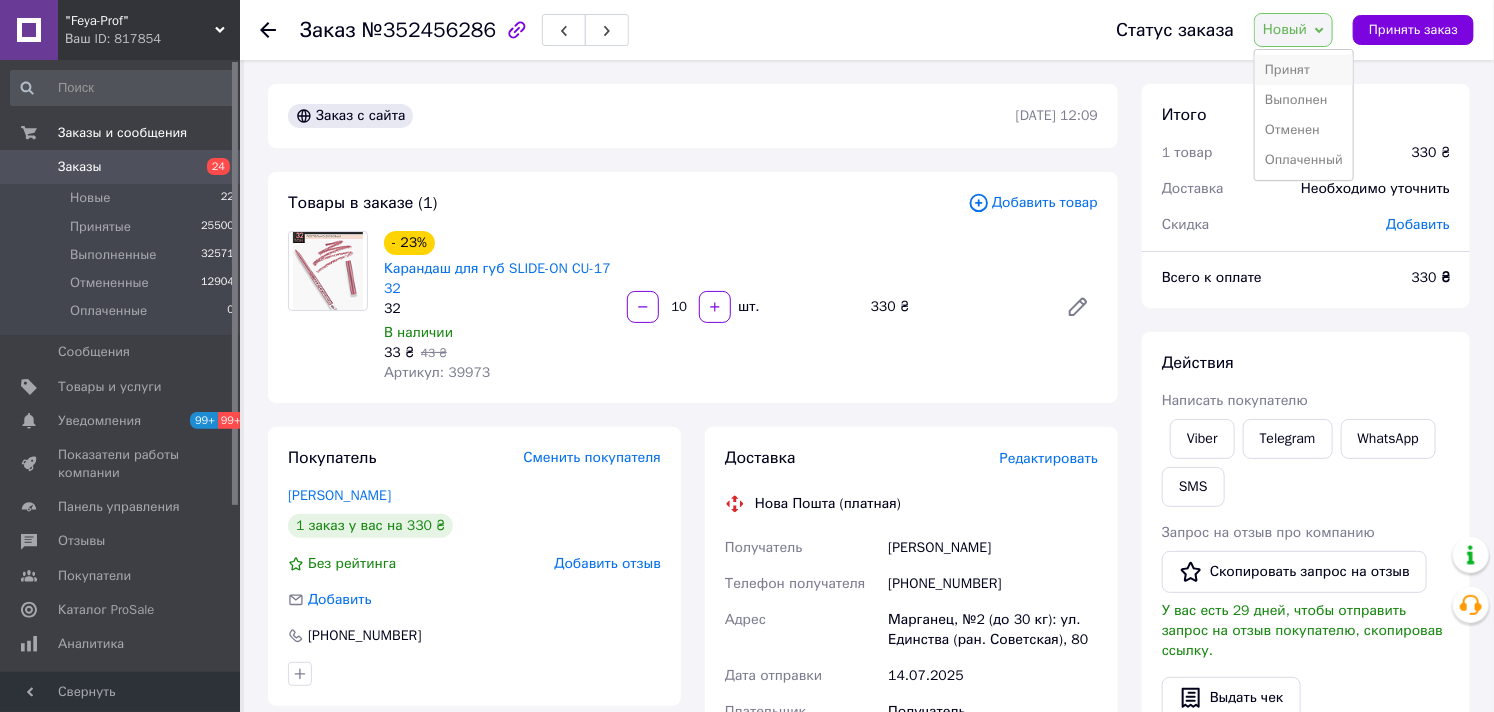 click on "Принят" at bounding box center [1304, 70] 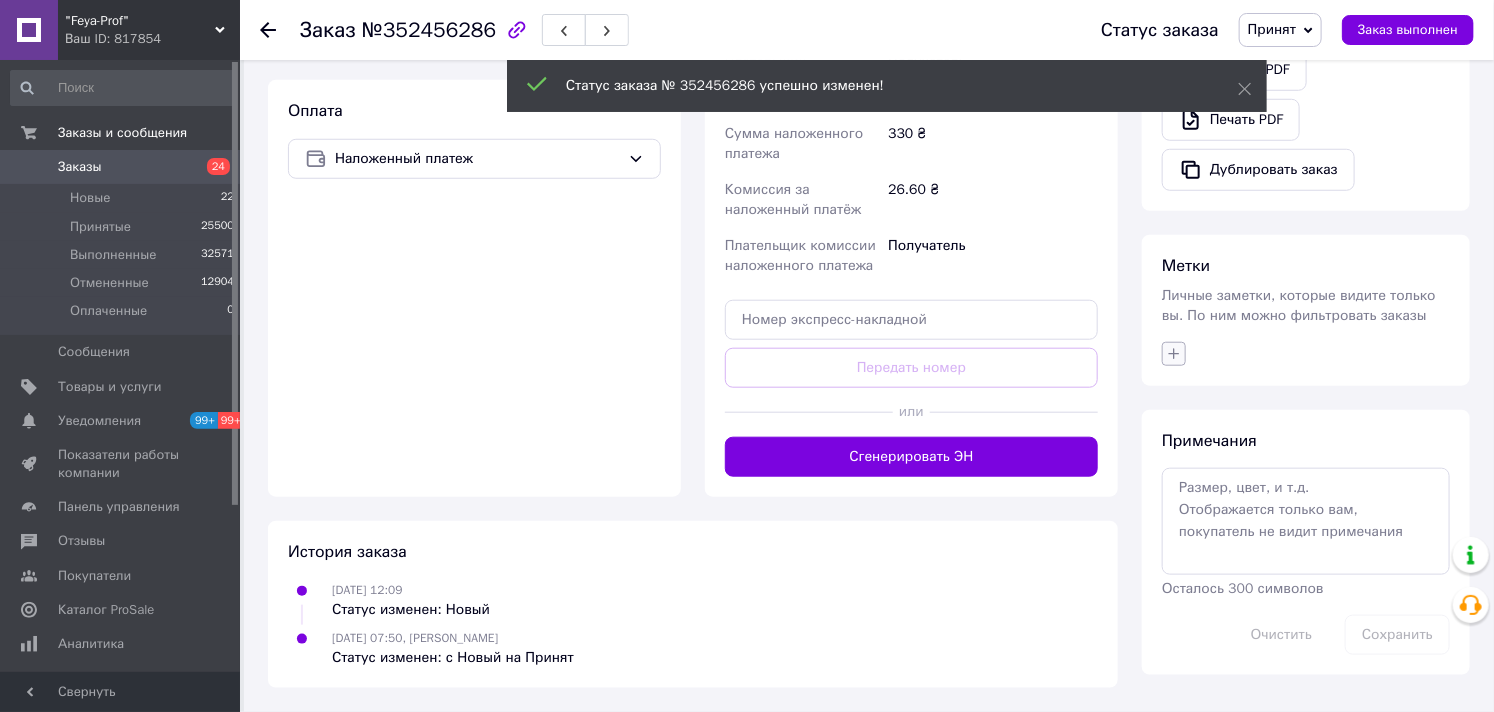 scroll, scrollTop: 673, scrollLeft: 0, axis: vertical 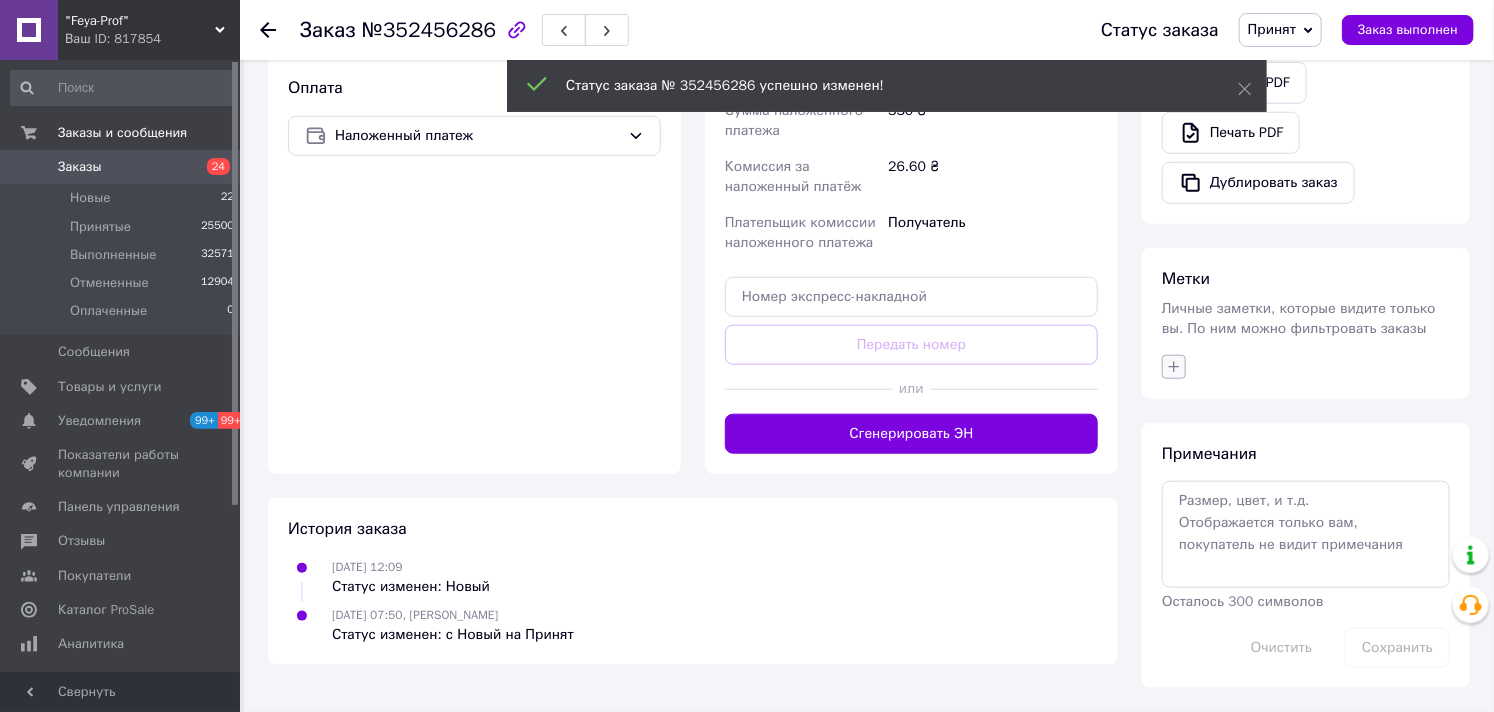 click 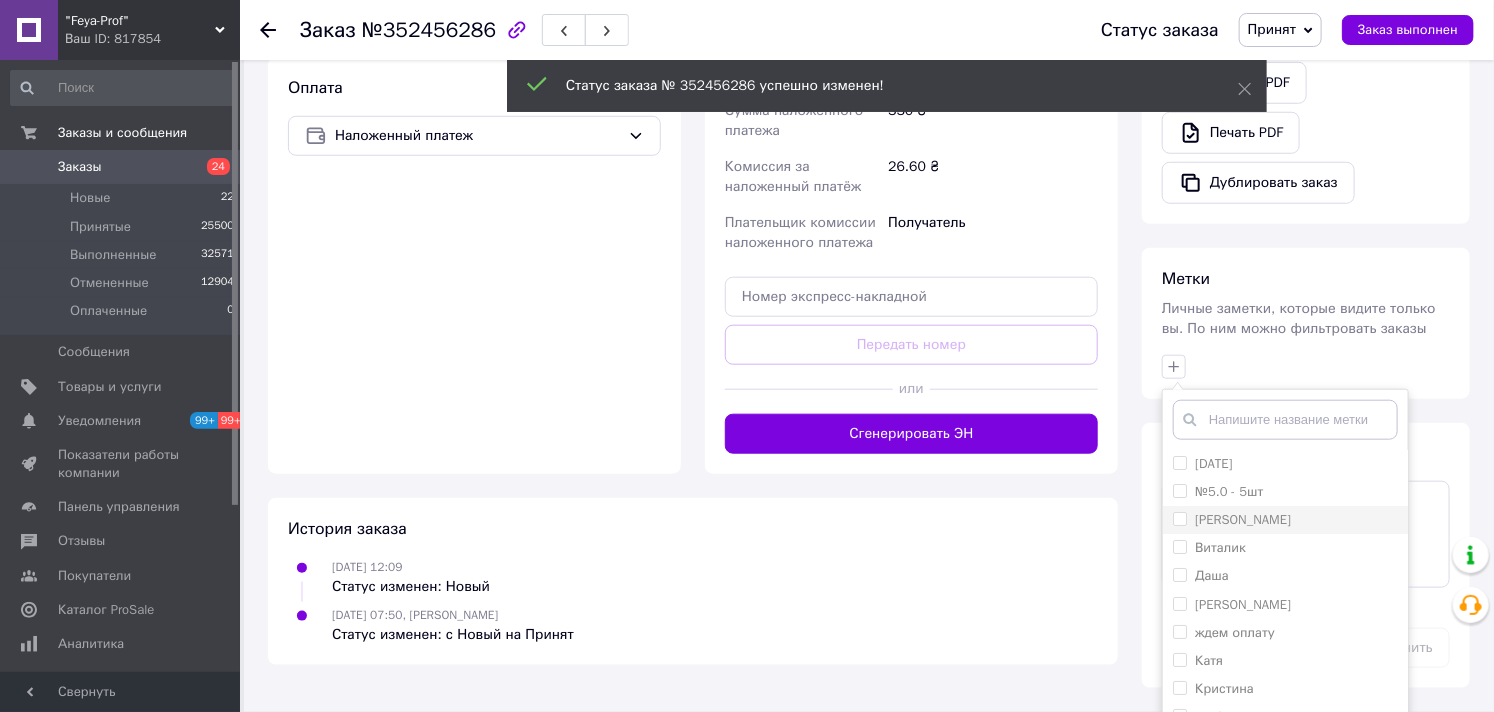 click on "[PERSON_NAME]" at bounding box center (1179, 518) 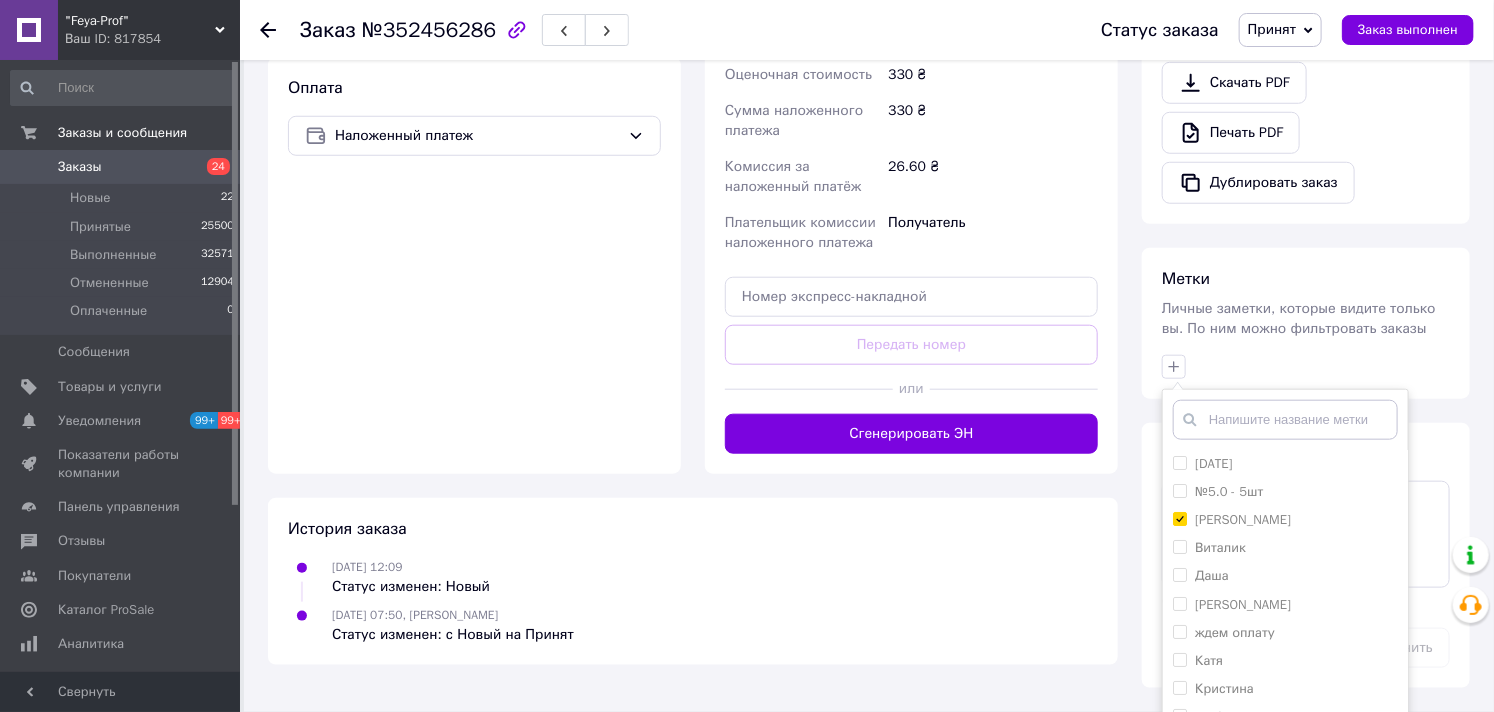 scroll, scrollTop: 151, scrollLeft: 0, axis: vertical 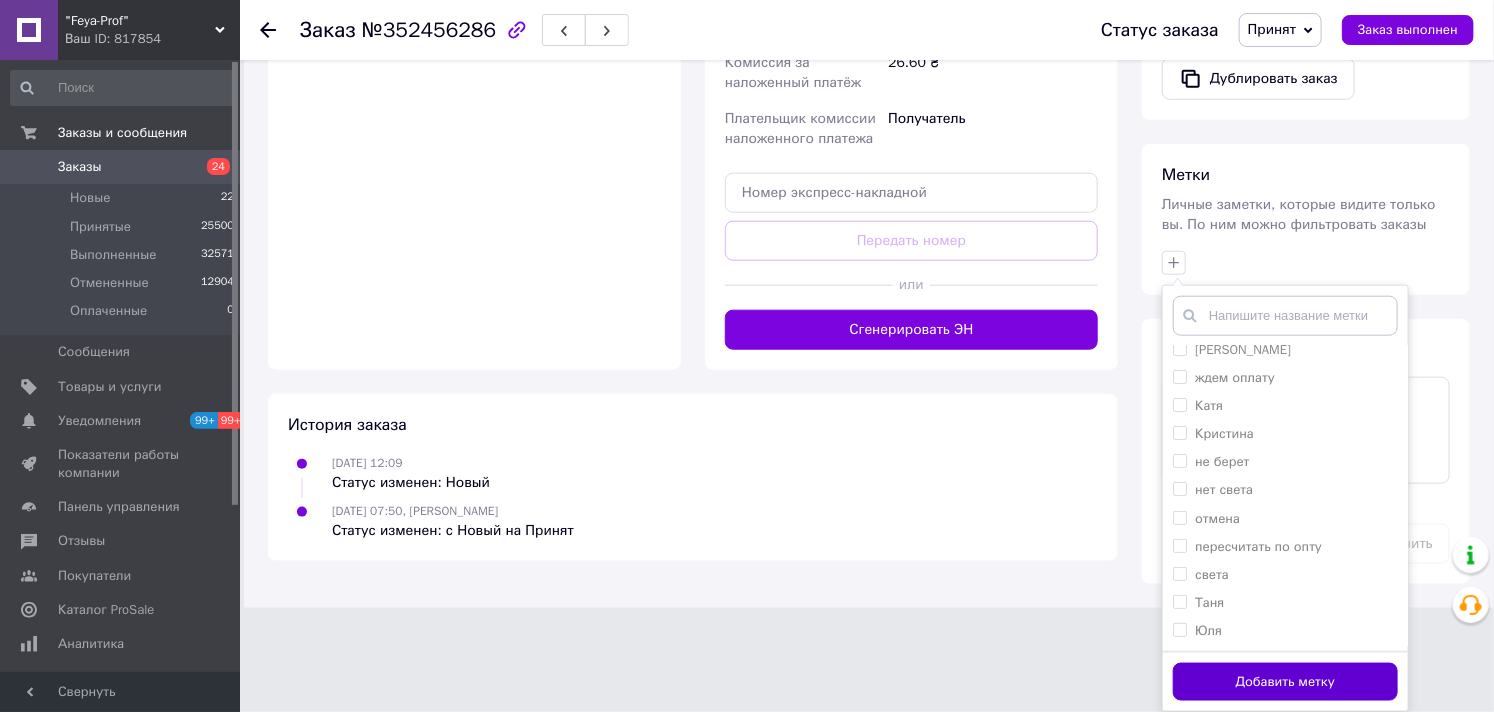 click on "Добавить метку" at bounding box center [1285, 682] 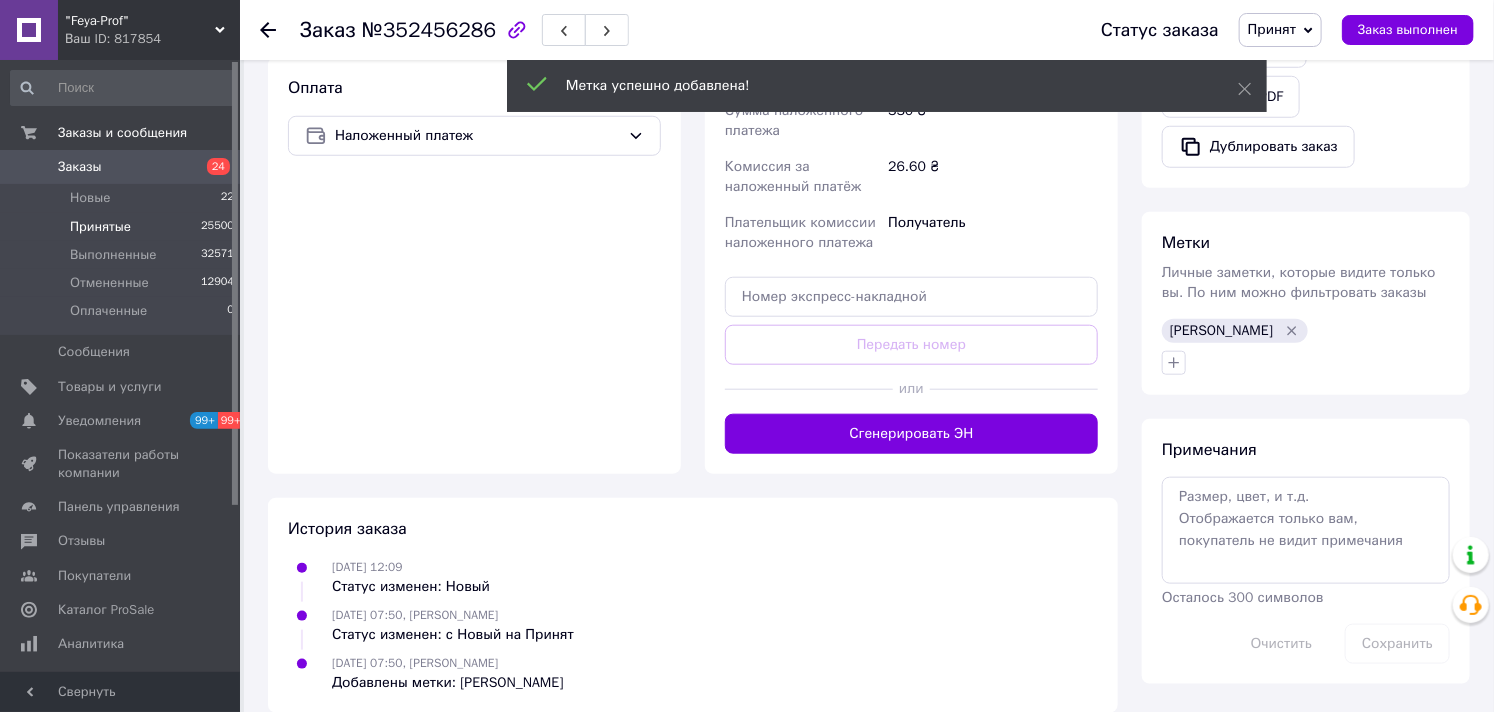 scroll, scrollTop: 697, scrollLeft: 0, axis: vertical 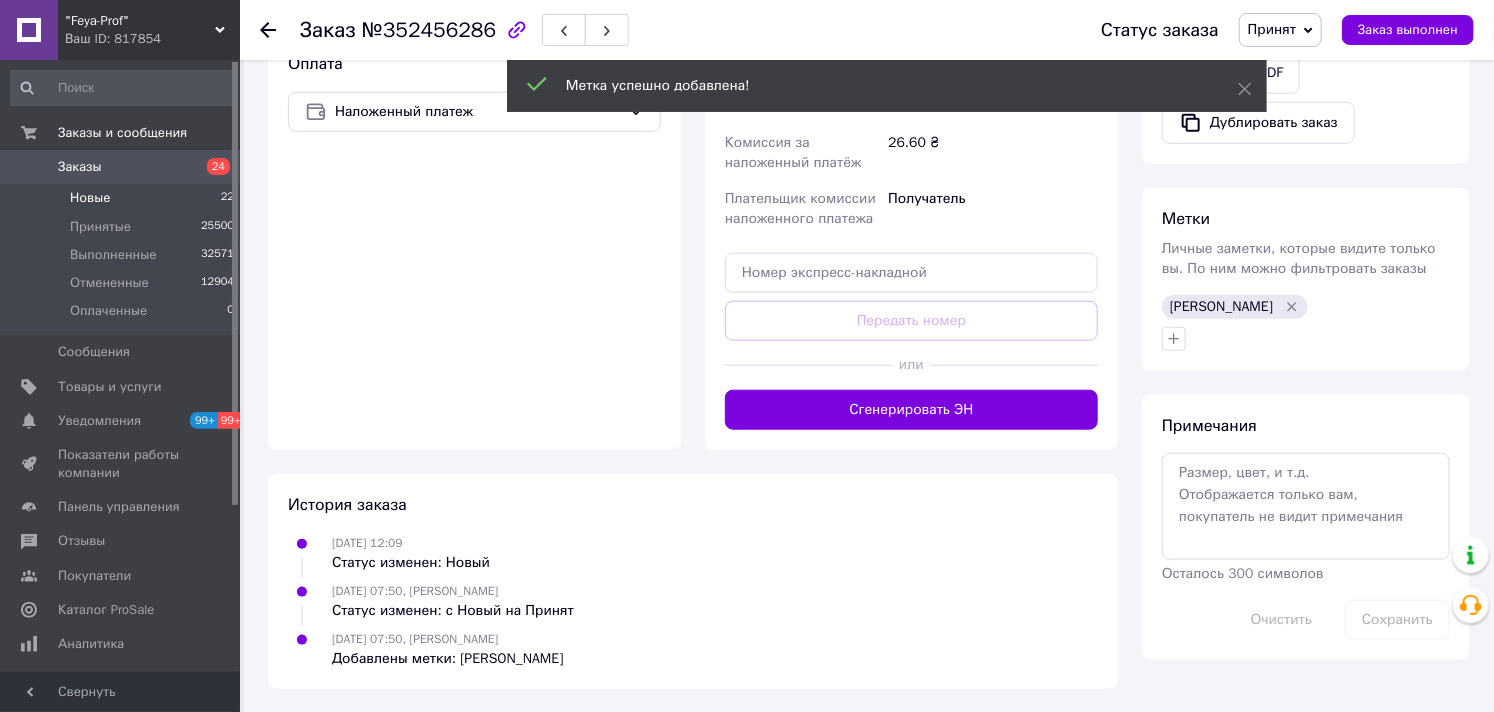 click on "Новые" at bounding box center [90, 198] 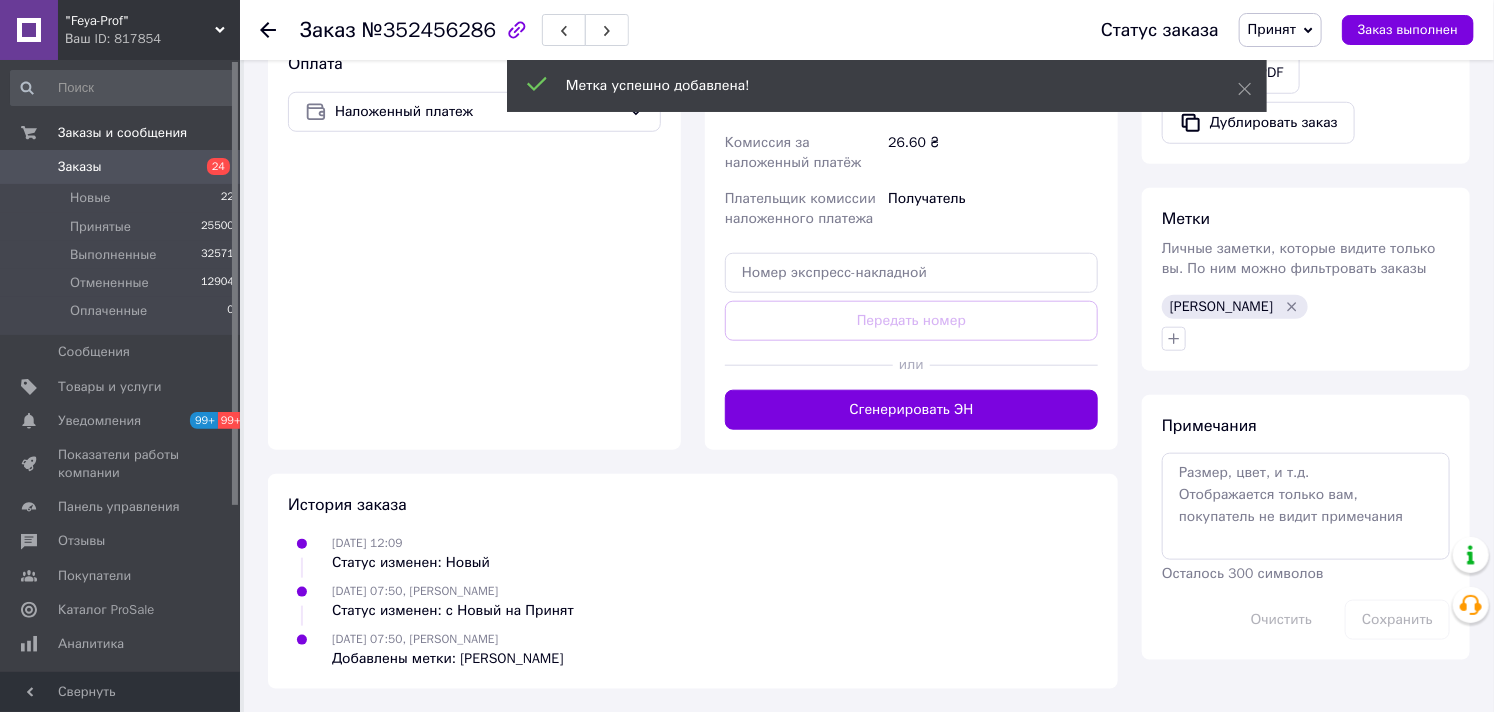 scroll, scrollTop: 0, scrollLeft: 0, axis: both 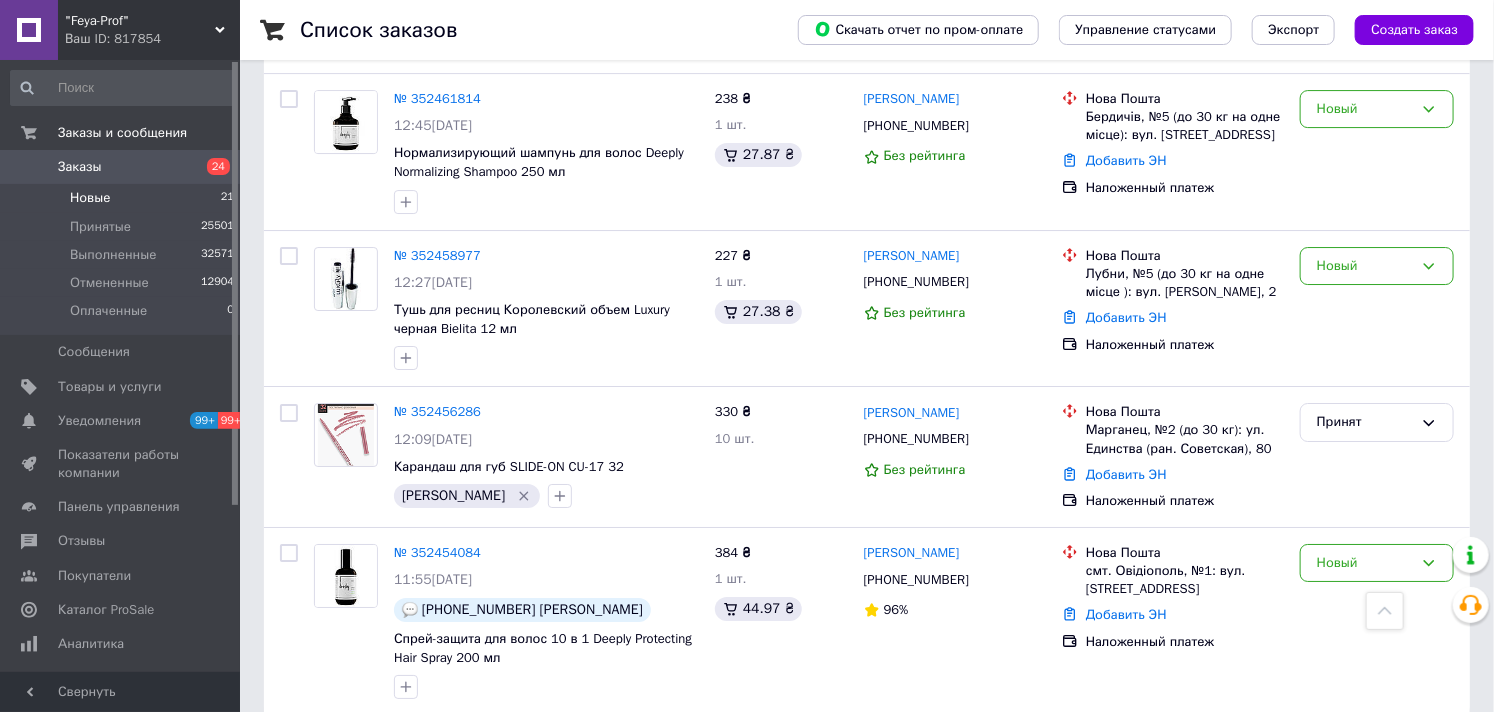 click on "2" at bounding box center (327, 760) 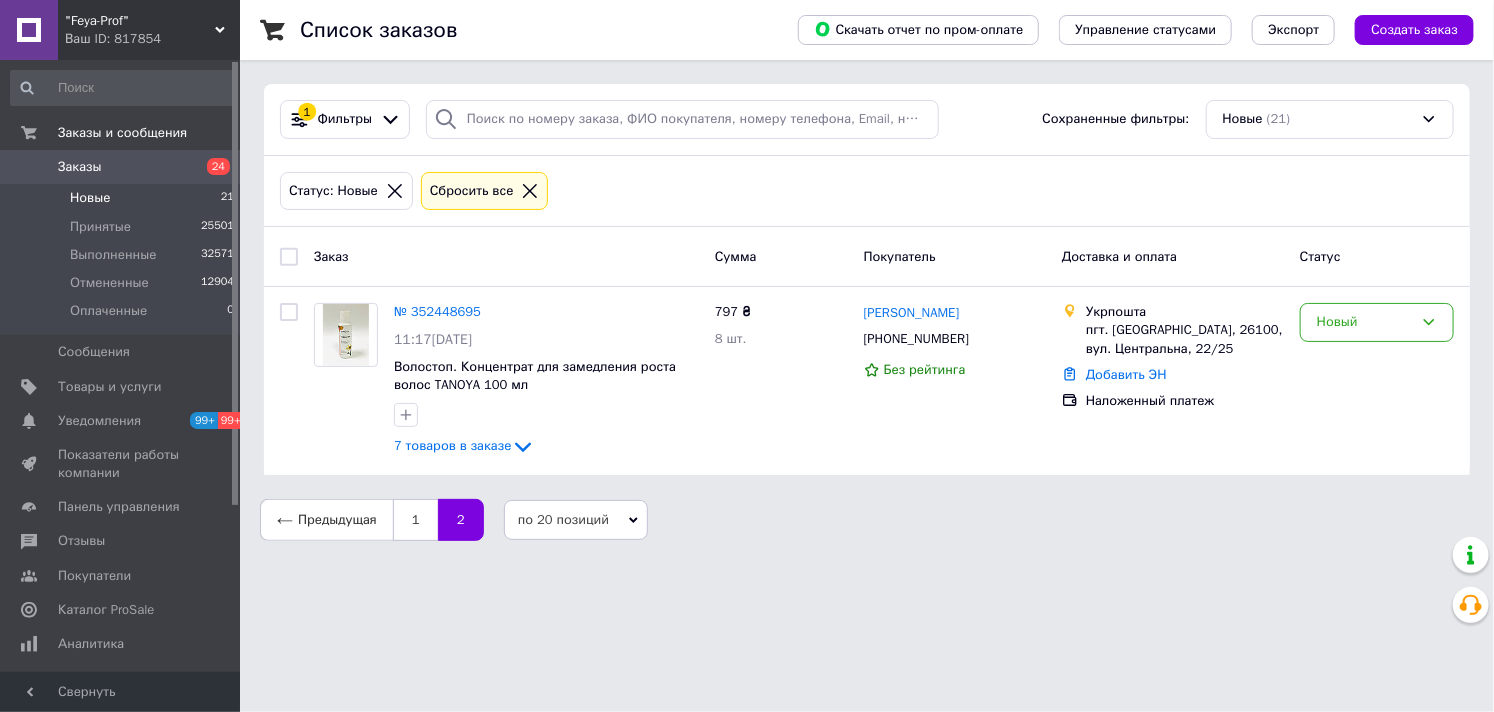 scroll, scrollTop: 0, scrollLeft: 0, axis: both 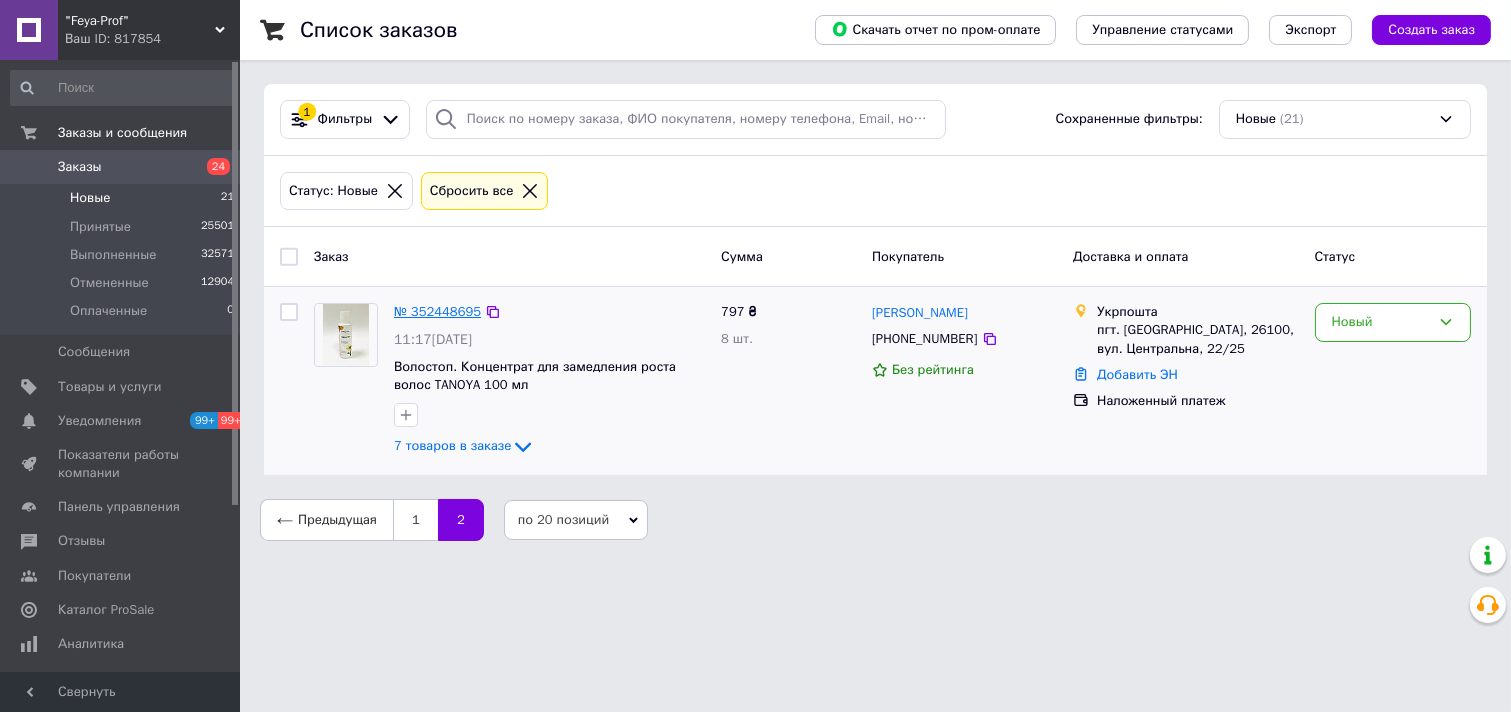 click on "№ 352448695" at bounding box center (437, 311) 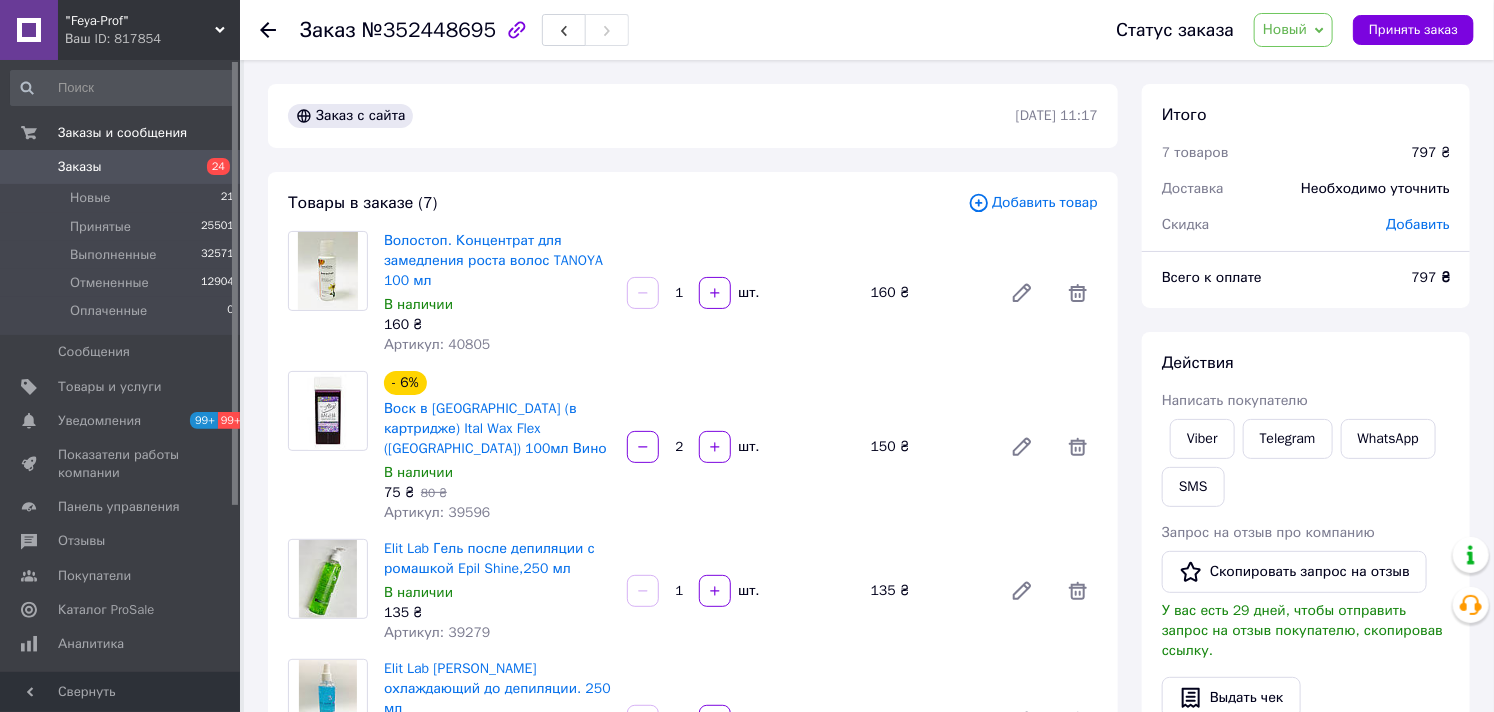 scroll, scrollTop: 555, scrollLeft: 0, axis: vertical 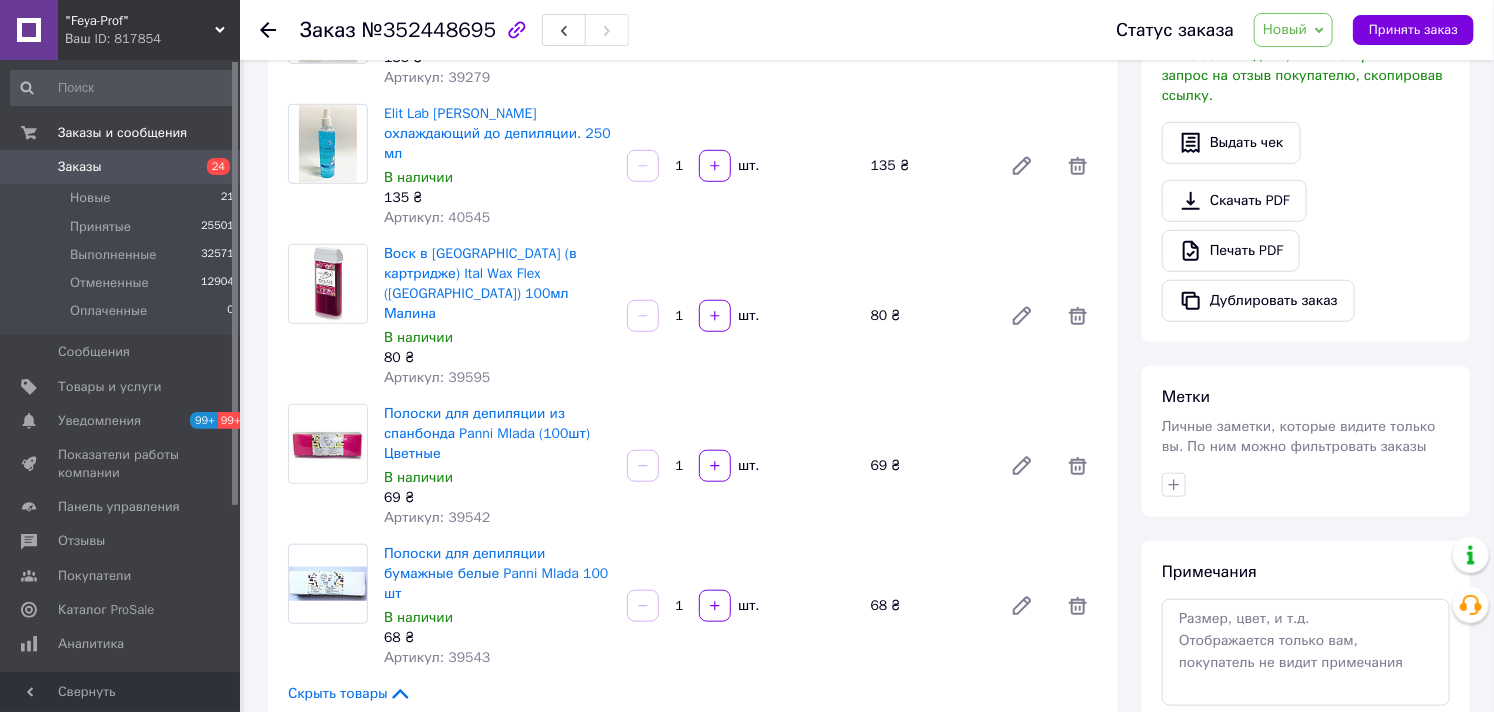 click on "Новый" at bounding box center [1285, 29] 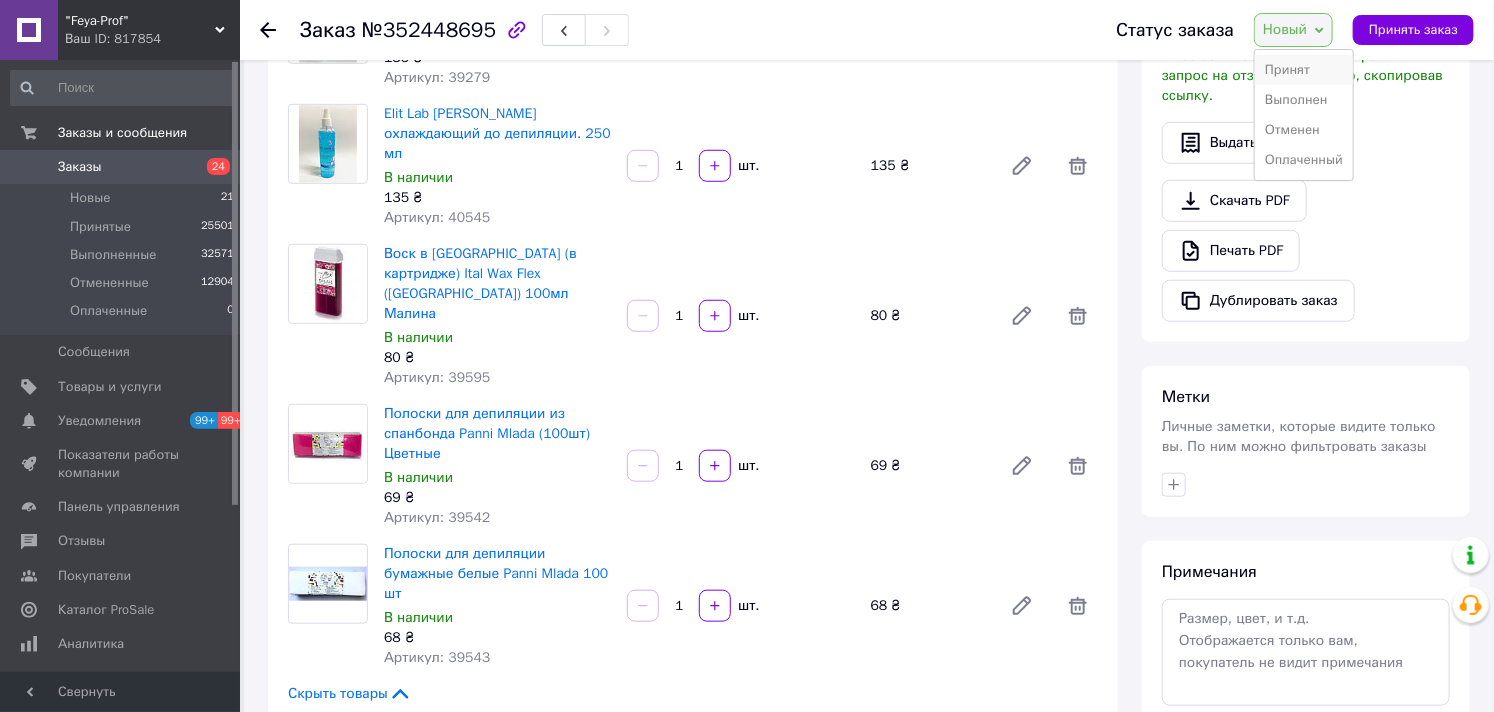 click on "Принят" at bounding box center [1304, 70] 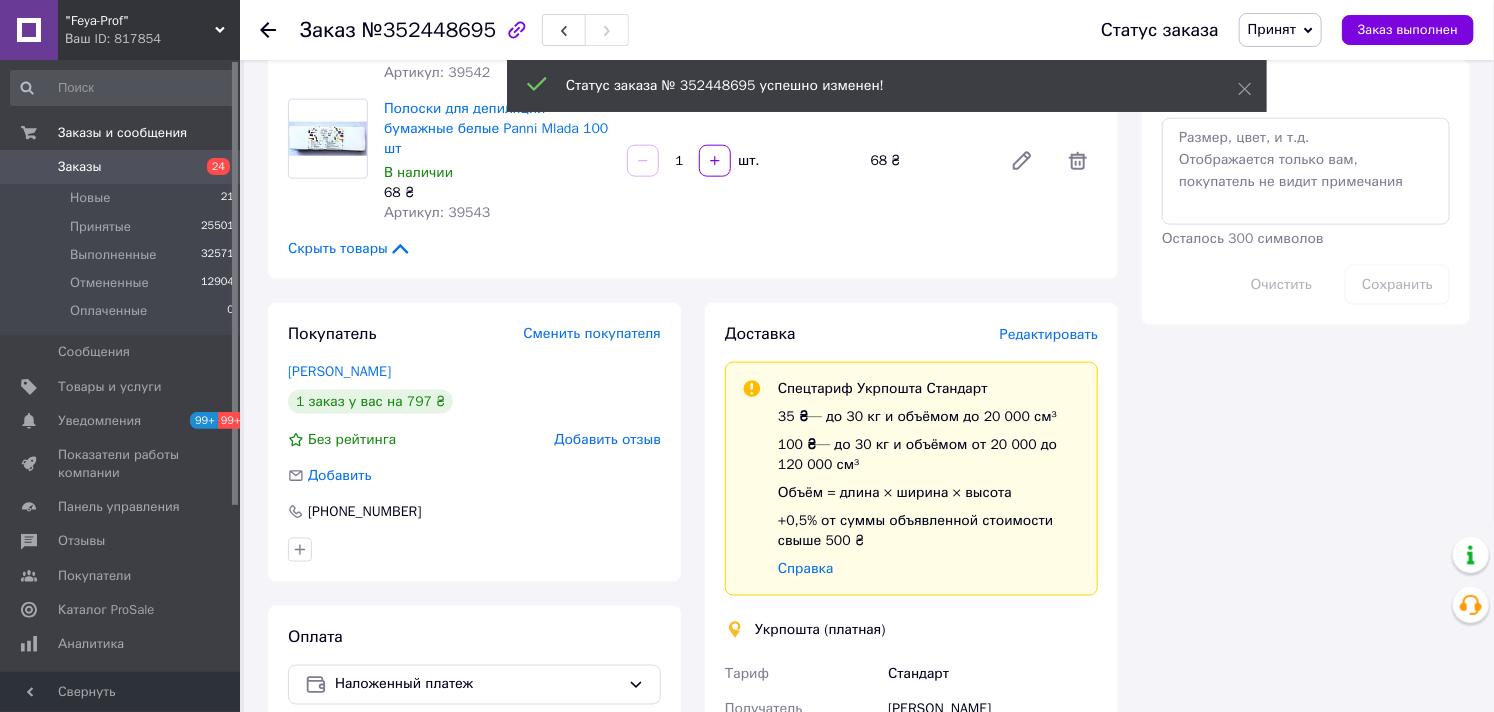 scroll, scrollTop: 777, scrollLeft: 0, axis: vertical 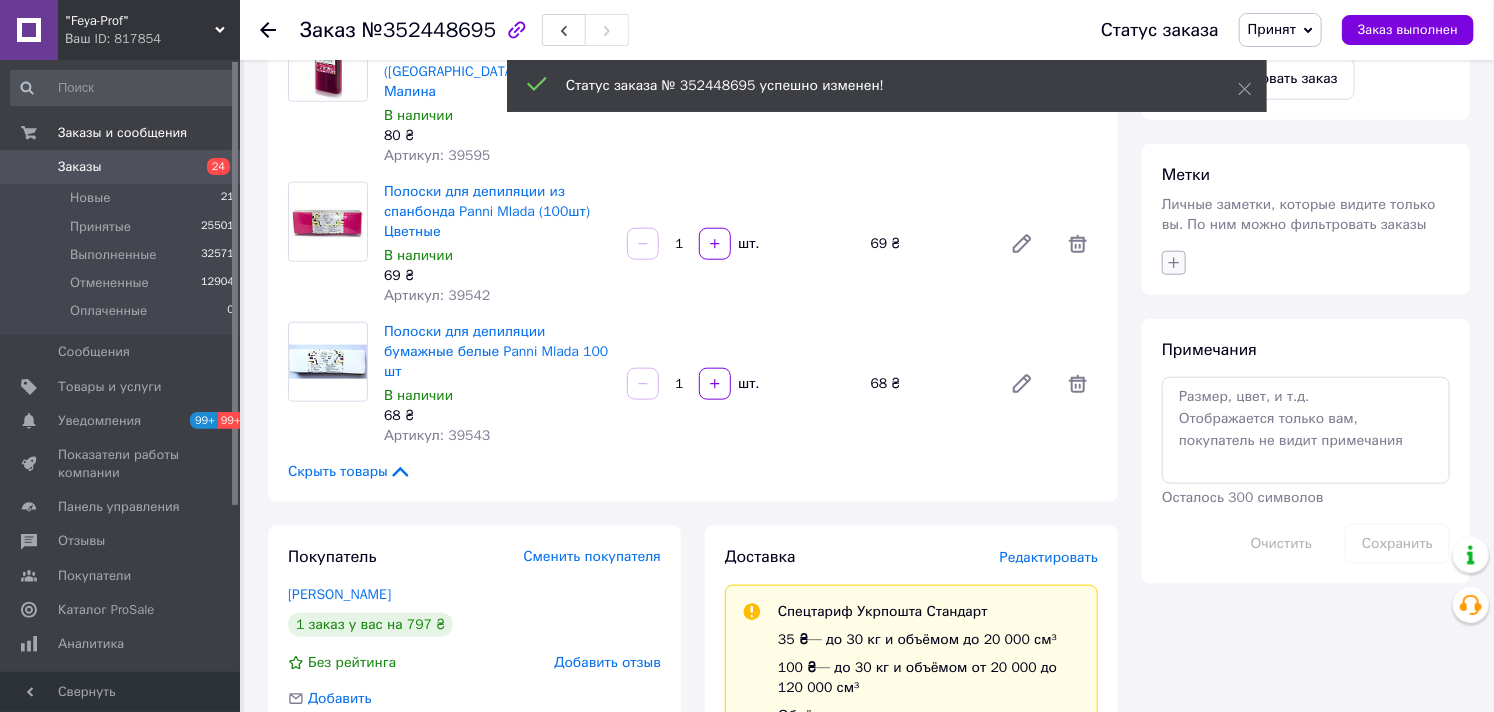 click 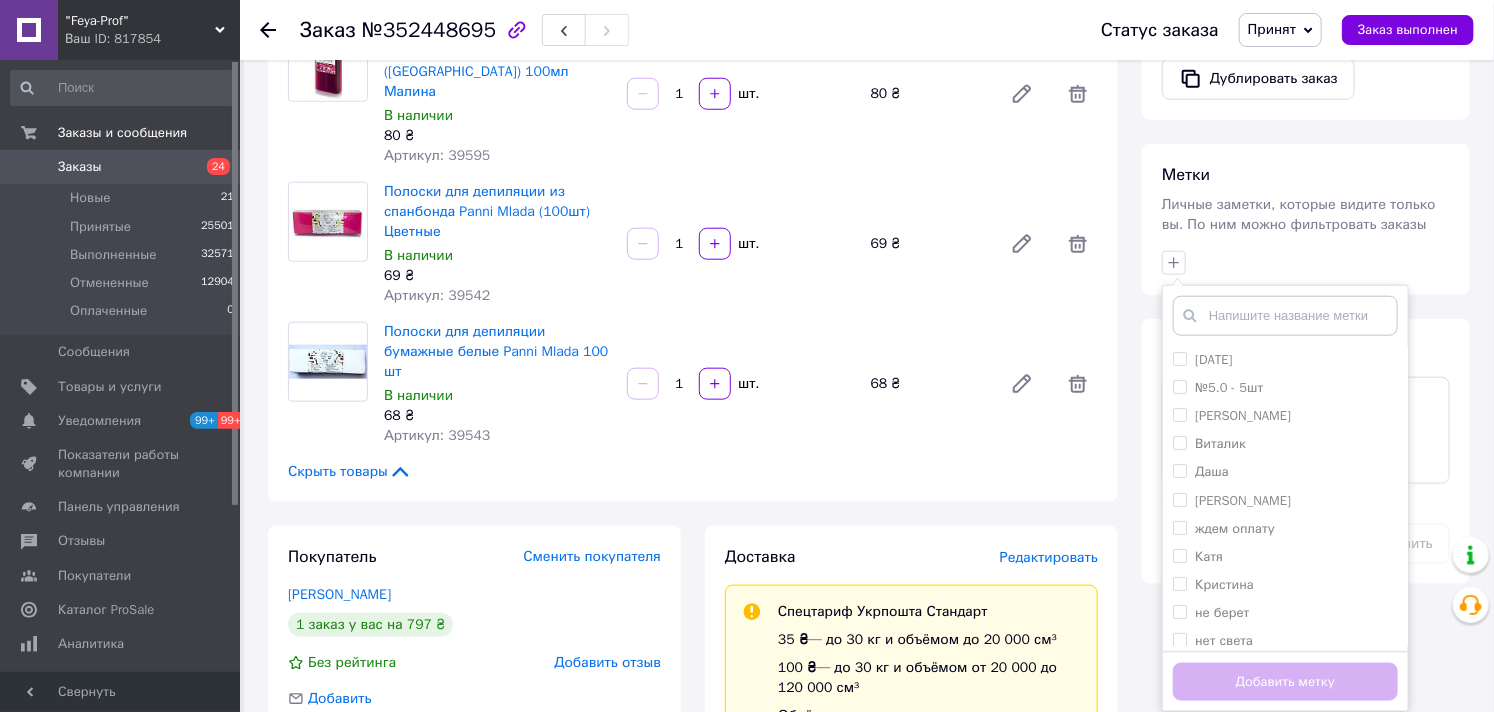 scroll, scrollTop: 151, scrollLeft: 0, axis: vertical 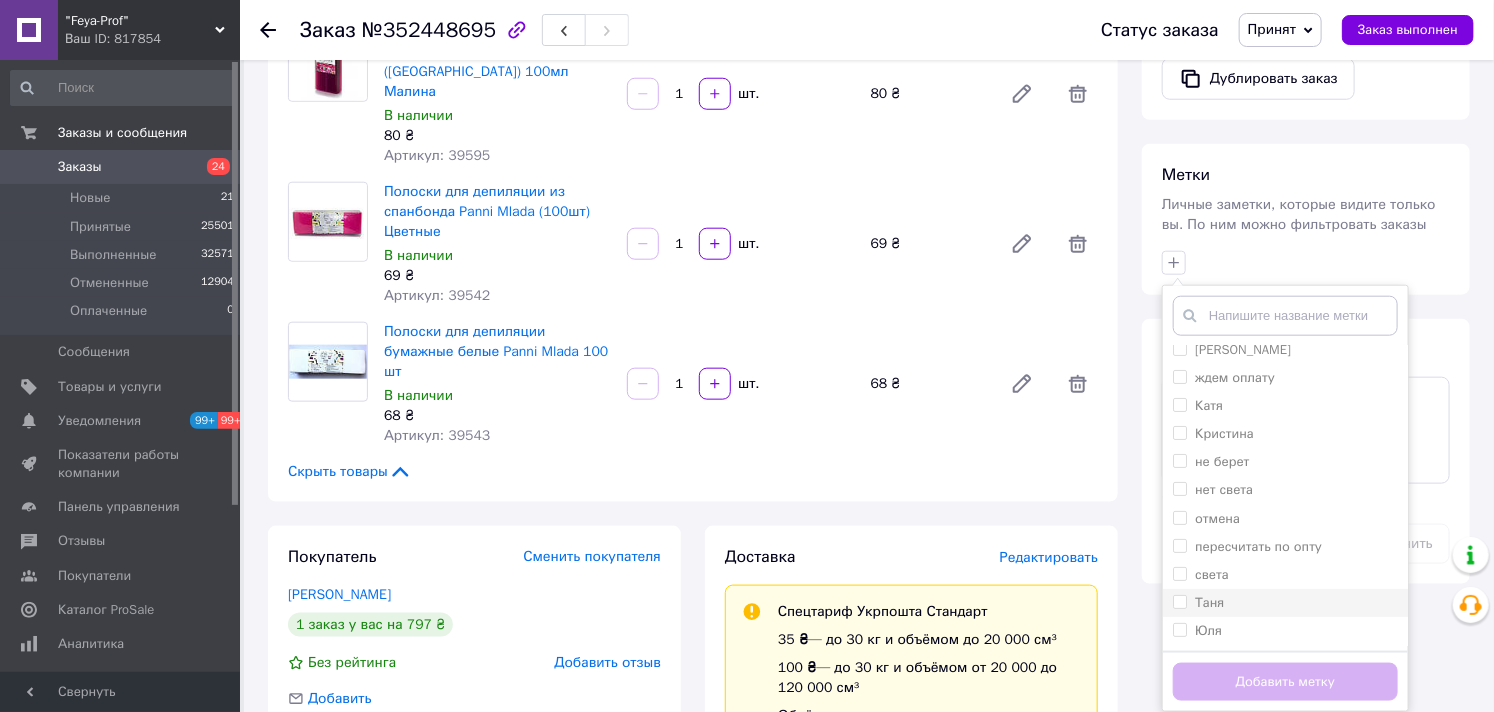 click on "Таня" at bounding box center (1209, 602) 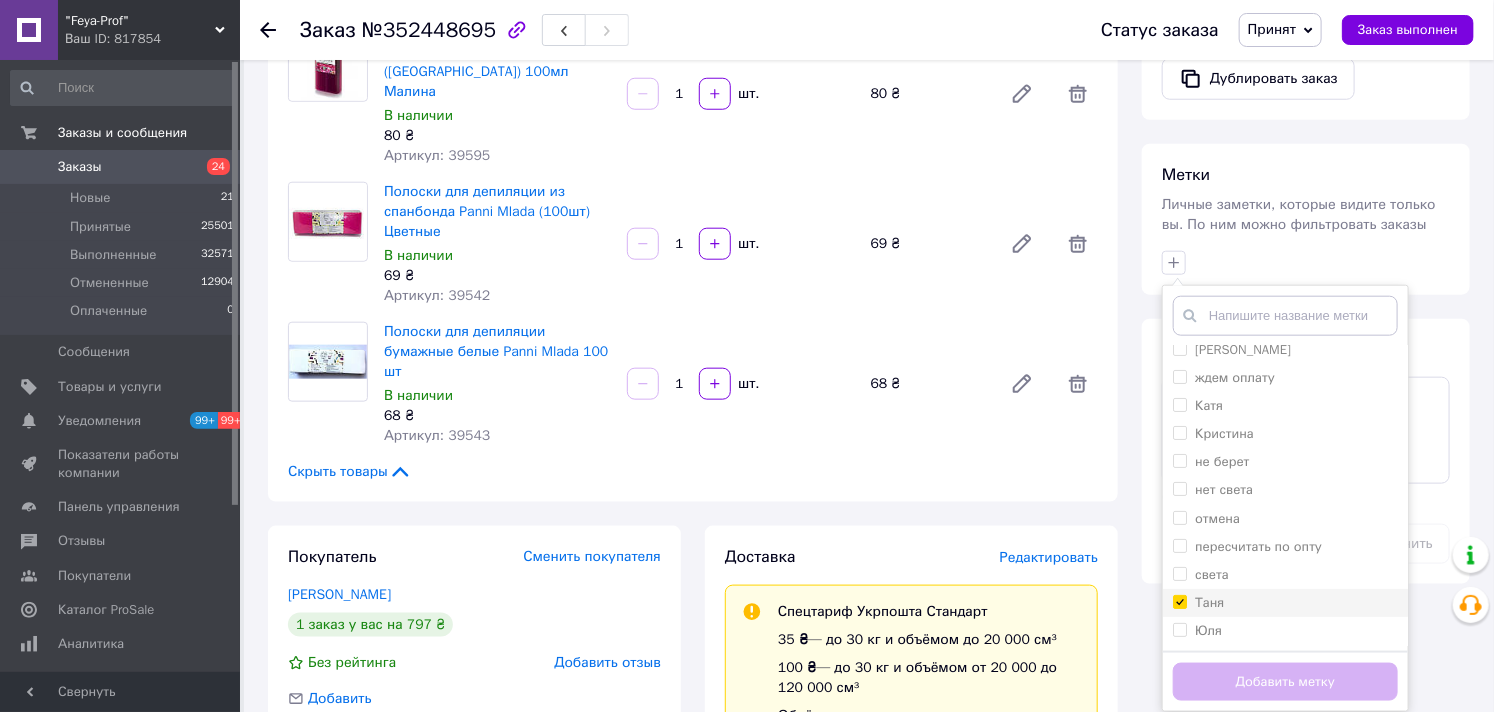 checkbox on "true" 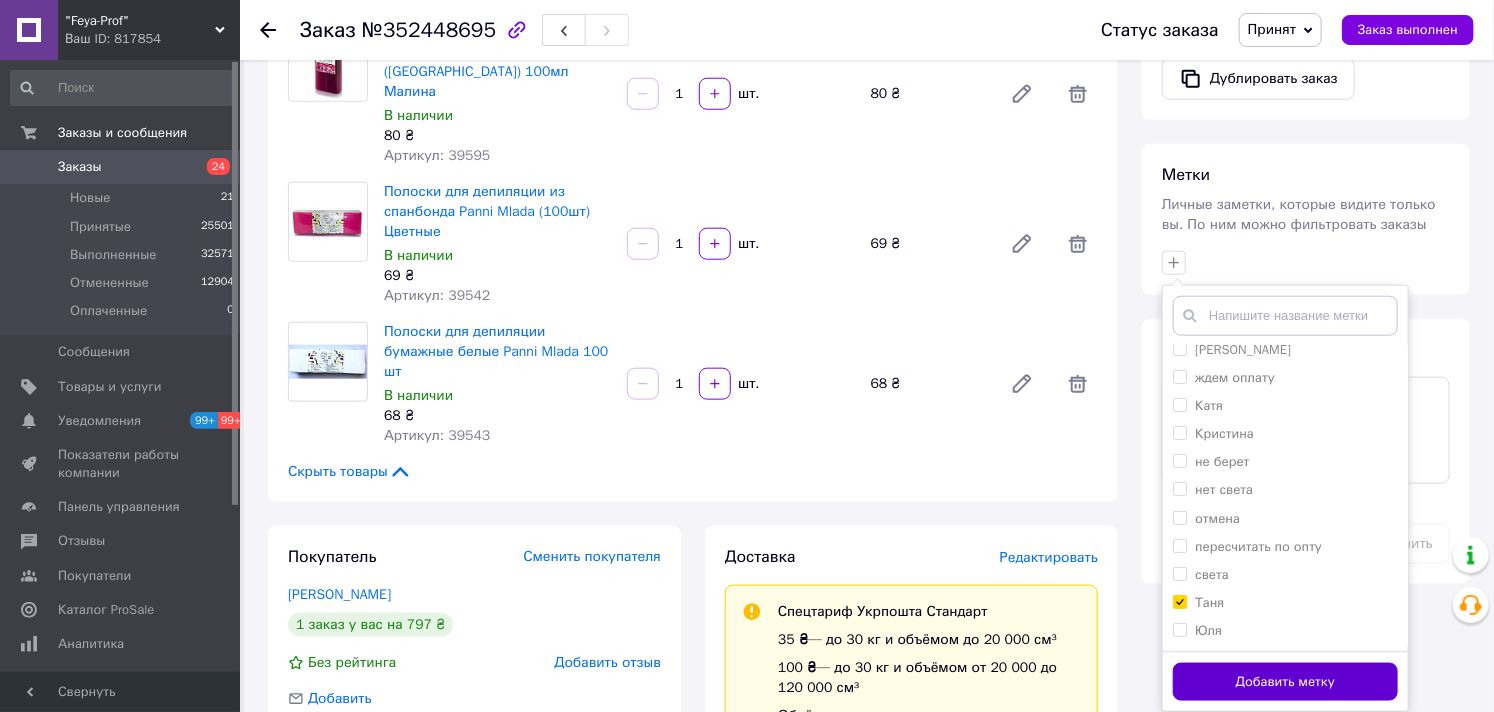 click on "Добавить метку" at bounding box center (1285, 682) 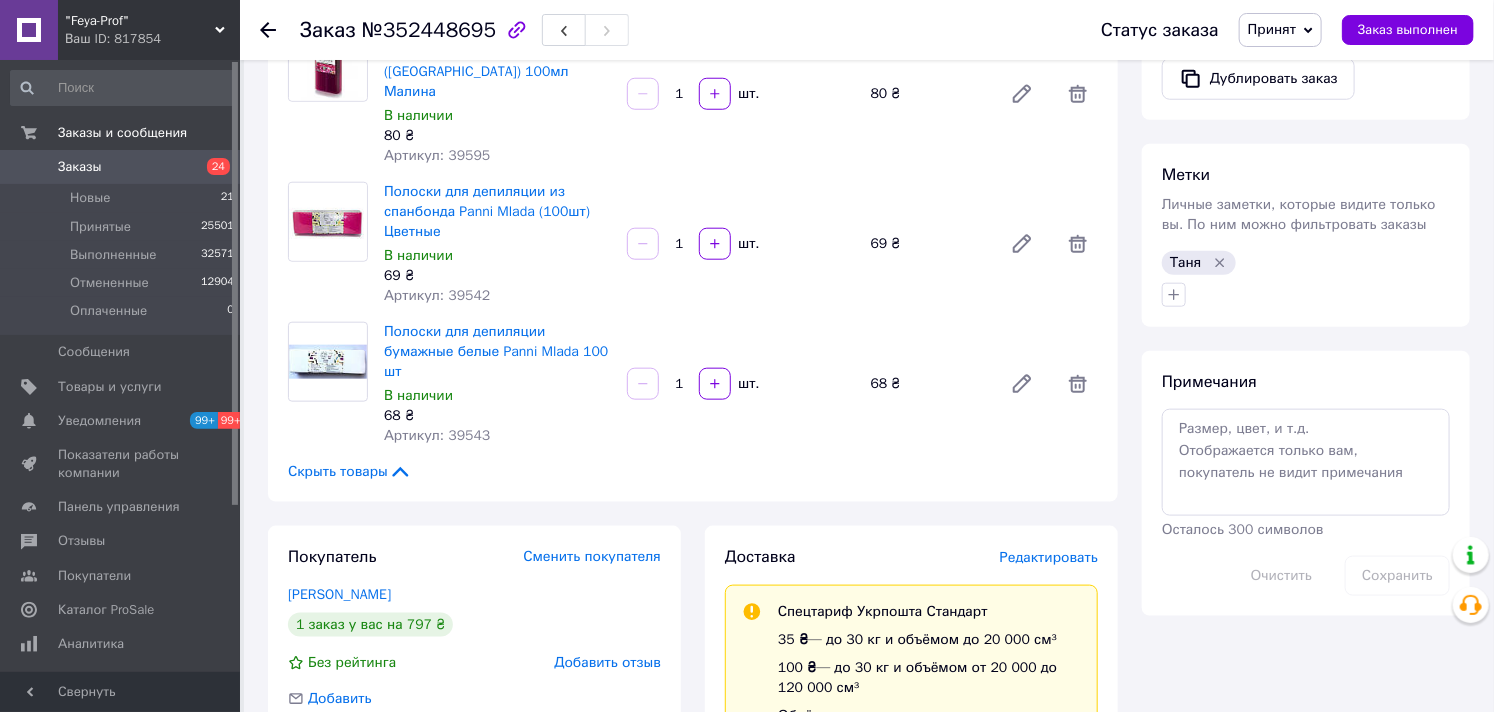 click on "Заказы" at bounding box center (80, 167) 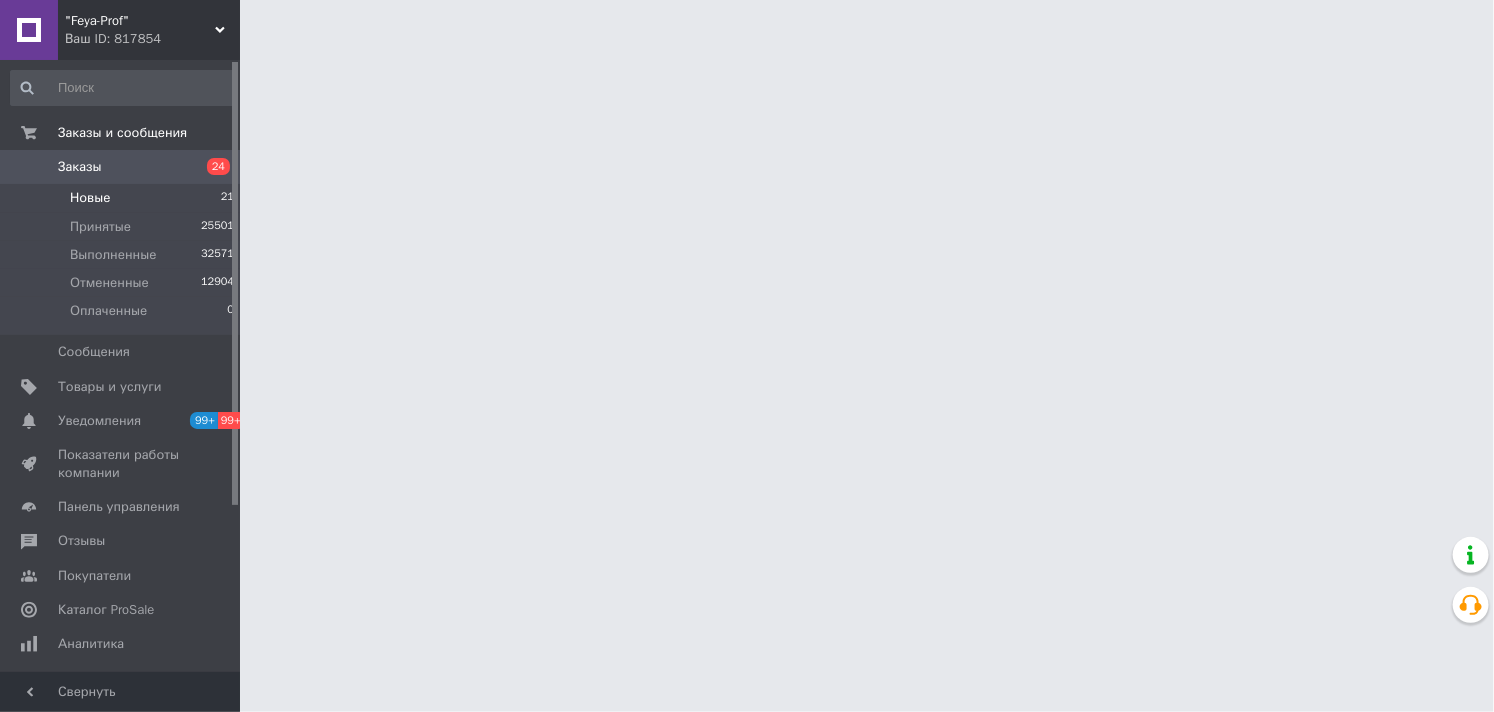 scroll, scrollTop: 0, scrollLeft: 0, axis: both 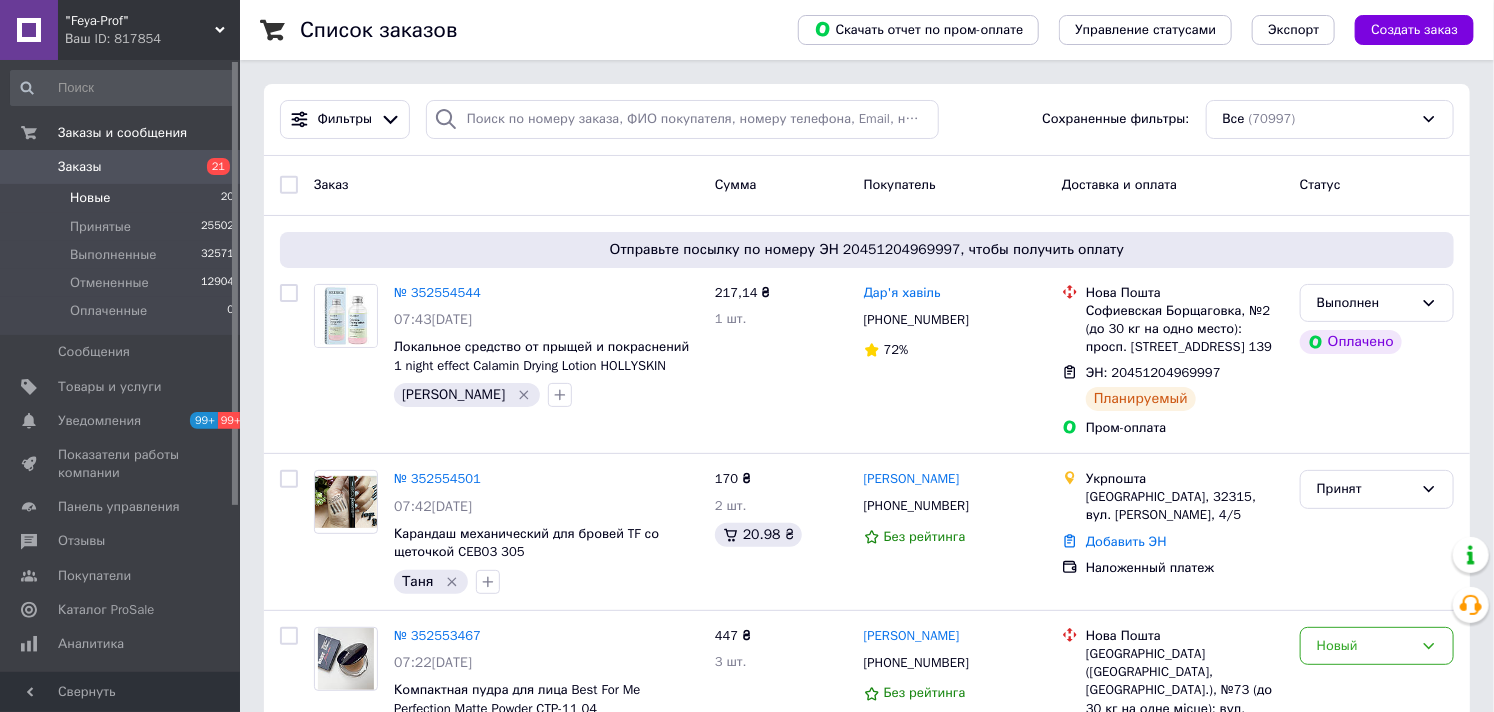 click on "Новые" at bounding box center [90, 198] 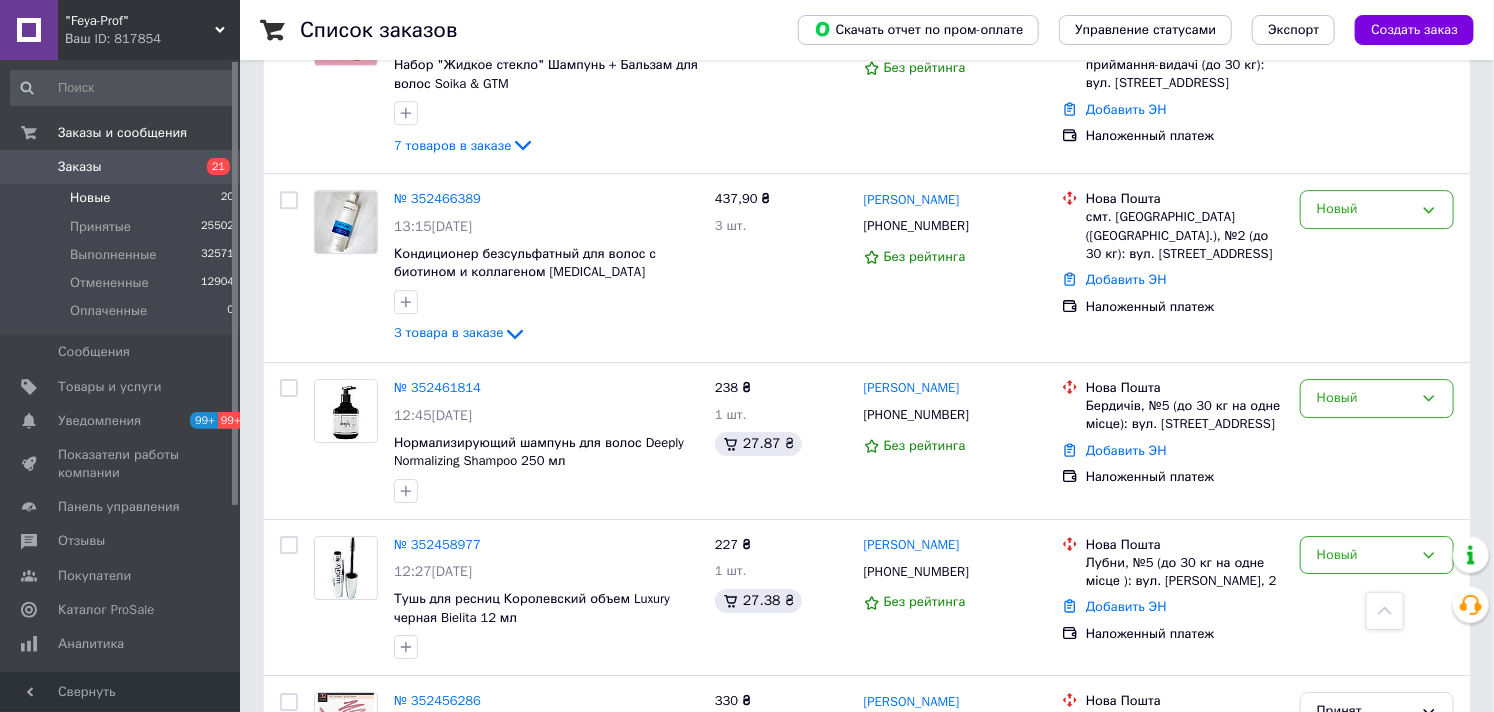 scroll, scrollTop: 2957, scrollLeft: 0, axis: vertical 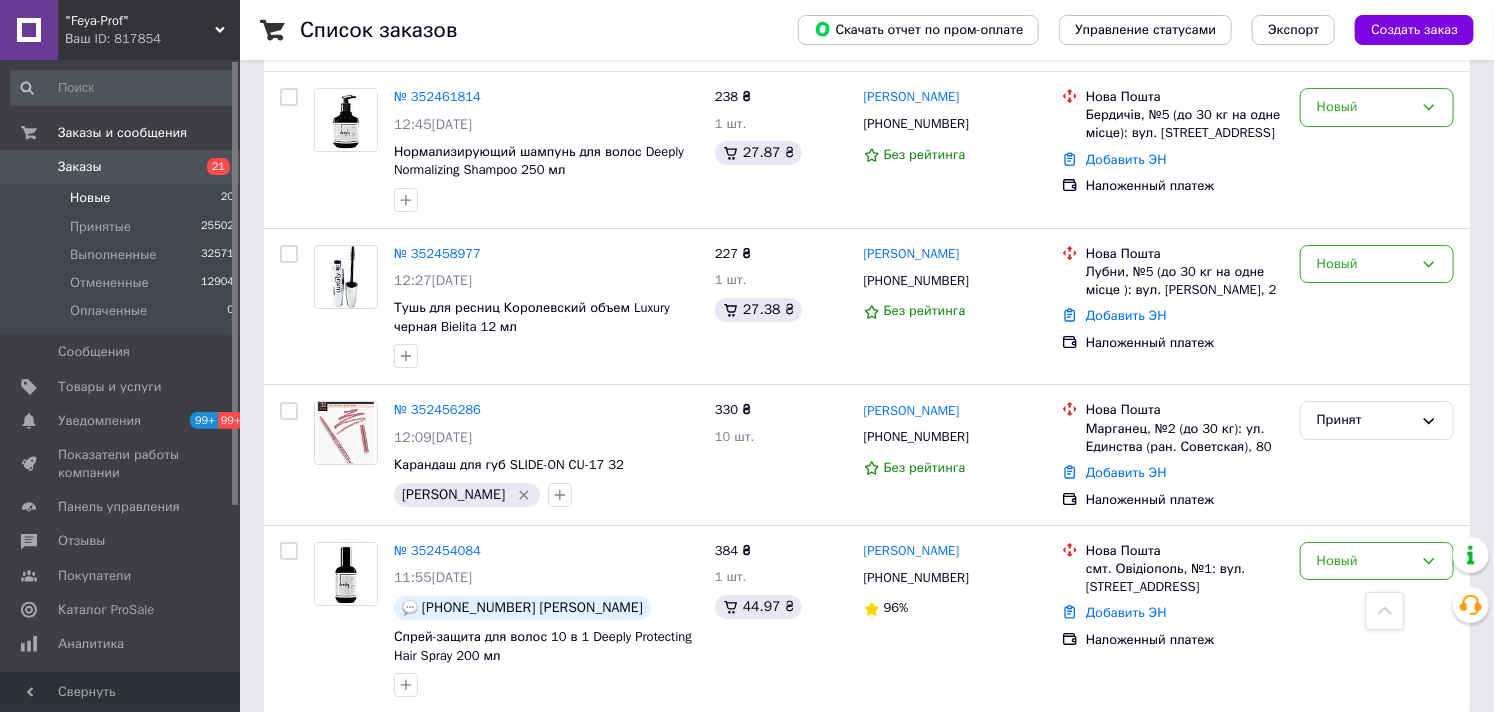 click on "2" at bounding box center [327, 758] 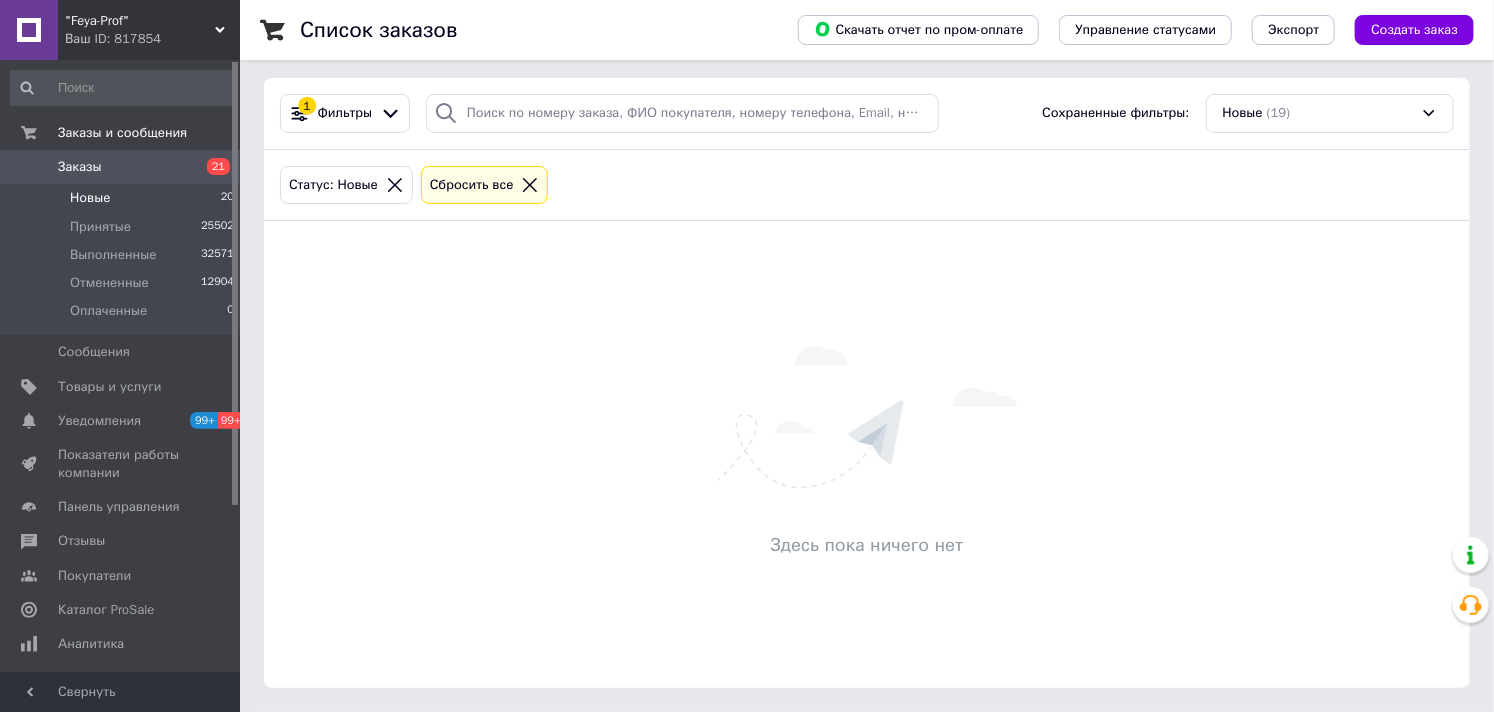 scroll, scrollTop: 0, scrollLeft: 0, axis: both 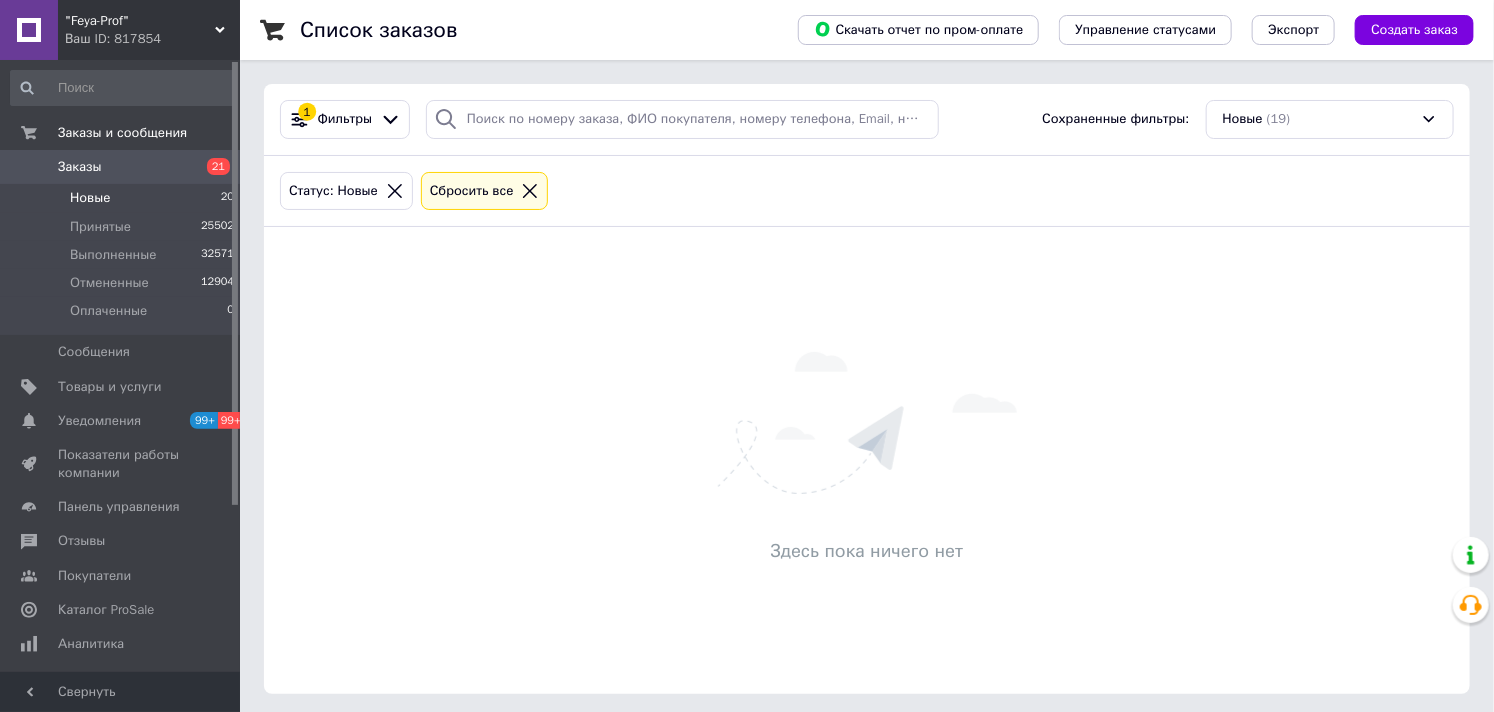 click on "Новые" at bounding box center (90, 198) 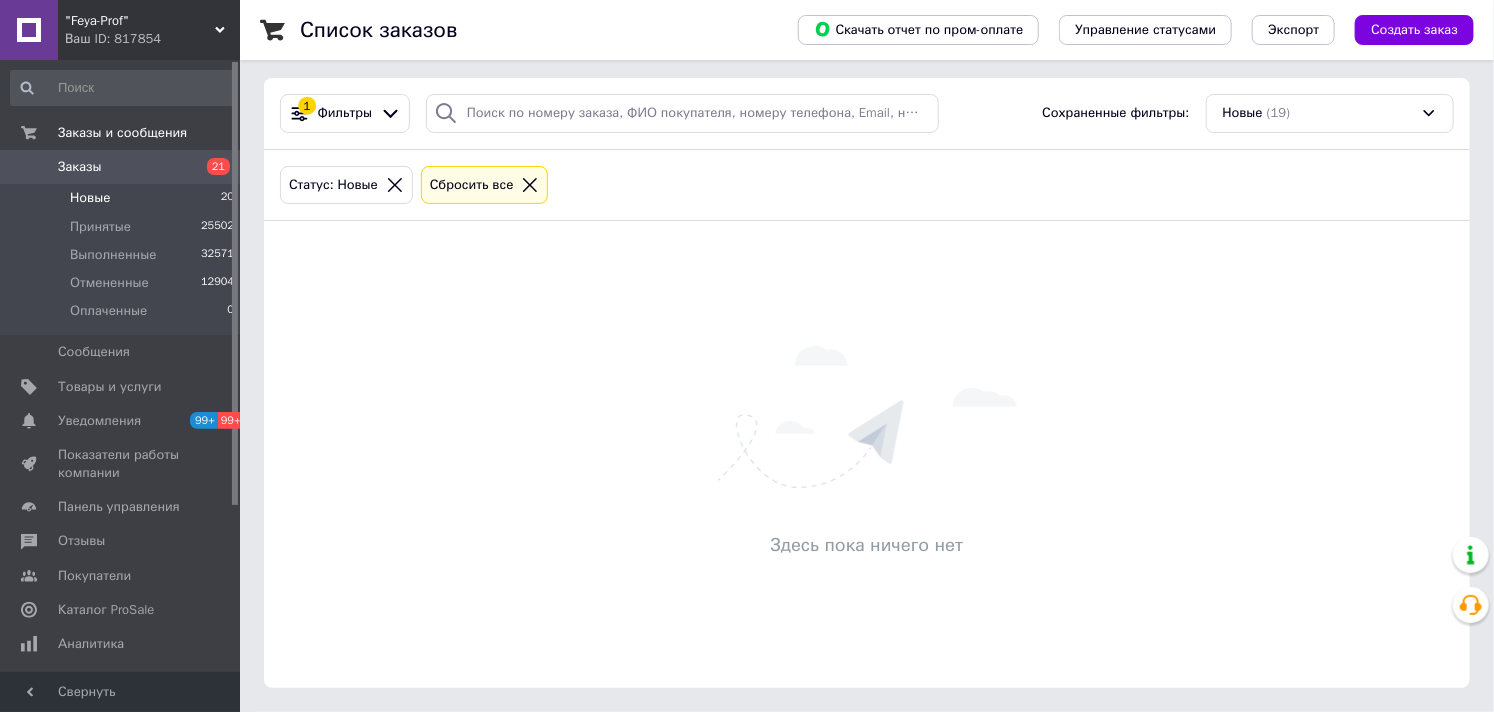 scroll, scrollTop: 0, scrollLeft: 0, axis: both 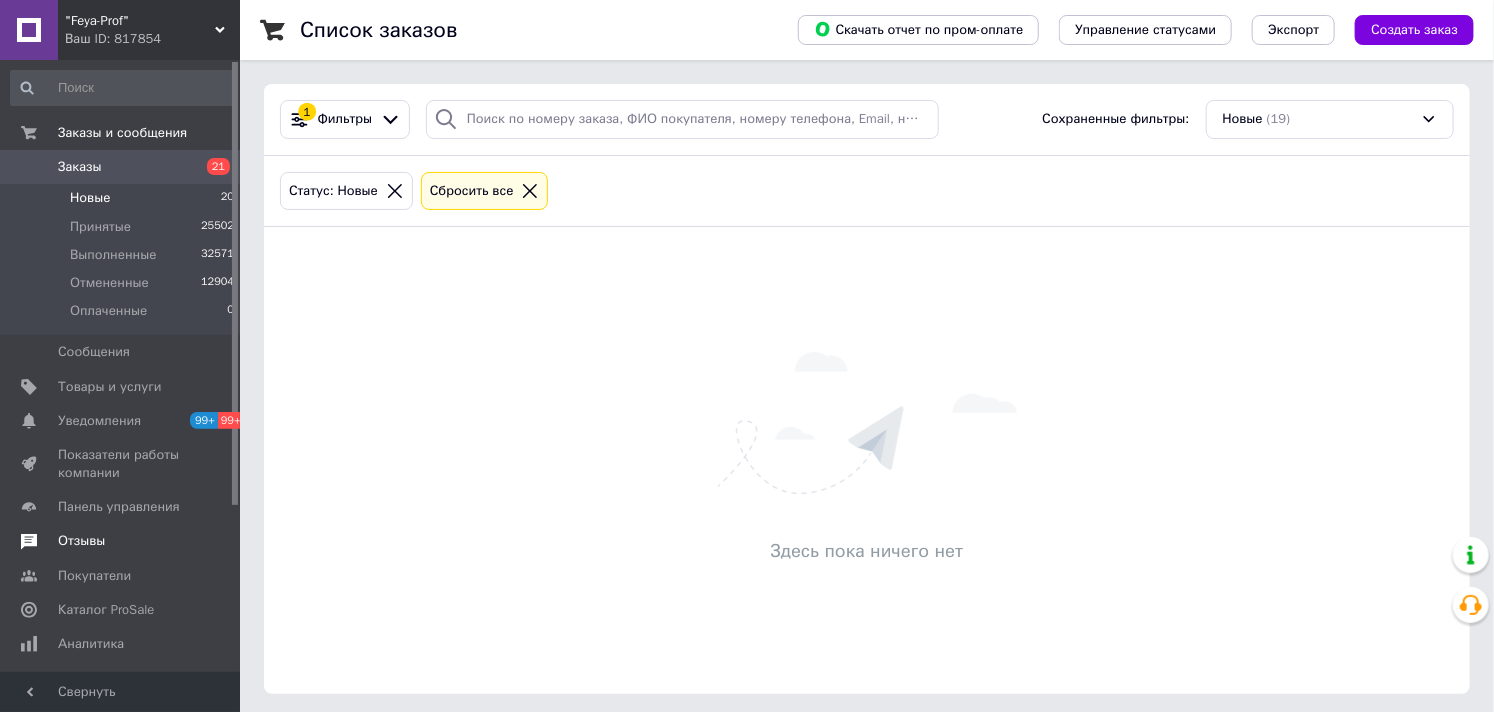 click on "Отзывы" at bounding box center (81, 541) 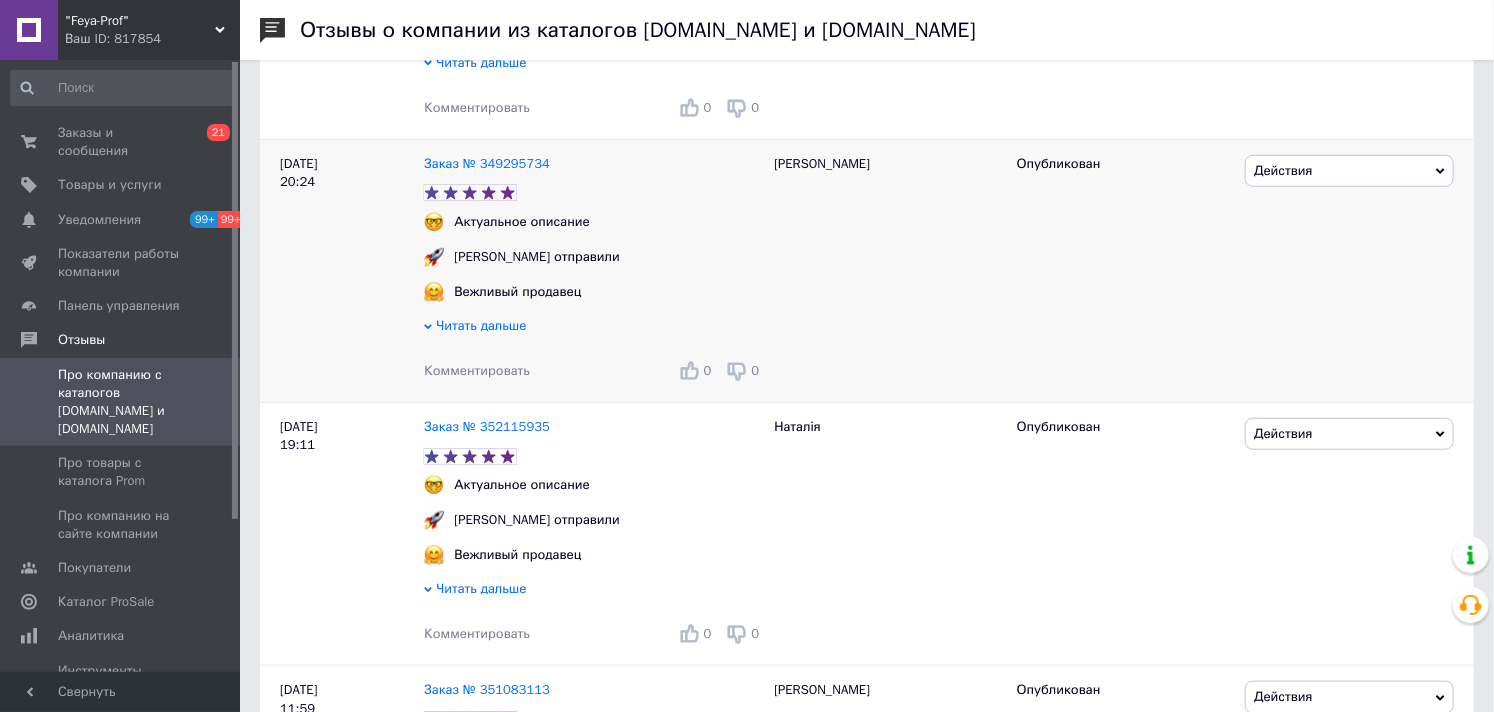 scroll, scrollTop: 1000, scrollLeft: 0, axis: vertical 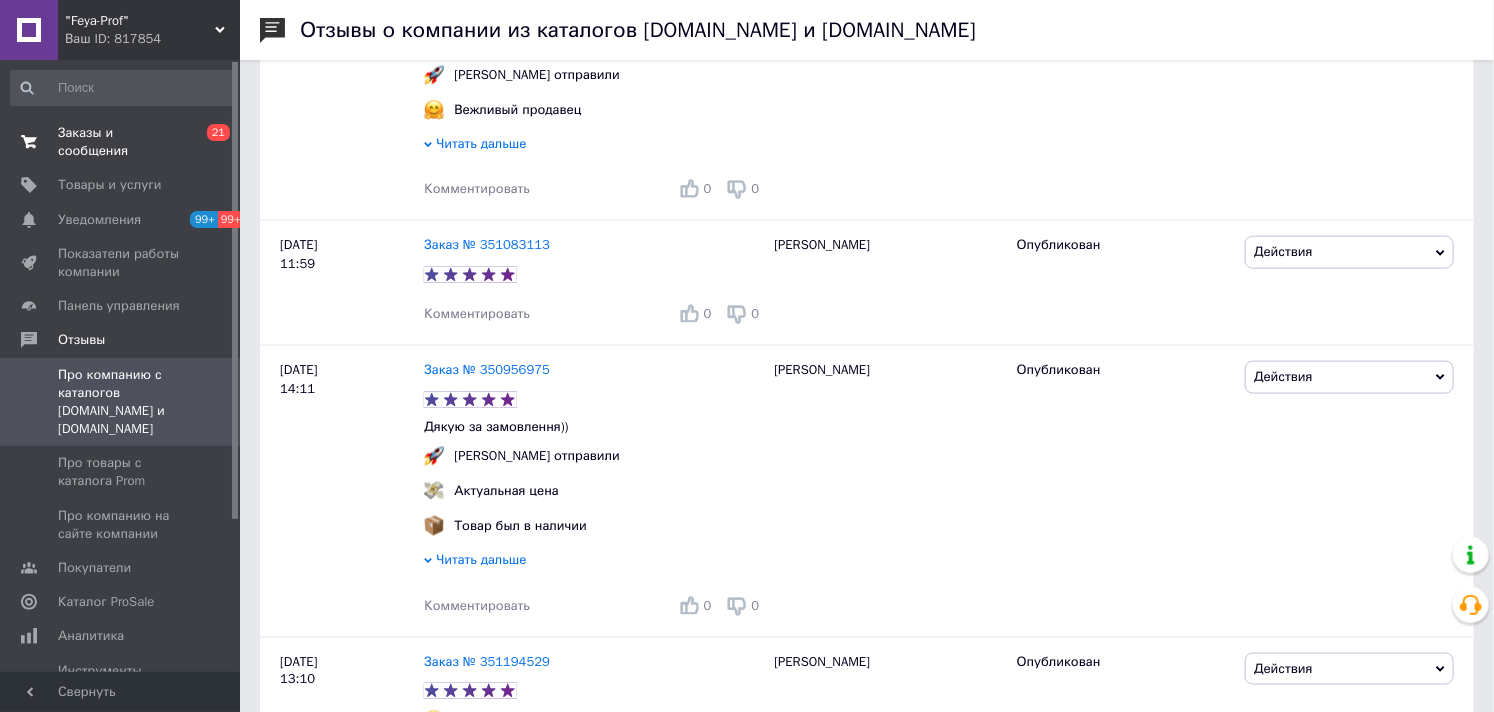 click on "Заказы и сообщения" at bounding box center [121, 142] 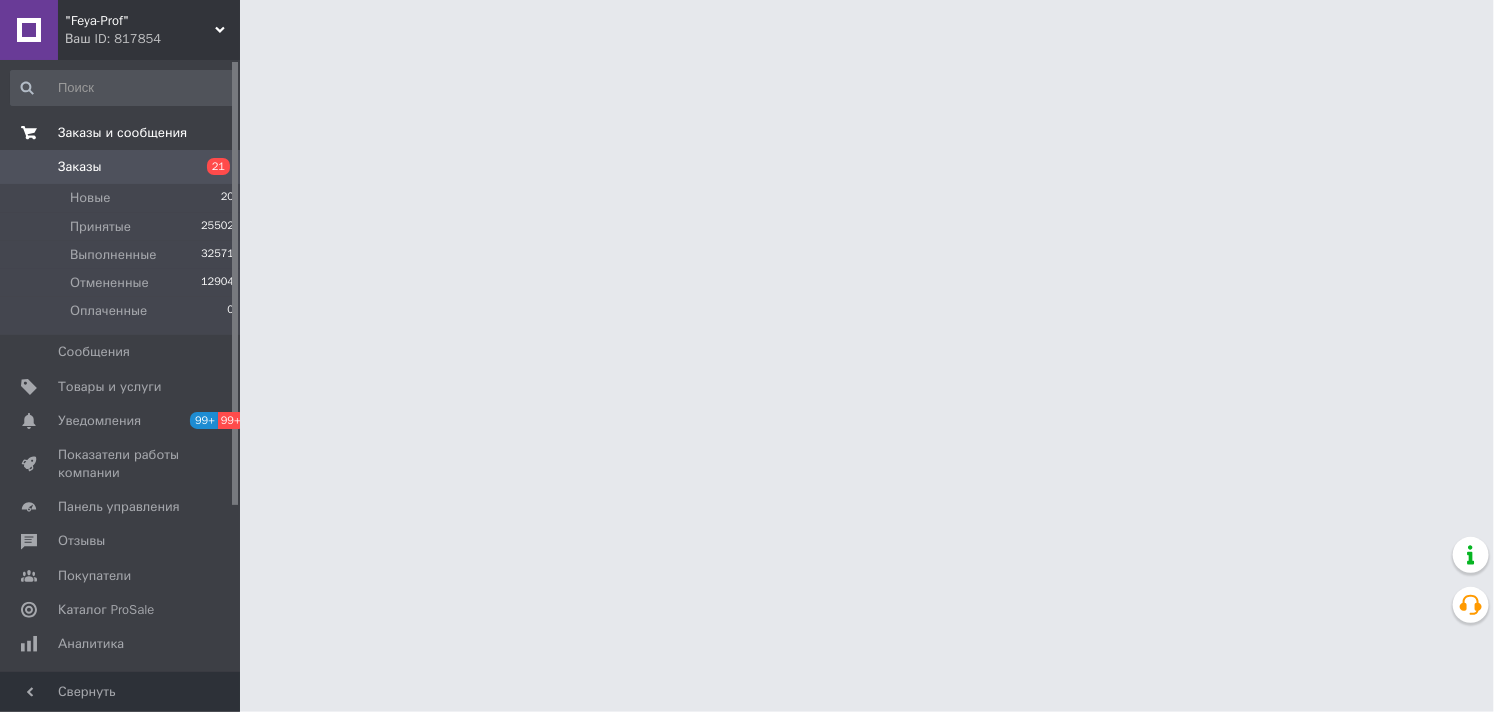 scroll, scrollTop: 0, scrollLeft: 0, axis: both 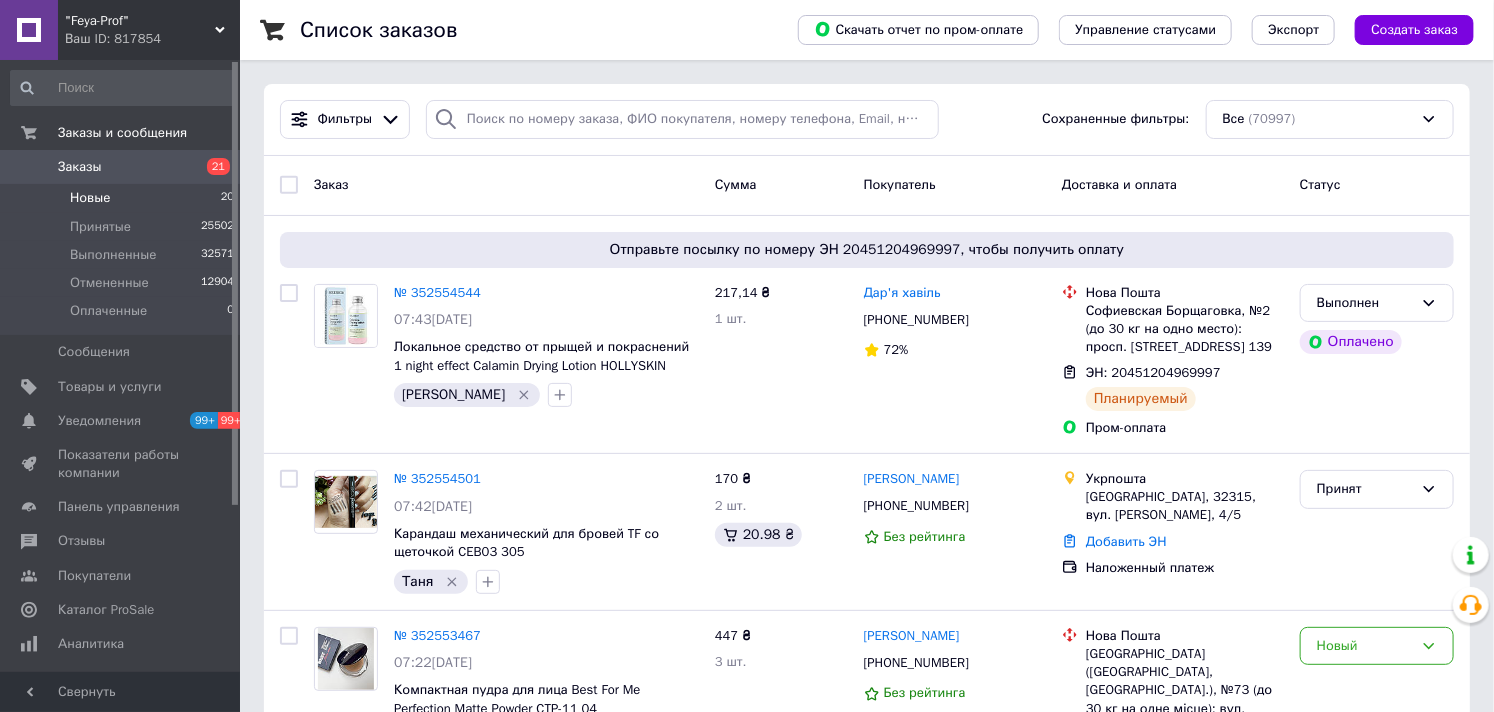 click on "Новые" at bounding box center (90, 198) 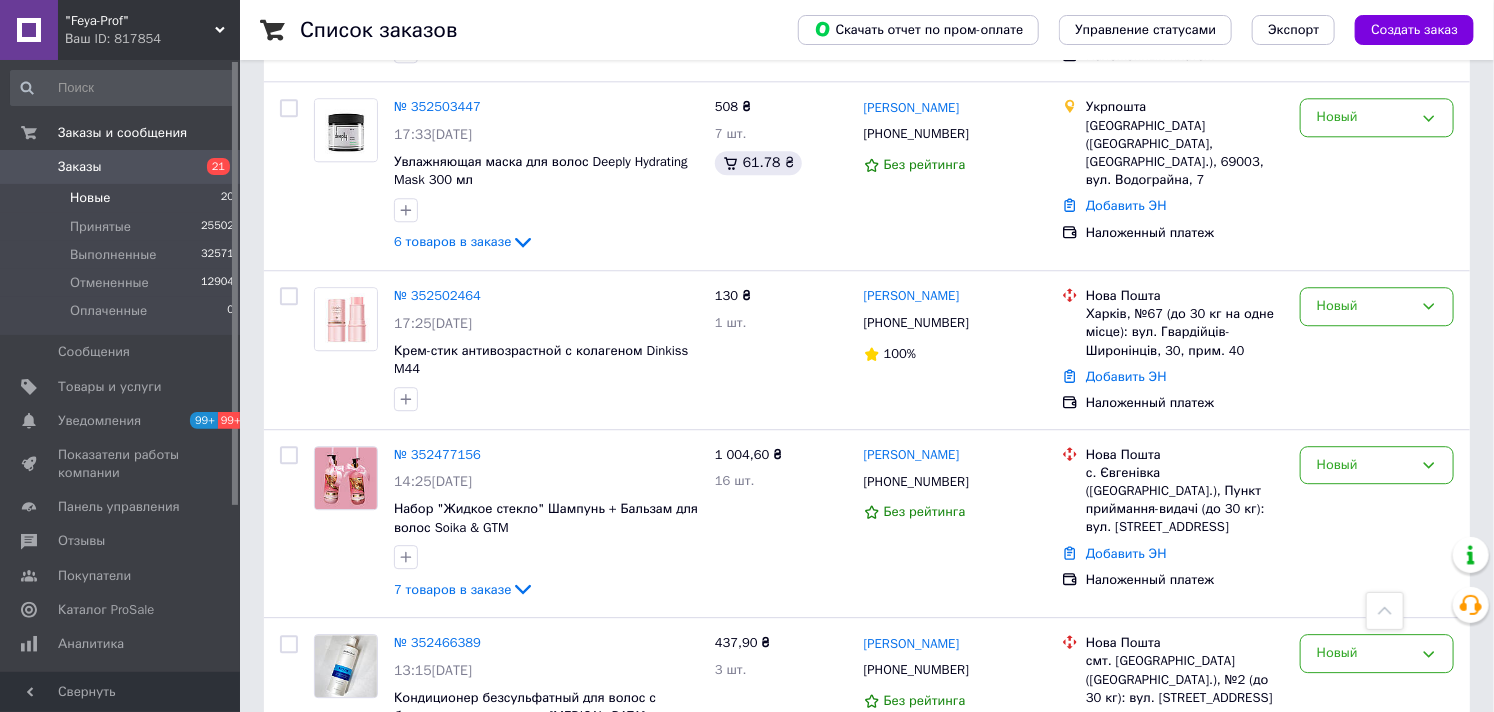 scroll, scrollTop: 2755, scrollLeft: 0, axis: vertical 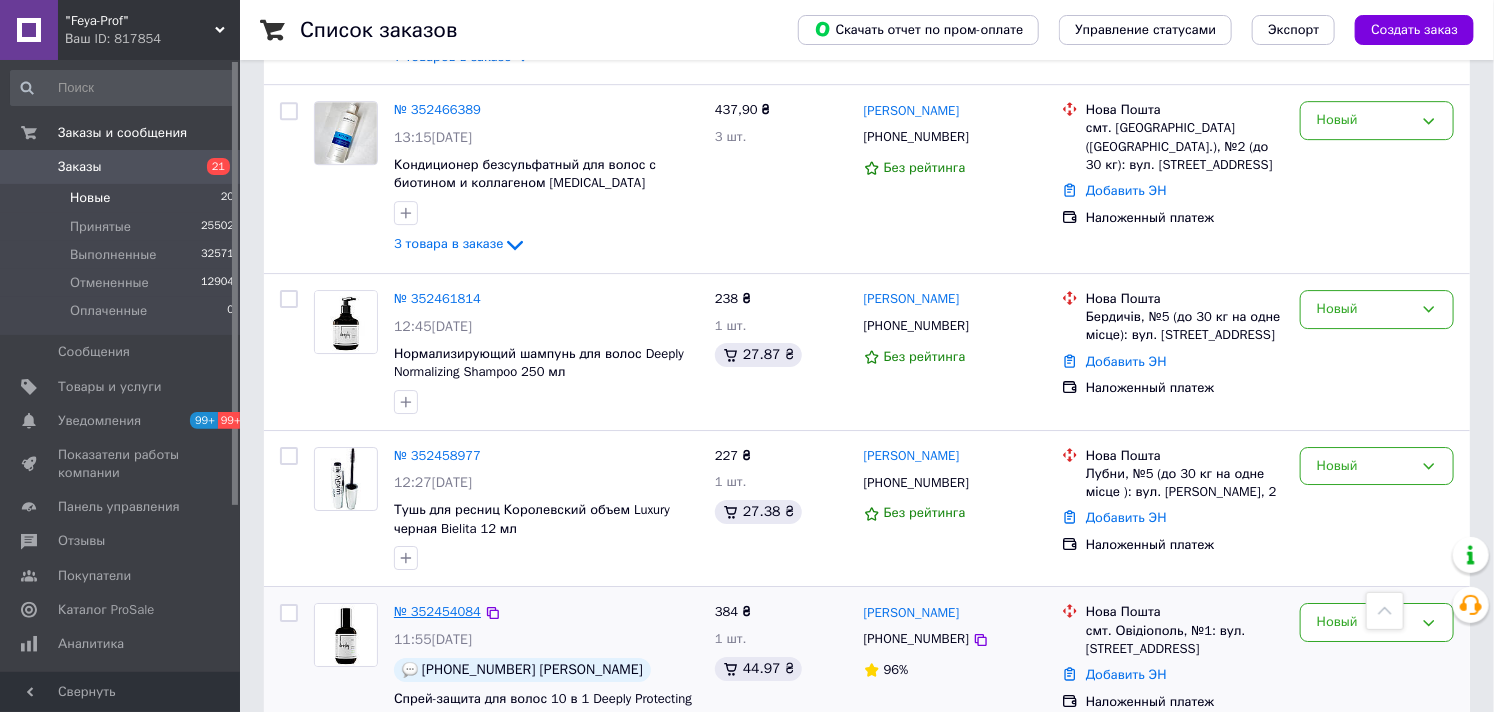 click on "№ 352454084" at bounding box center (437, 611) 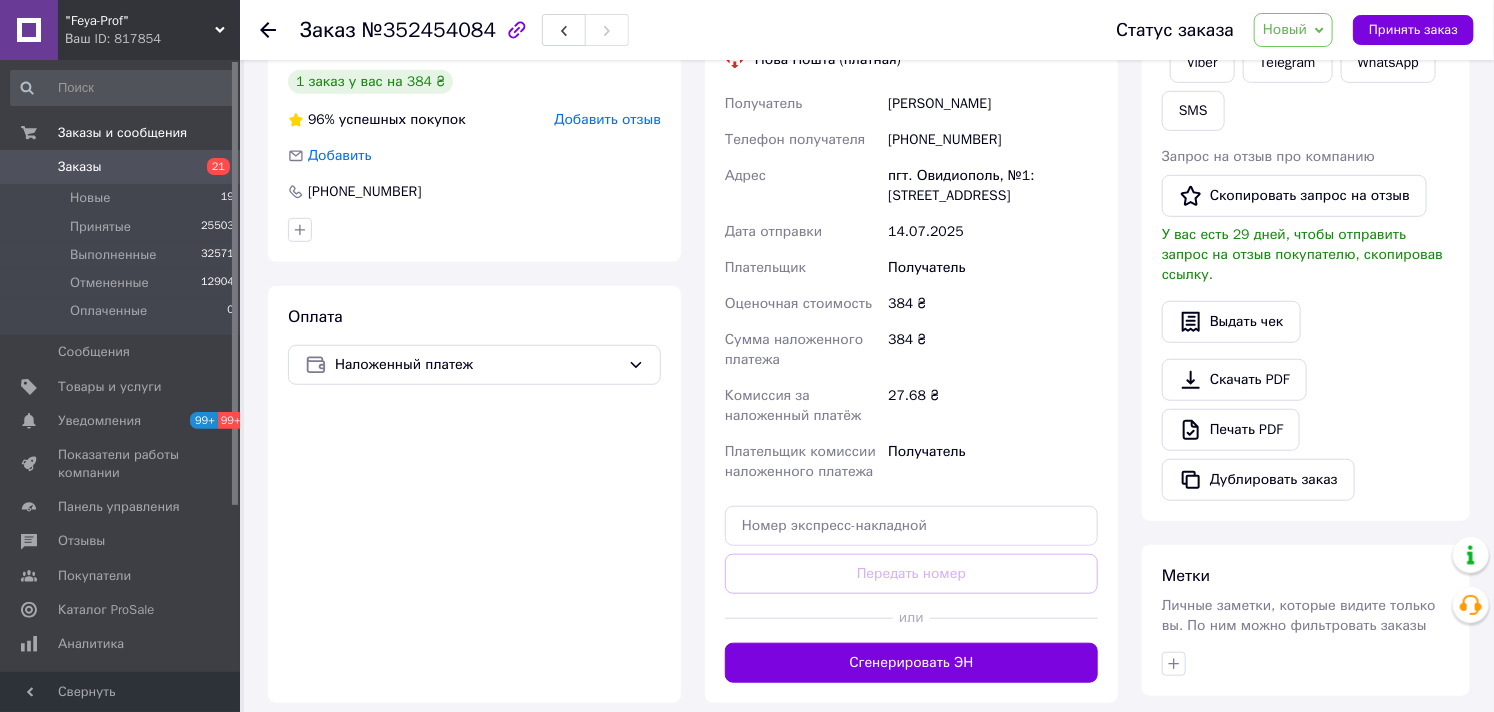 scroll, scrollTop: 0, scrollLeft: 0, axis: both 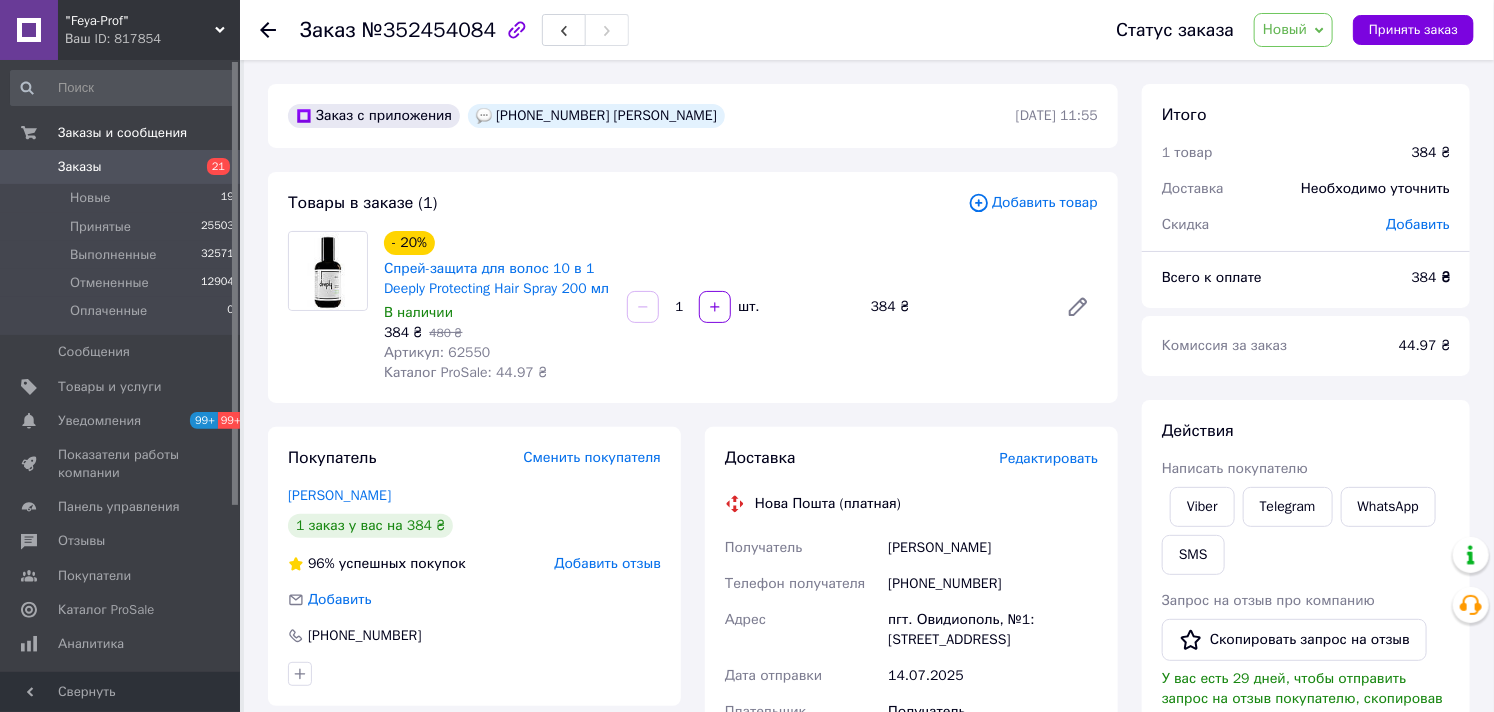 click on "Новый" at bounding box center (1285, 29) 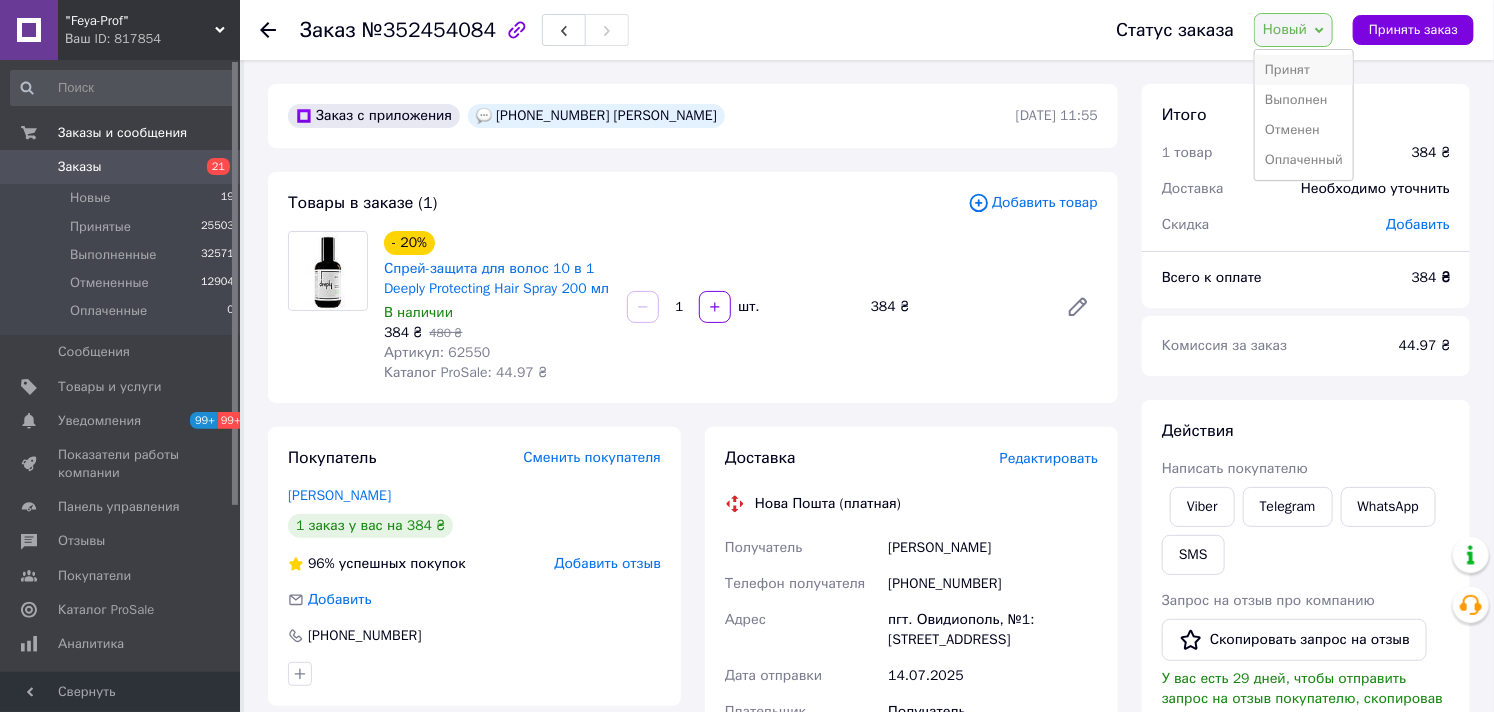 click on "Принят" at bounding box center (1304, 70) 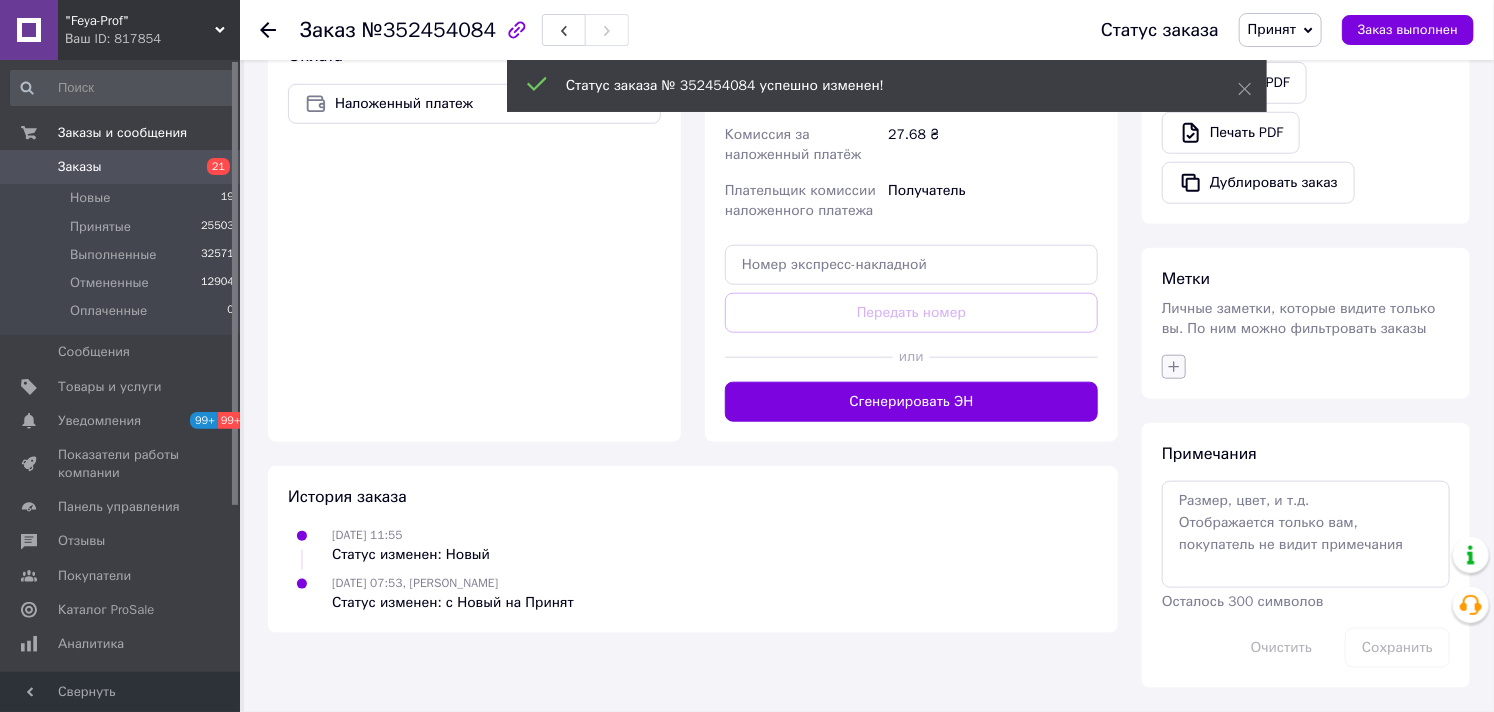 scroll, scrollTop: 742, scrollLeft: 0, axis: vertical 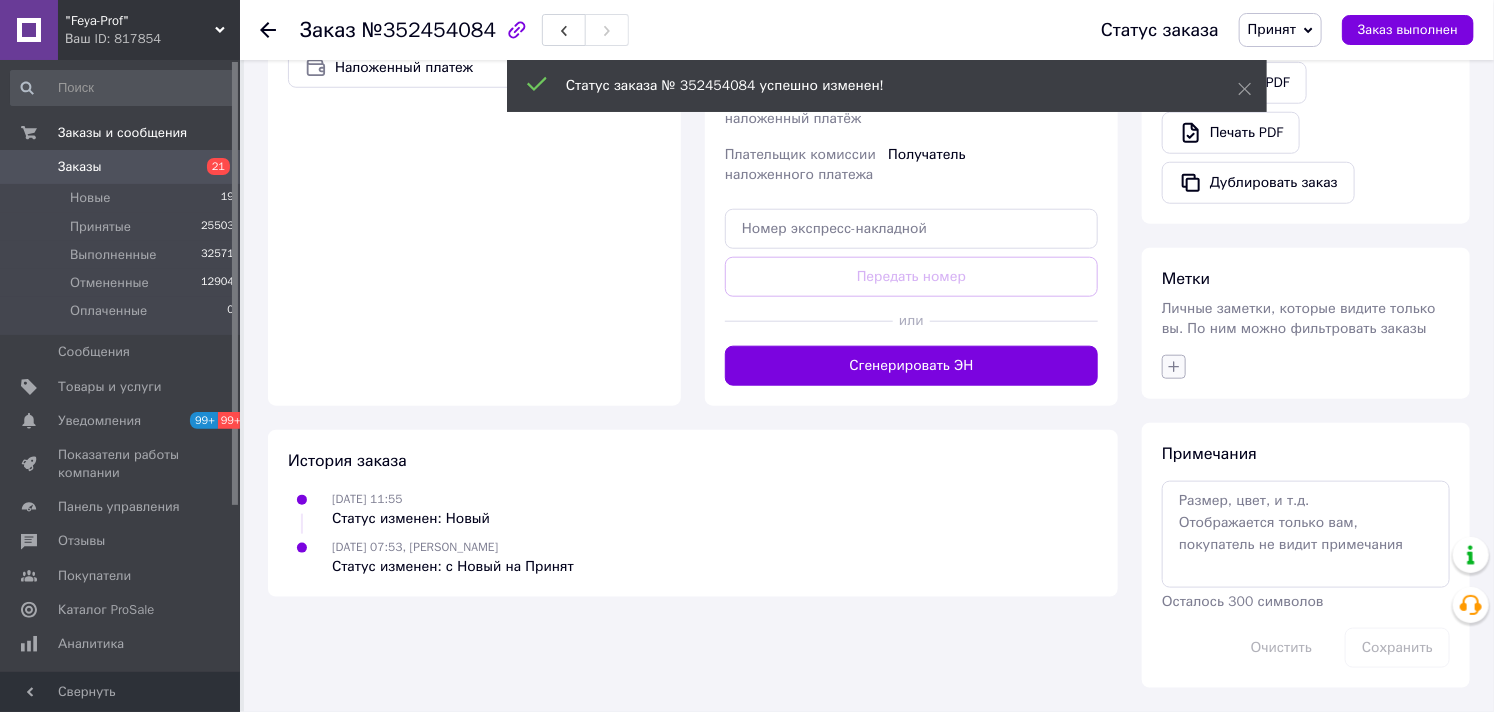click 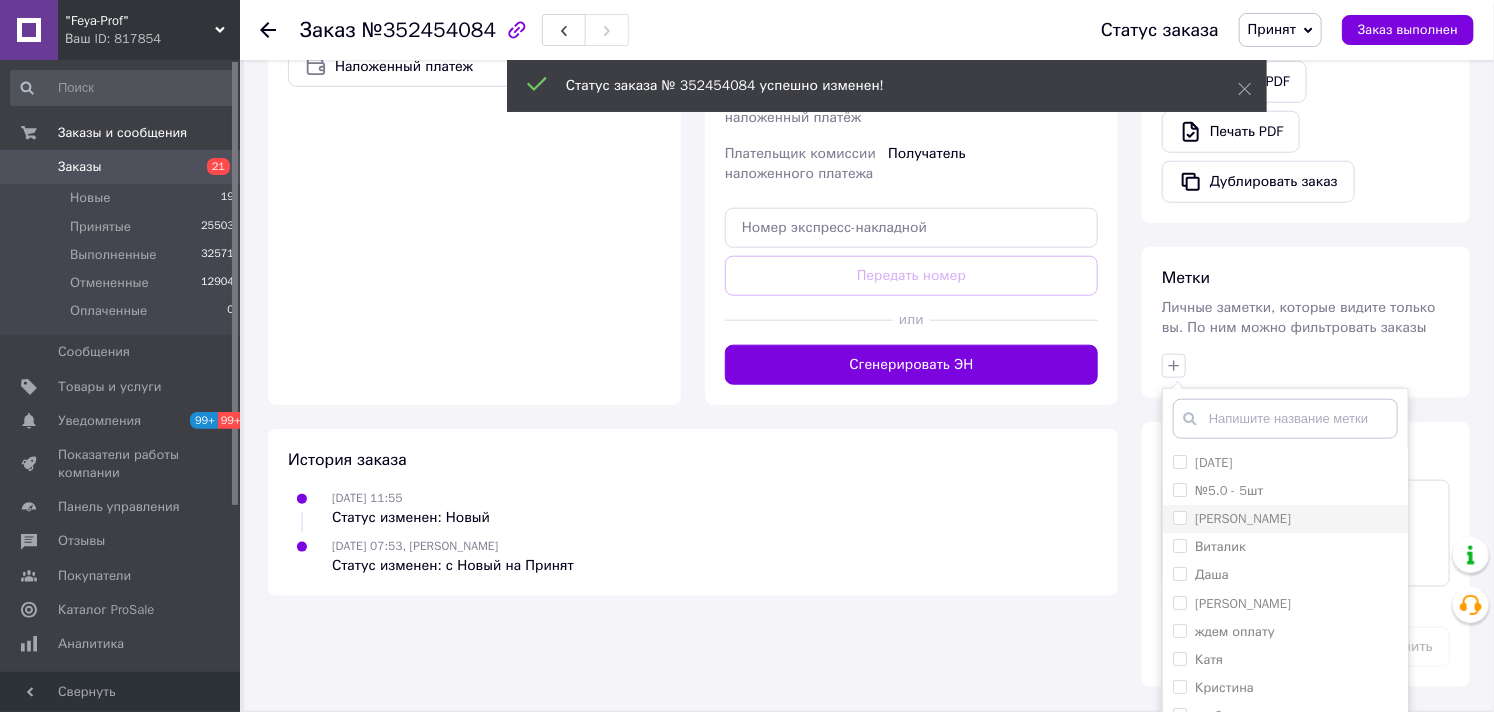 click on "[PERSON_NAME]" at bounding box center (1179, 517) 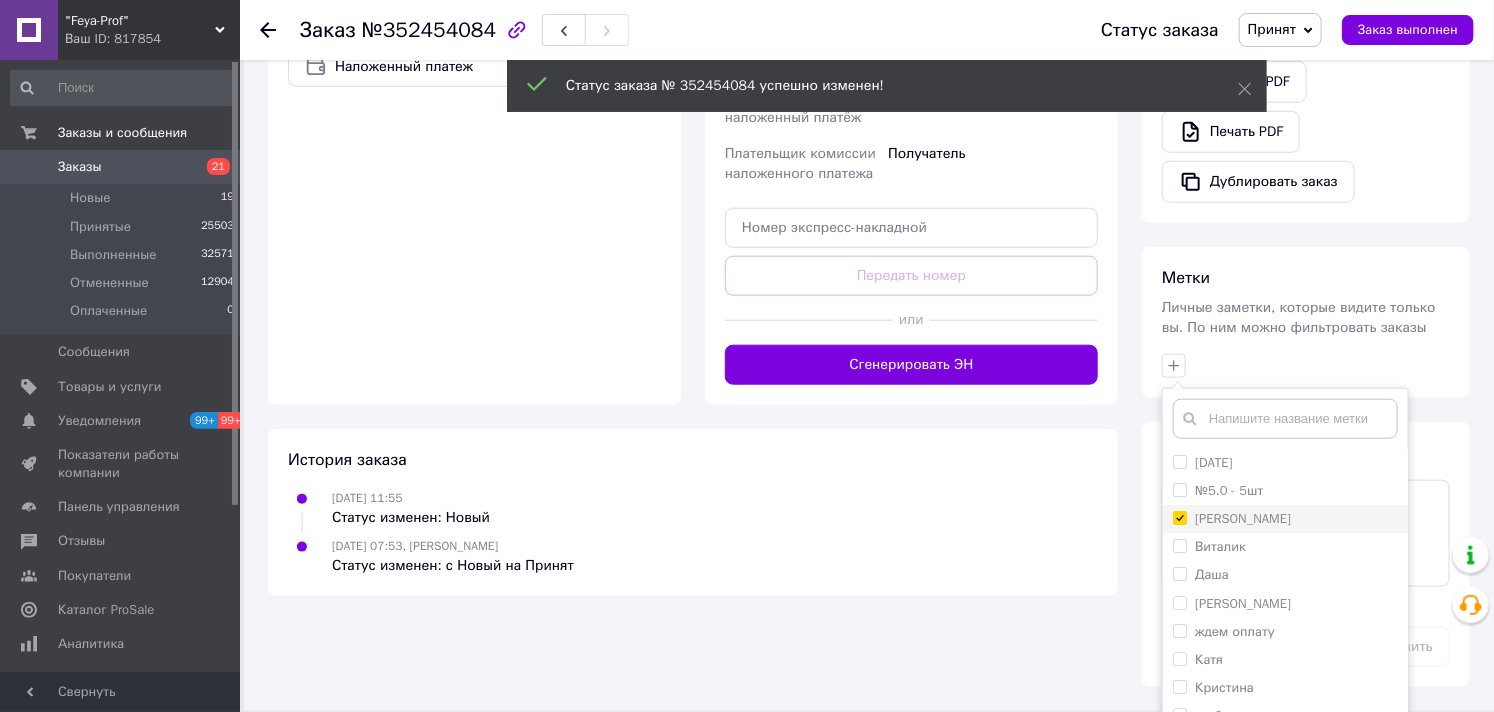checkbox on "true" 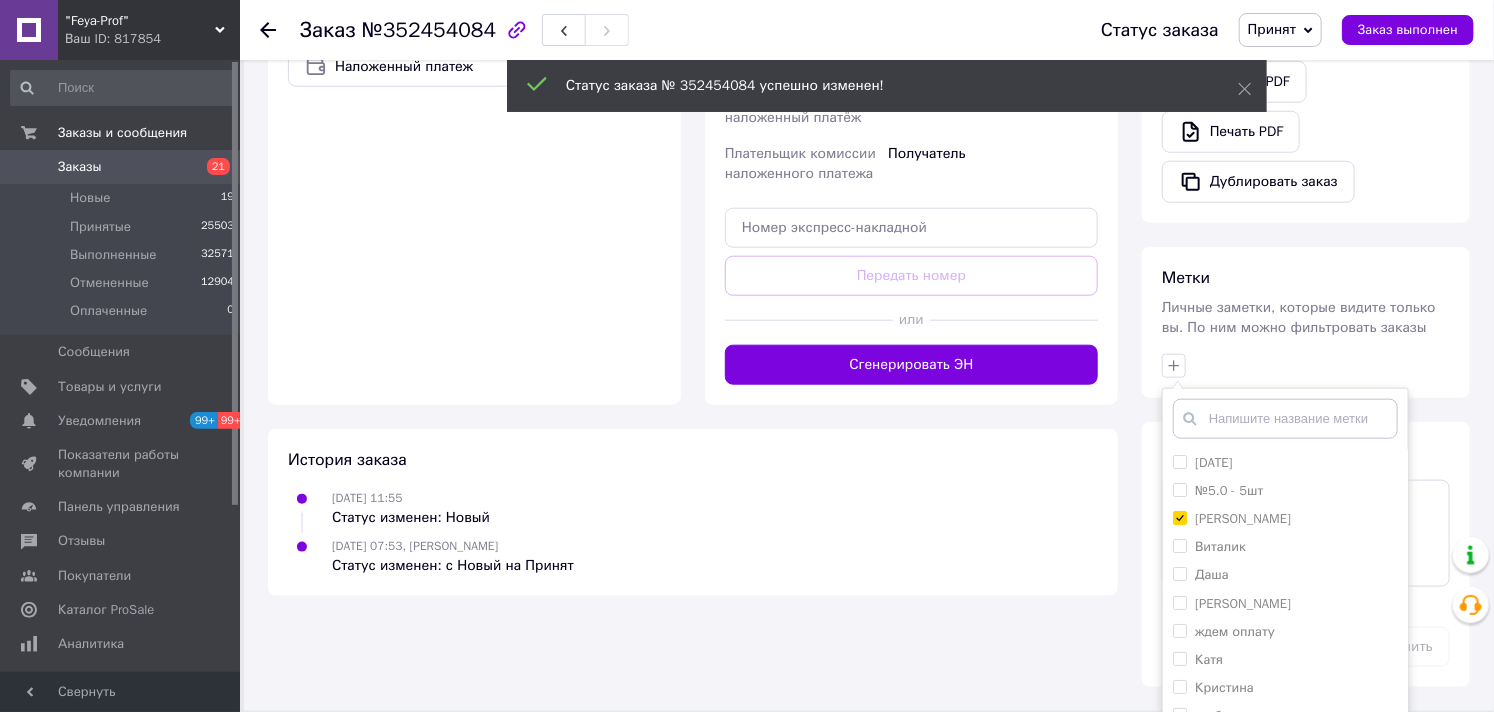 scroll, scrollTop: 151, scrollLeft: 0, axis: vertical 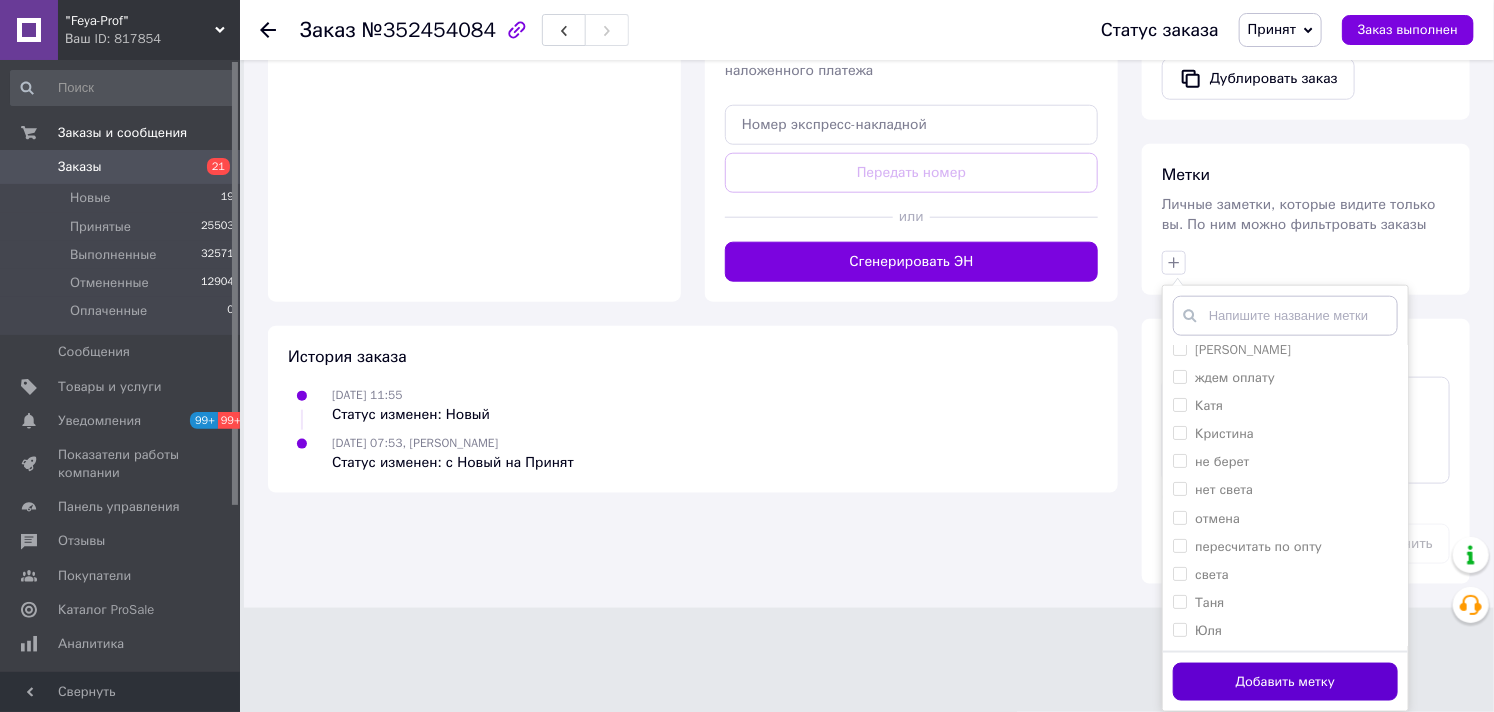 drag, startPoint x: 1311, startPoint y: 668, endPoint x: 1496, endPoint y: 668, distance: 185 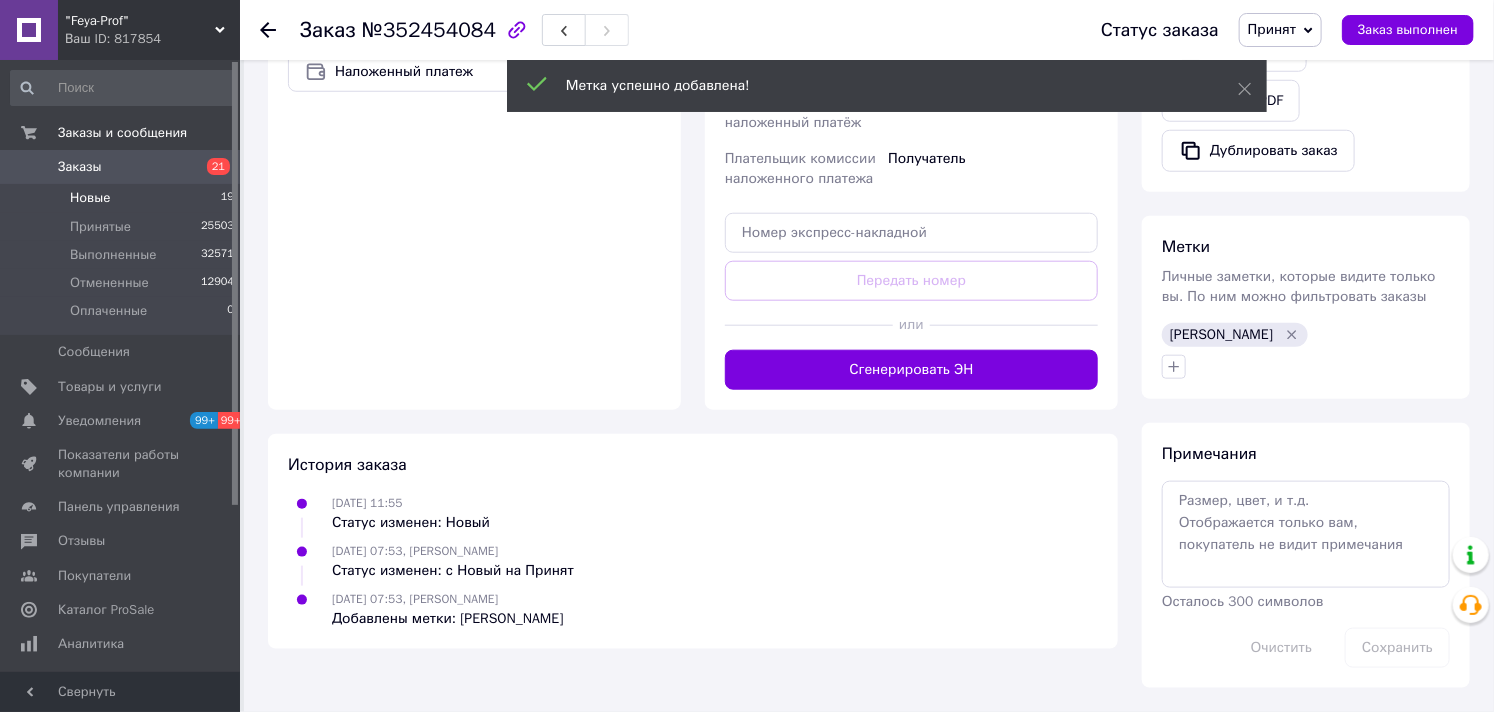 scroll, scrollTop: 737, scrollLeft: 0, axis: vertical 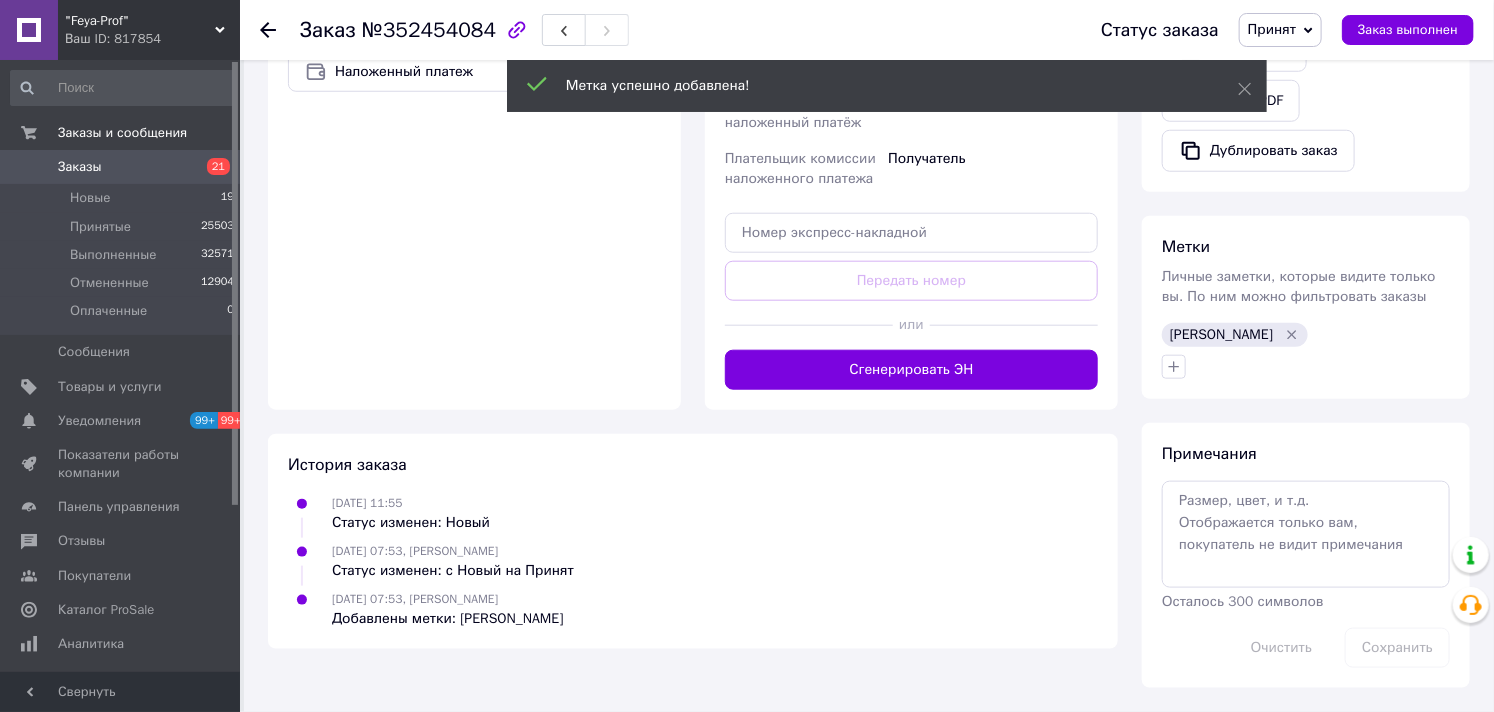 click on "Заказы" at bounding box center [80, 167] 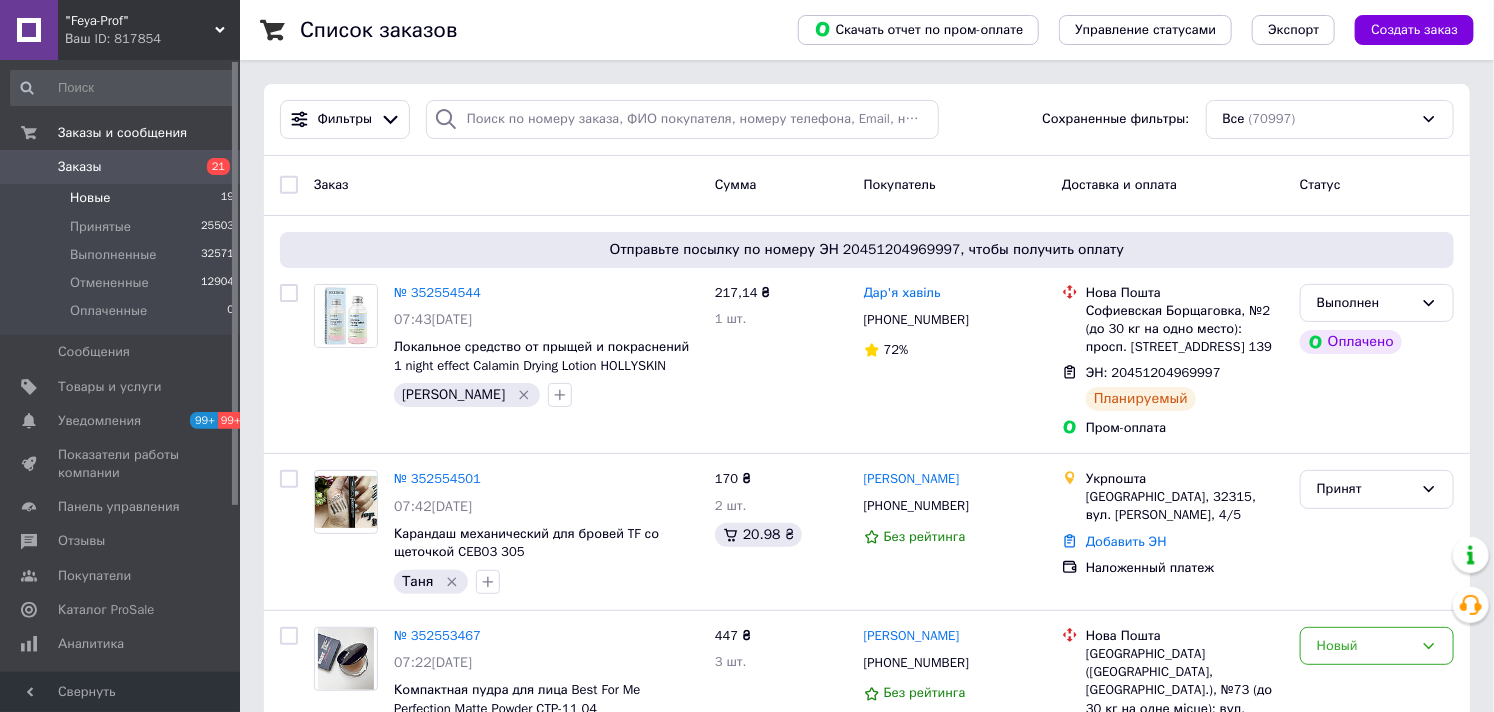 click on "Новые" at bounding box center [90, 198] 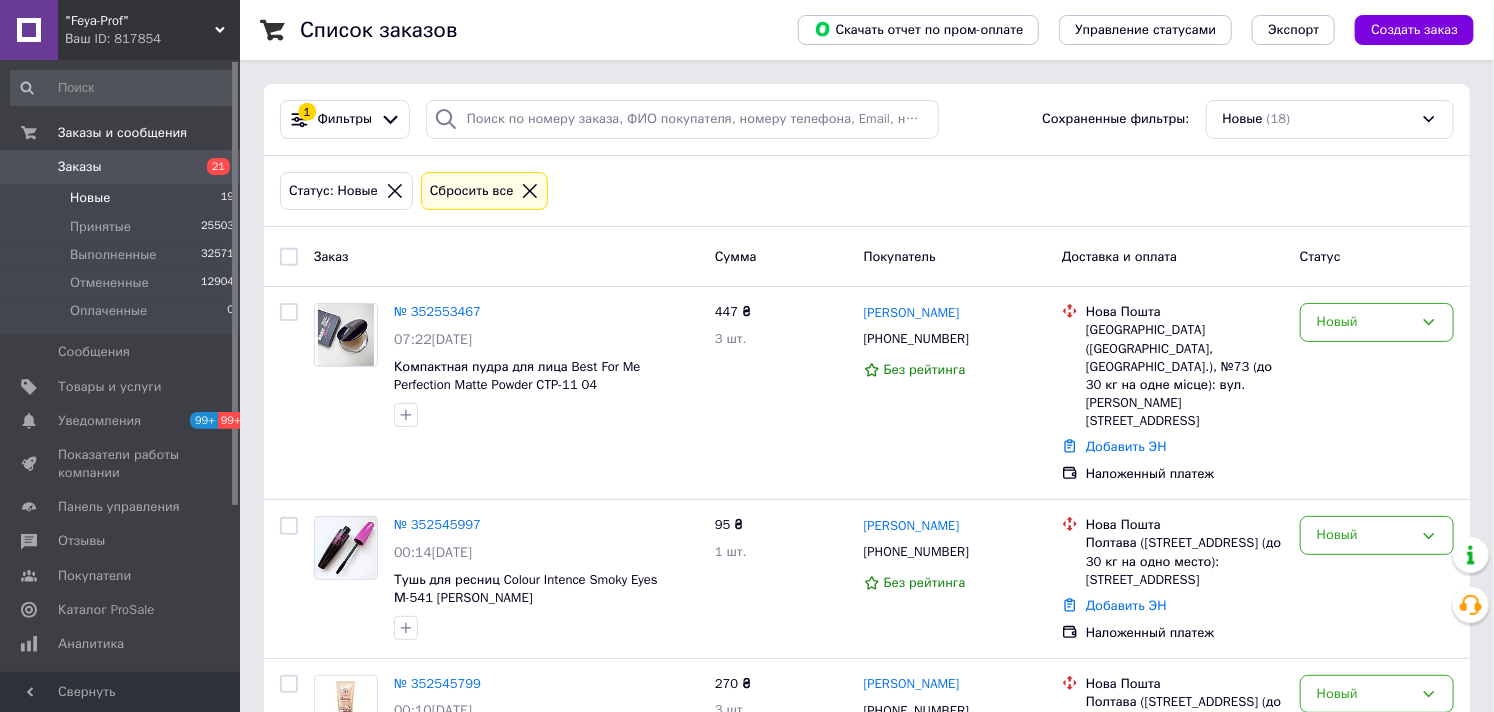 click on "Заказы" at bounding box center (80, 167) 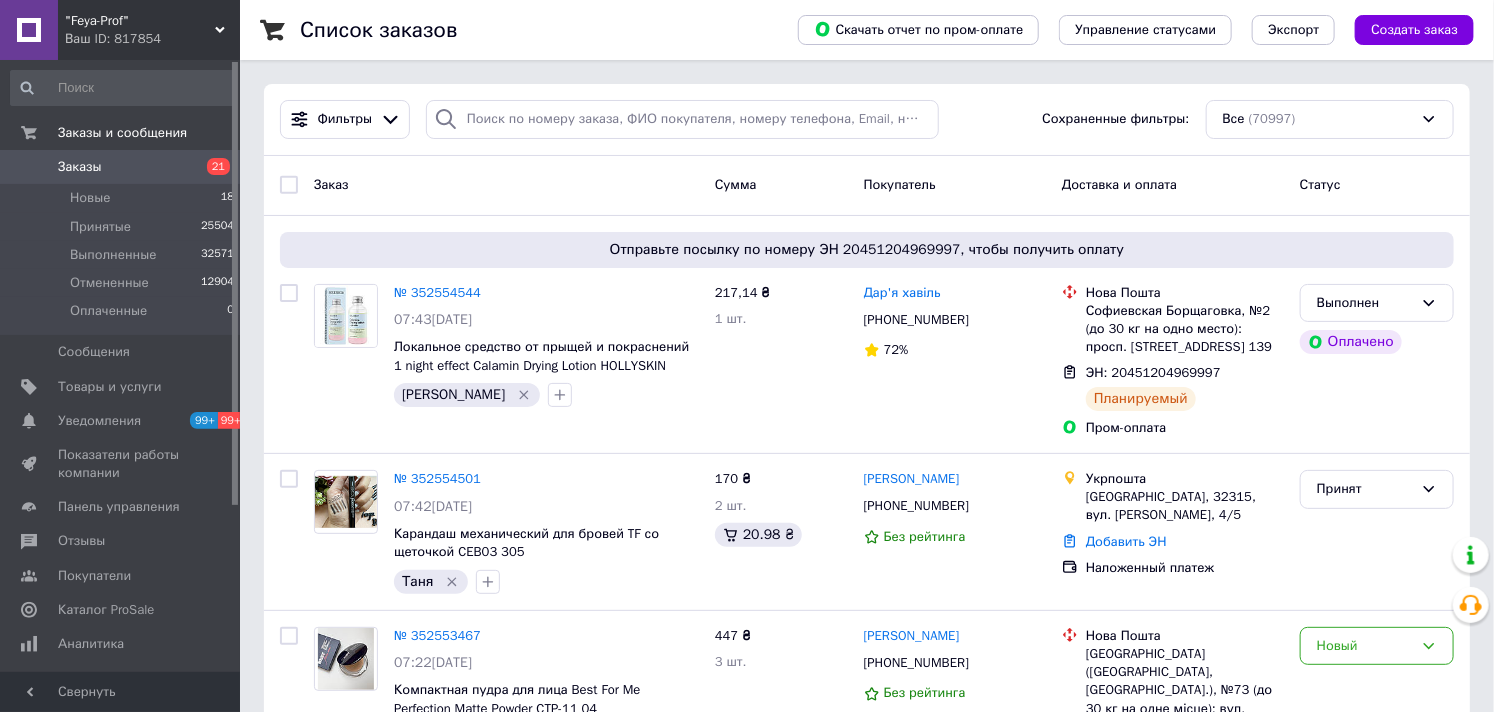 click on "Заказы 21" at bounding box center (123, 167) 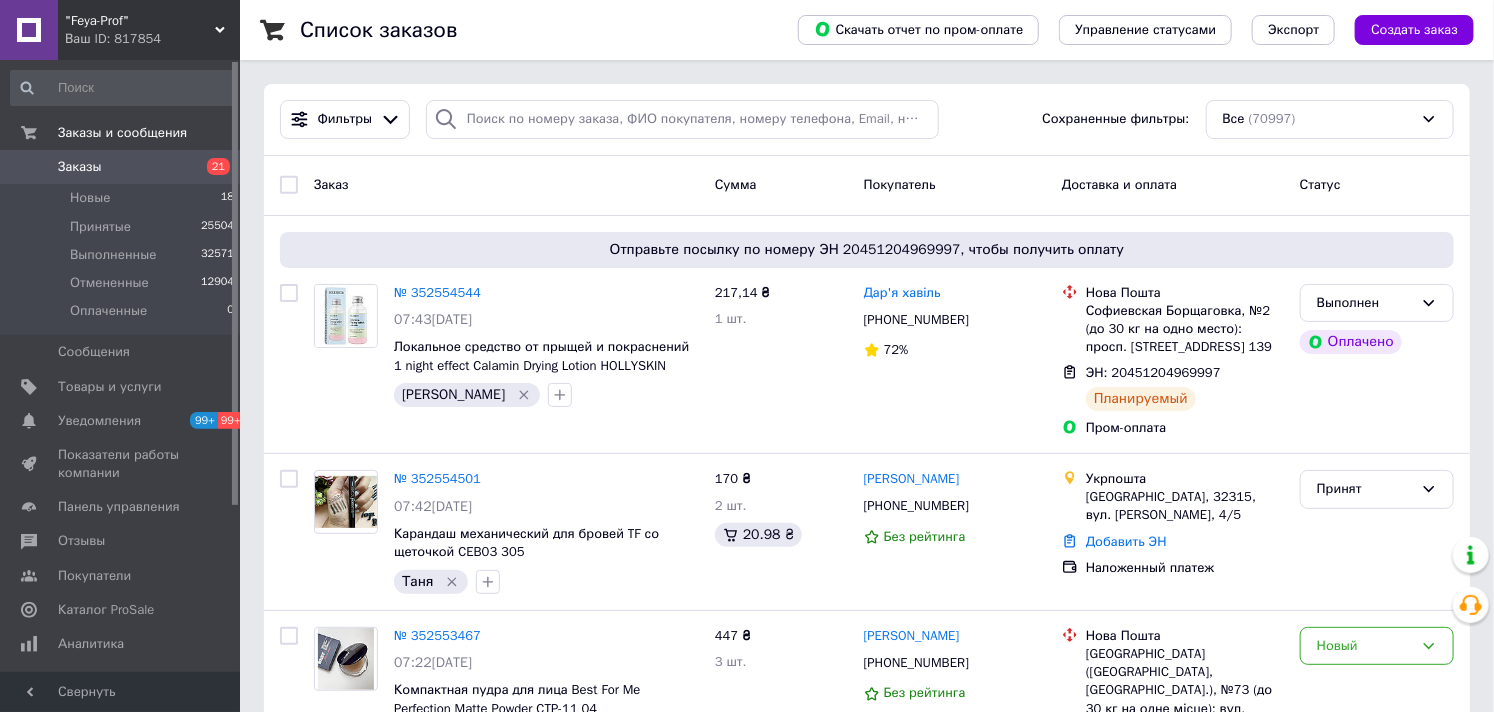click on "Заказы" at bounding box center [80, 167] 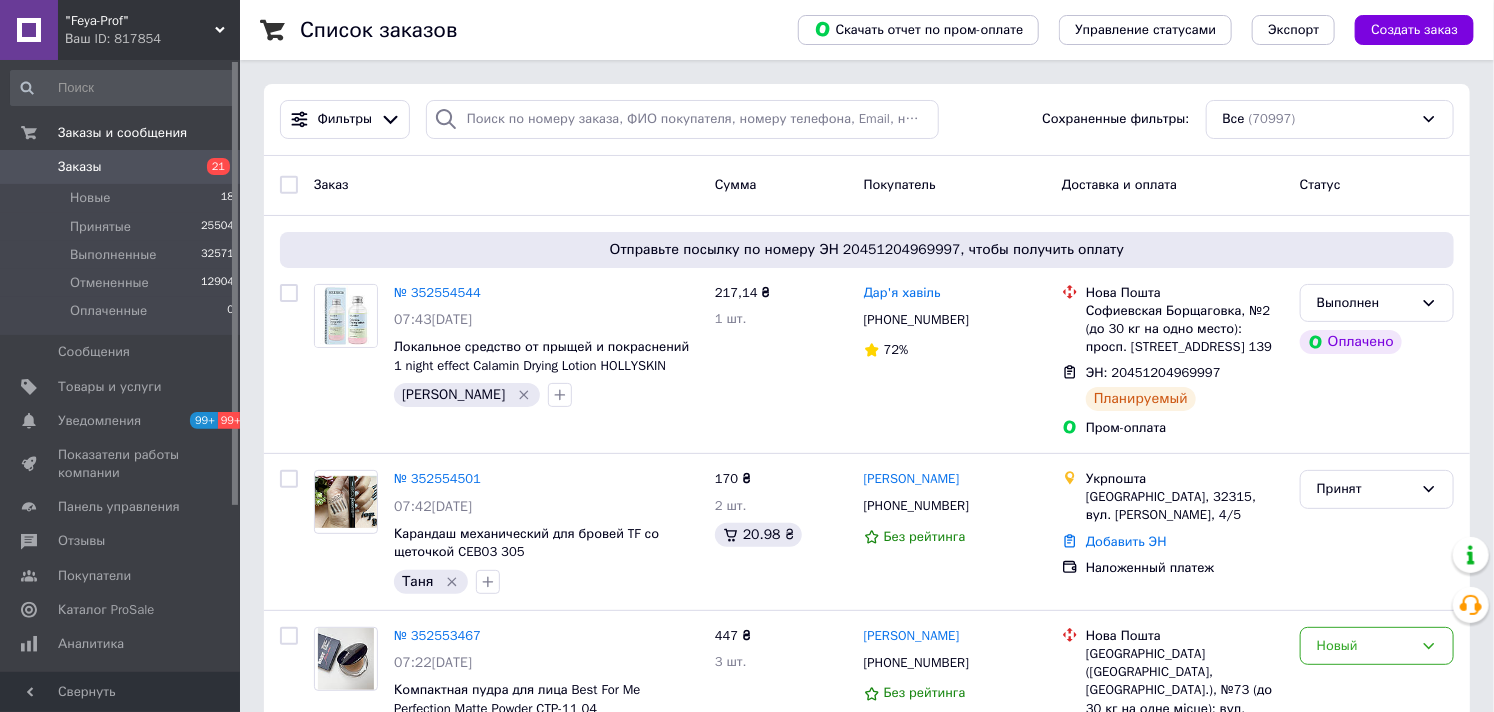 click on "Заказы" at bounding box center [80, 167] 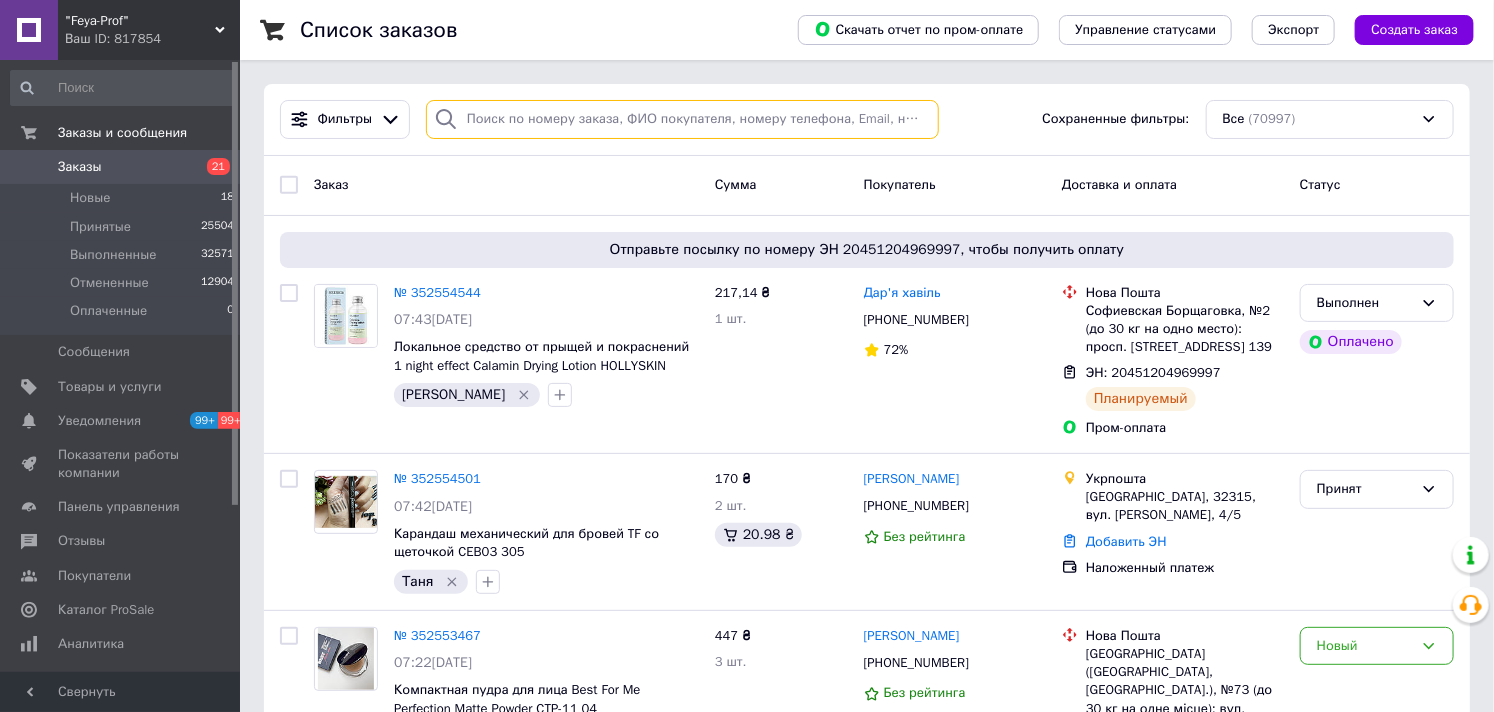 click at bounding box center [682, 119] 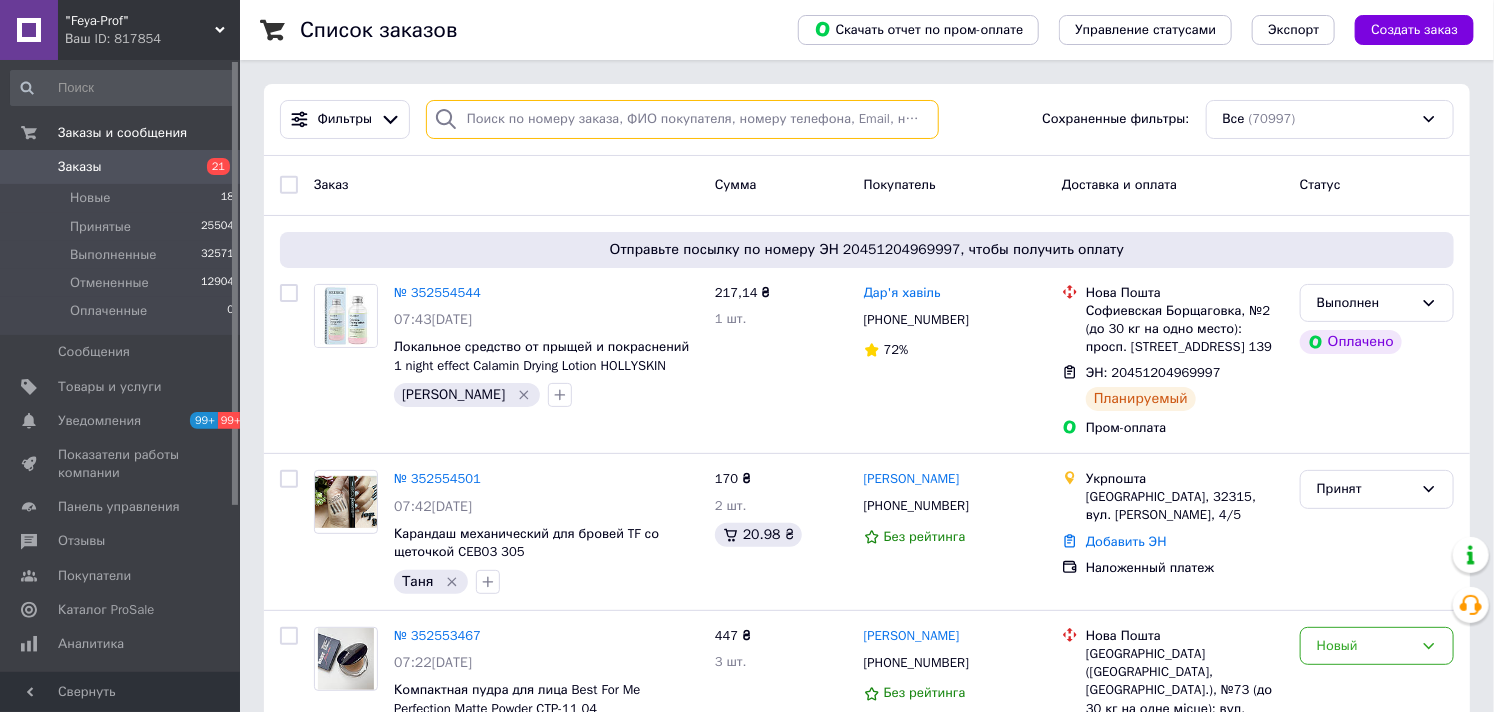 click at bounding box center (682, 119) 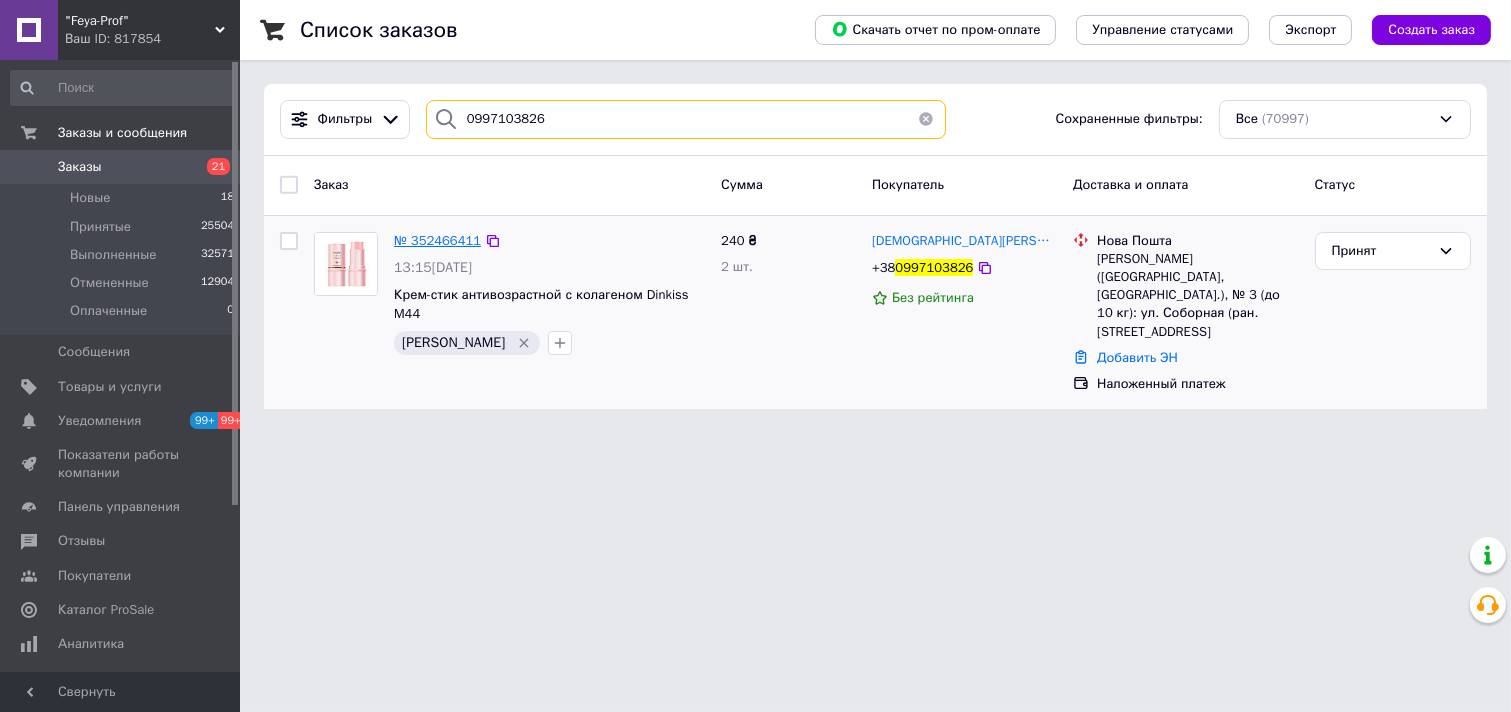 type on "0997103826" 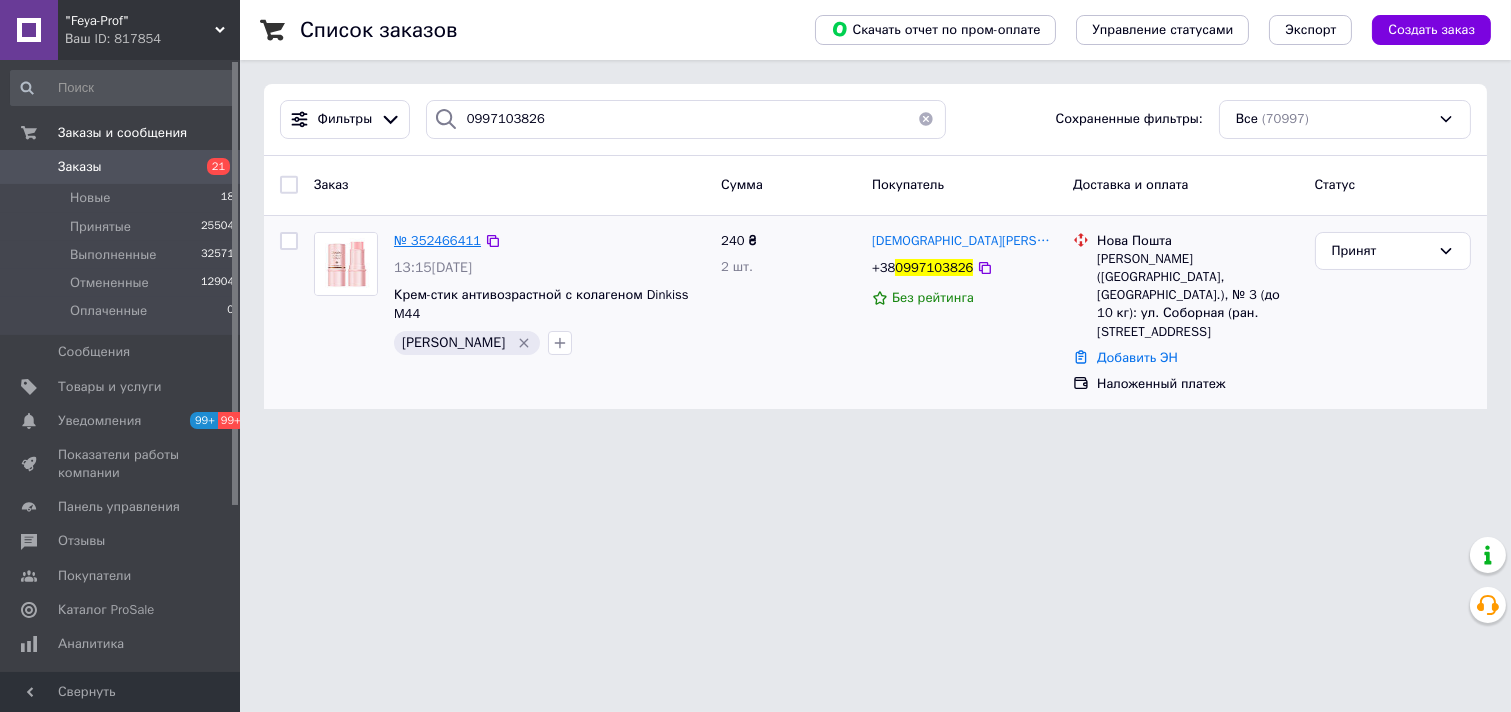 click on "№ 352466411" at bounding box center (437, 240) 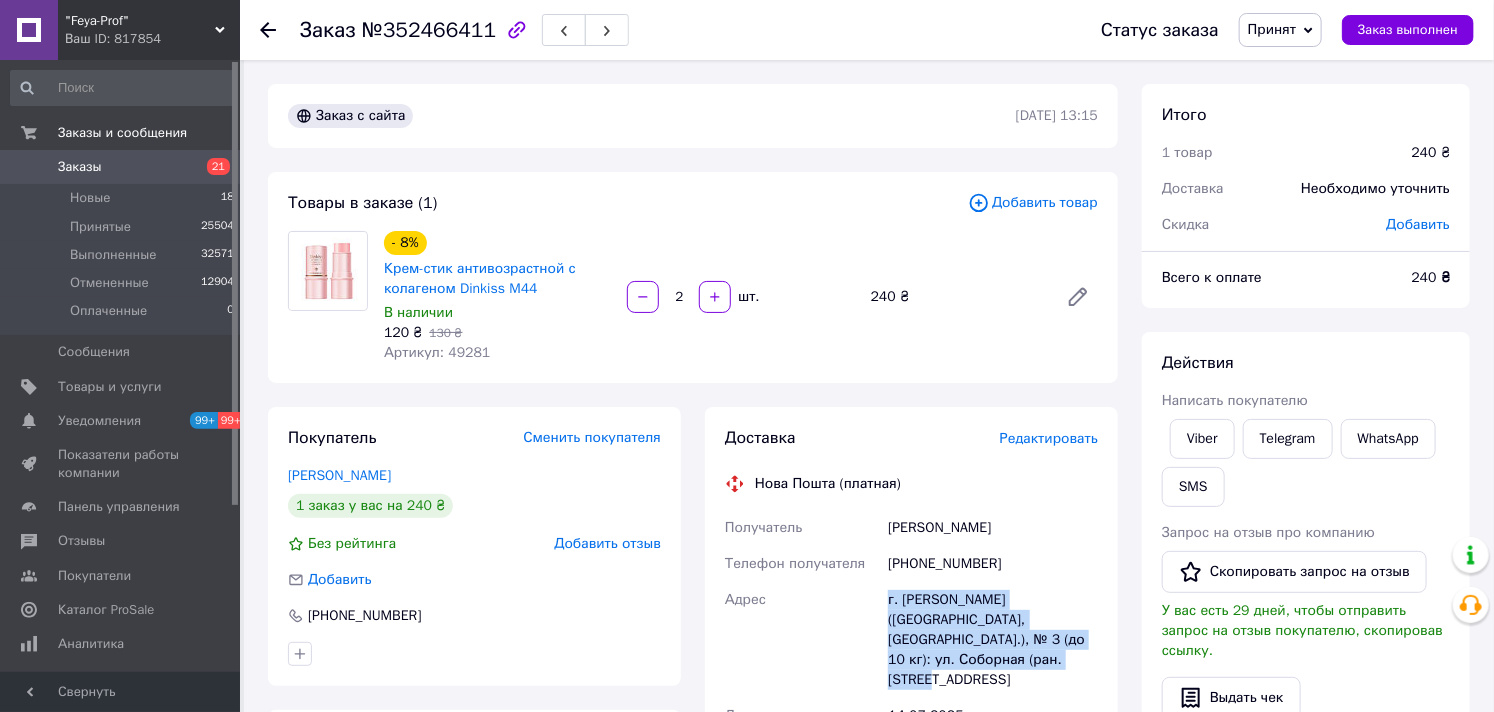 drag, startPoint x: 884, startPoint y: 594, endPoint x: 1013, endPoint y: 657, distance: 143.56183 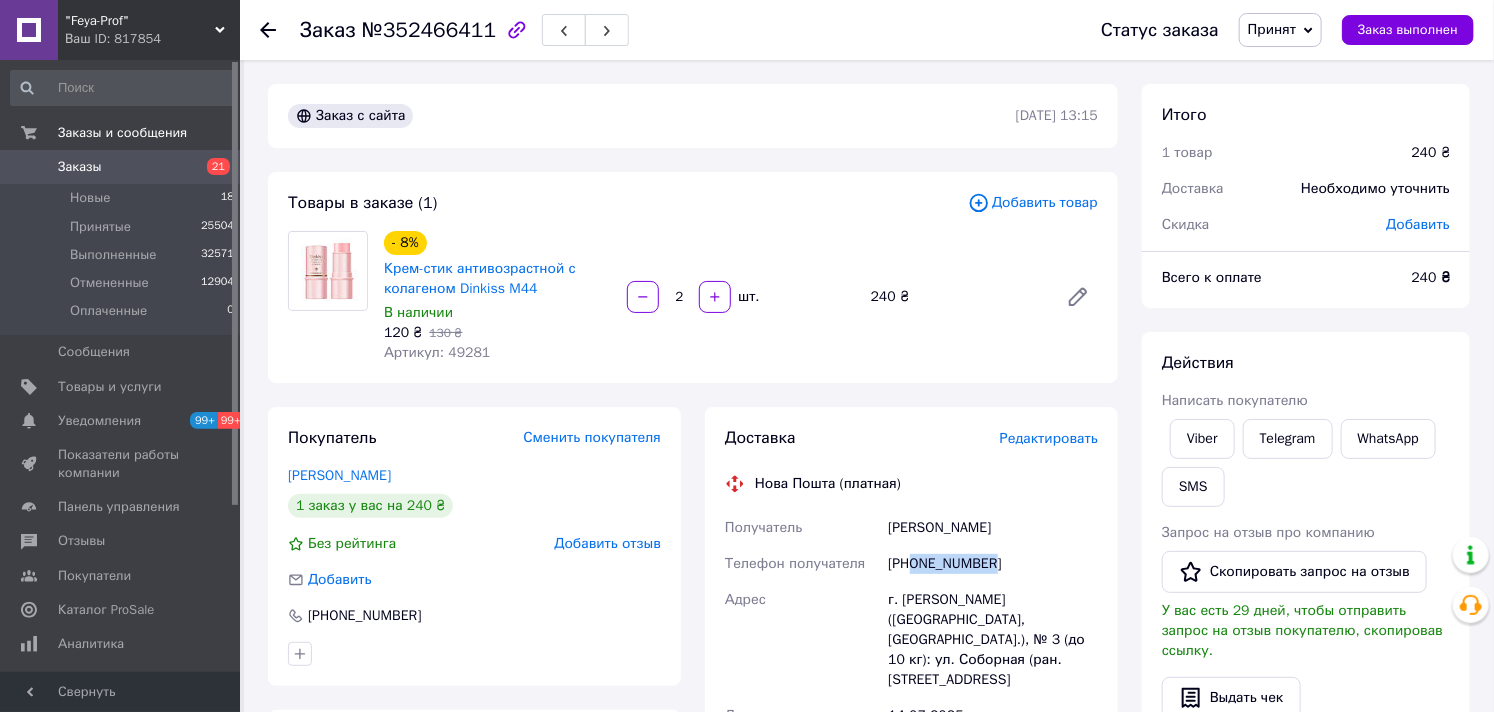 drag, startPoint x: 914, startPoint y: 563, endPoint x: 1017, endPoint y: 573, distance: 103.4843 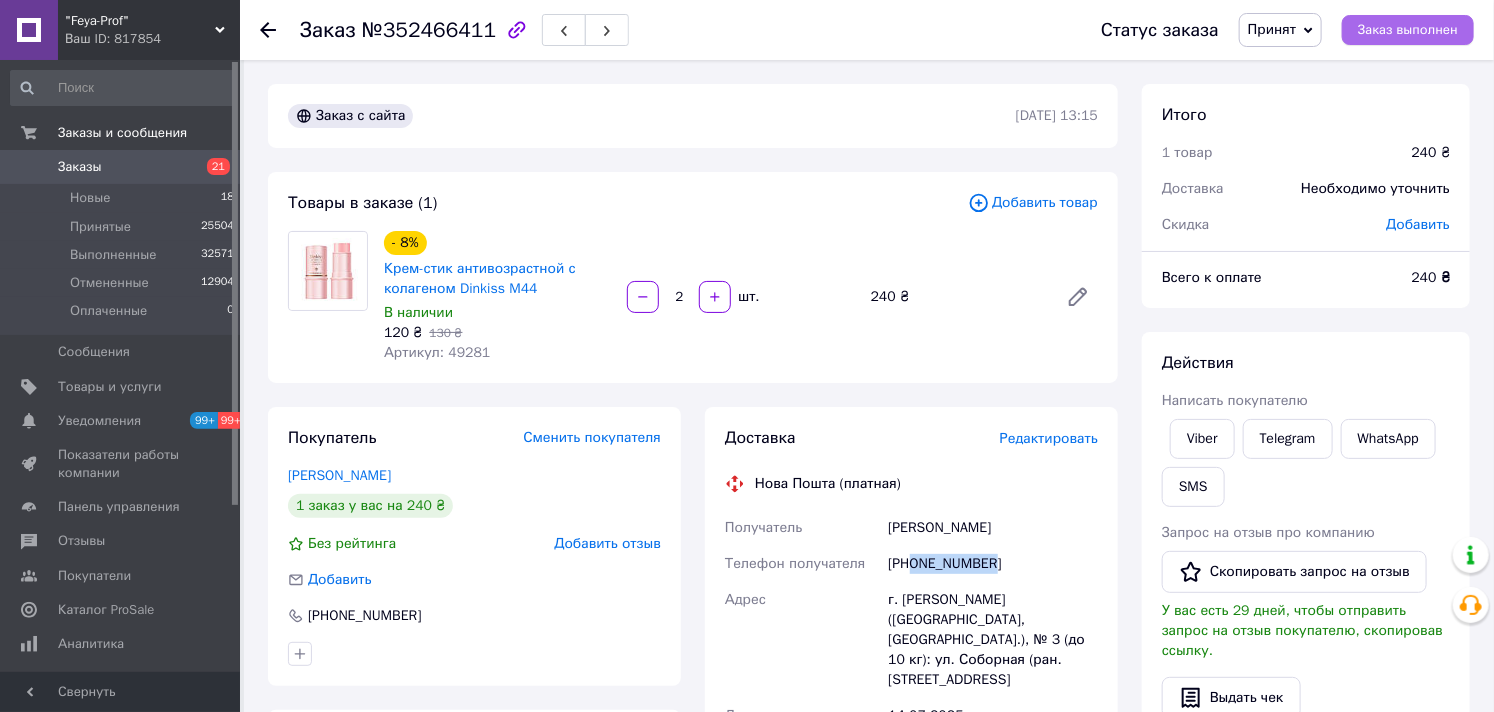 click on "Заказ выполнен" at bounding box center (1408, 30) 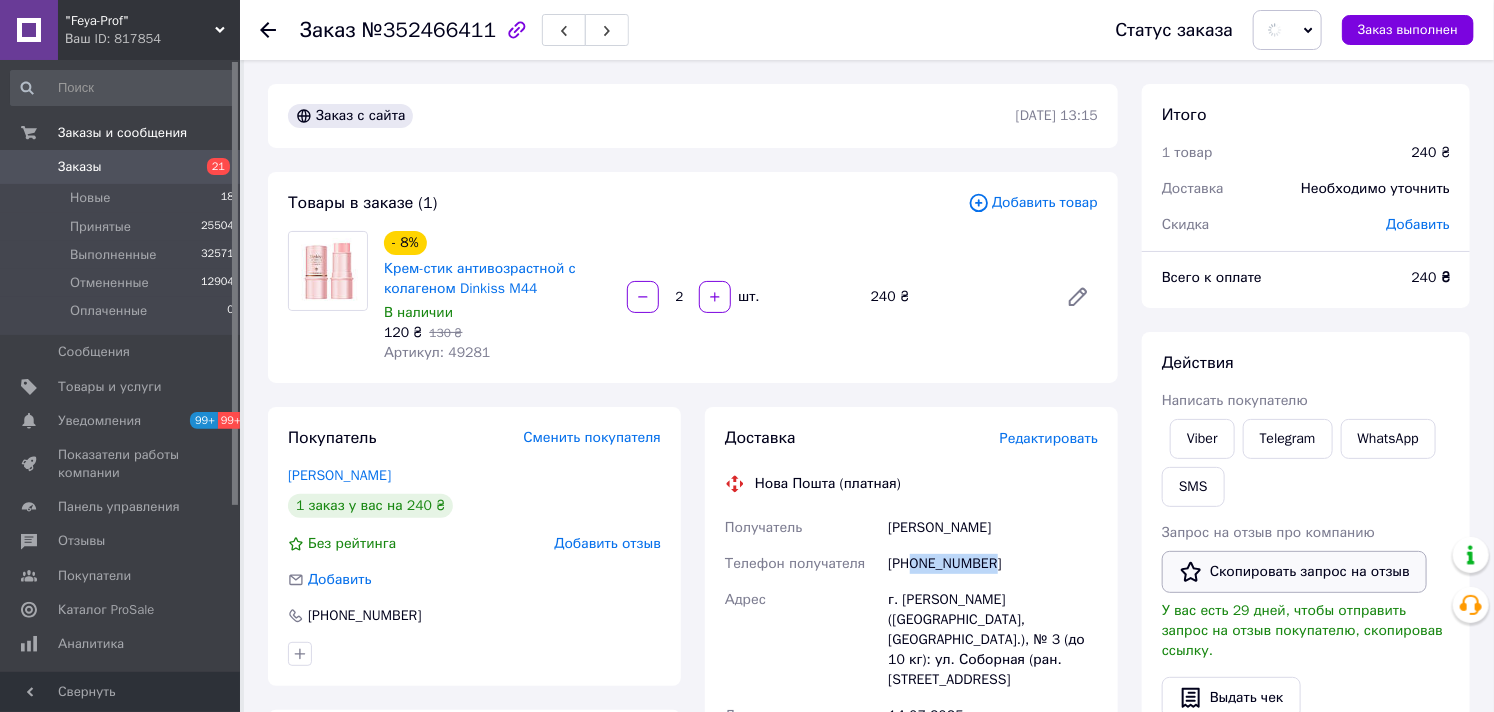 scroll, scrollTop: 333, scrollLeft: 0, axis: vertical 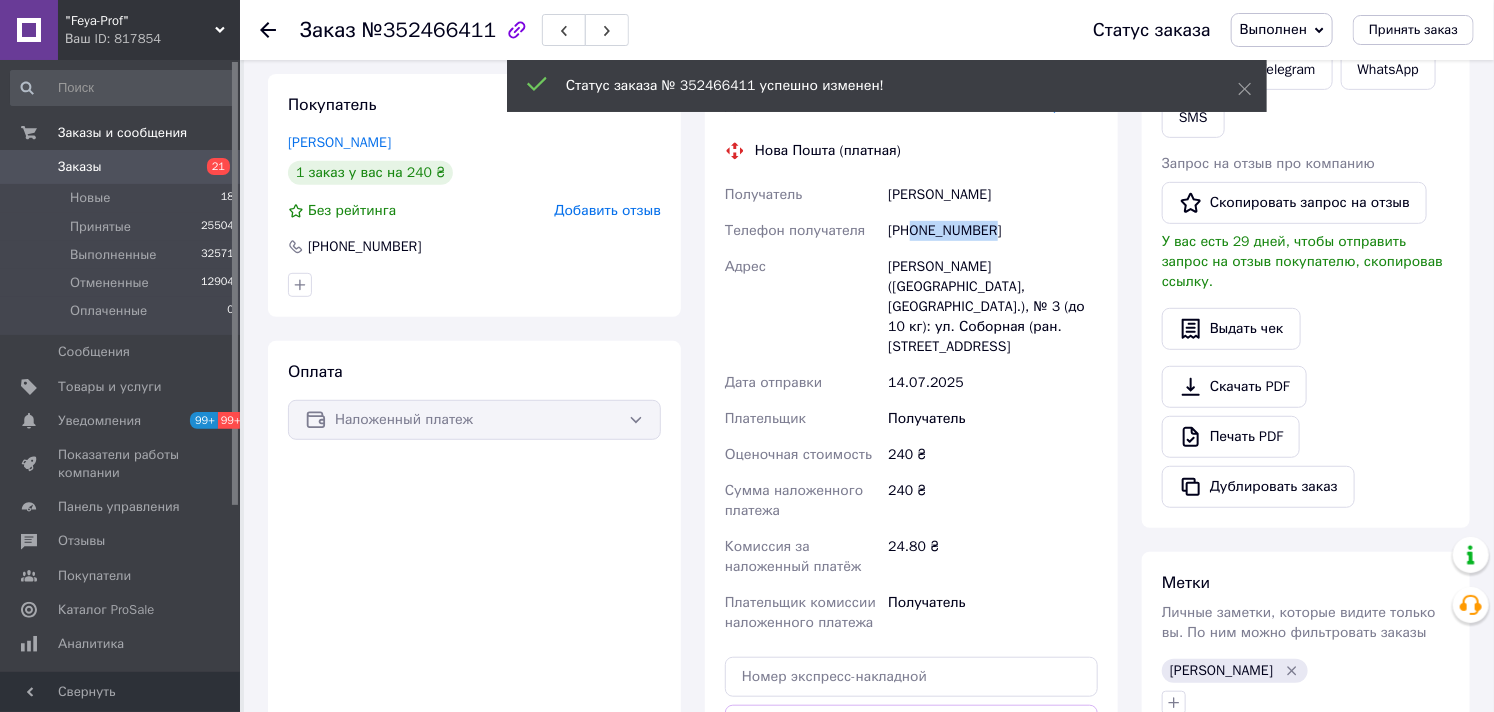 copy on "0997103826" 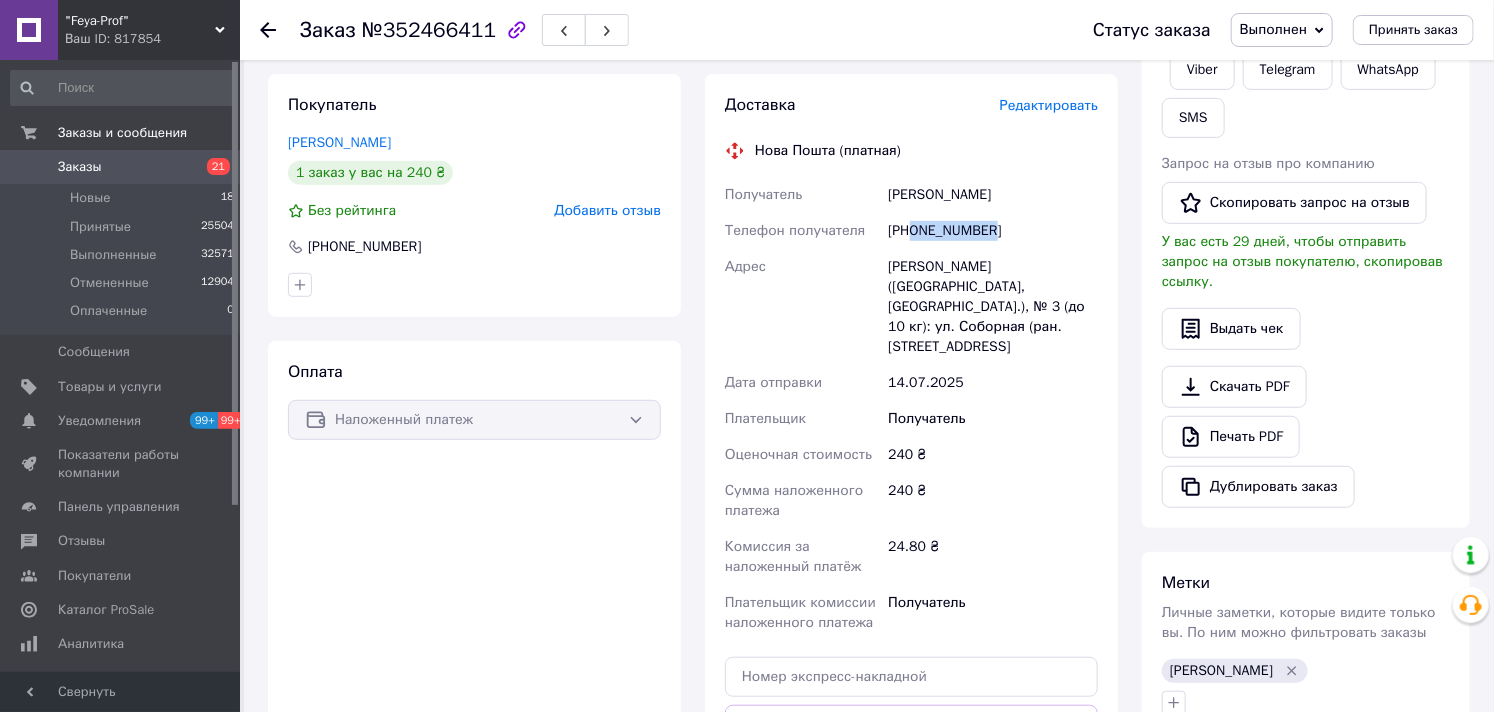 click on "Заказы" at bounding box center [80, 167] 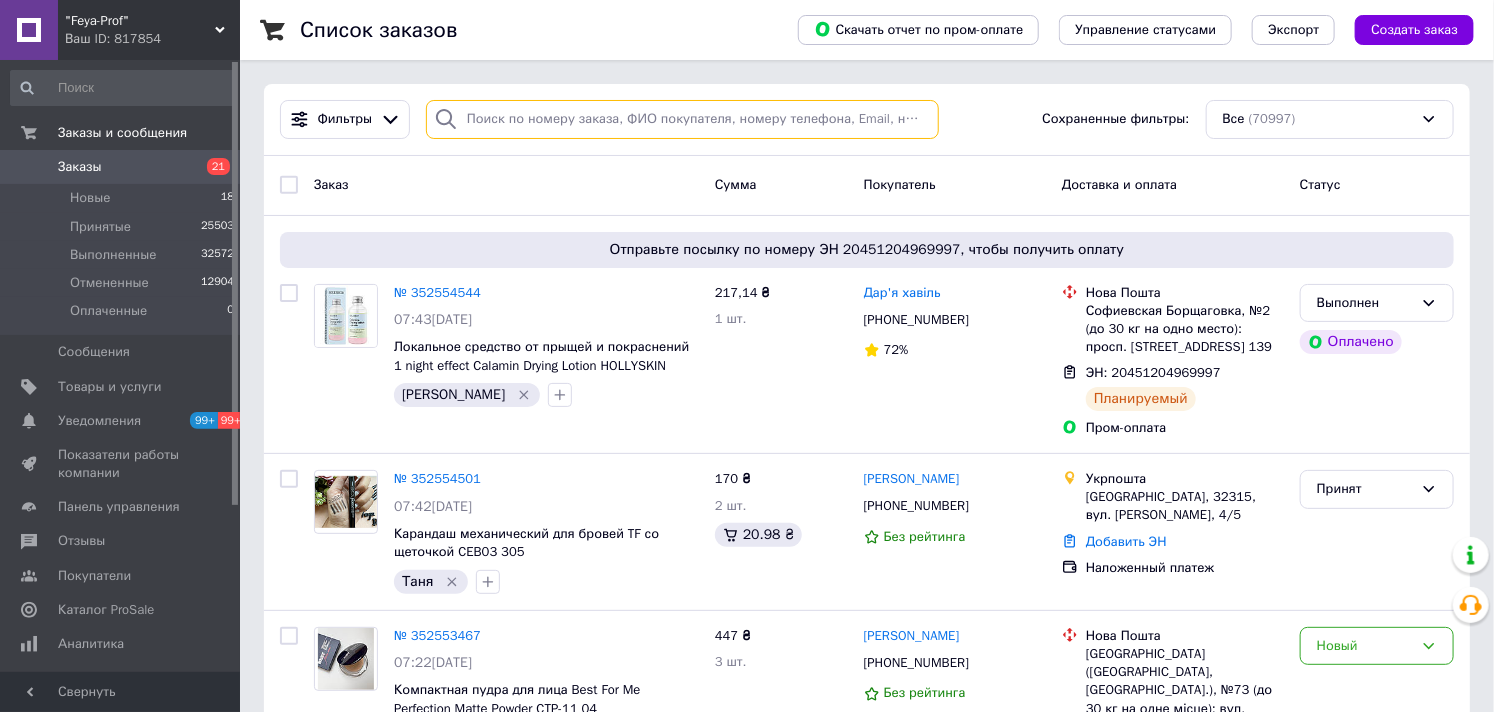 click at bounding box center (682, 119) 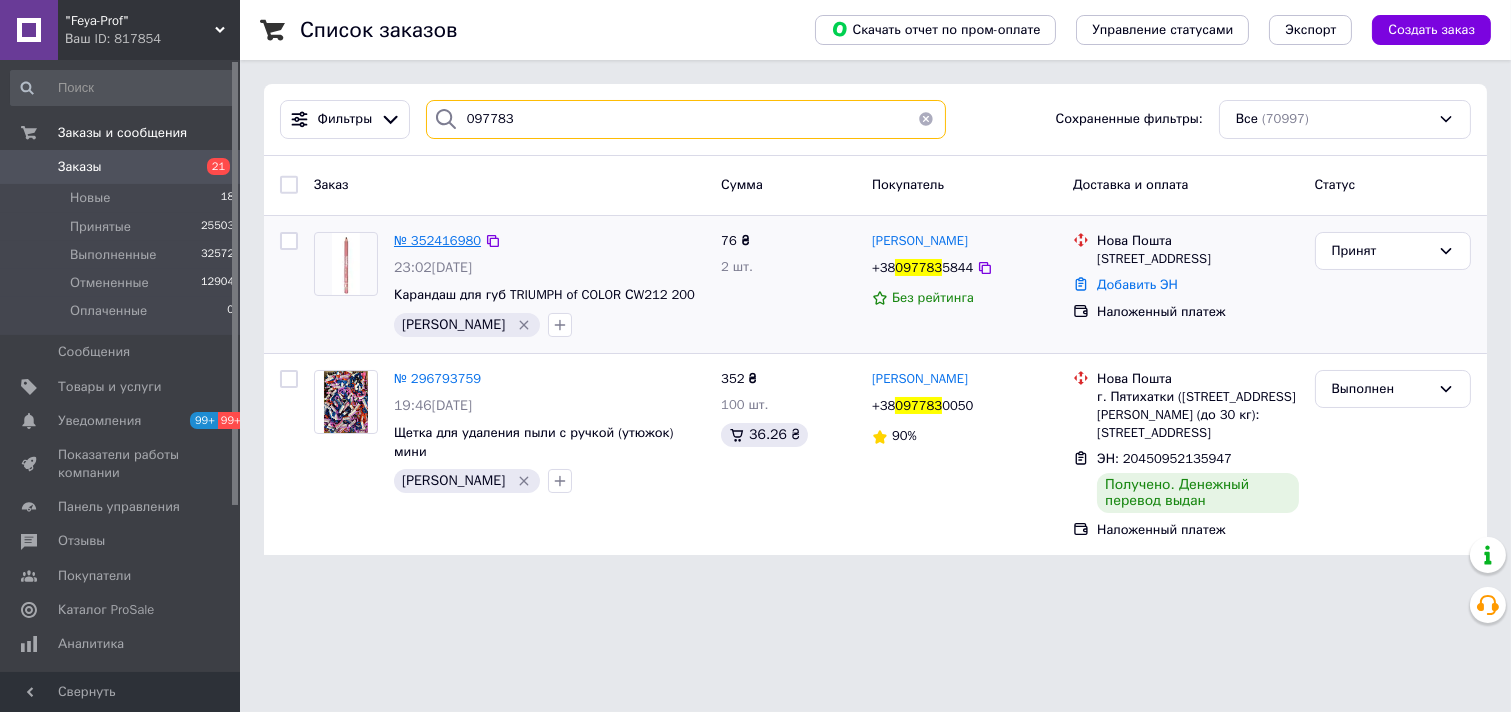 type on "097783" 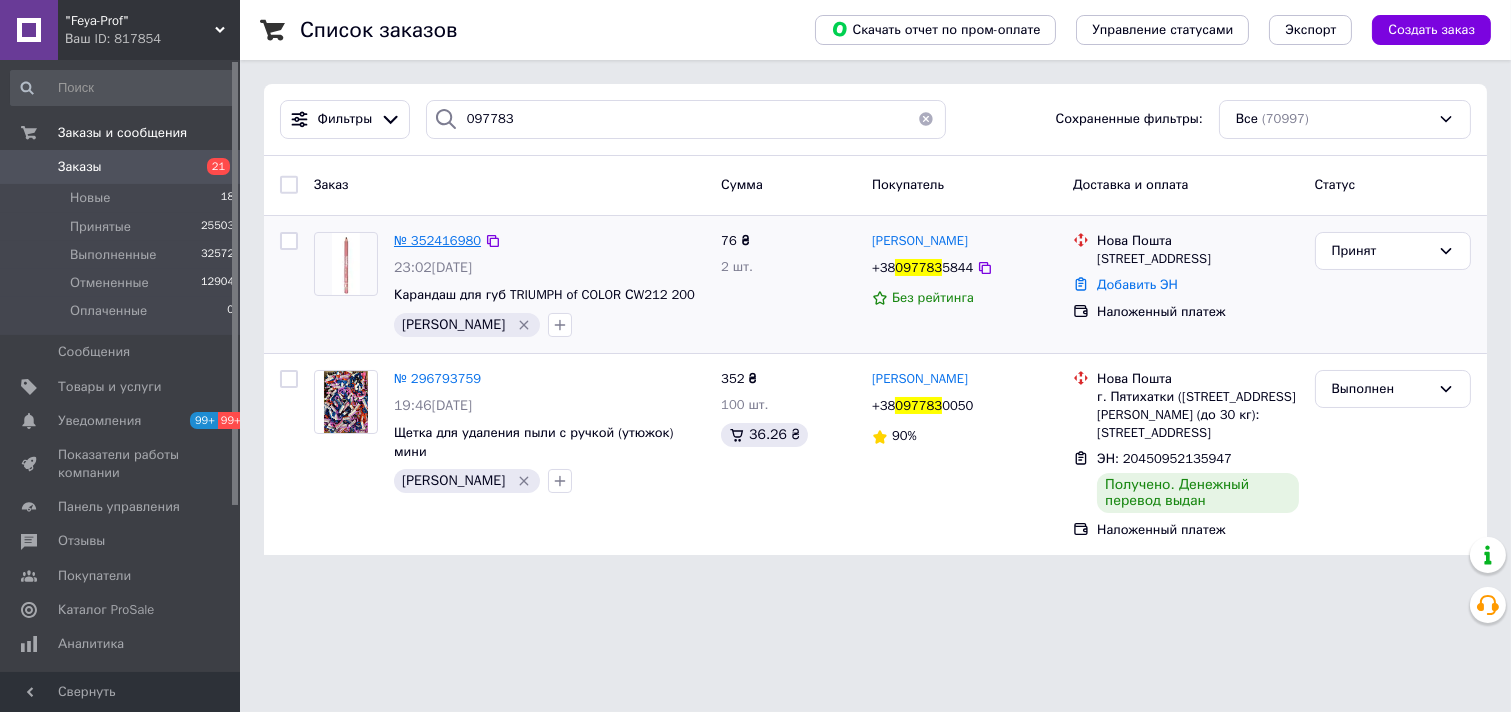 click on "№ 352416980" at bounding box center [437, 240] 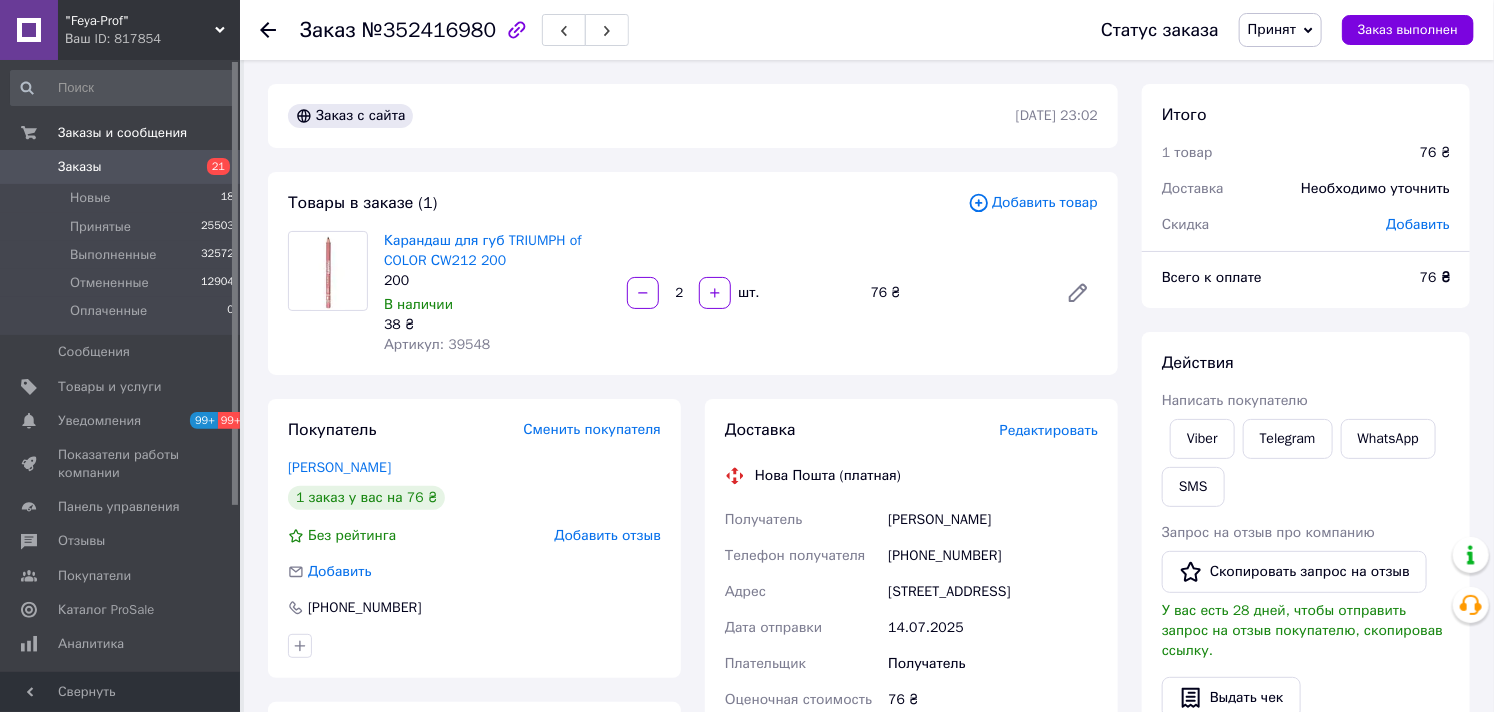 drag, startPoint x: 886, startPoint y: 588, endPoint x: 954, endPoint y: 615, distance: 73.1642 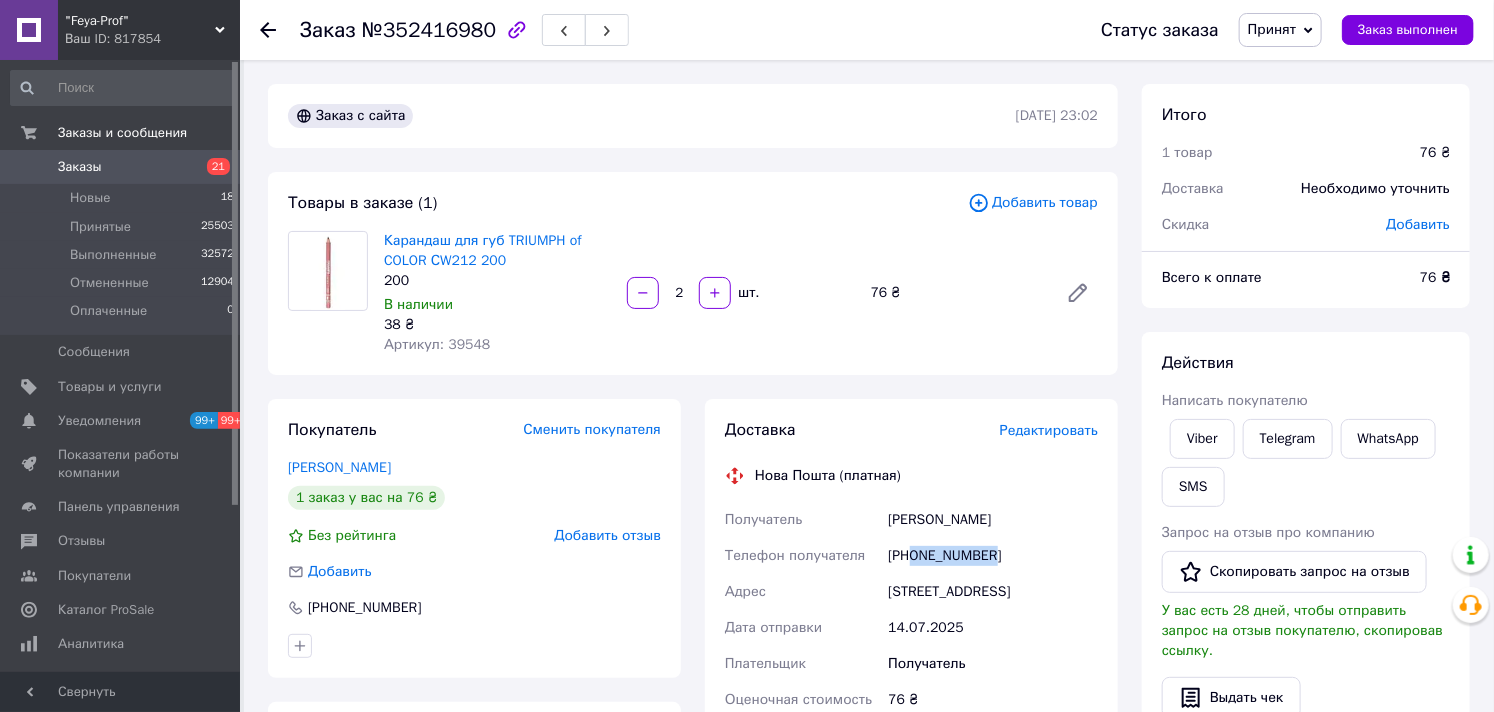 drag, startPoint x: 913, startPoint y: 553, endPoint x: 1010, endPoint y: 564, distance: 97.62172 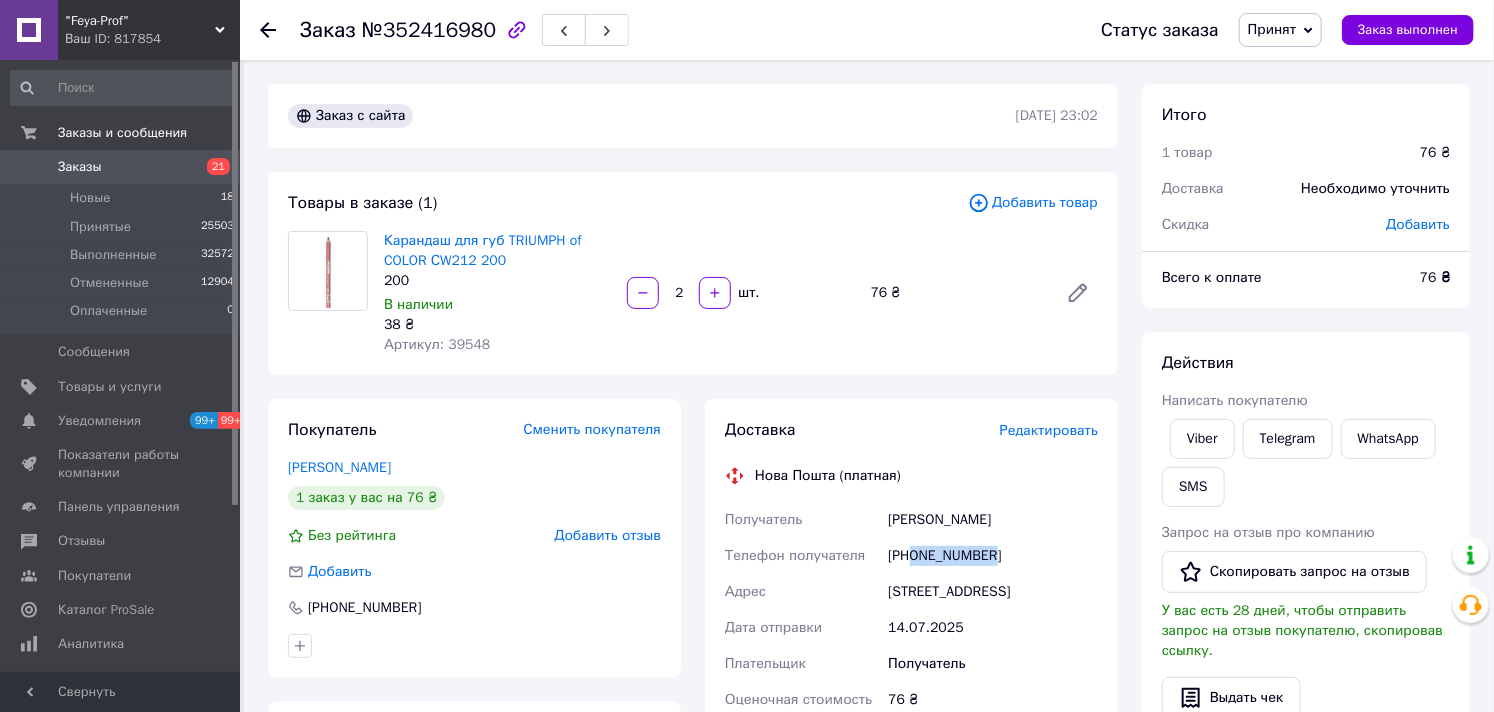copy on "0977835844" 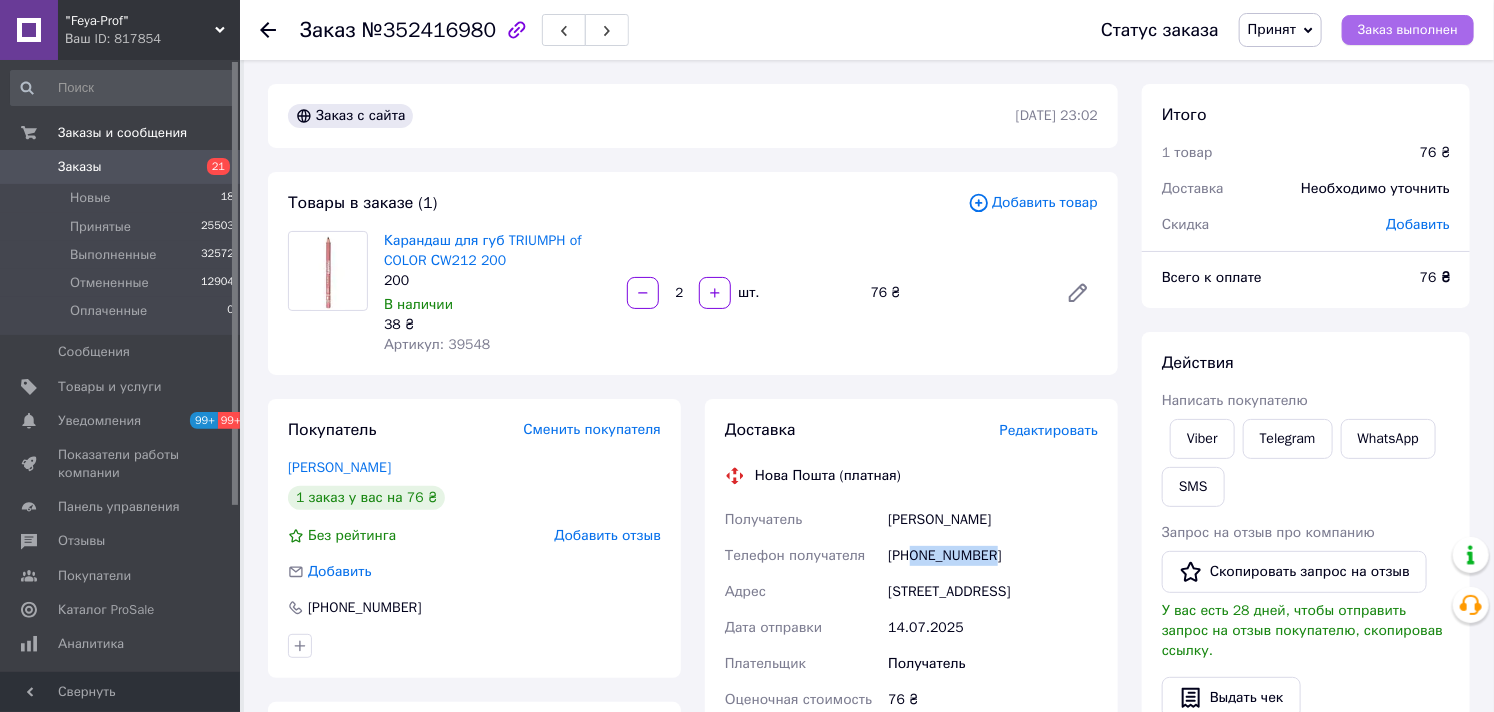 click on "Заказ выполнен" at bounding box center (1408, 30) 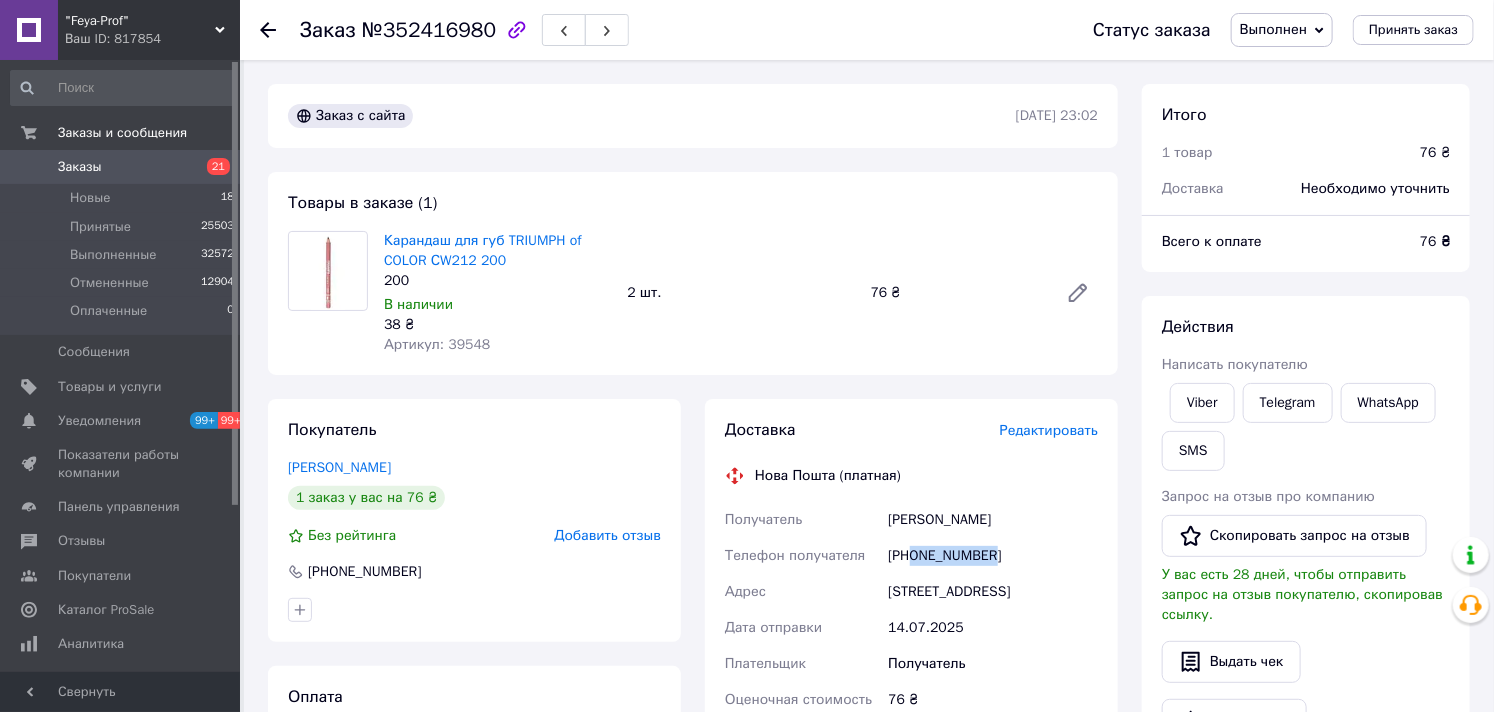 click on "Заказы 21" at bounding box center (123, 167) 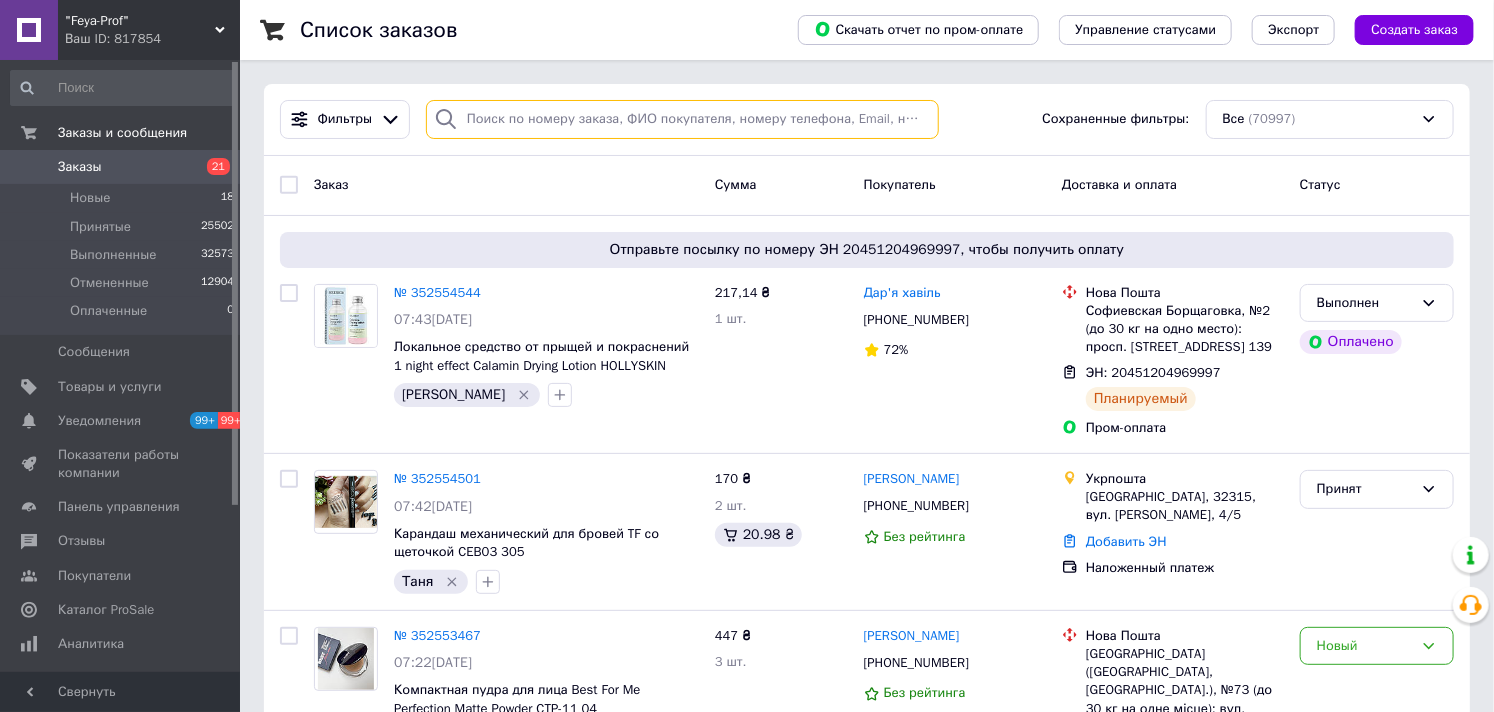 click at bounding box center (682, 119) 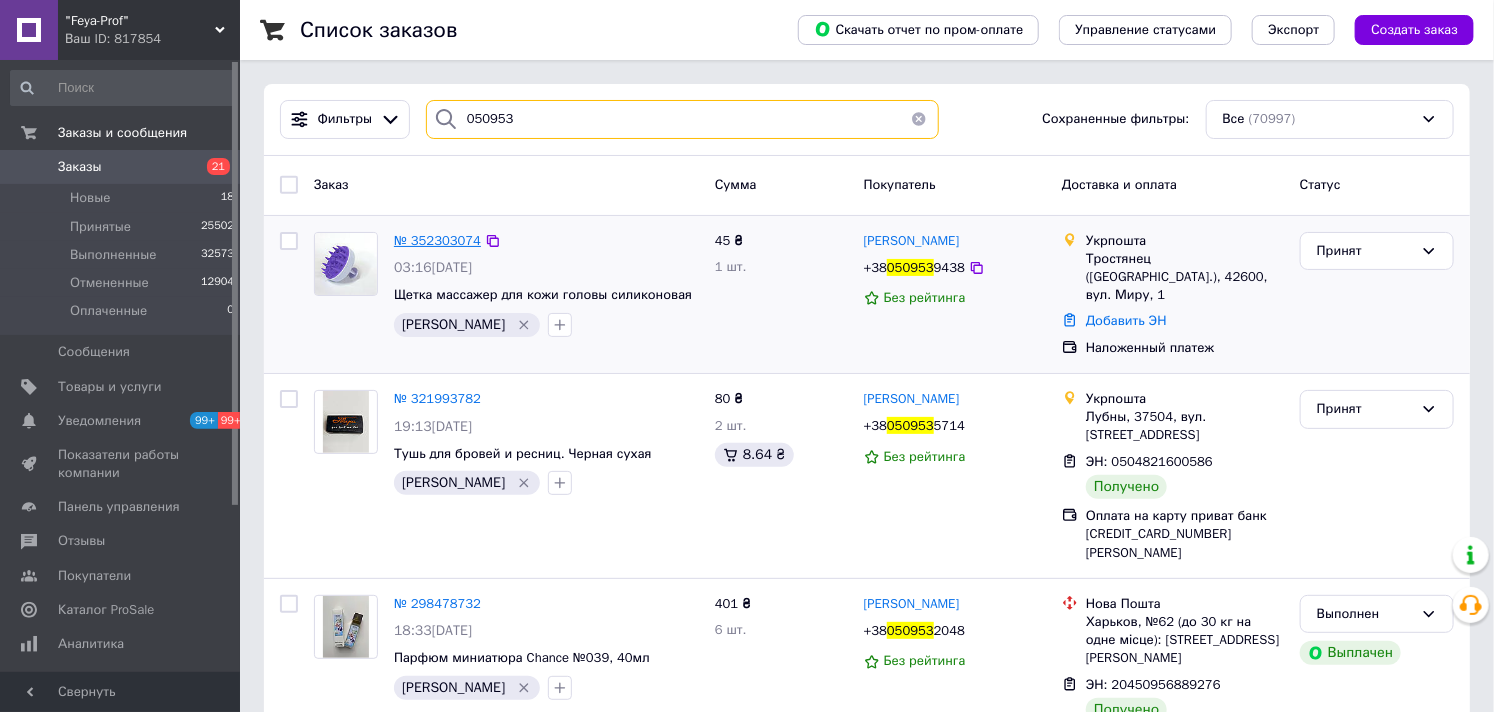type on "050953" 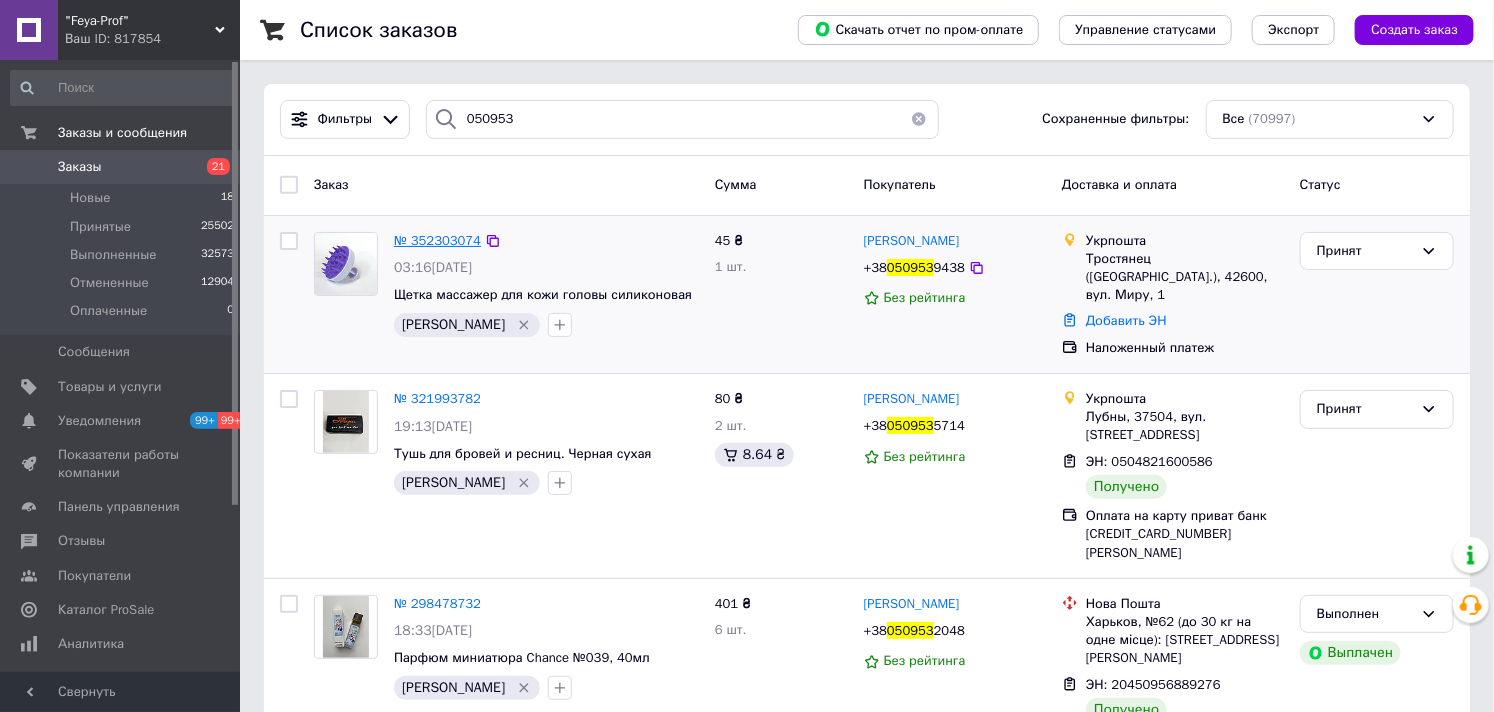 click on "№ 352303074" at bounding box center [437, 240] 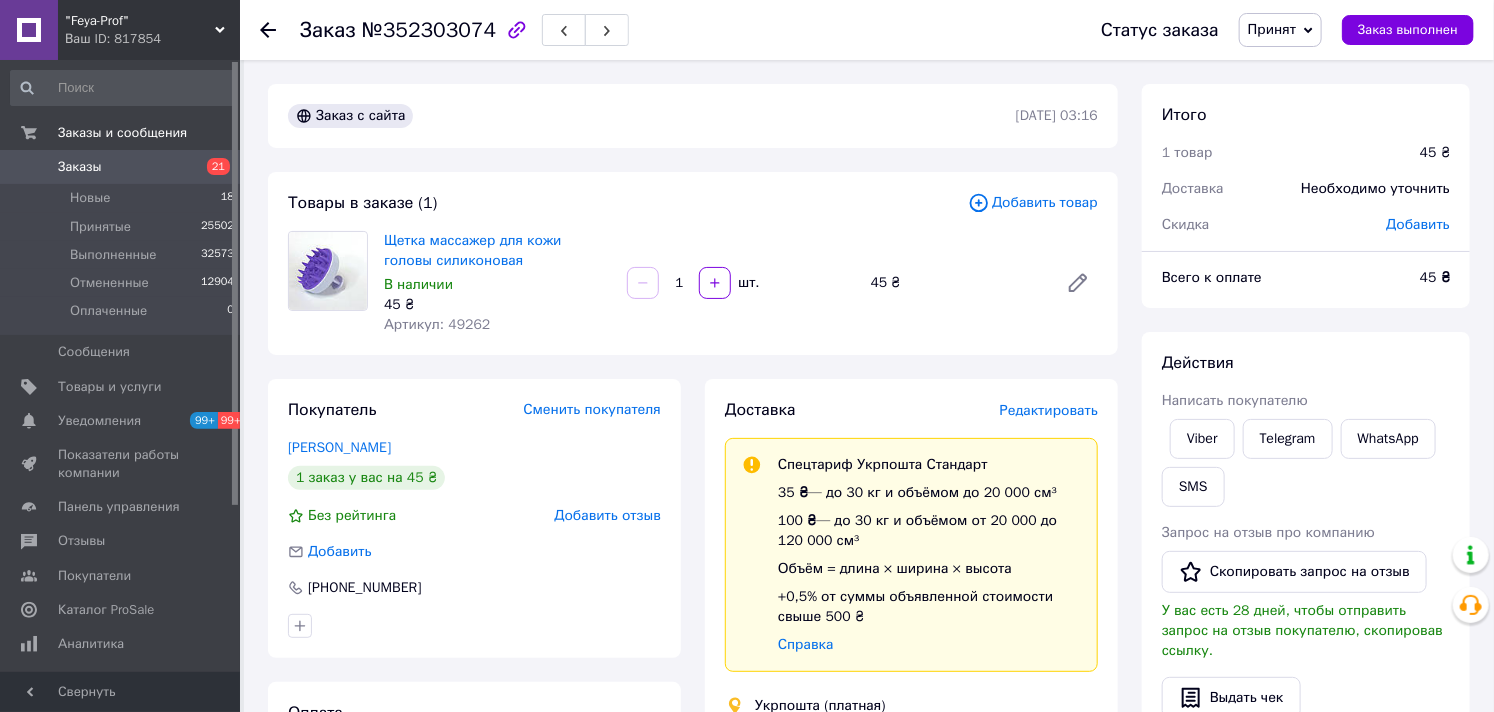 scroll, scrollTop: 333, scrollLeft: 0, axis: vertical 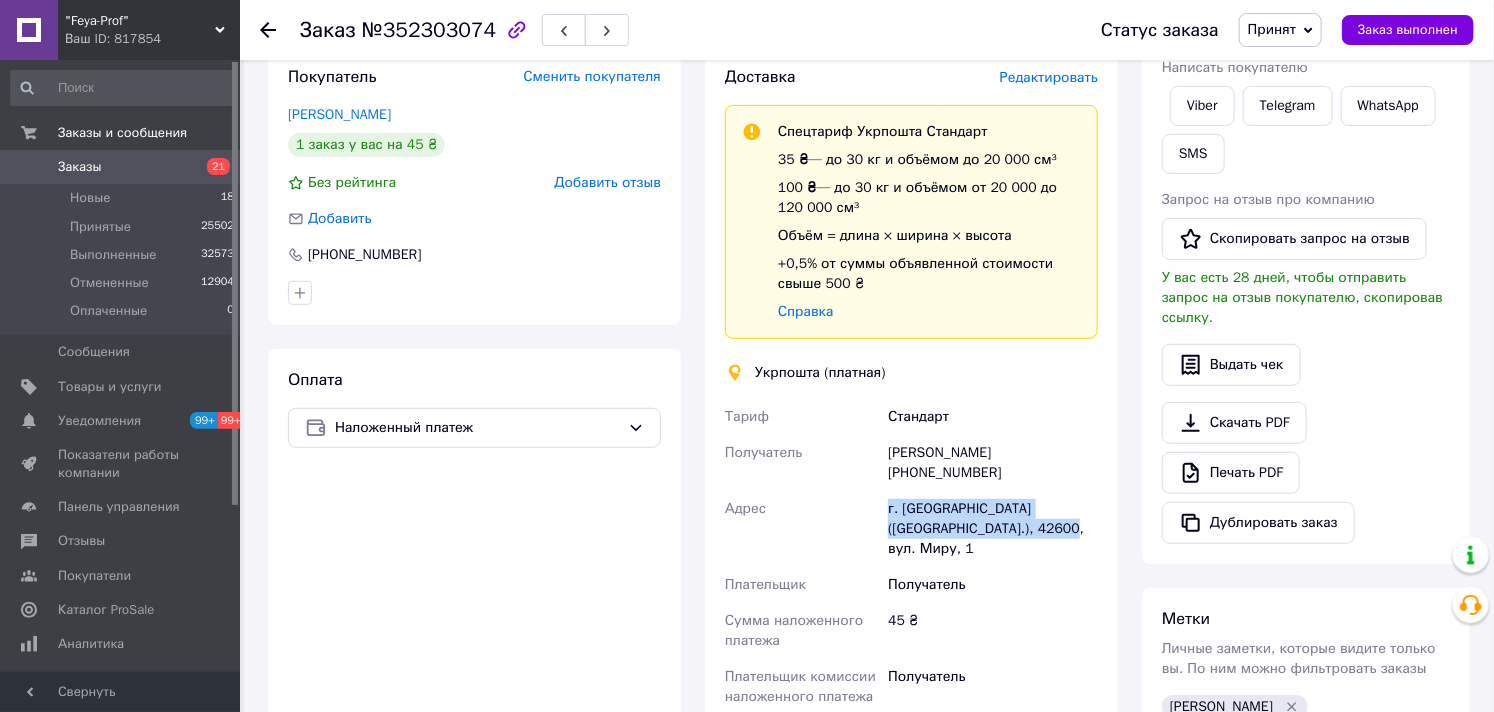 drag, startPoint x: 884, startPoint y: 507, endPoint x: 1017, endPoint y: 536, distance: 136.12494 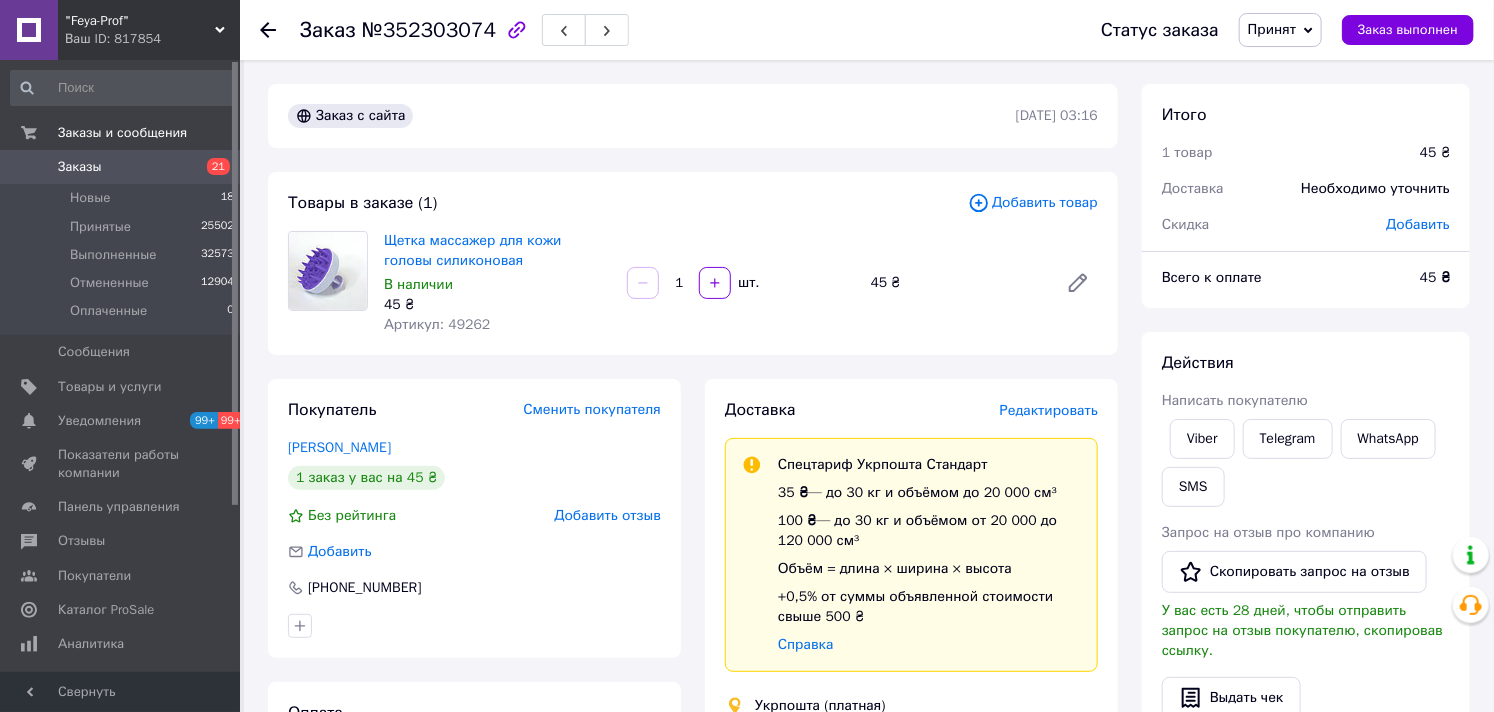 scroll, scrollTop: 333, scrollLeft: 0, axis: vertical 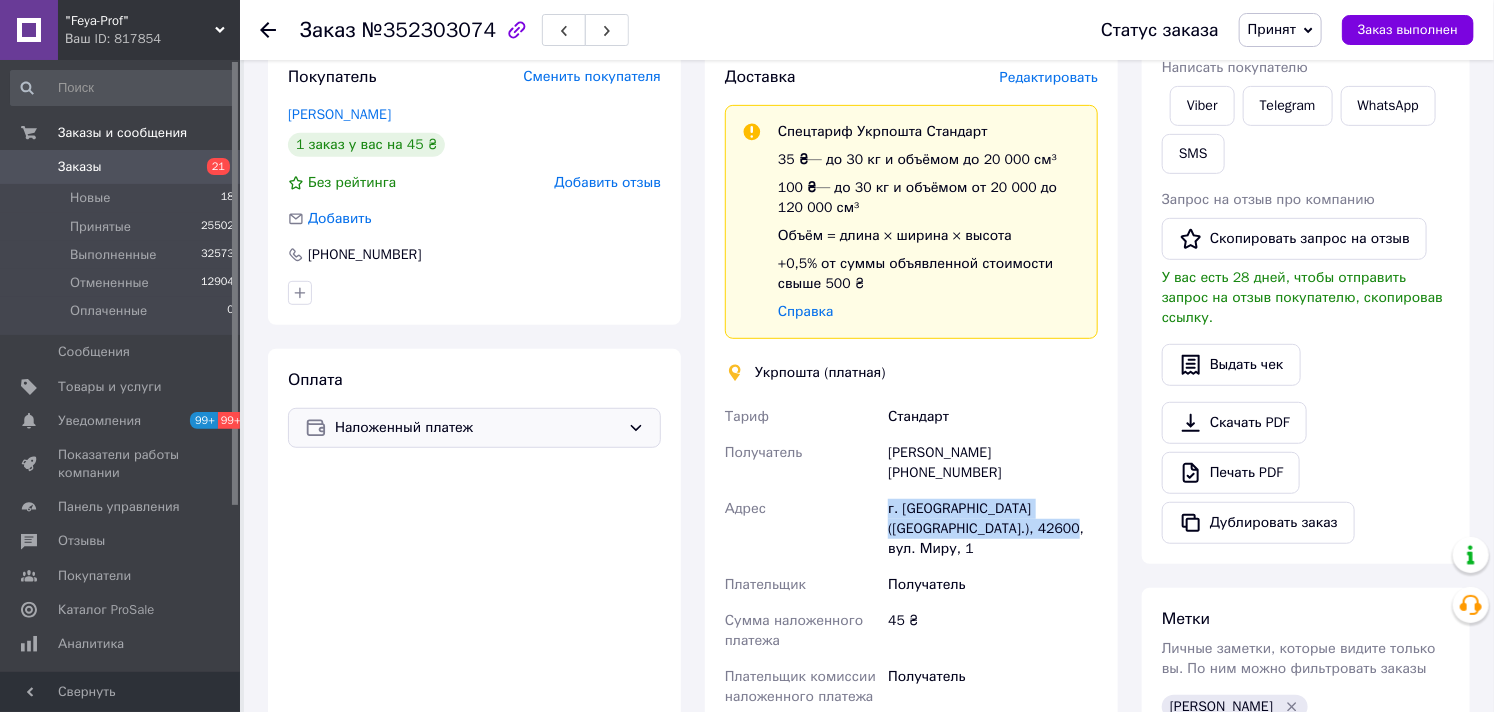 click on "Наложенный платеж" at bounding box center (477, 428) 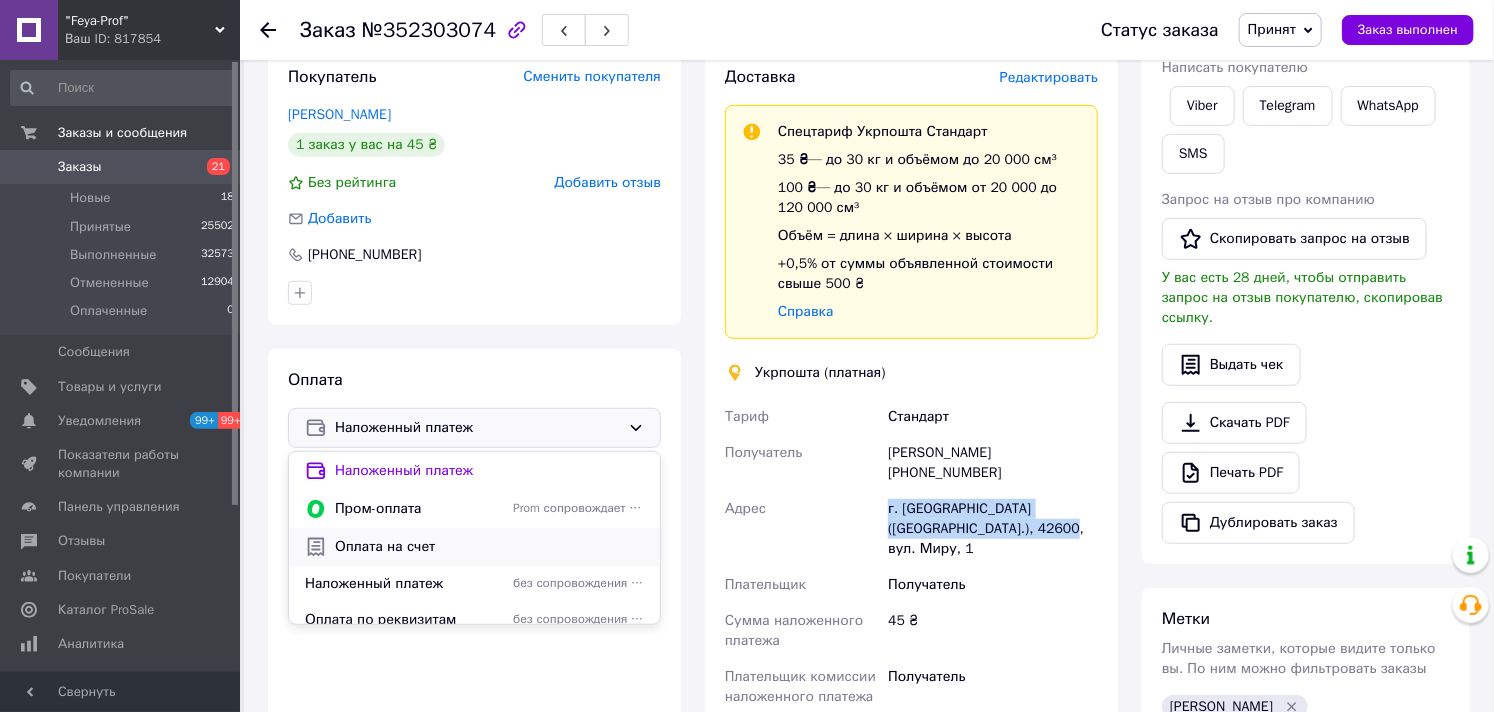 click on "Оплата на счет" at bounding box center (489, 547) 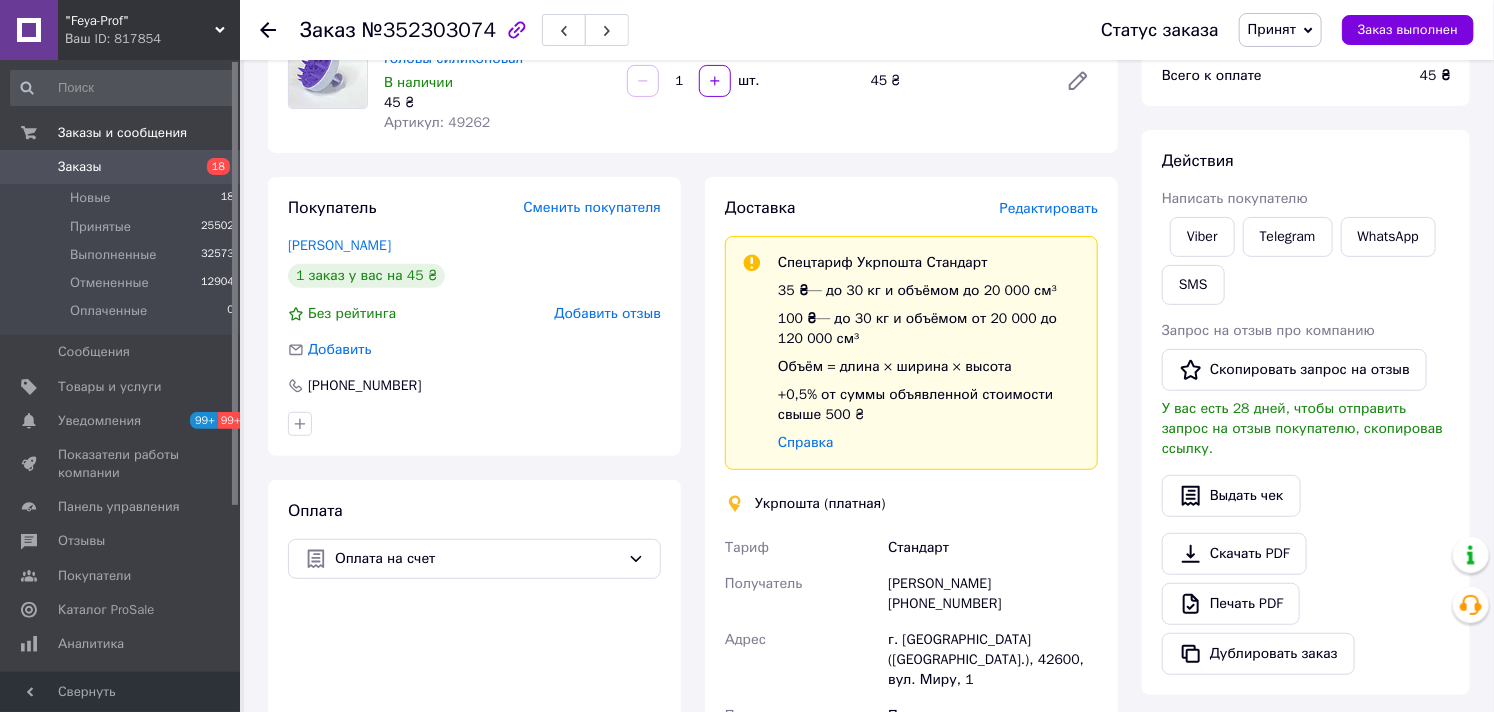 scroll, scrollTop: 646, scrollLeft: 0, axis: vertical 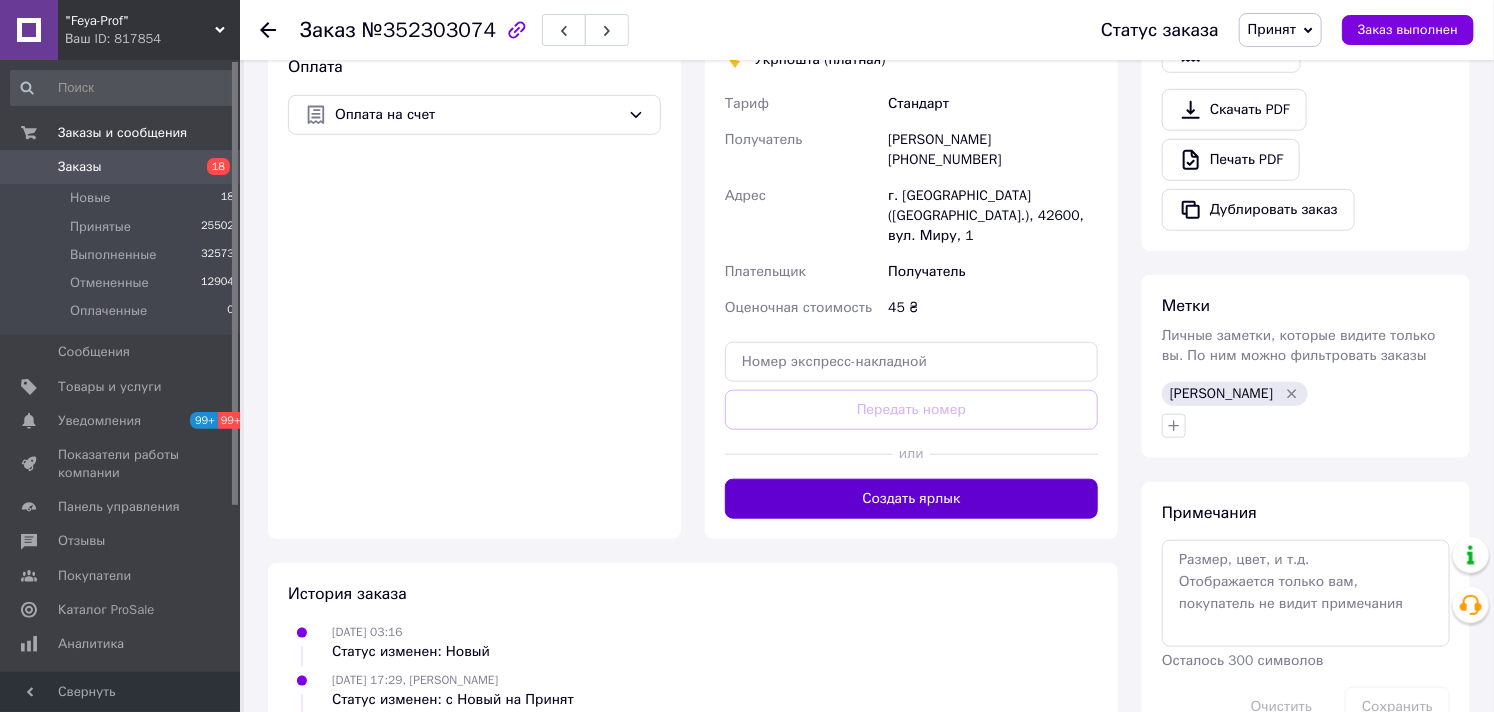 click on "Создать ярлык" at bounding box center [911, 499] 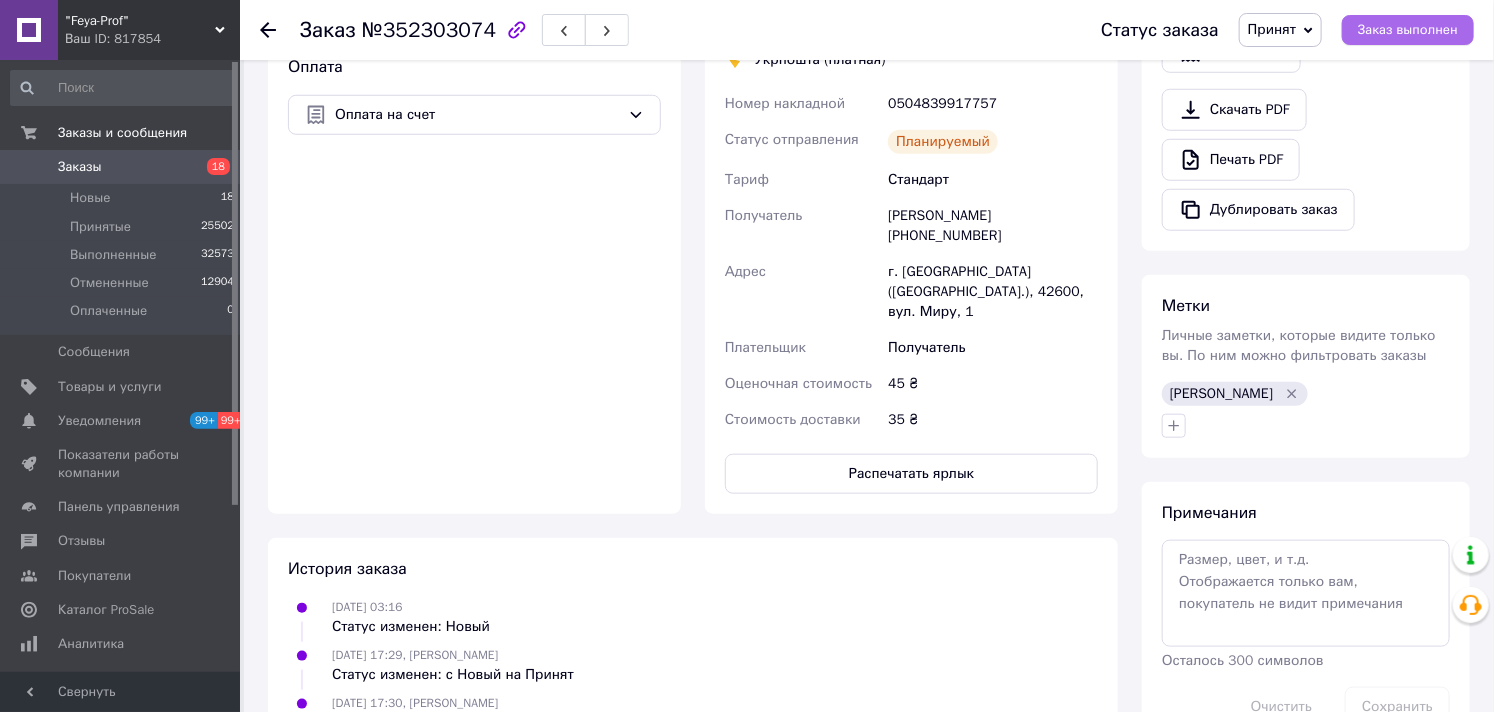 click on "Заказ выполнен" at bounding box center [1408, 30] 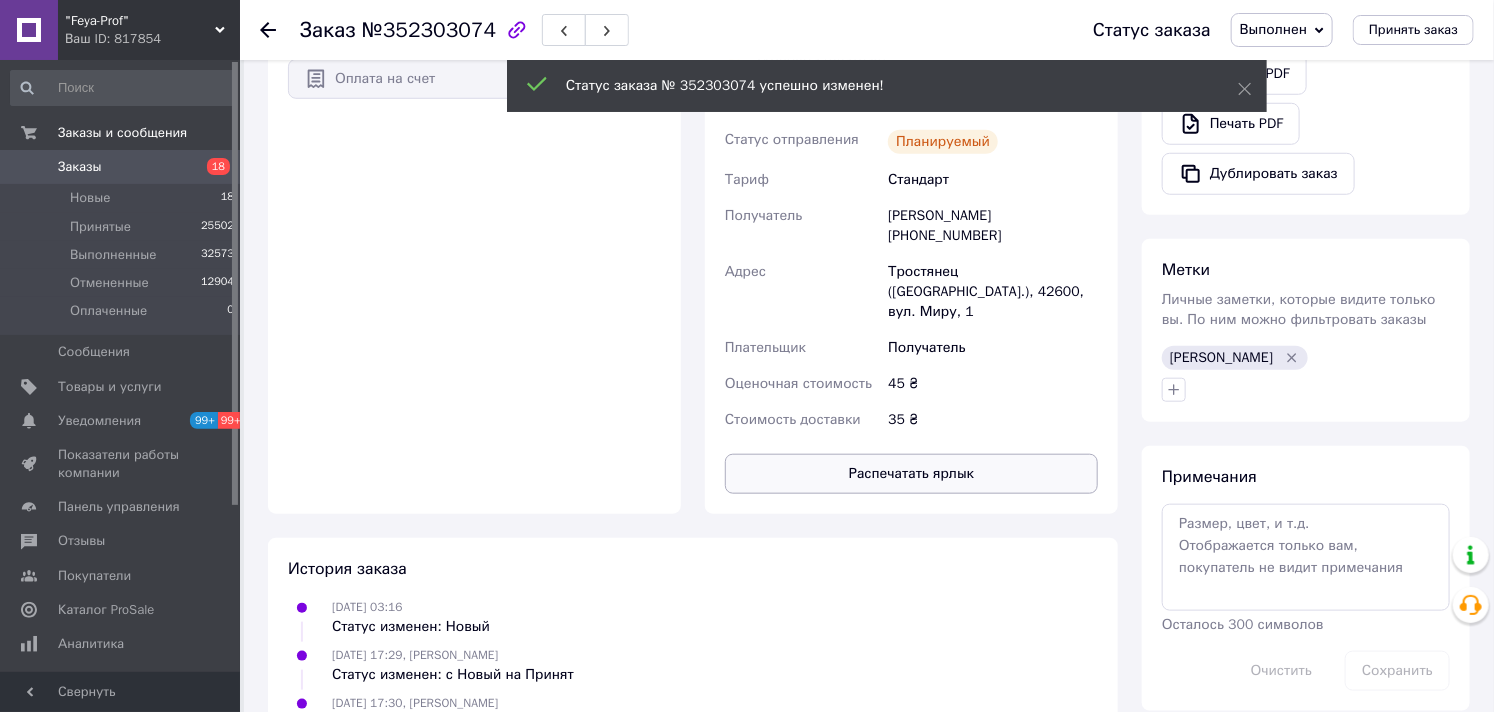 click on "Распечатать ярлык" at bounding box center (911, 474) 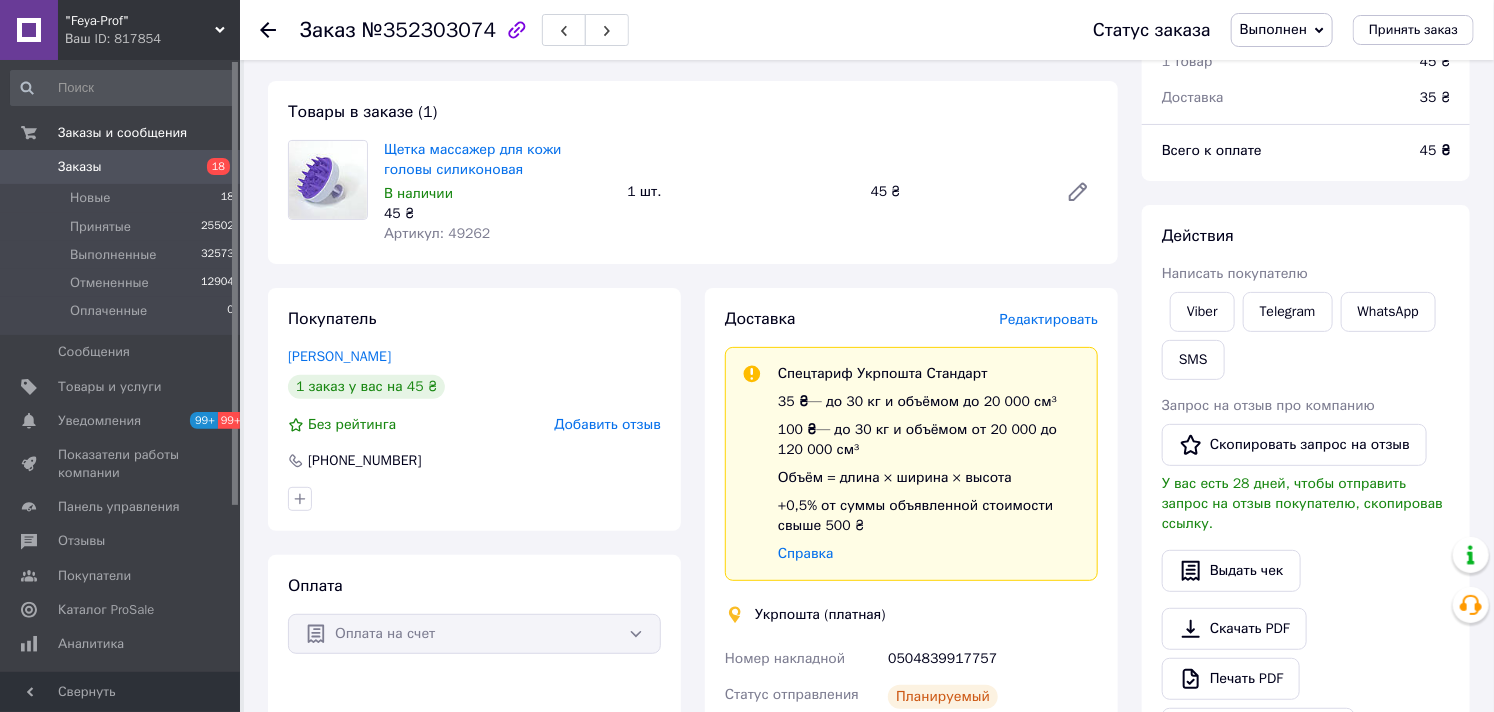 scroll, scrollTop: 0, scrollLeft: 0, axis: both 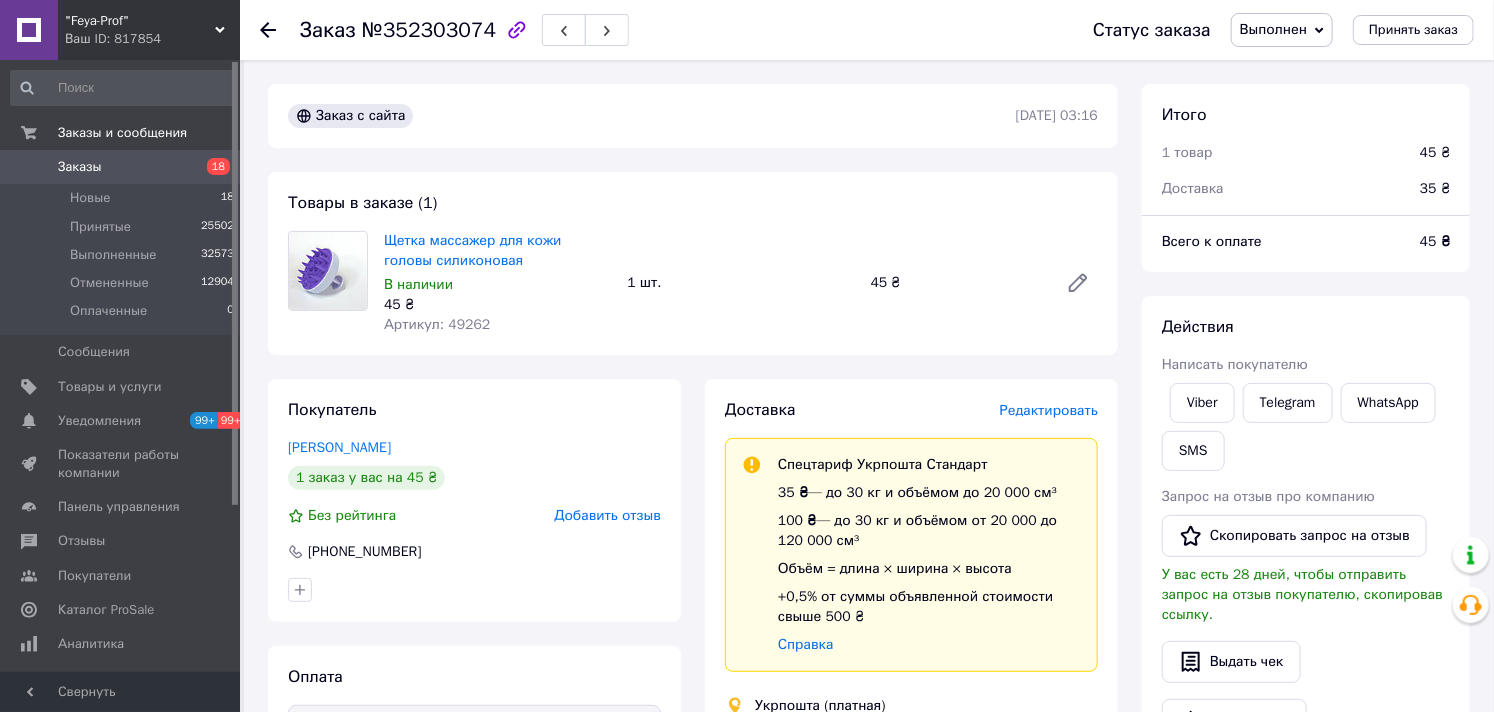 drag, startPoint x: 57, startPoint y: 156, endPoint x: 245, endPoint y: 183, distance: 189.92894 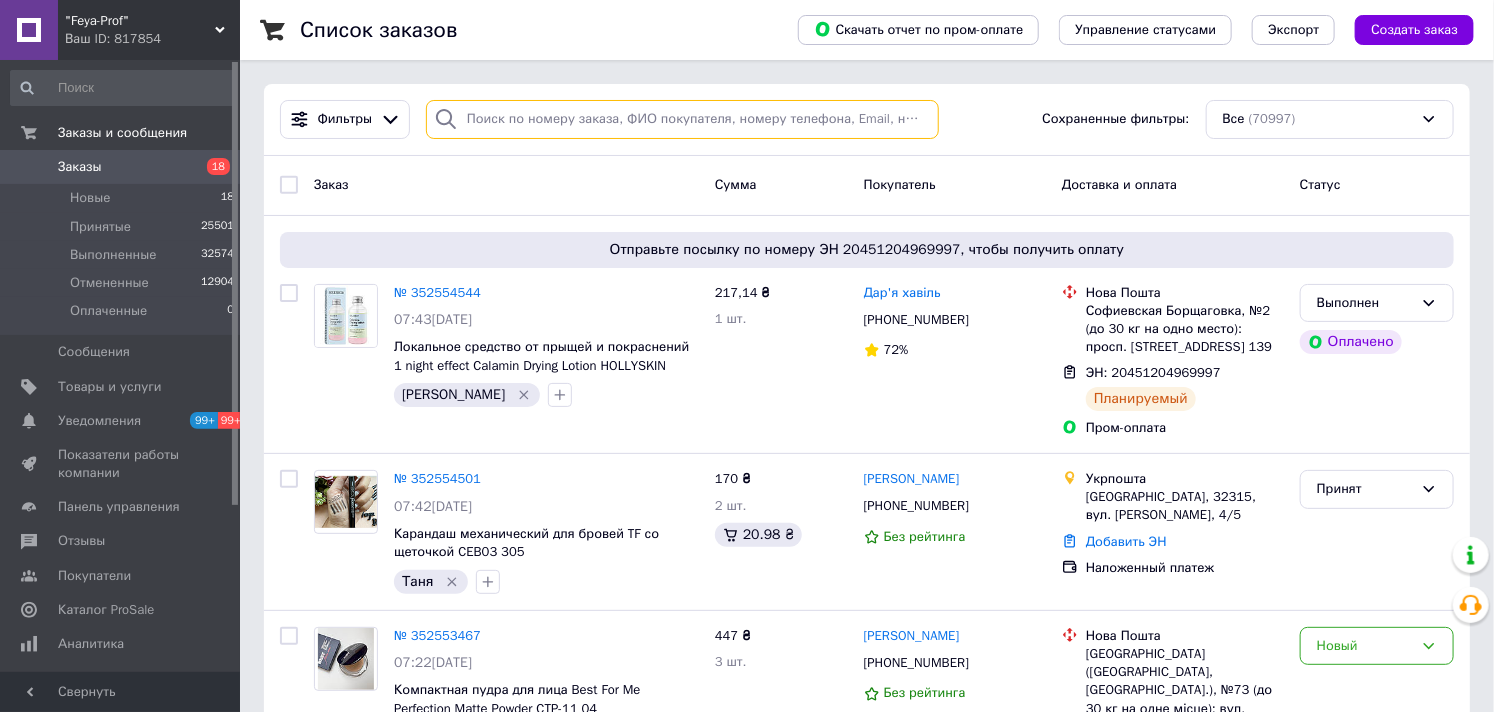 click at bounding box center [682, 119] 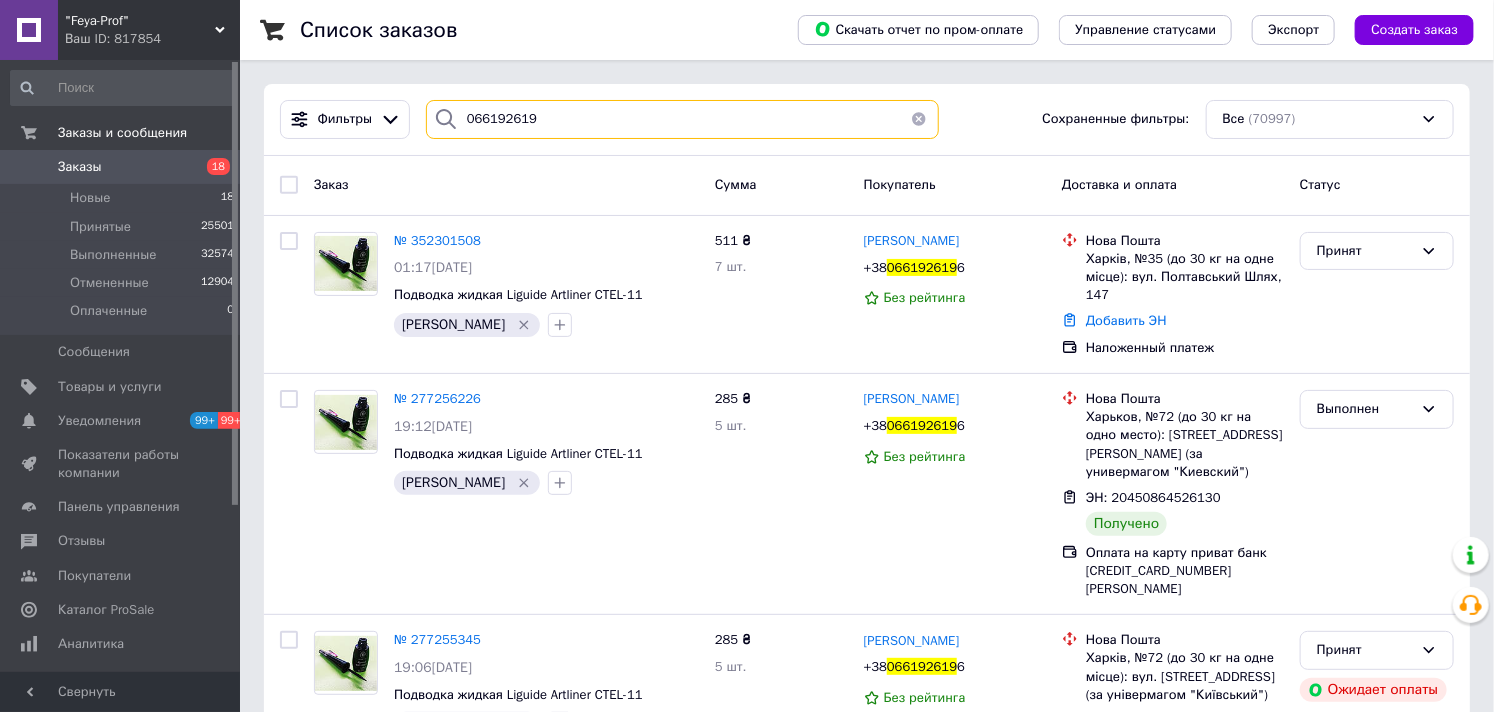 type on "0661926196" 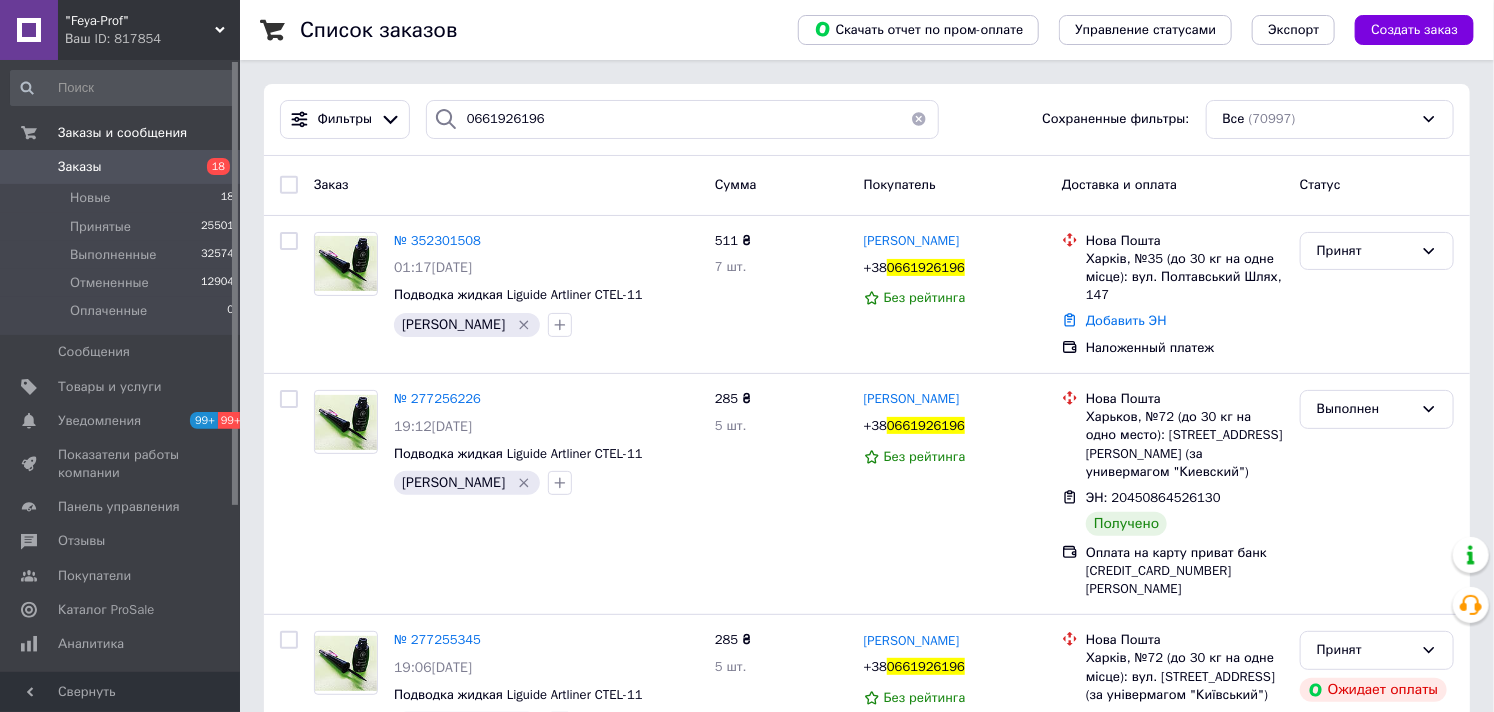 click on "Заказы" at bounding box center [121, 167] 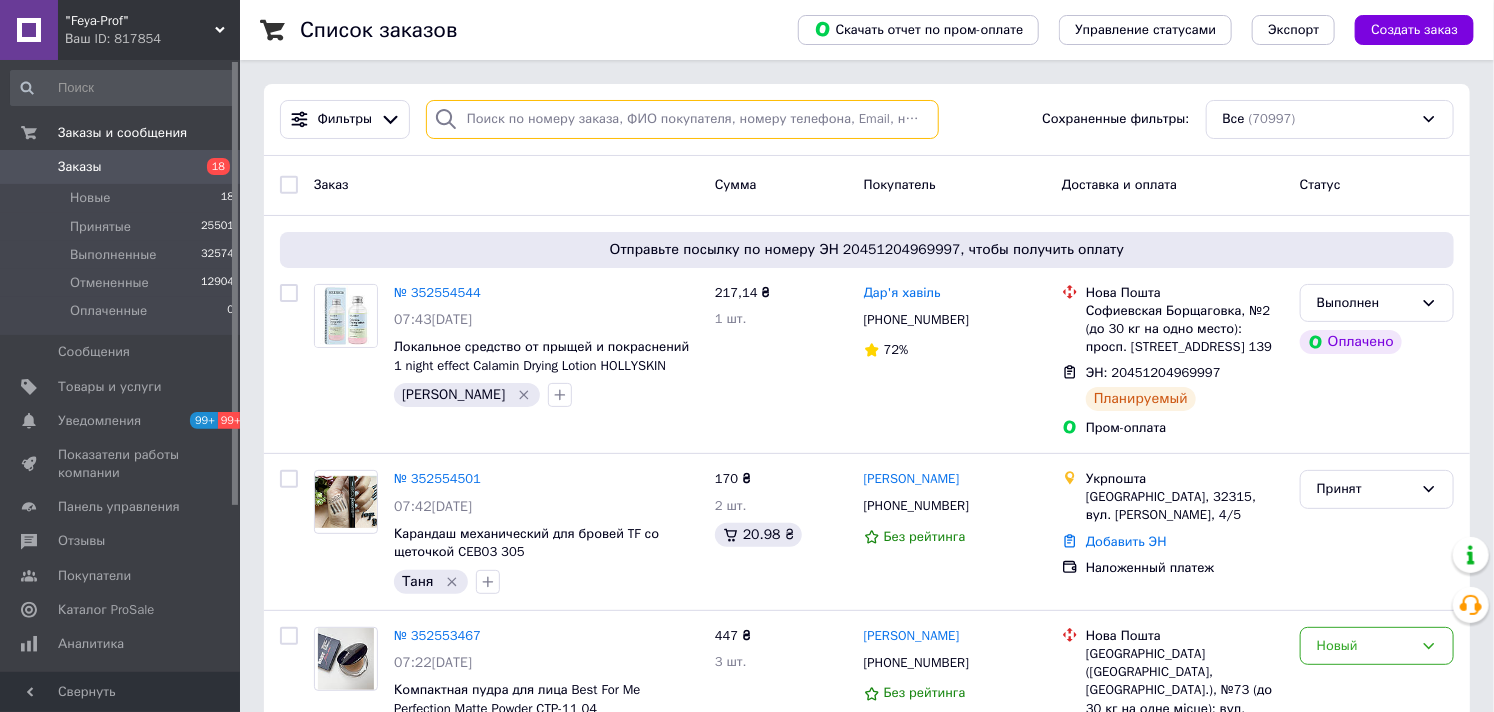 click at bounding box center (682, 119) 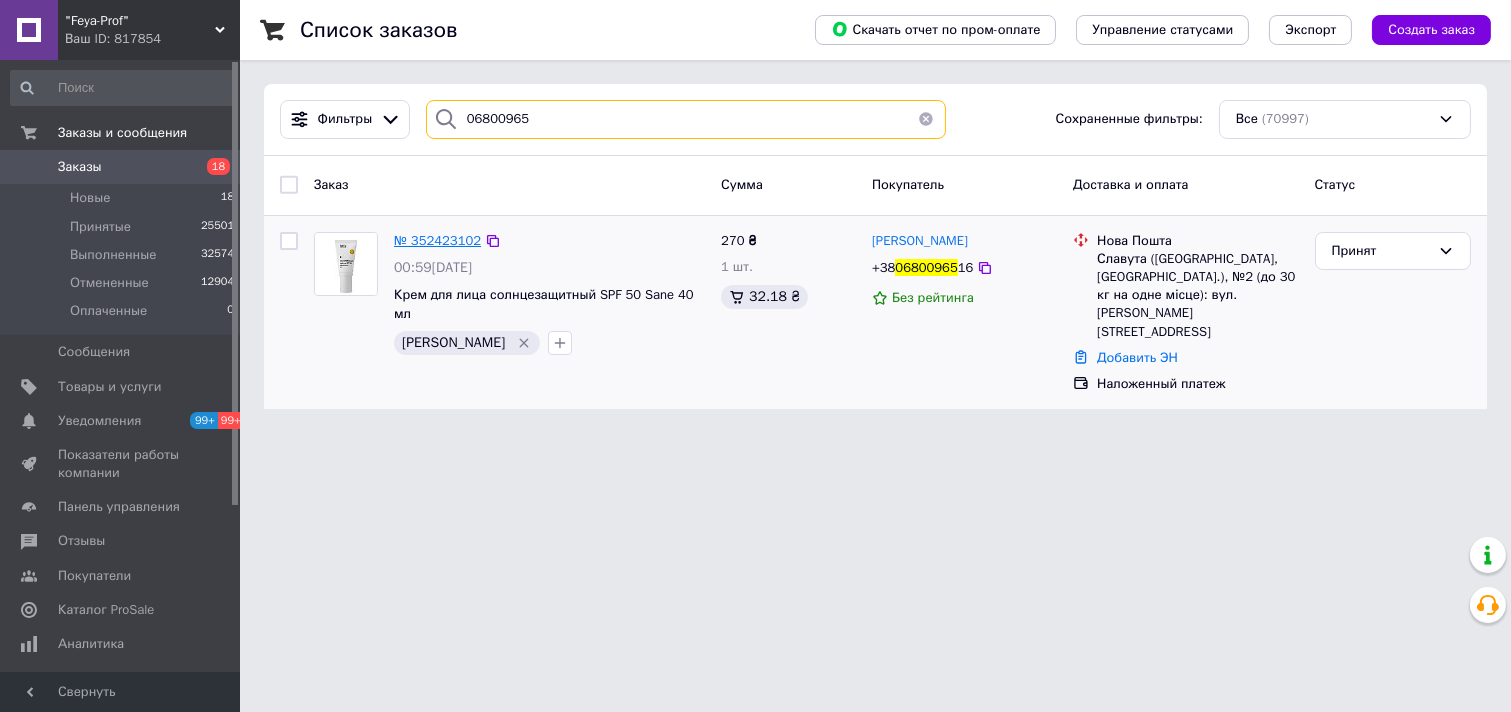 type on "06800965" 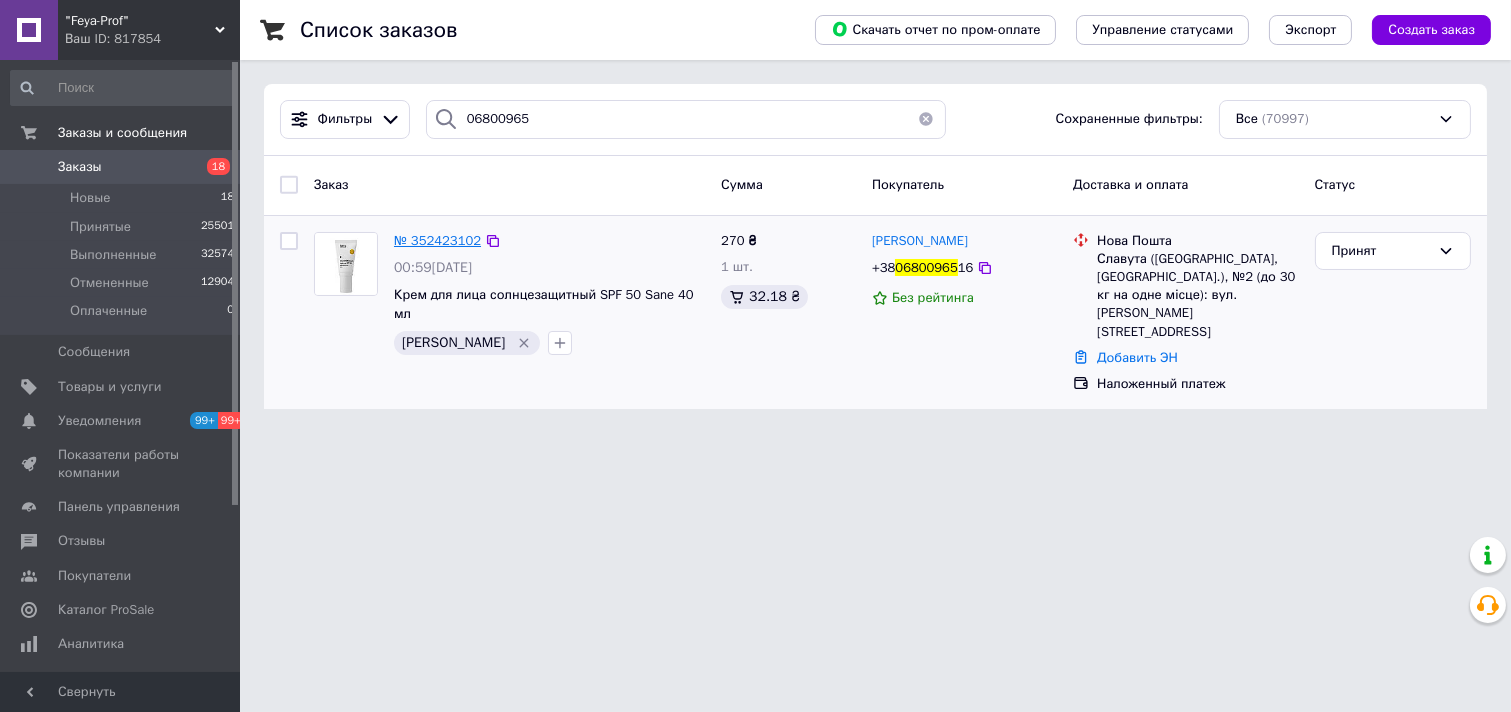 click on "№ 352423102" at bounding box center (437, 240) 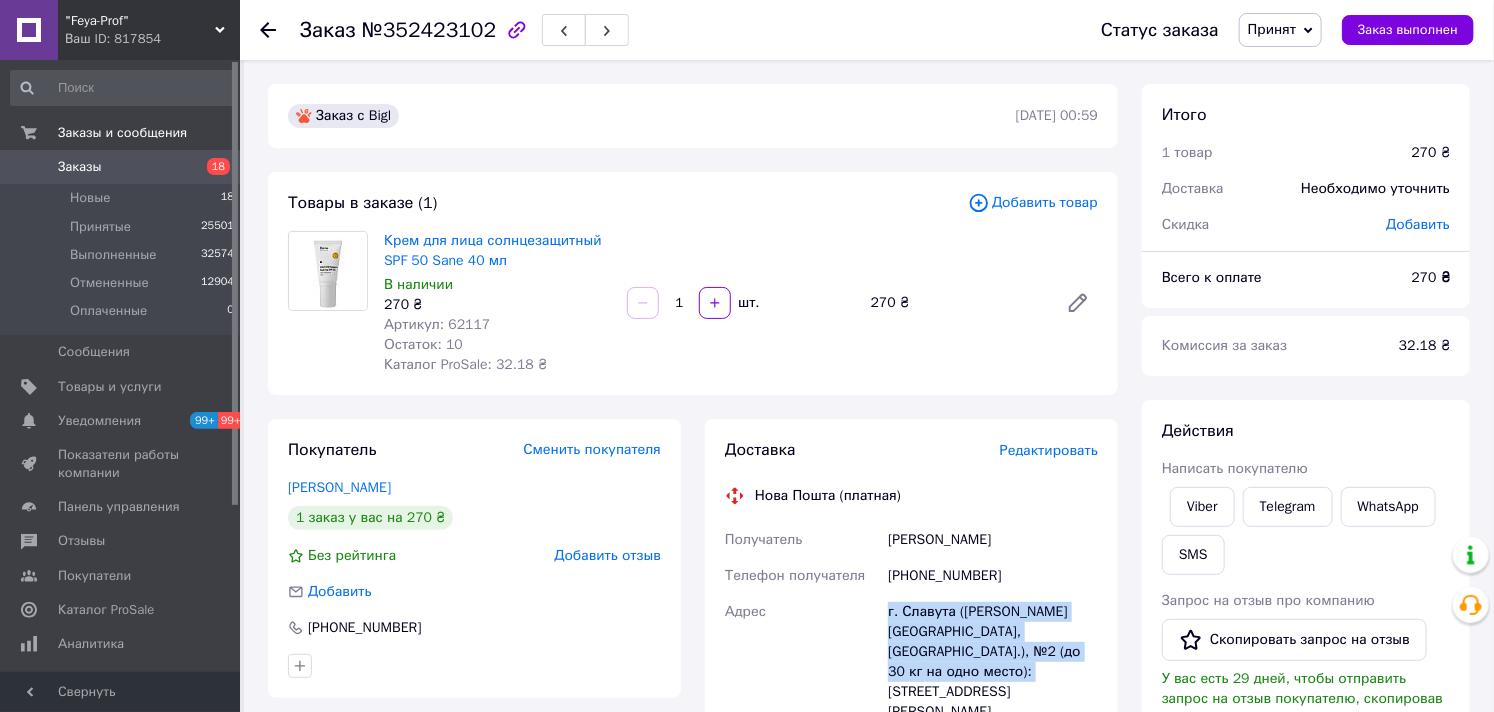 drag, startPoint x: 877, startPoint y: 606, endPoint x: 986, endPoint y: 668, distance: 125.39936 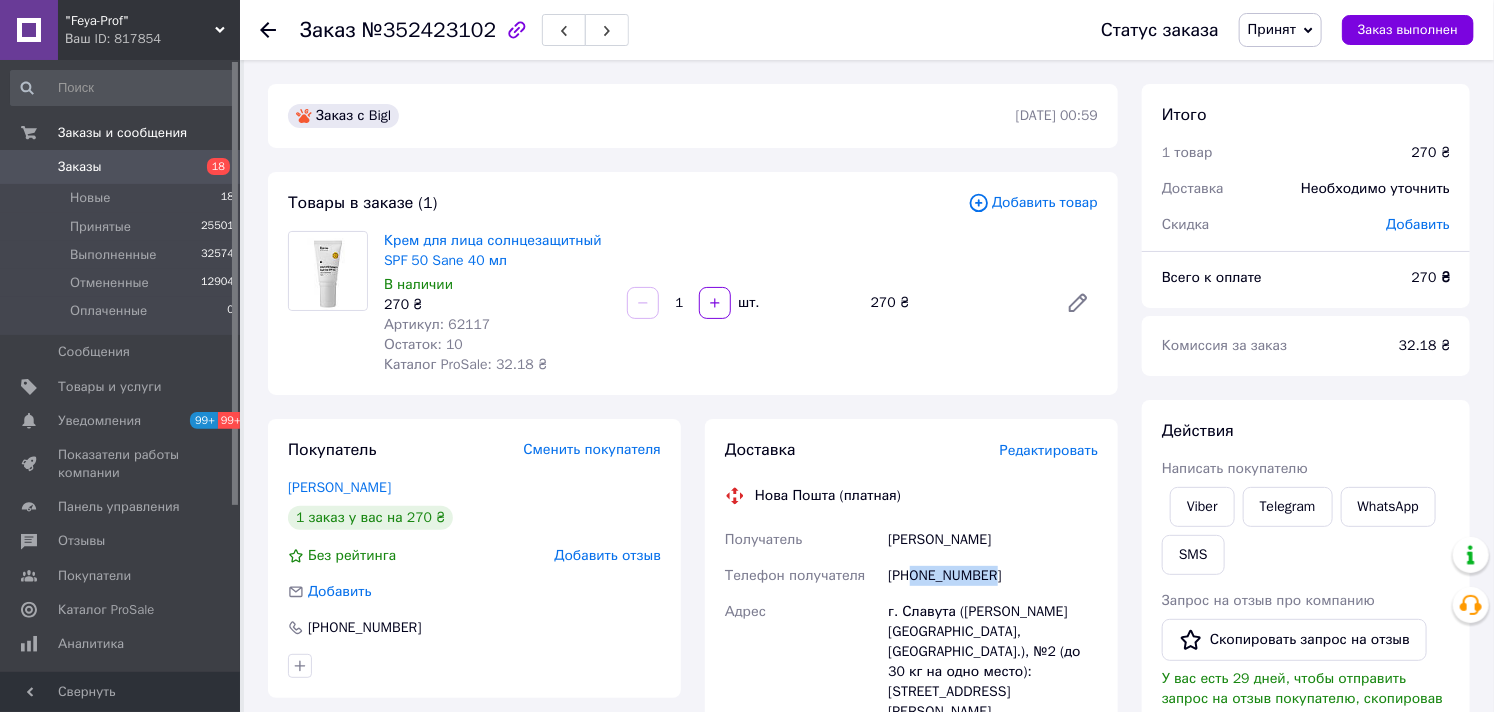 drag, startPoint x: 917, startPoint y: 572, endPoint x: 1024, endPoint y: 582, distance: 107.46627 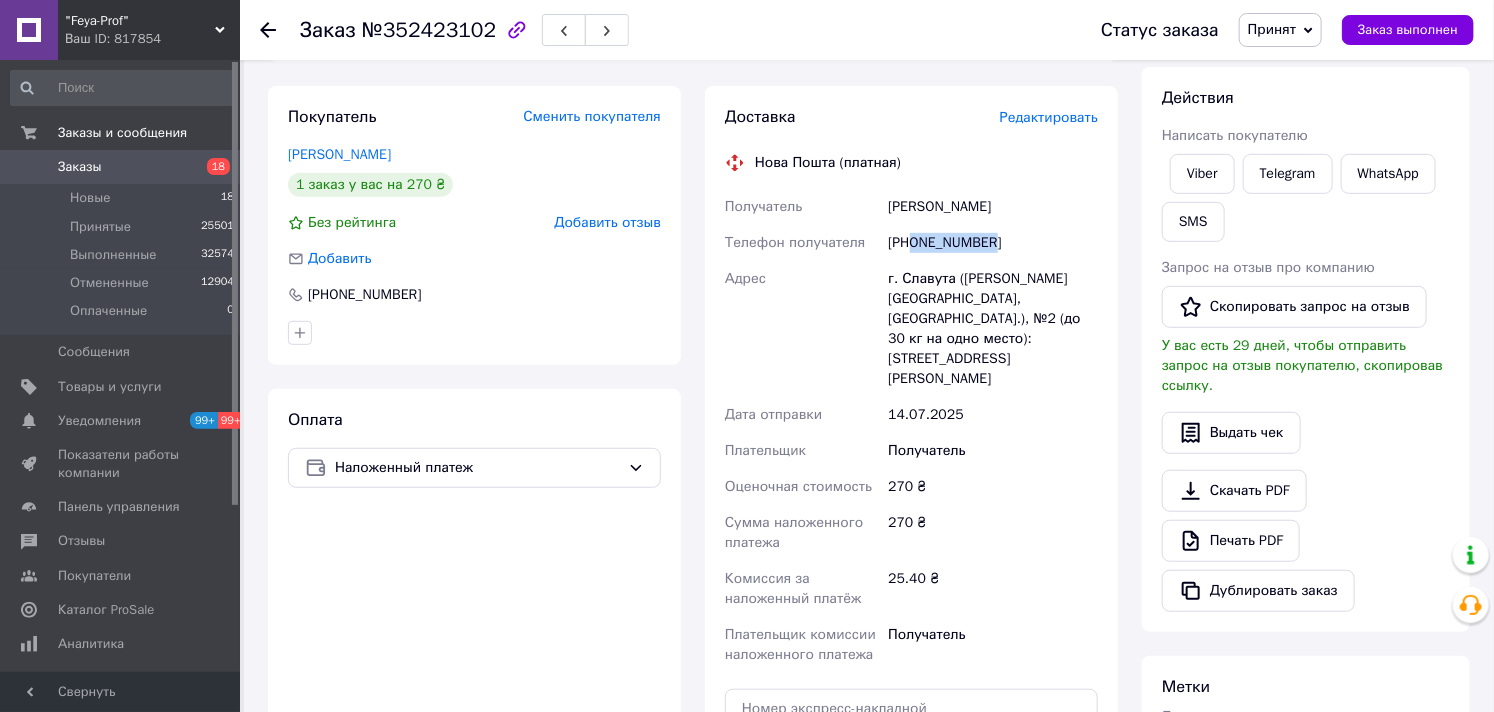 scroll, scrollTop: 444, scrollLeft: 0, axis: vertical 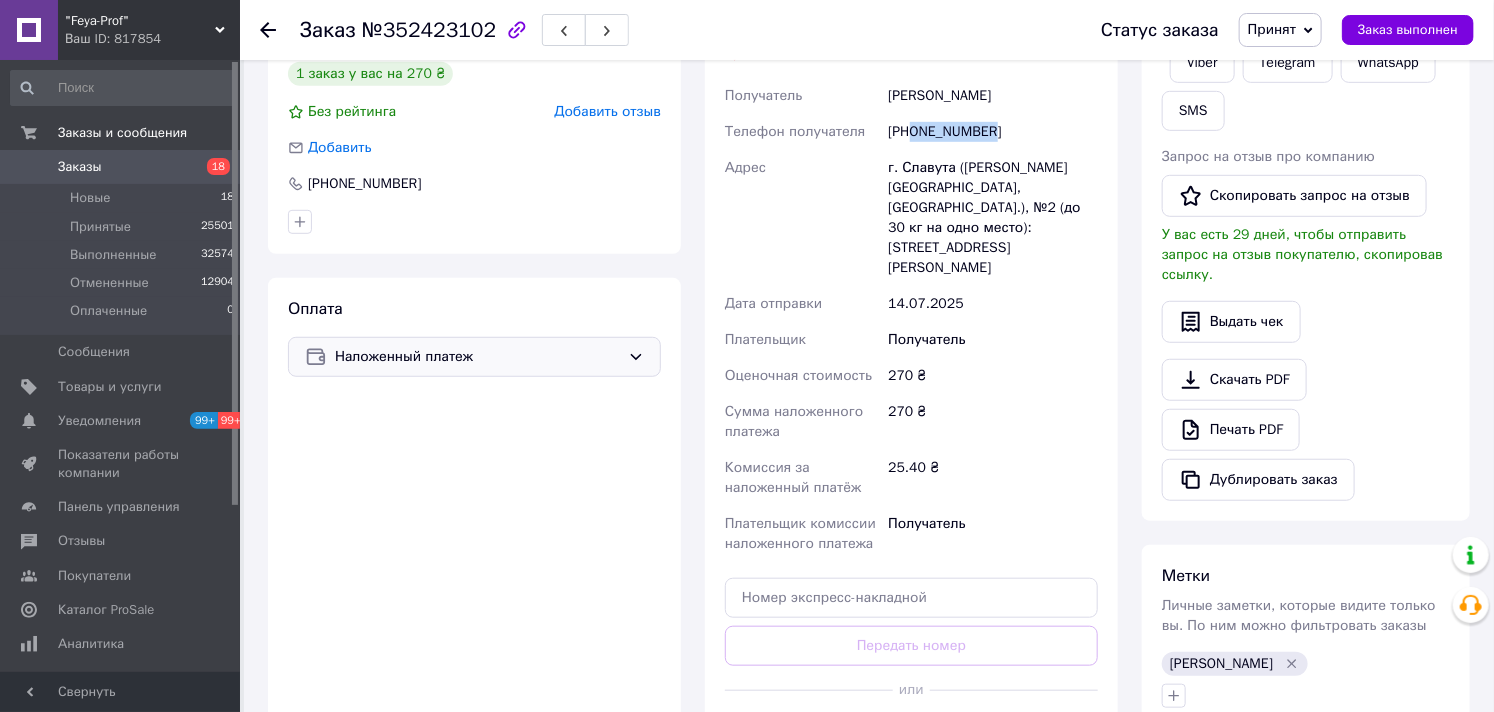 click on "Наложенный платеж" at bounding box center (477, 357) 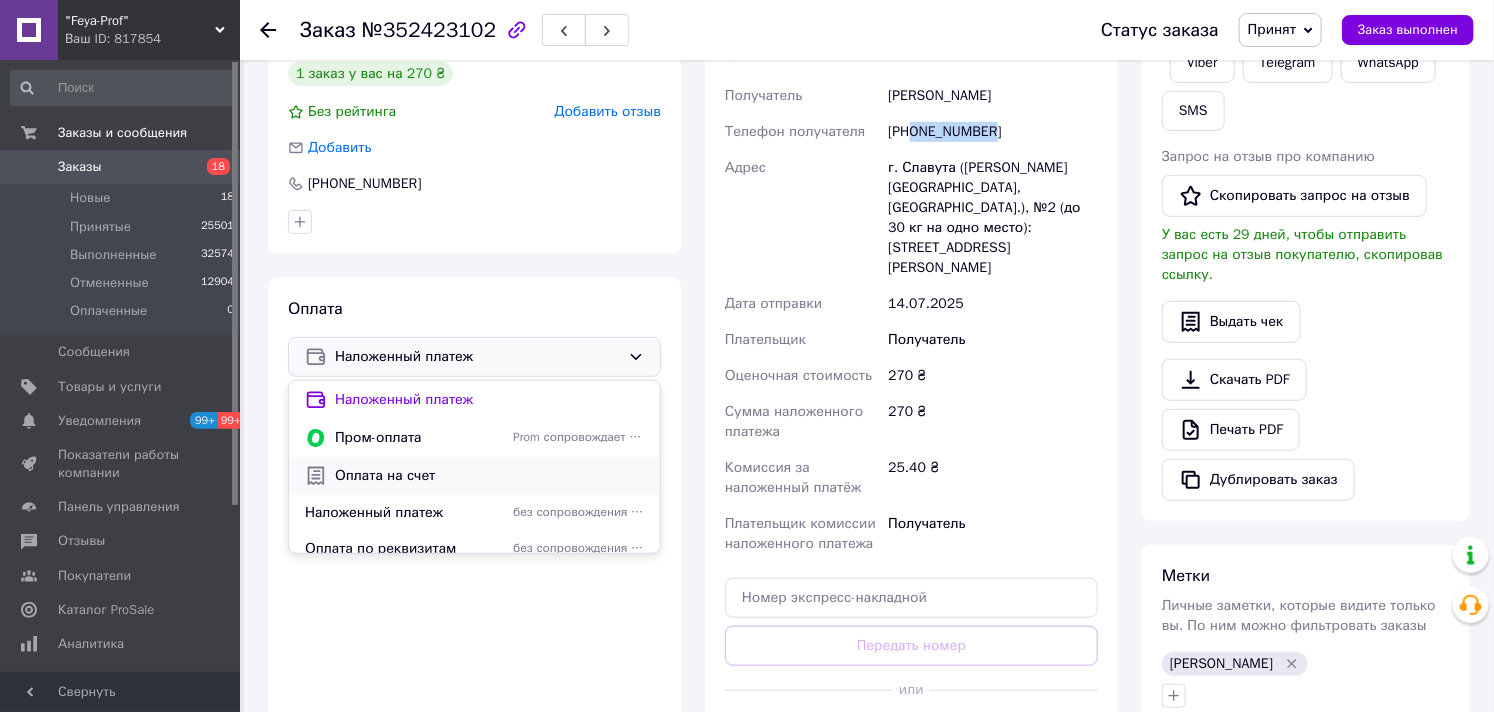click on "Оплата на счет" at bounding box center (489, 476) 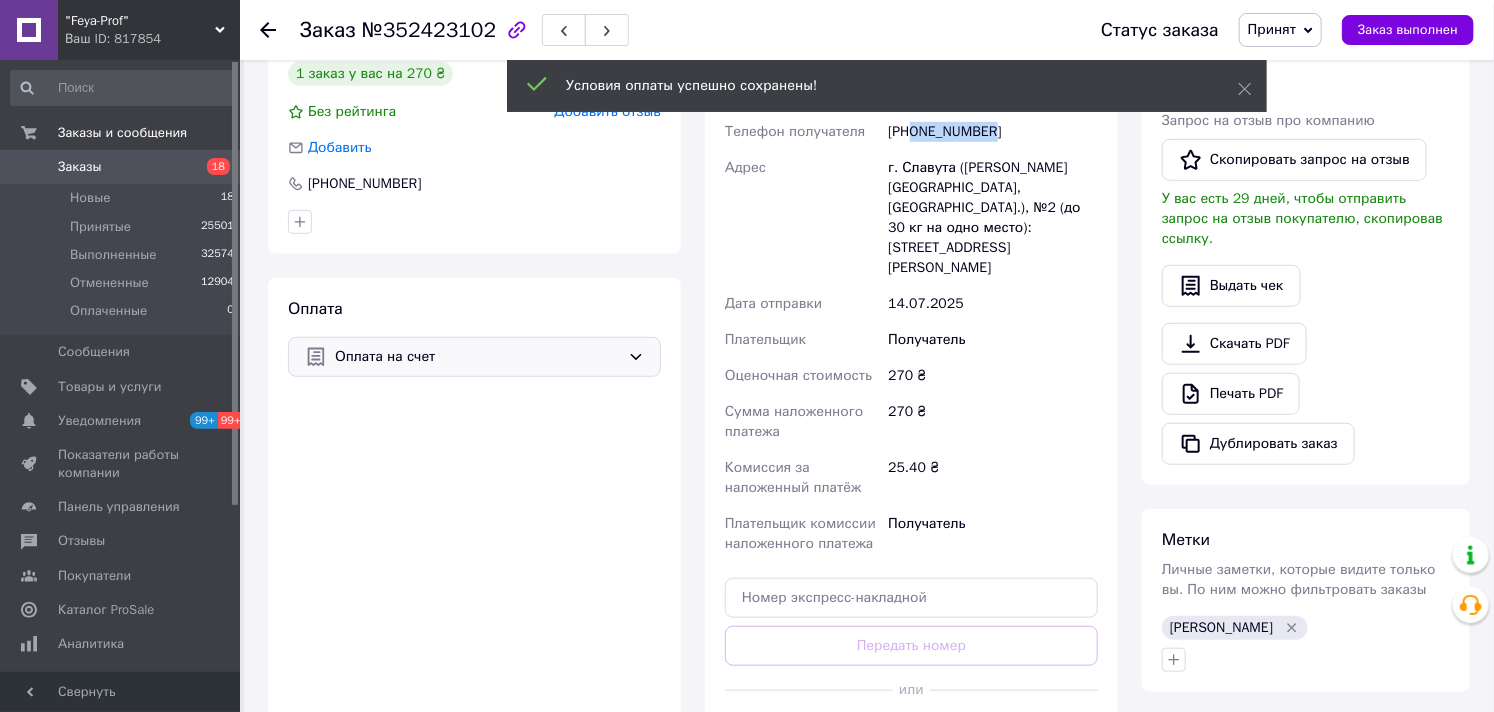 scroll, scrollTop: 666, scrollLeft: 0, axis: vertical 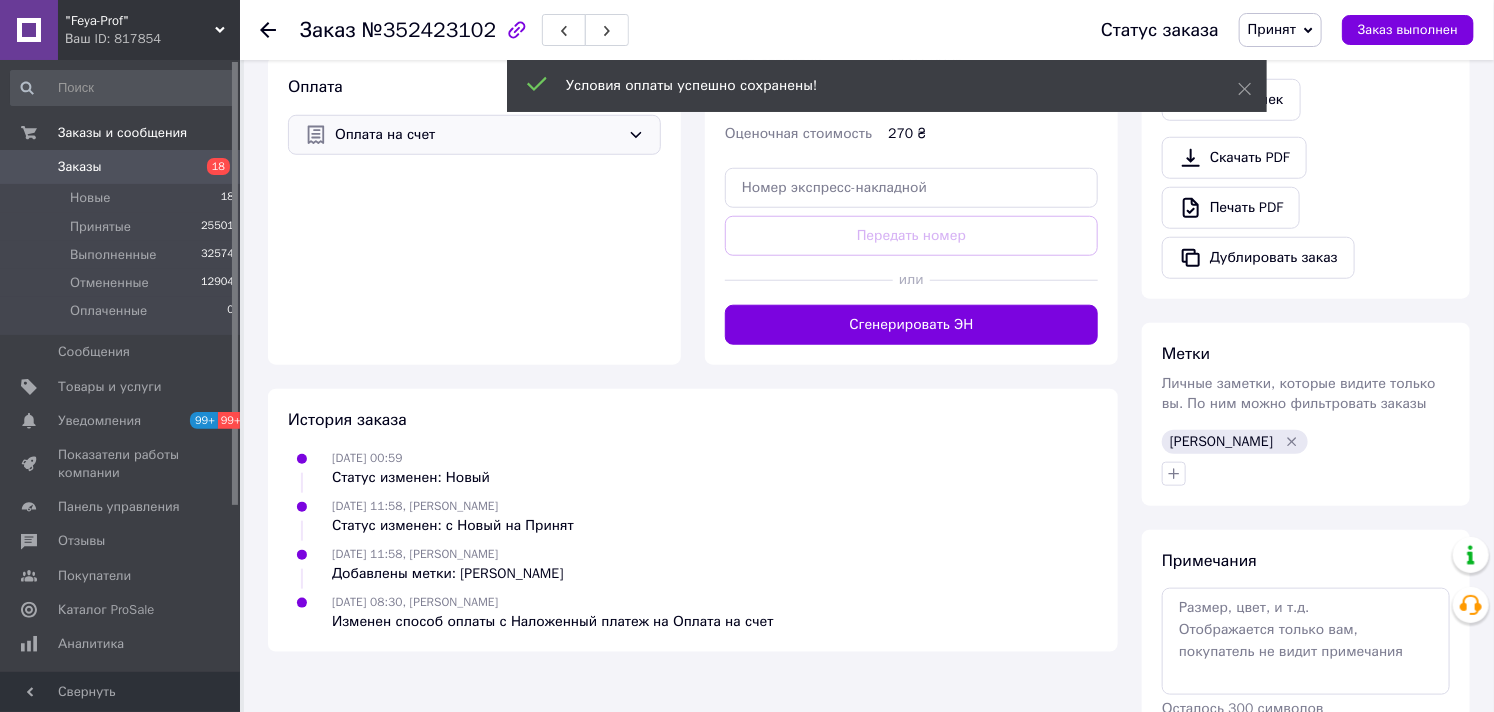 click on "Сгенерировать ЭН" at bounding box center (911, 325) 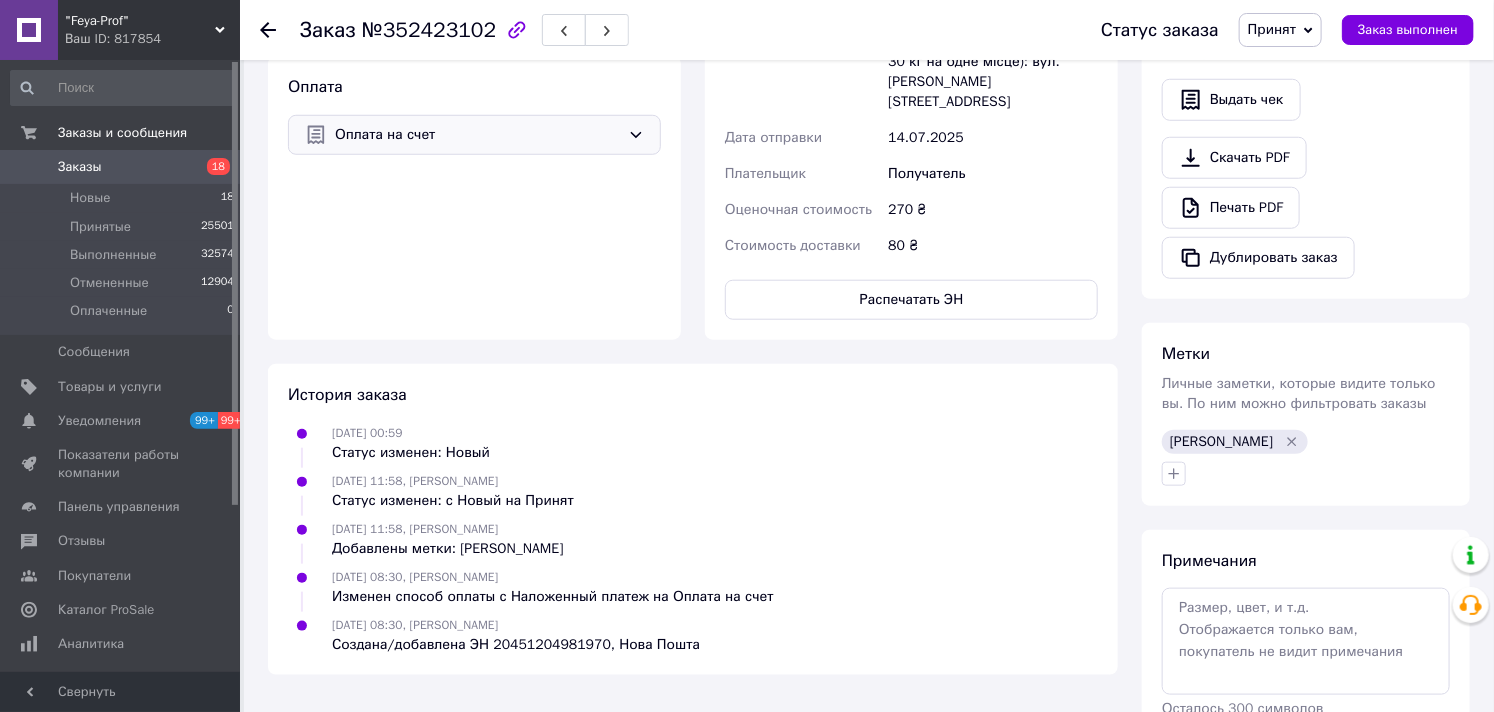 scroll, scrollTop: 222, scrollLeft: 0, axis: vertical 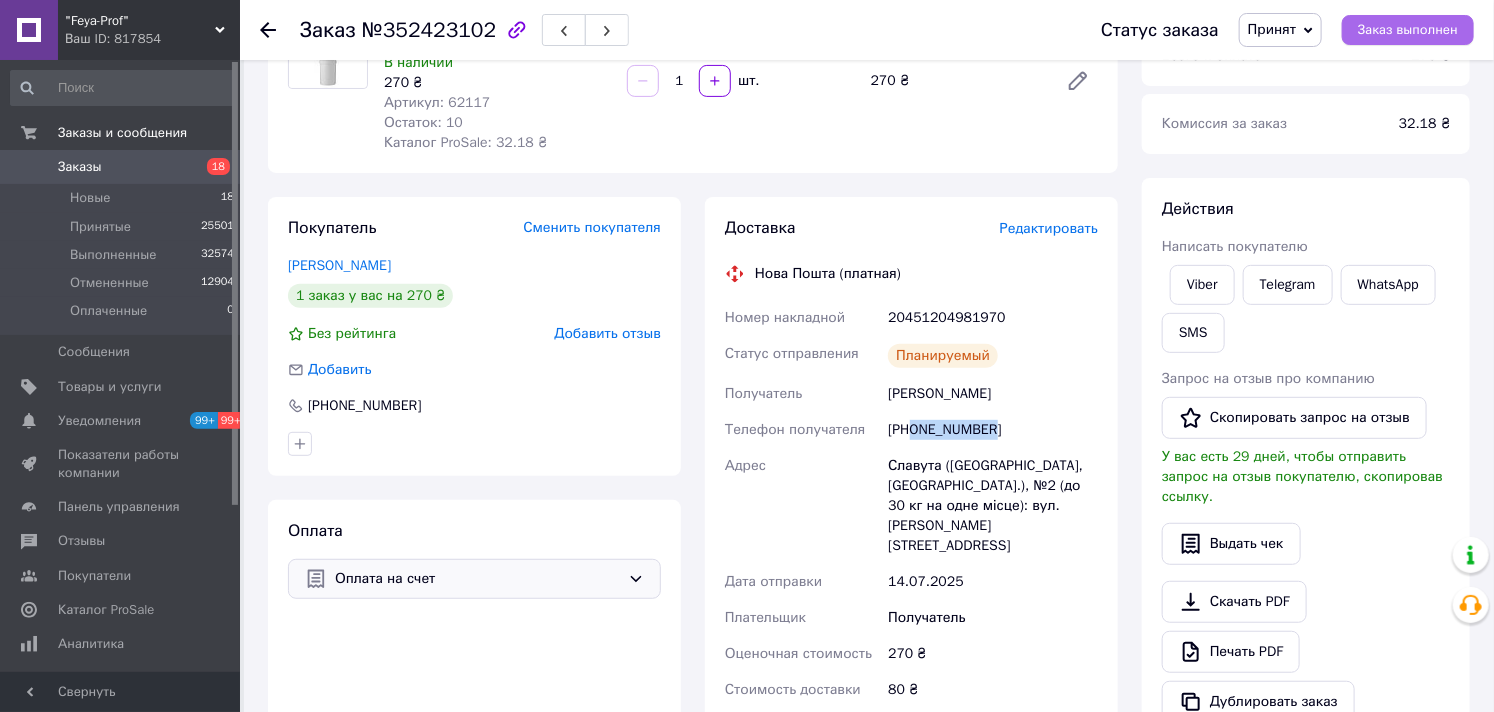 click on "Заказ выполнен" at bounding box center (1408, 30) 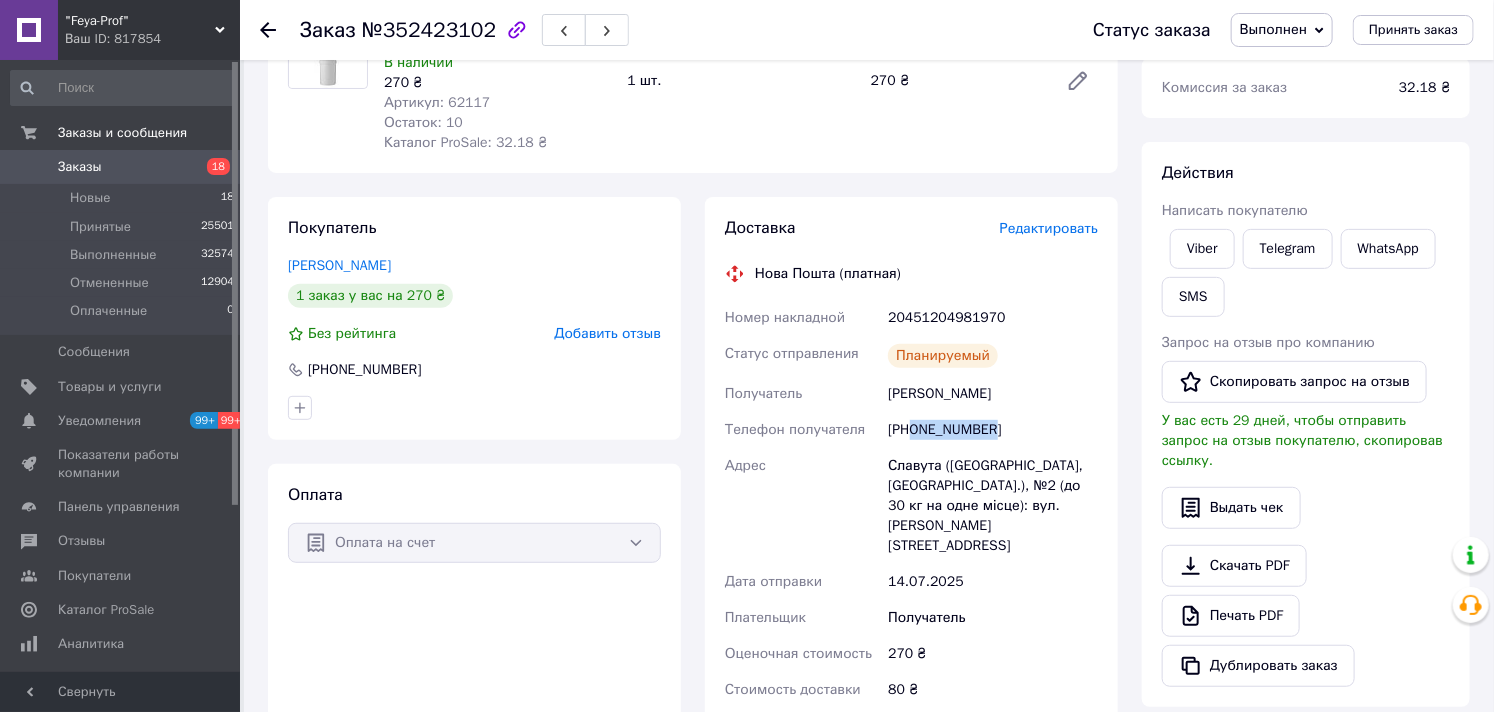 click on "Заказы" at bounding box center [80, 167] 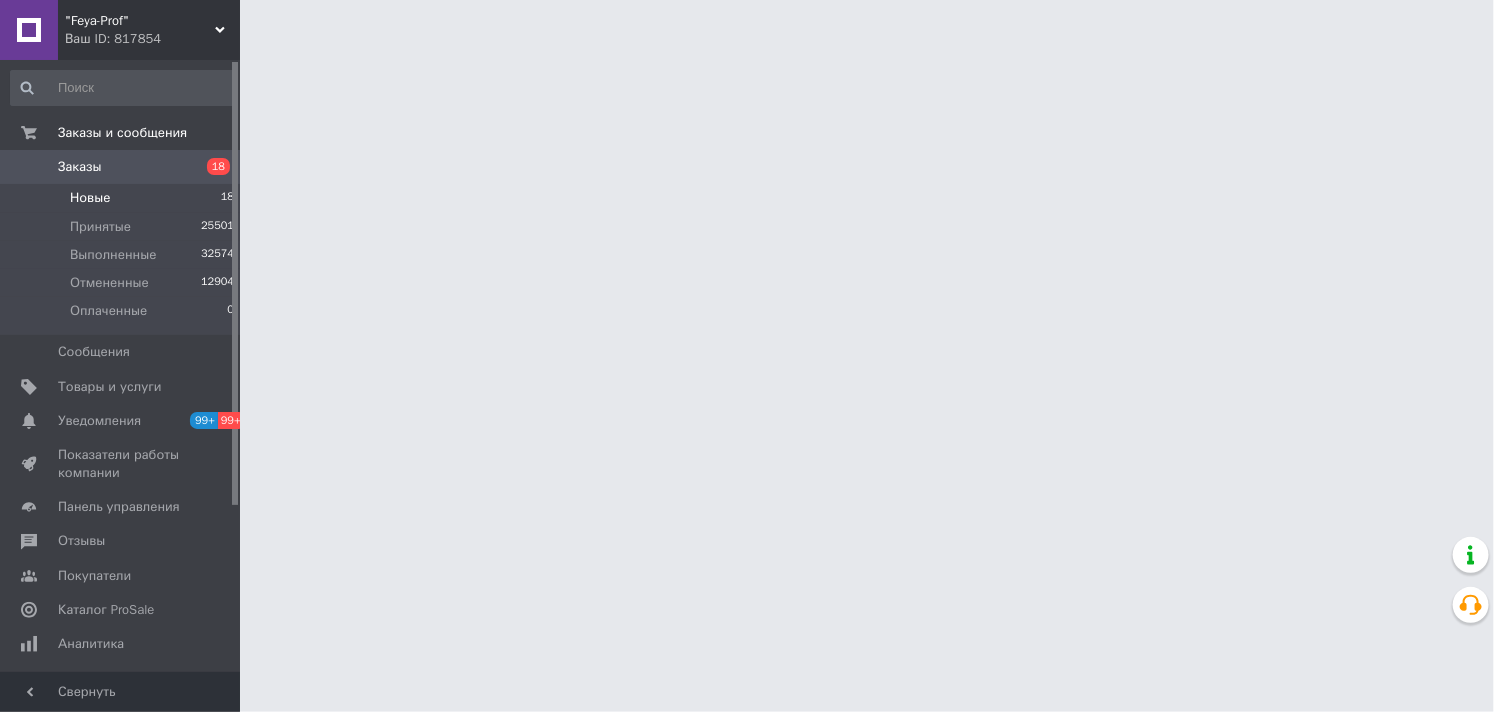 scroll, scrollTop: 0, scrollLeft: 0, axis: both 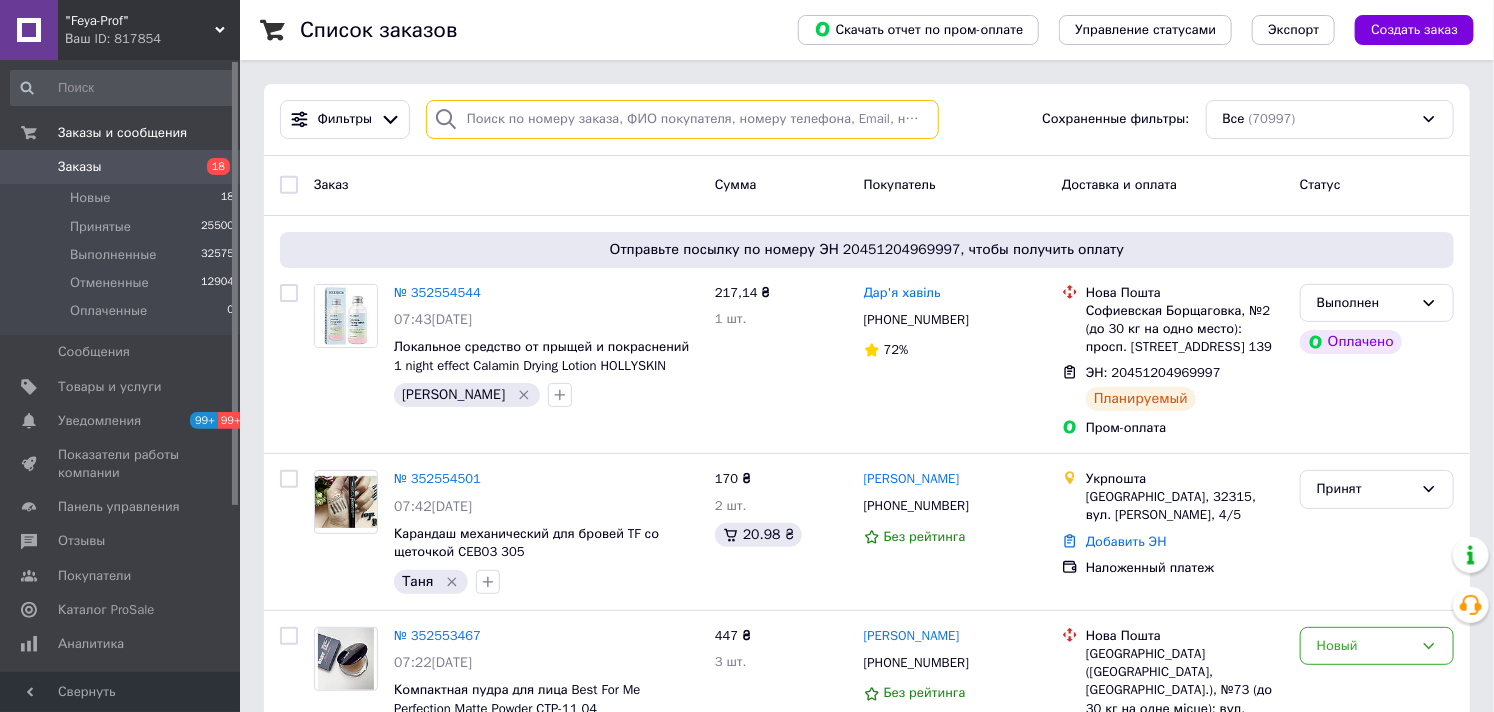 click at bounding box center (682, 119) 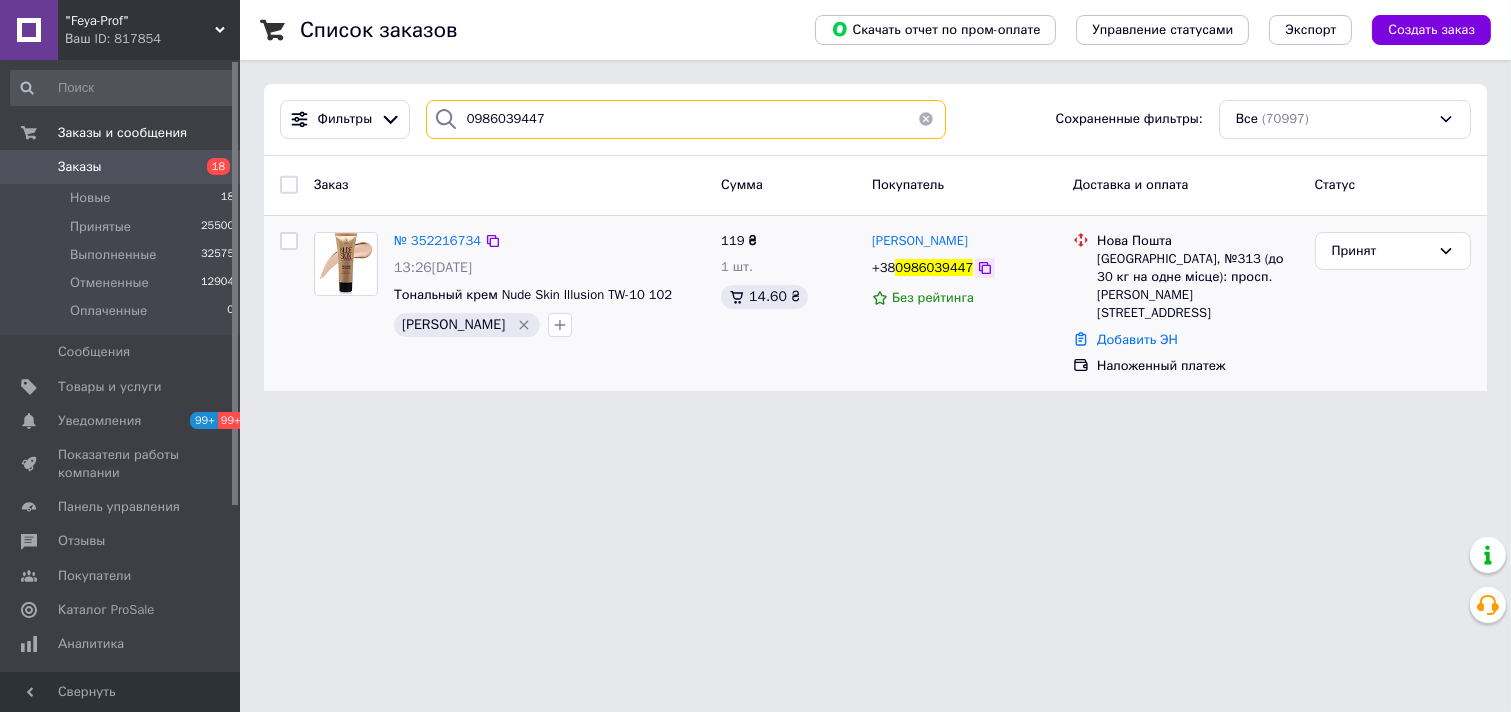 type on "0986039447" 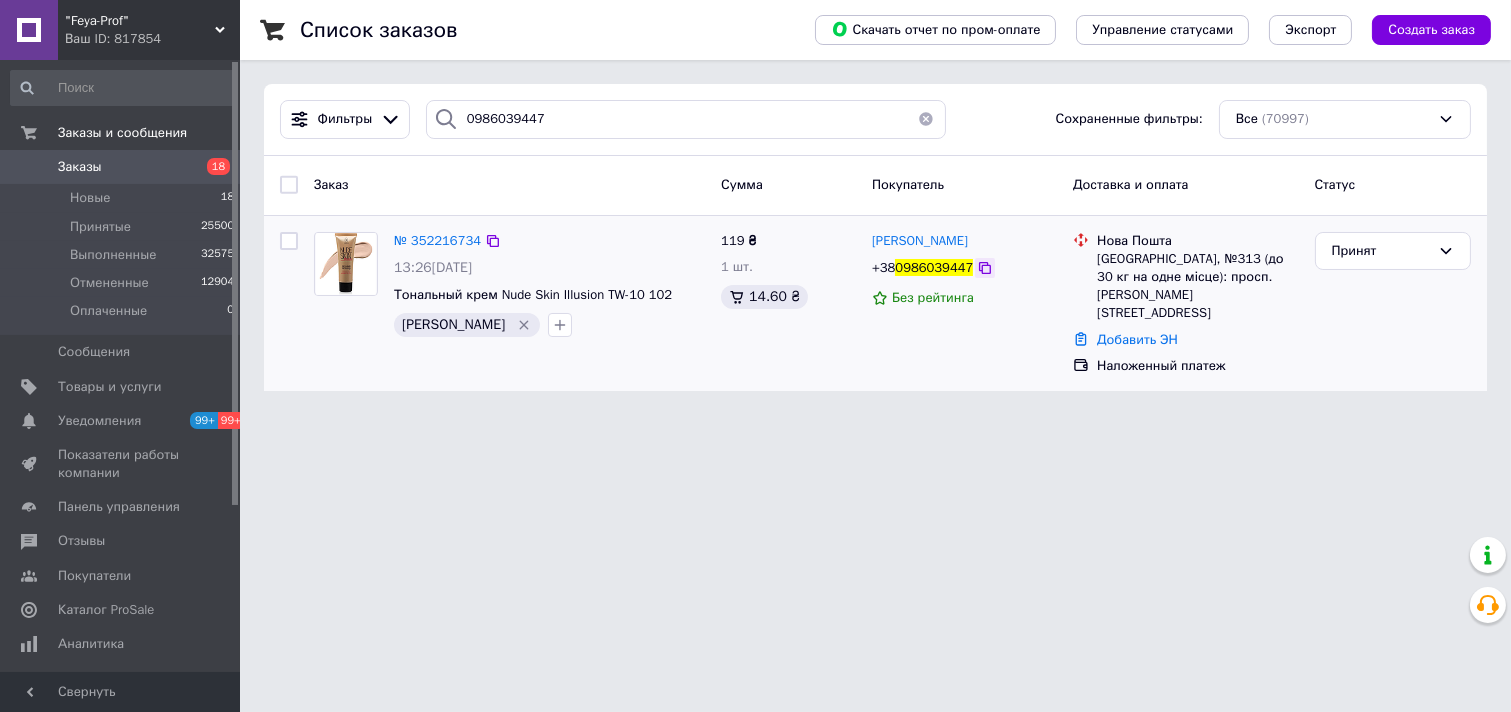 click 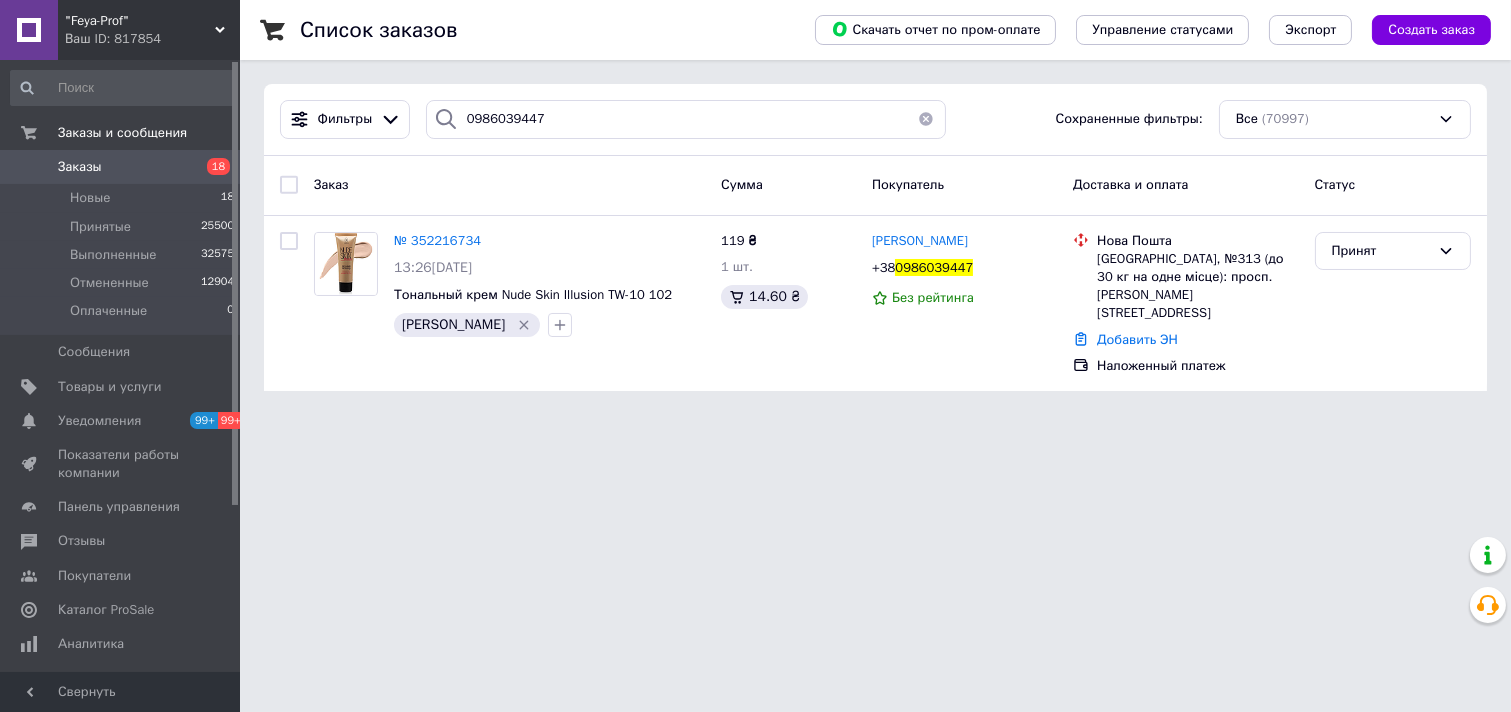 click on "Заказы" at bounding box center [80, 167] 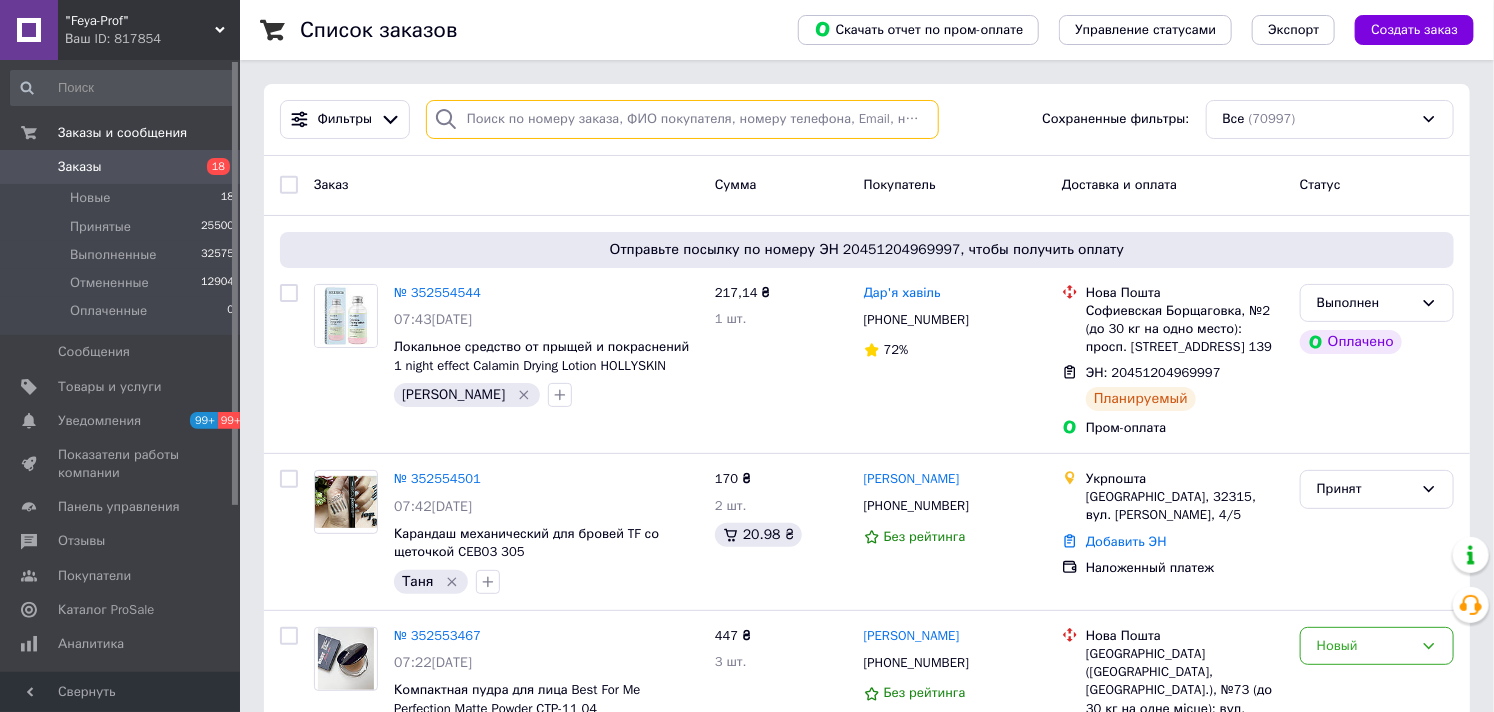 click at bounding box center [682, 119] 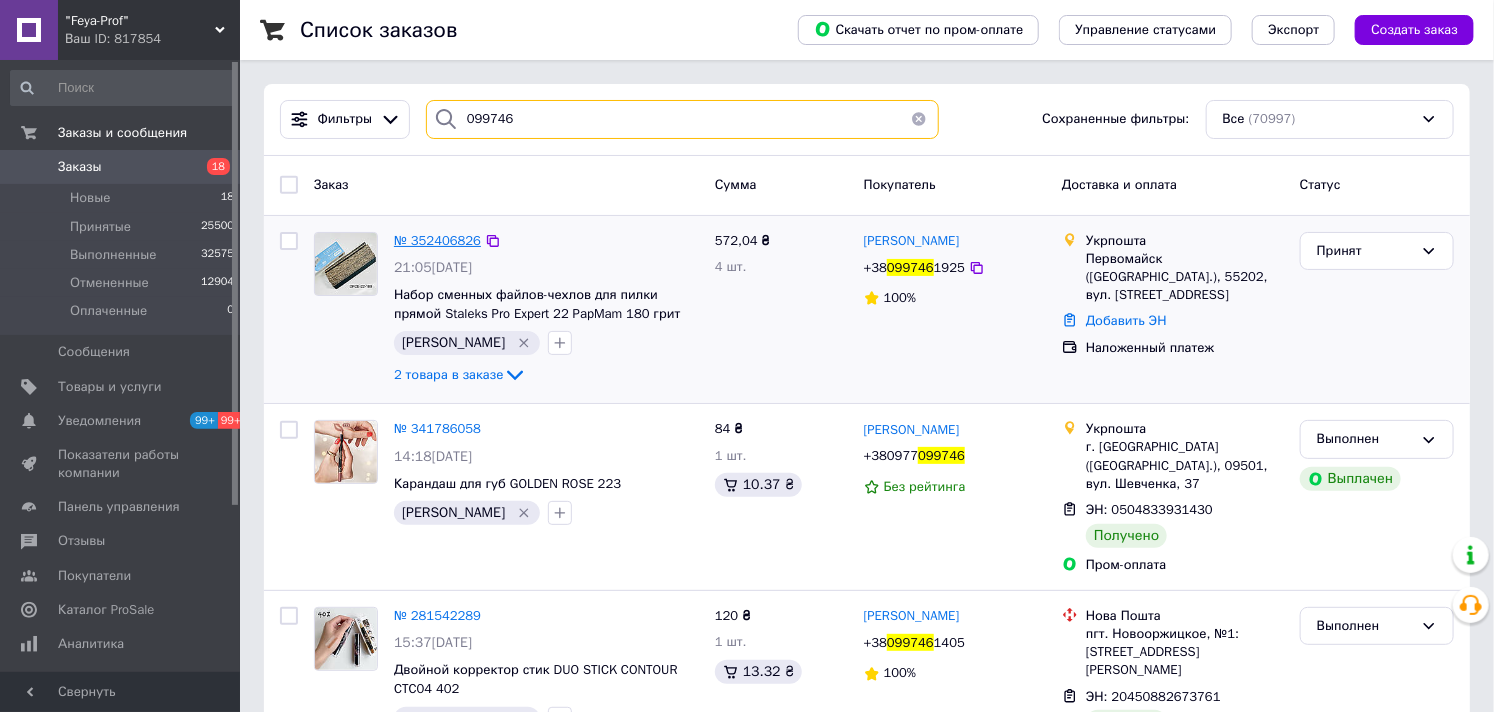 type on "099746" 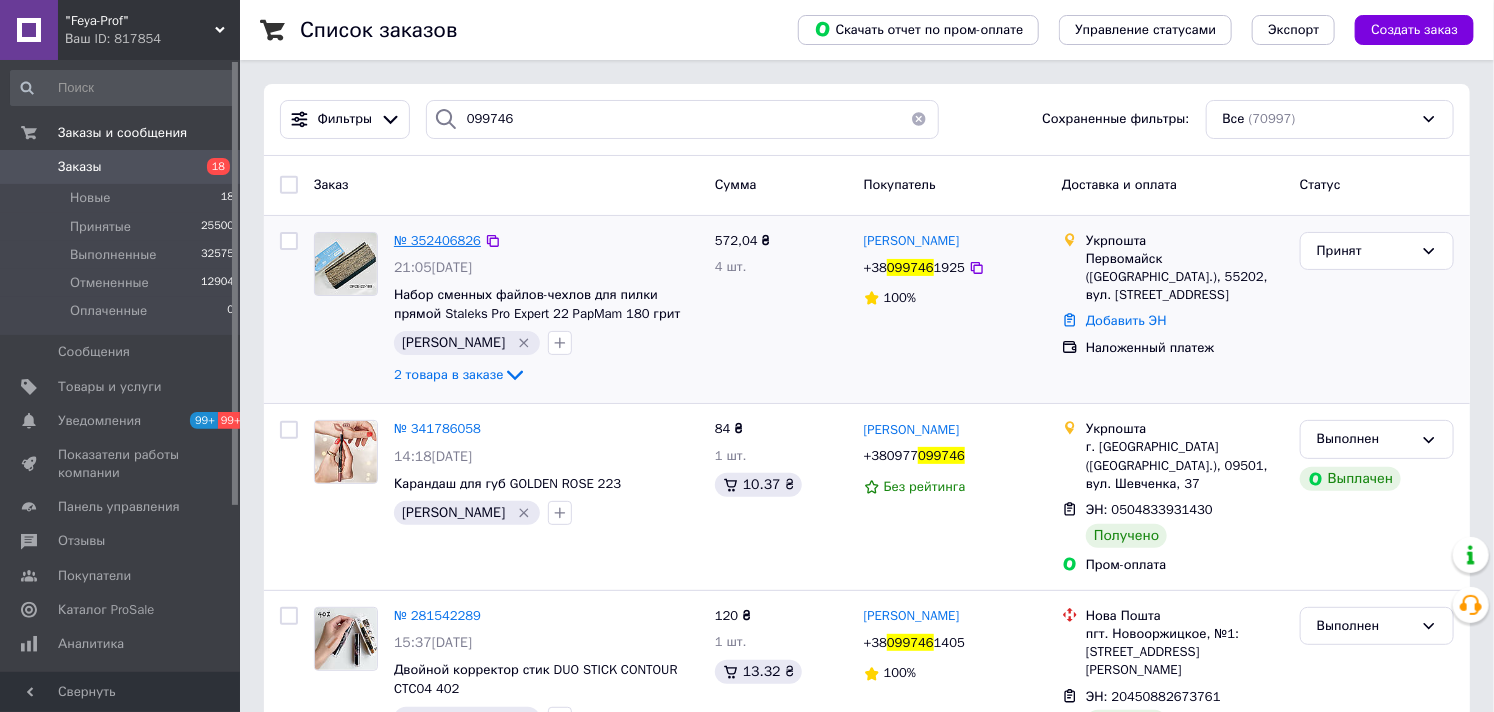 click on "№ 352406826" at bounding box center [437, 240] 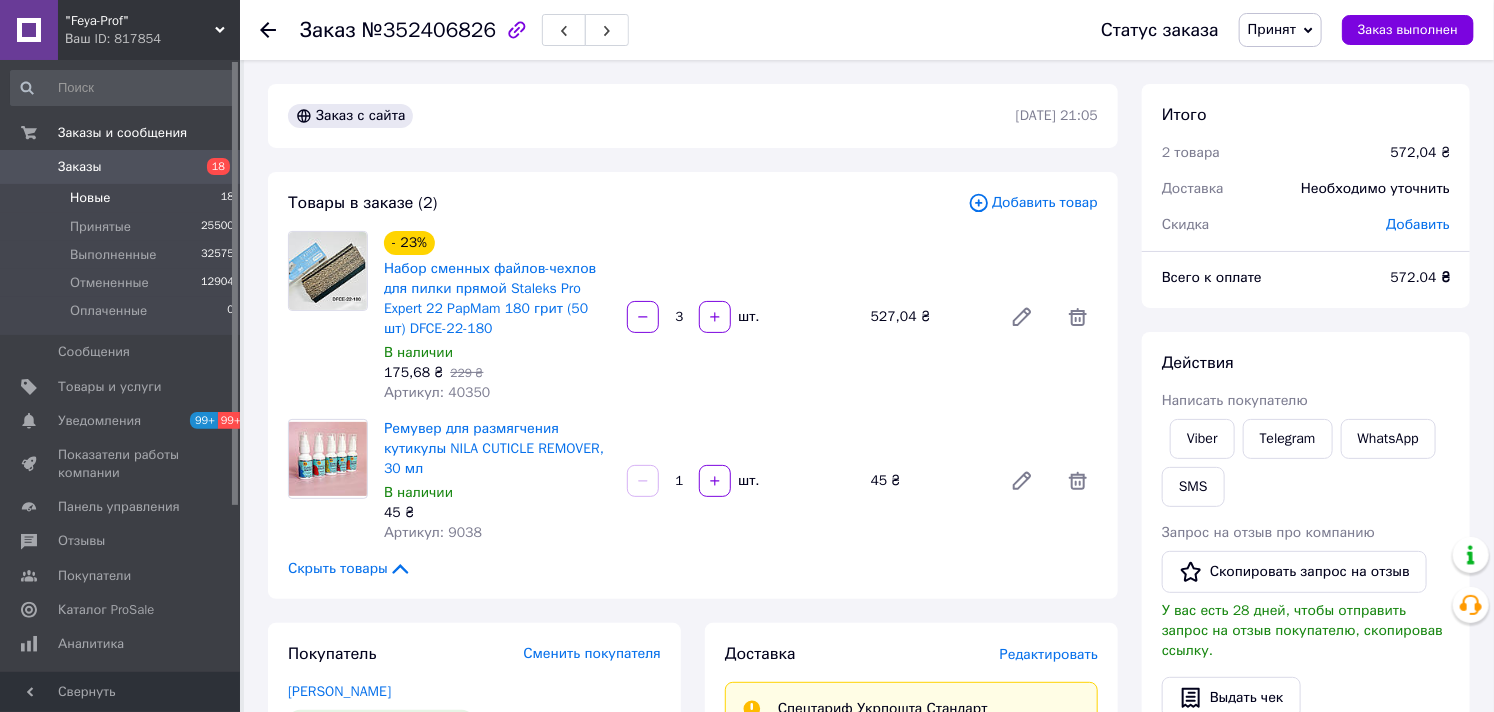 drag, startPoint x: 80, startPoint y: 192, endPoint x: 118, endPoint y: 203, distance: 39.56008 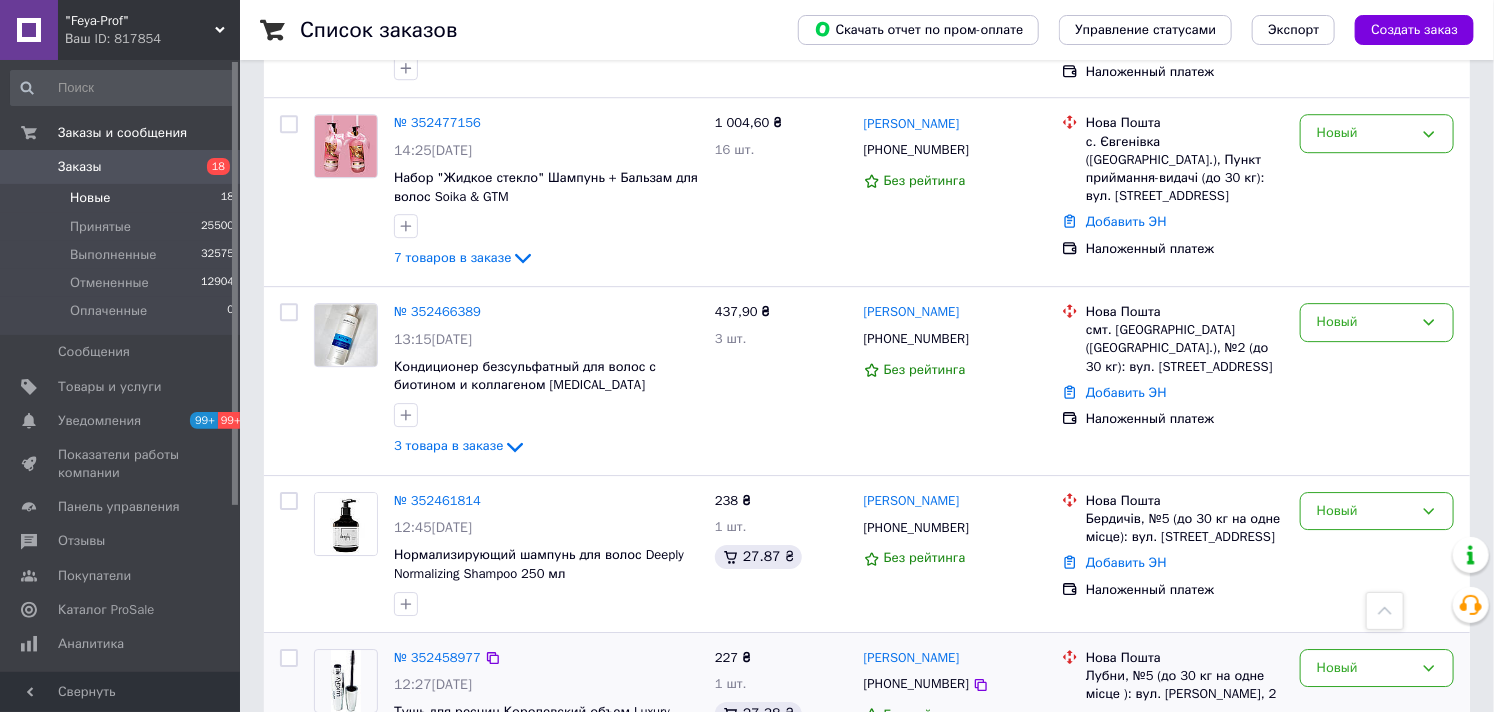scroll, scrollTop: 2565, scrollLeft: 0, axis: vertical 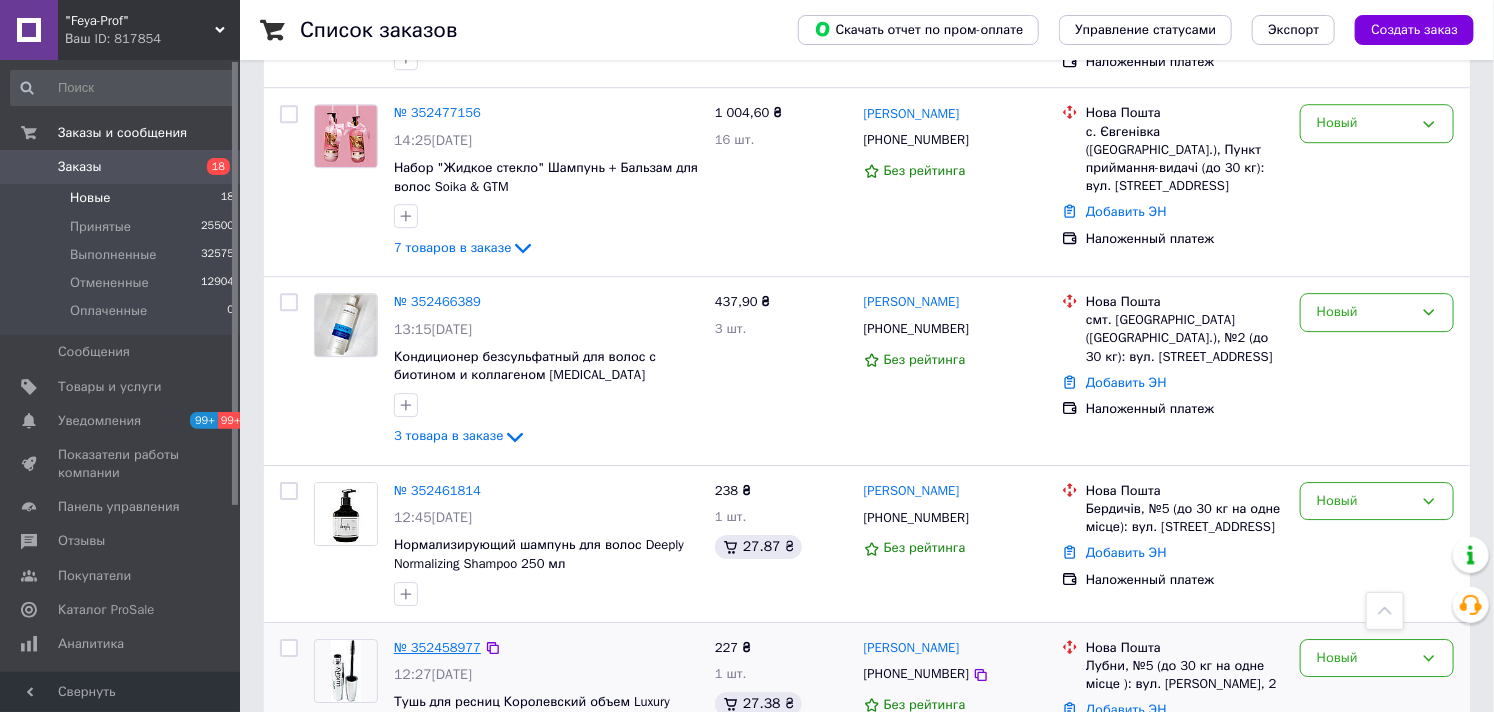 click on "№ 352458977" at bounding box center [437, 647] 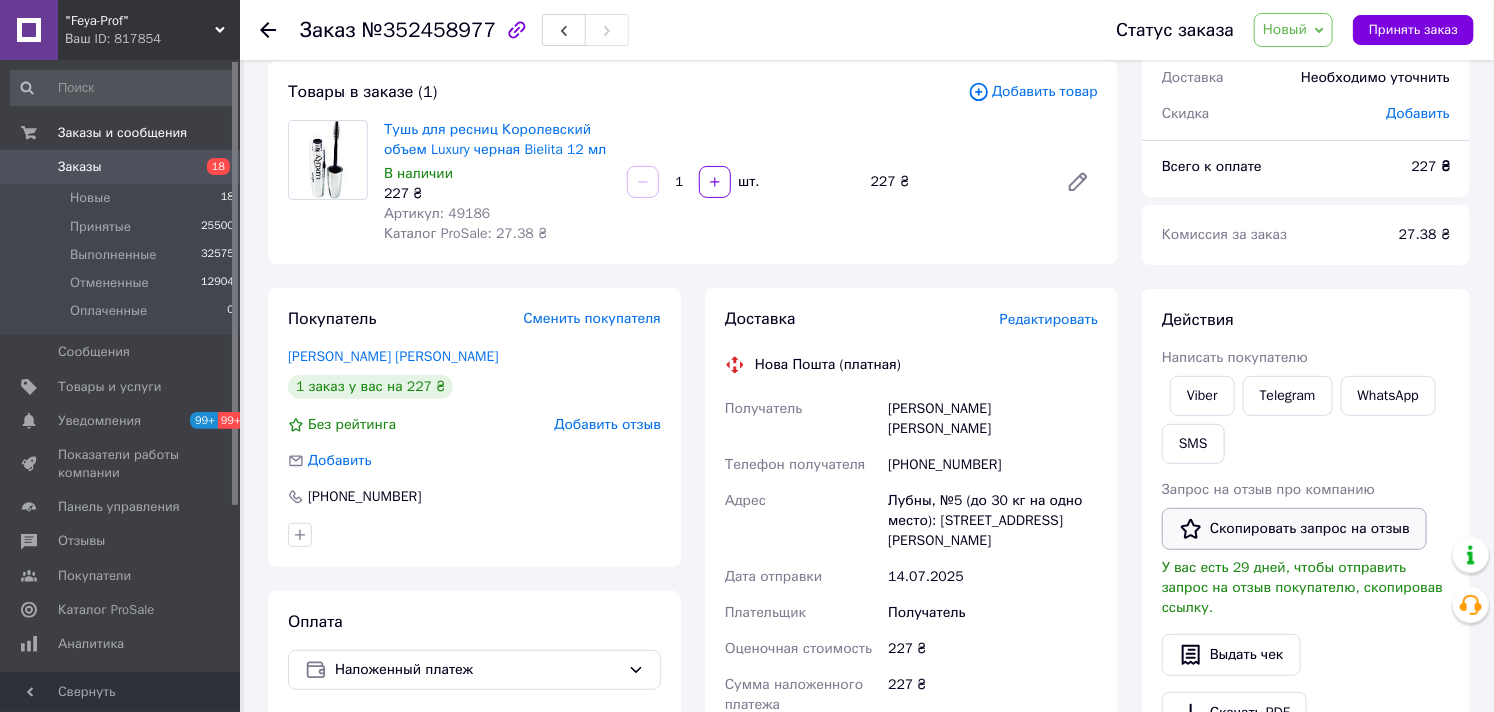 scroll, scrollTop: 0, scrollLeft: 0, axis: both 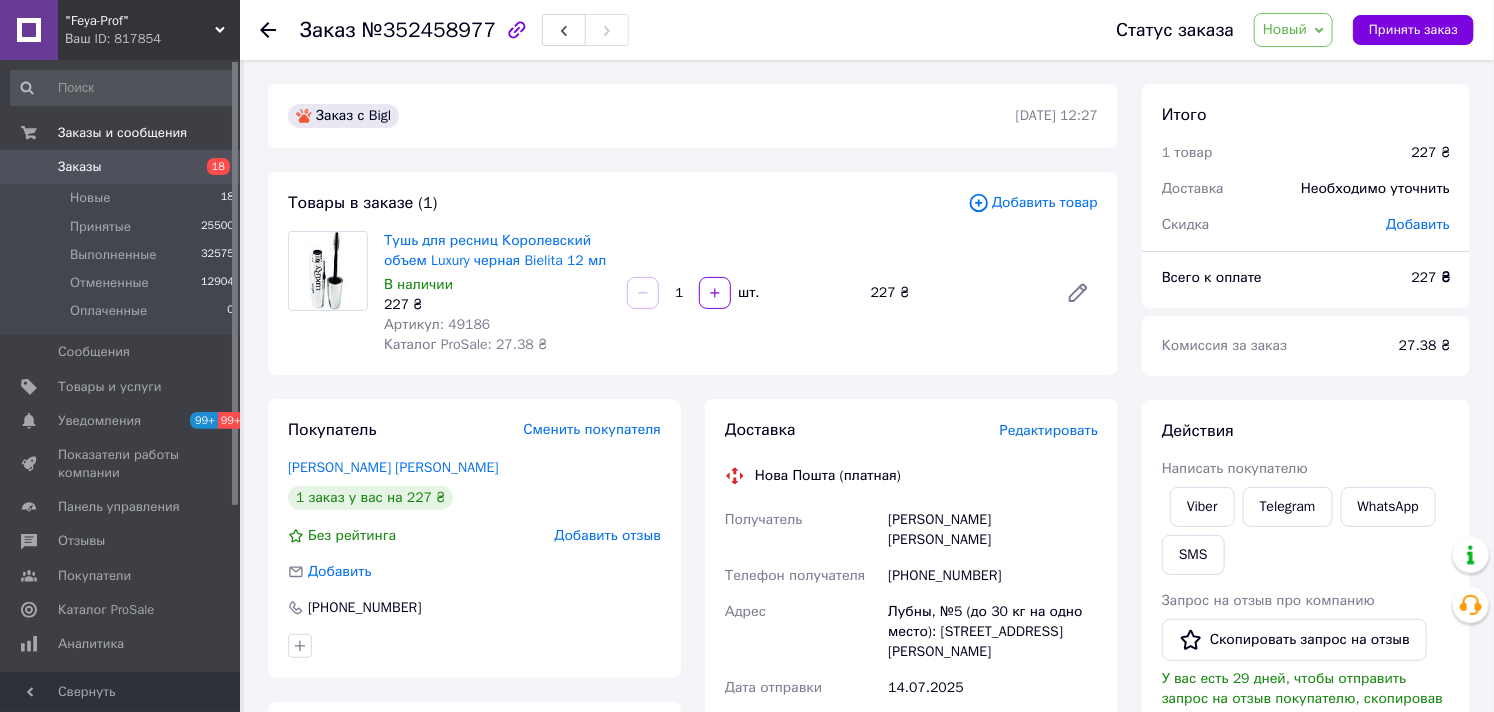 click on "Новый" at bounding box center [1285, 29] 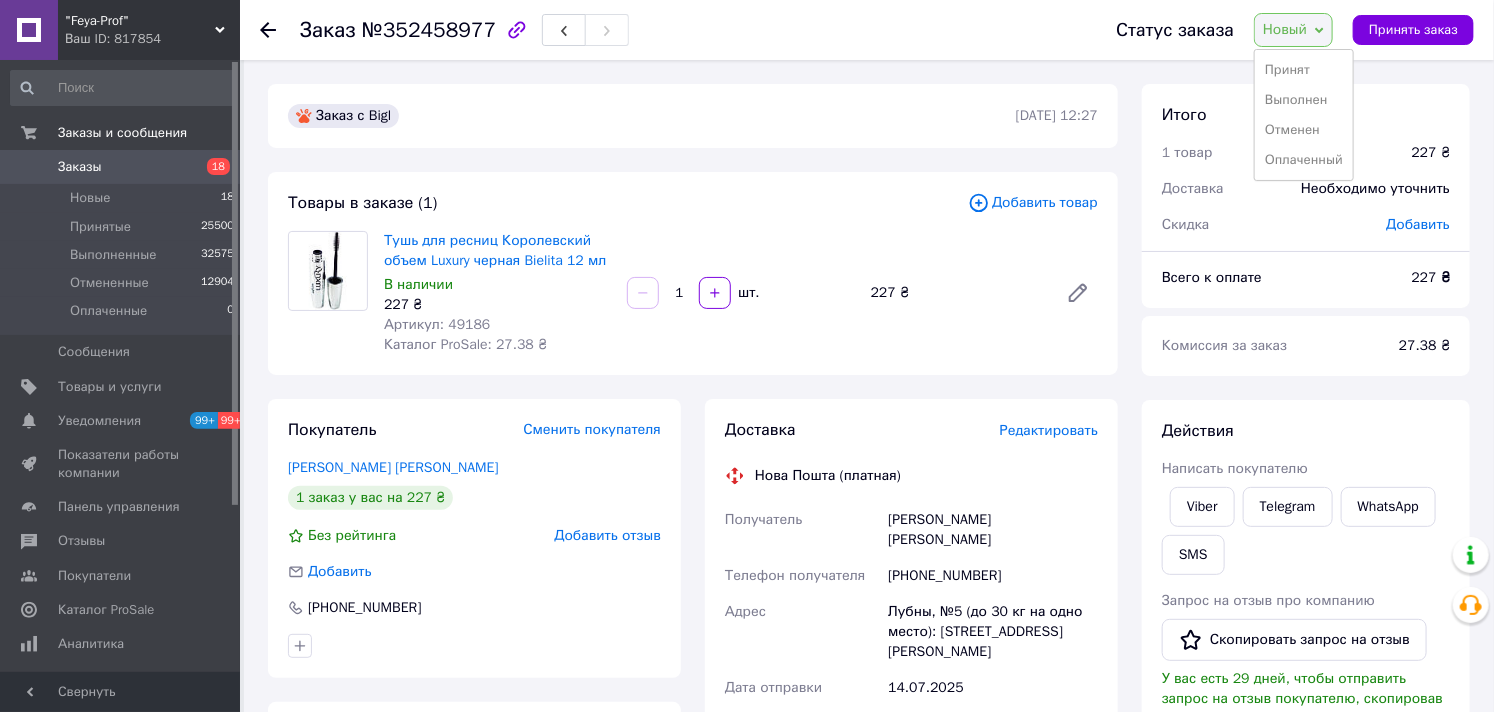 click on "Принят" at bounding box center [1304, 70] 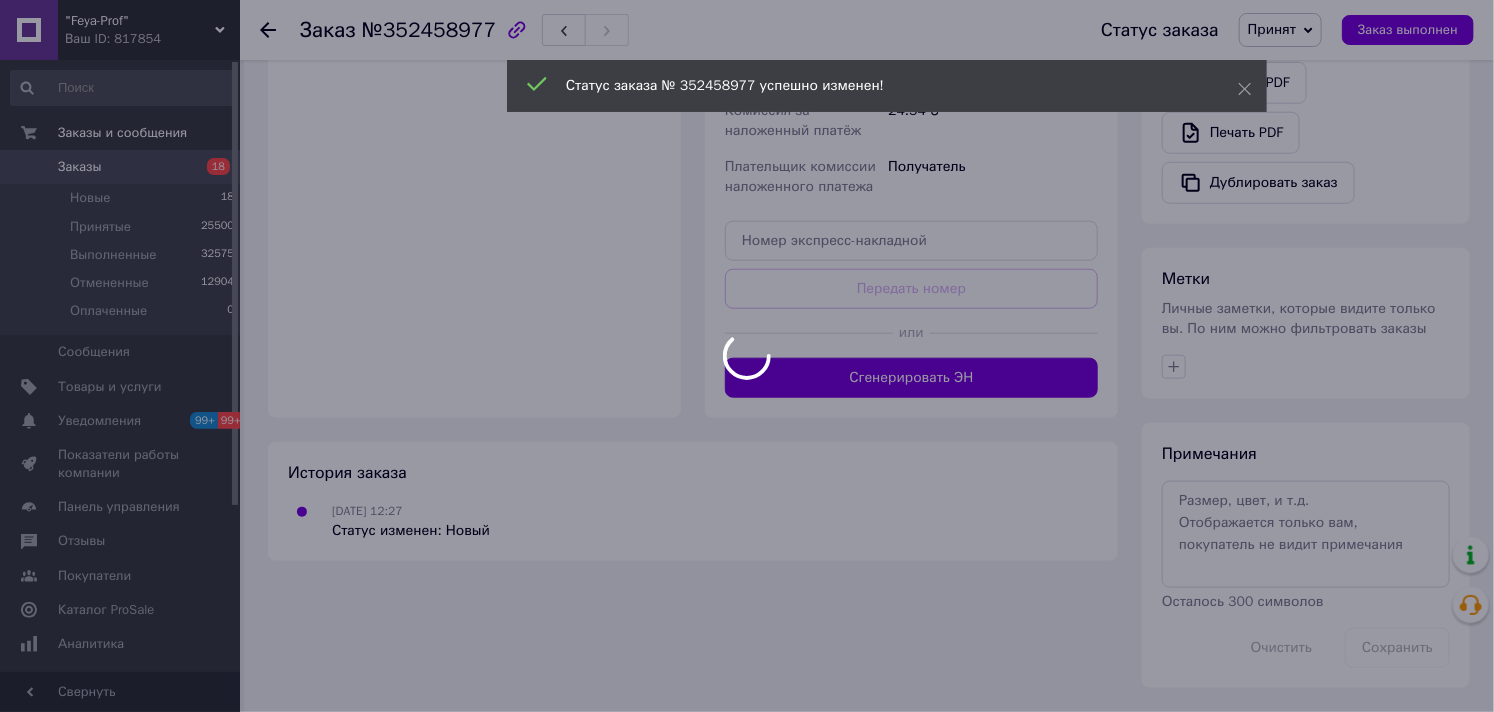 scroll, scrollTop: 705, scrollLeft: 0, axis: vertical 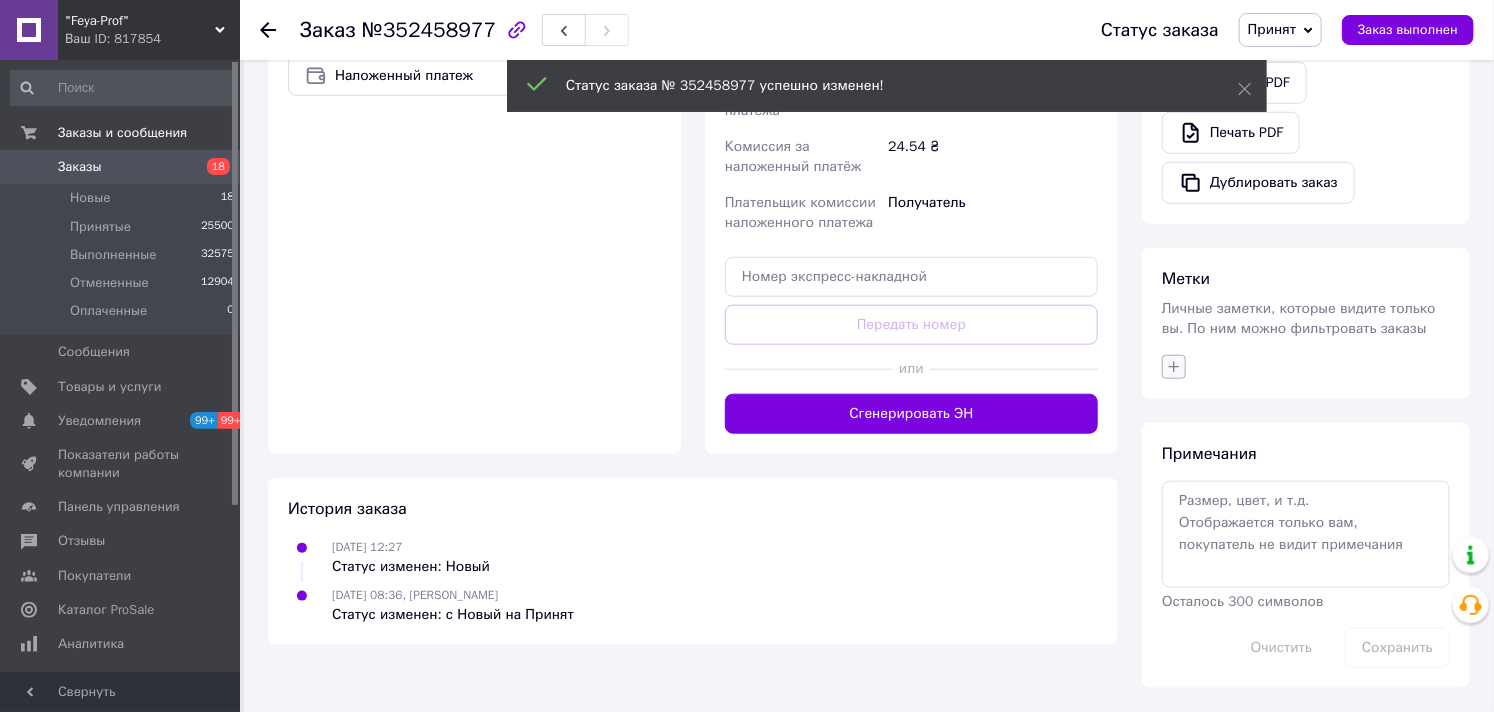 click 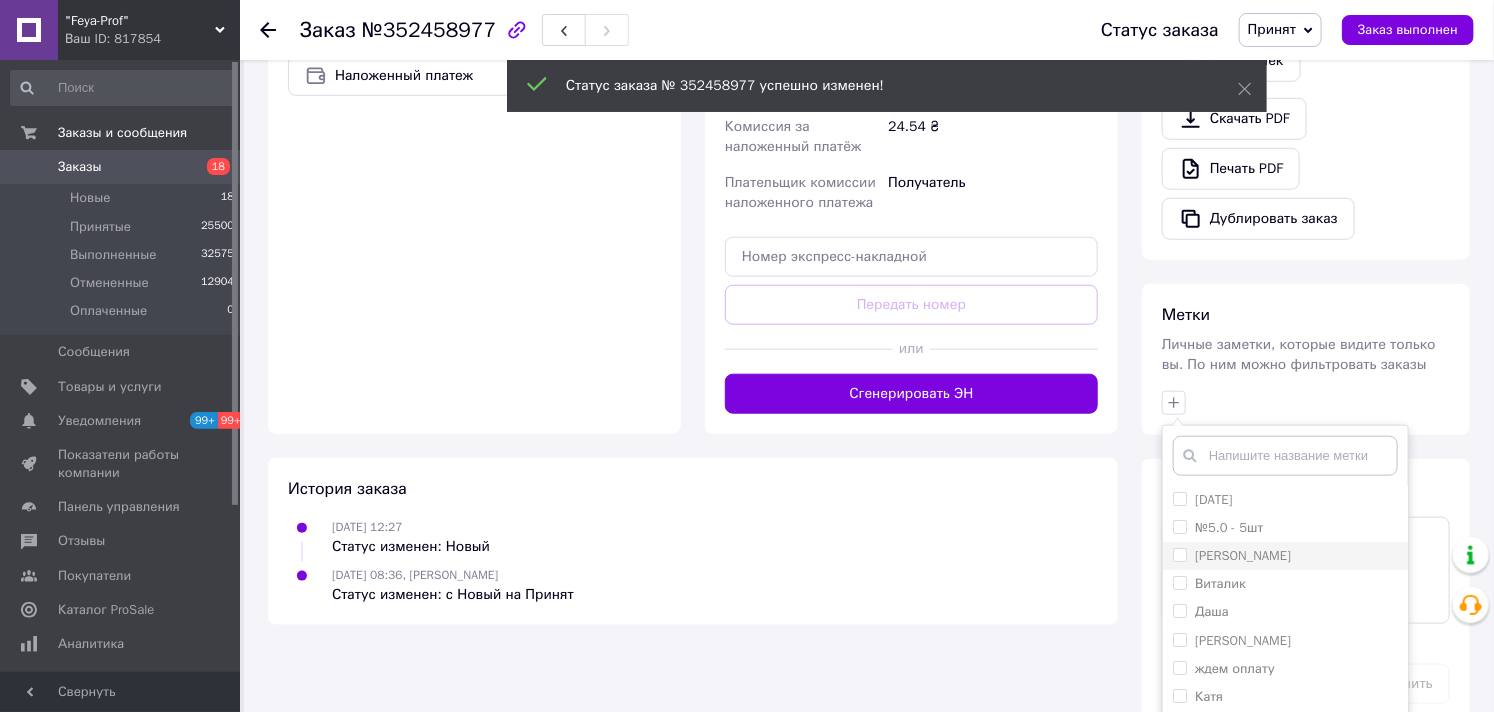 click on "[PERSON_NAME]" at bounding box center [1179, 554] 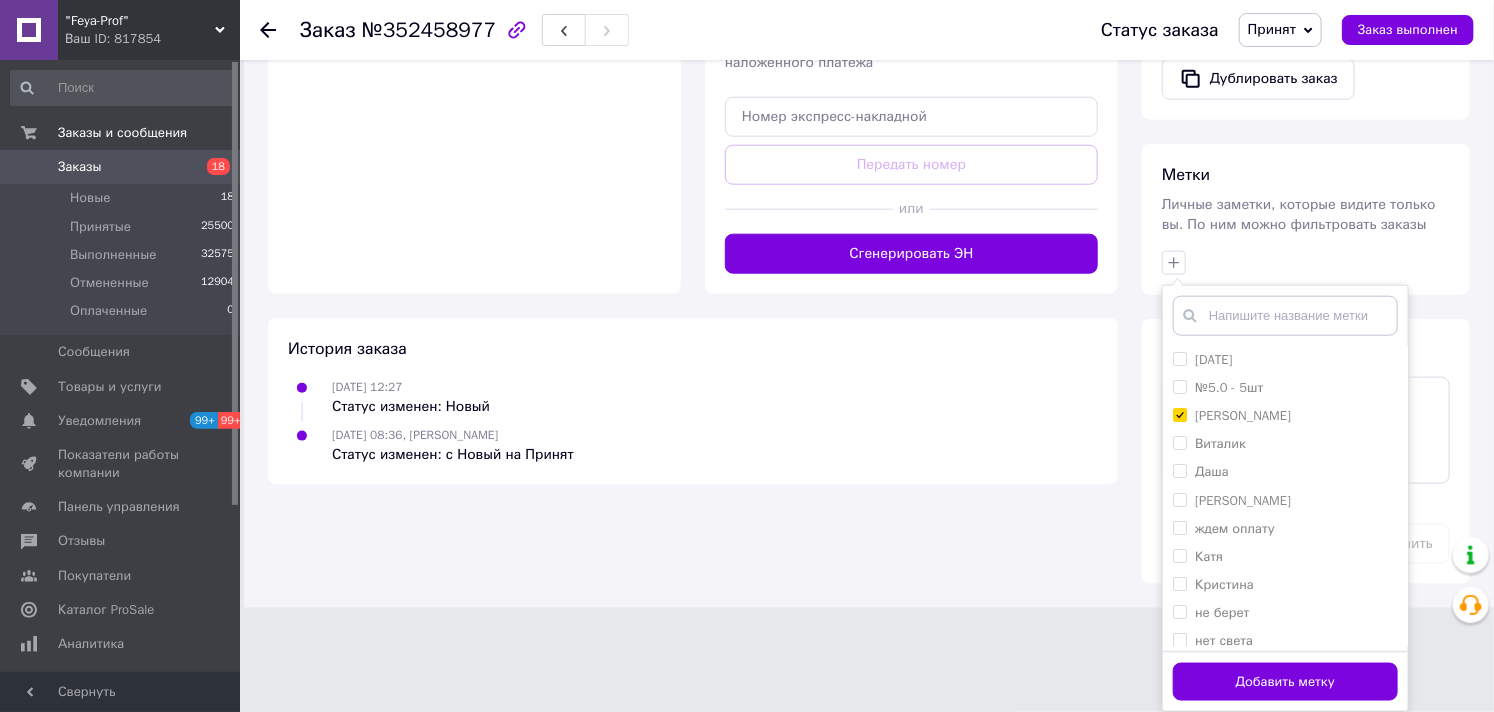 click on "Добавить метку" at bounding box center [1285, 682] 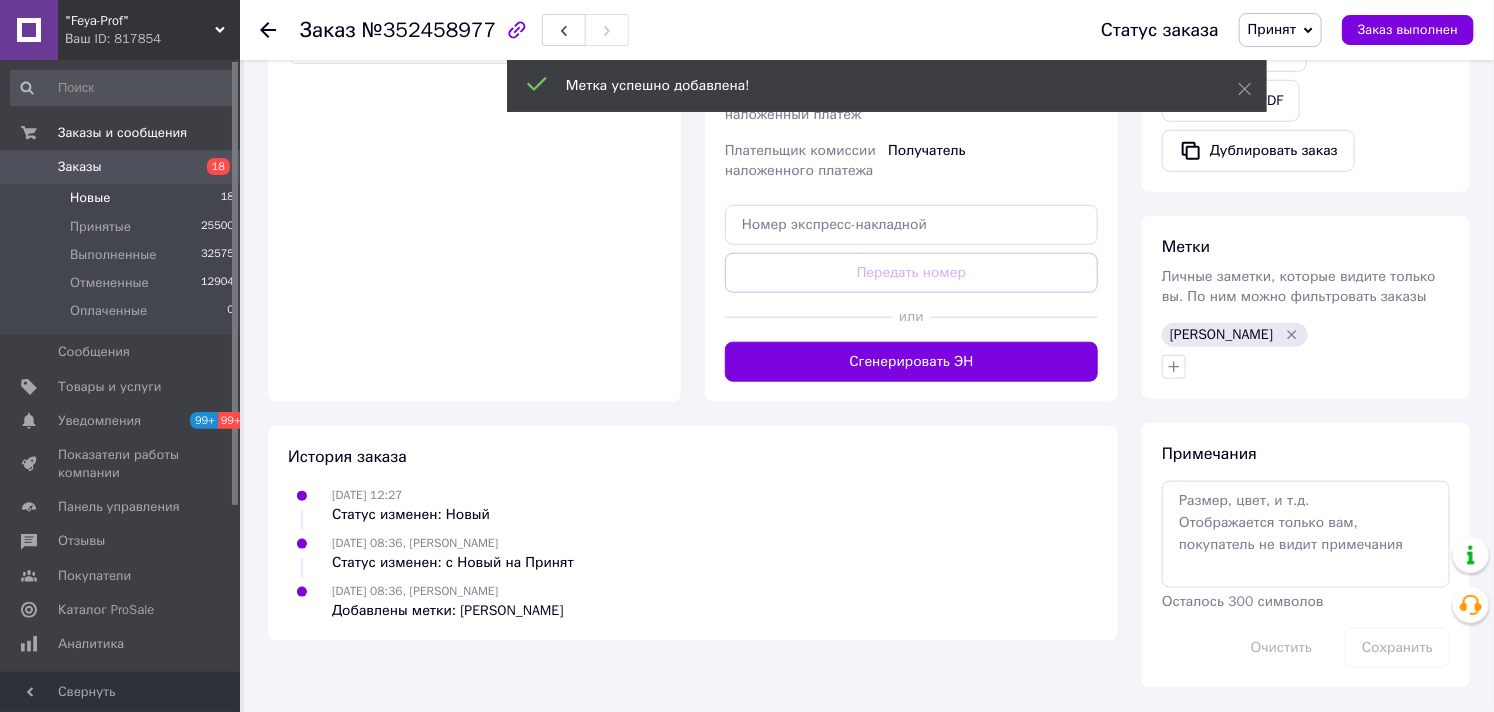 scroll, scrollTop: 737, scrollLeft: 0, axis: vertical 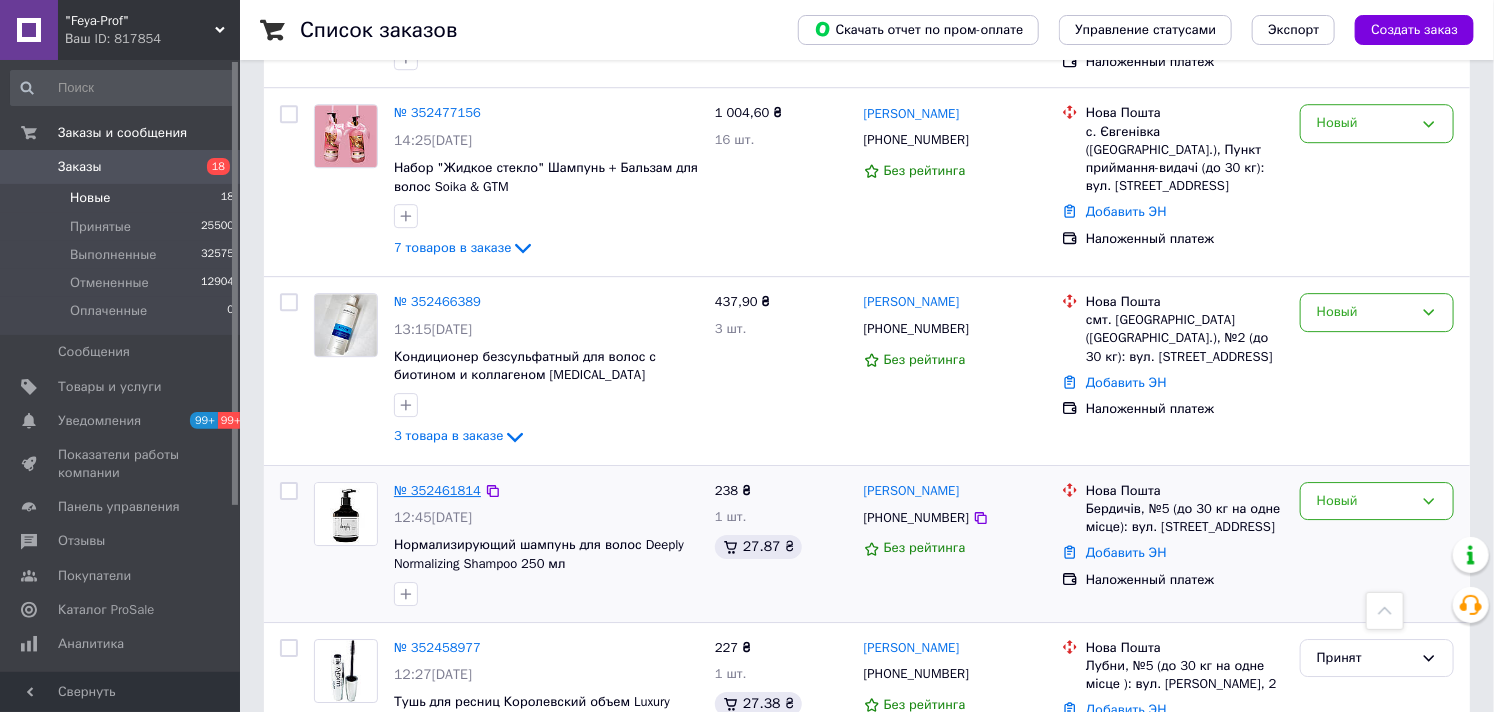 click on "№ 352461814" at bounding box center [437, 490] 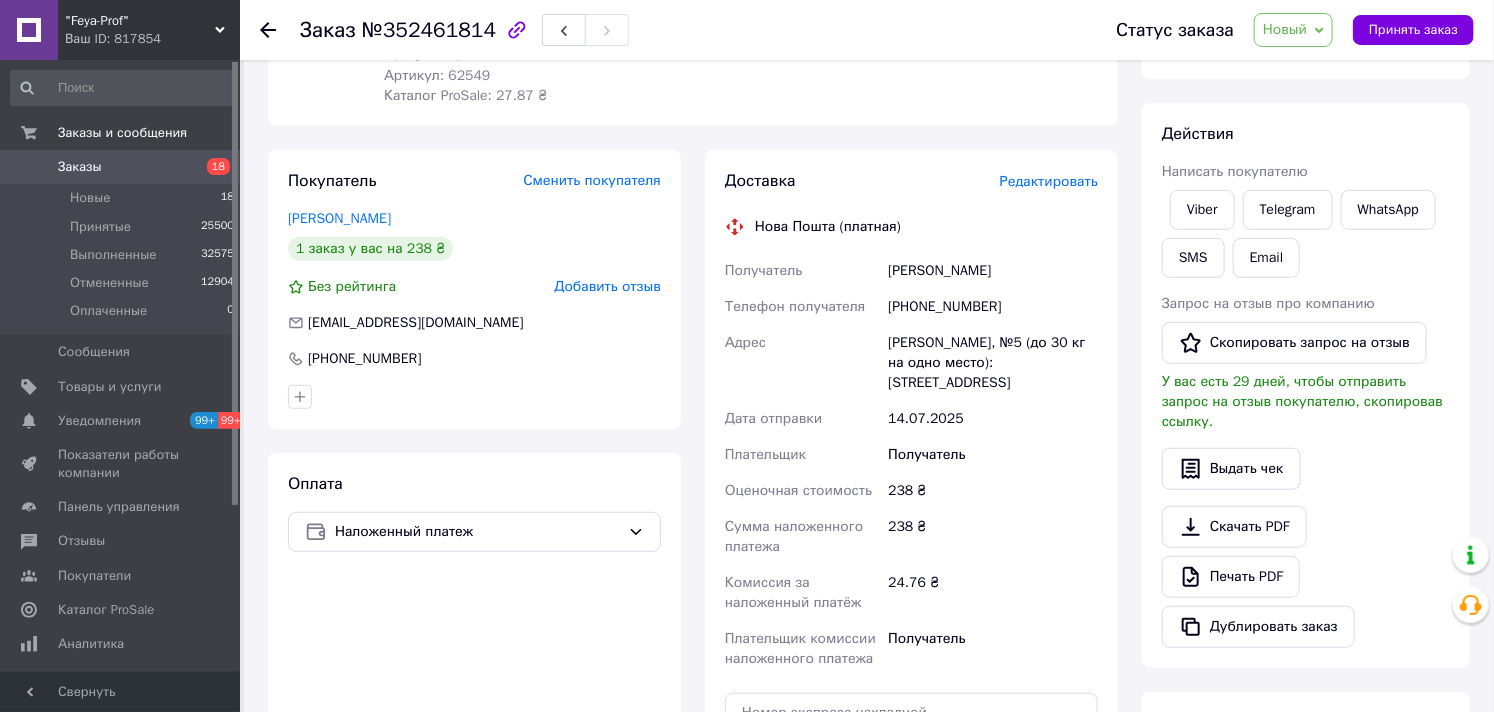 scroll, scrollTop: 0, scrollLeft: 0, axis: both 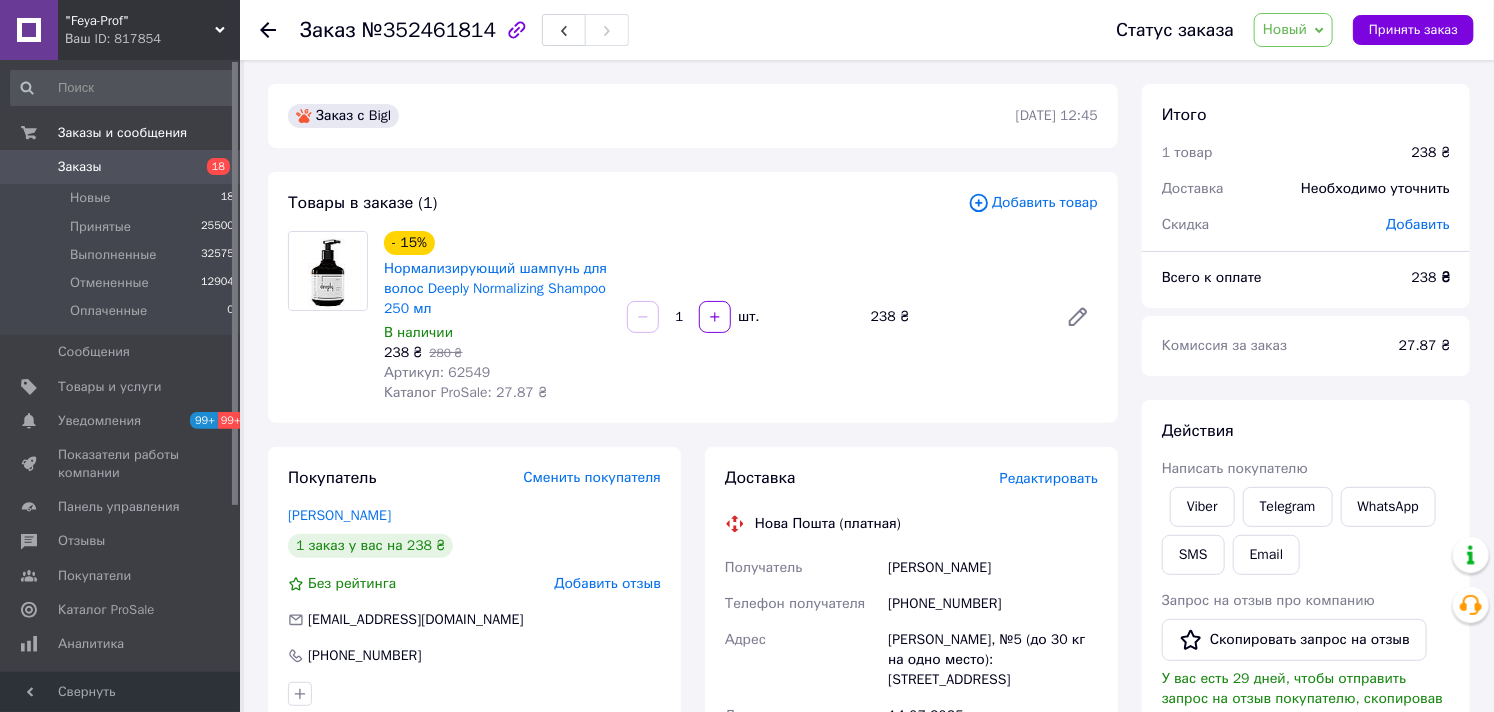 click on "Новый" at bounding box center (1293, 30) 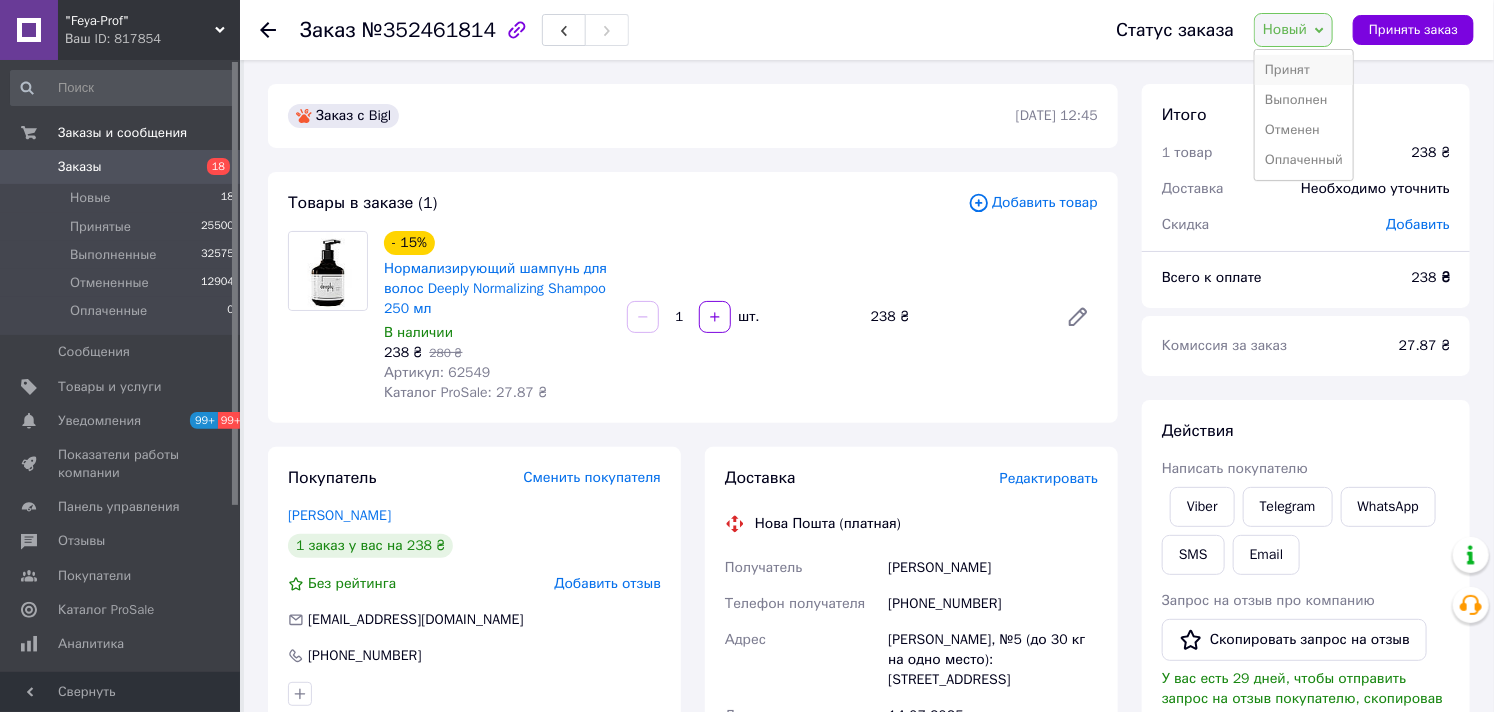 click on "Принят" at bounding box center [1304, 70] 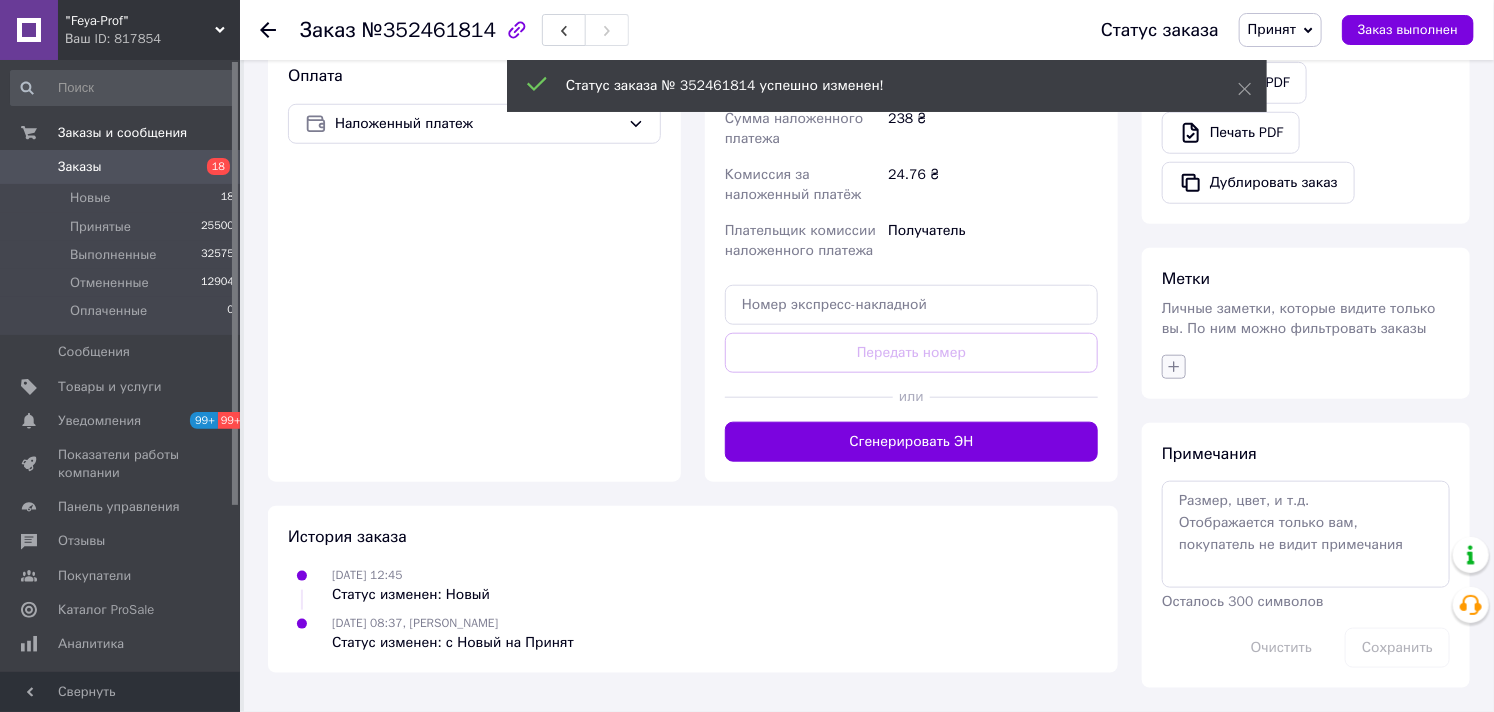 scroll, scrollTop: 705, scrollLeft: 0, axis: vertical 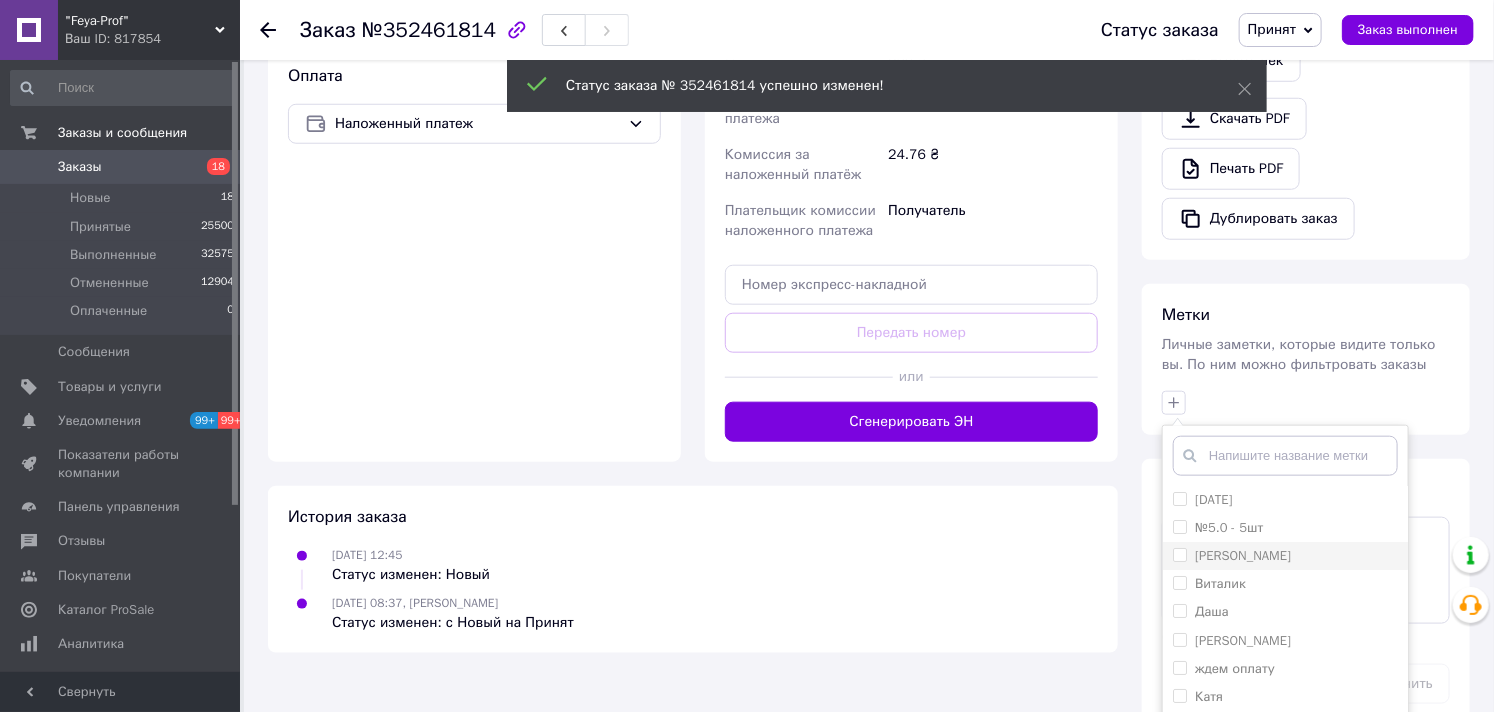 click on "[PERSON_NAME]" at bounding box center (1179, 554) 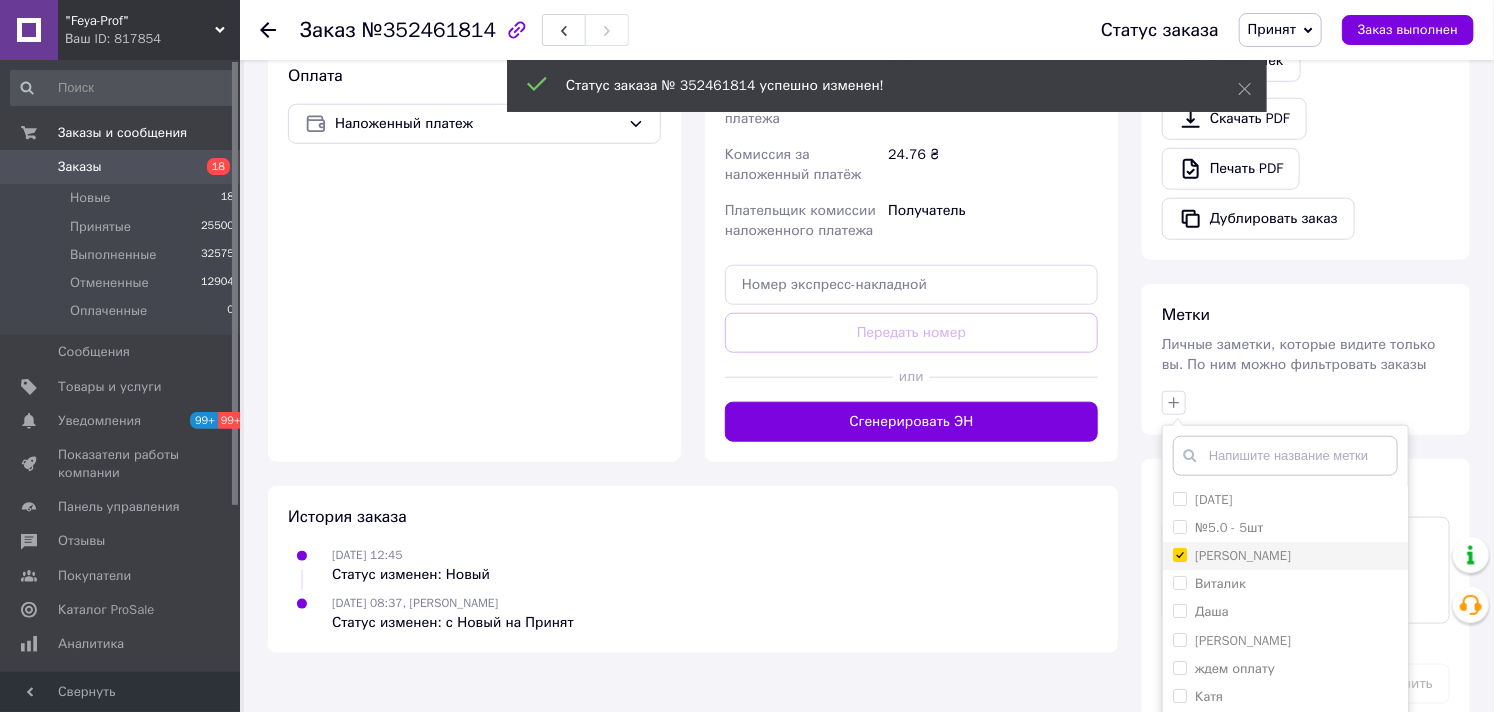 checkbox on "true" 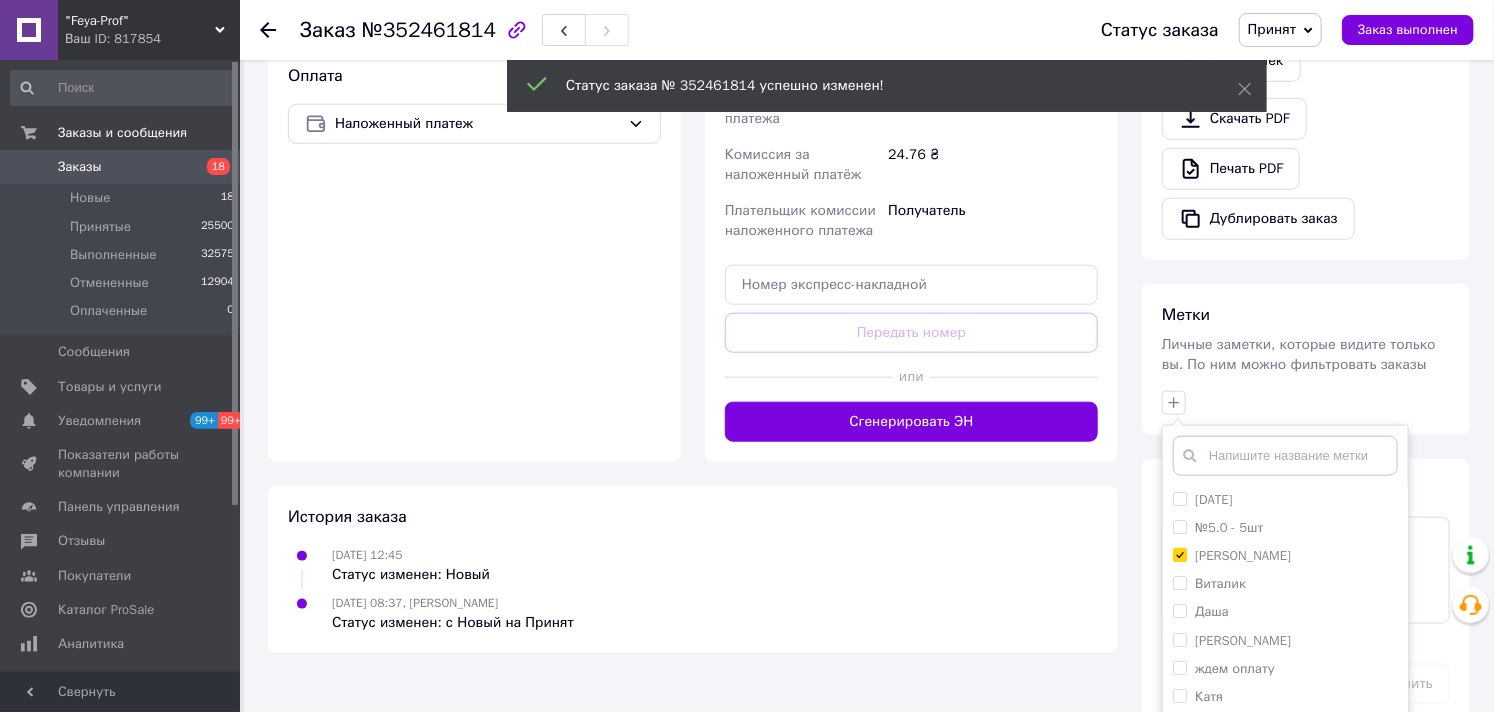 scroll, scrollTop: 816, scrollLeft: 0, axis: vertical 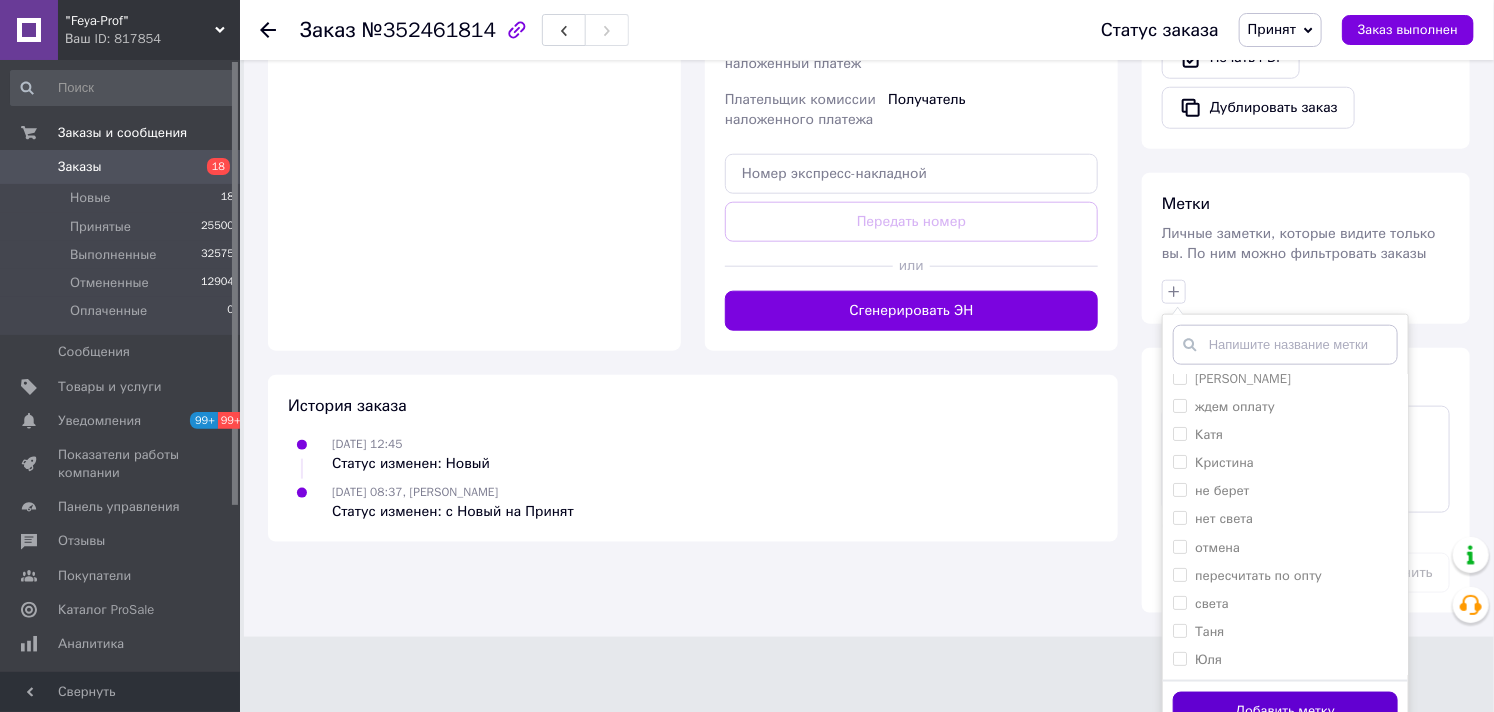 click on "Добавить метку" at bounding box center (1285, 711) 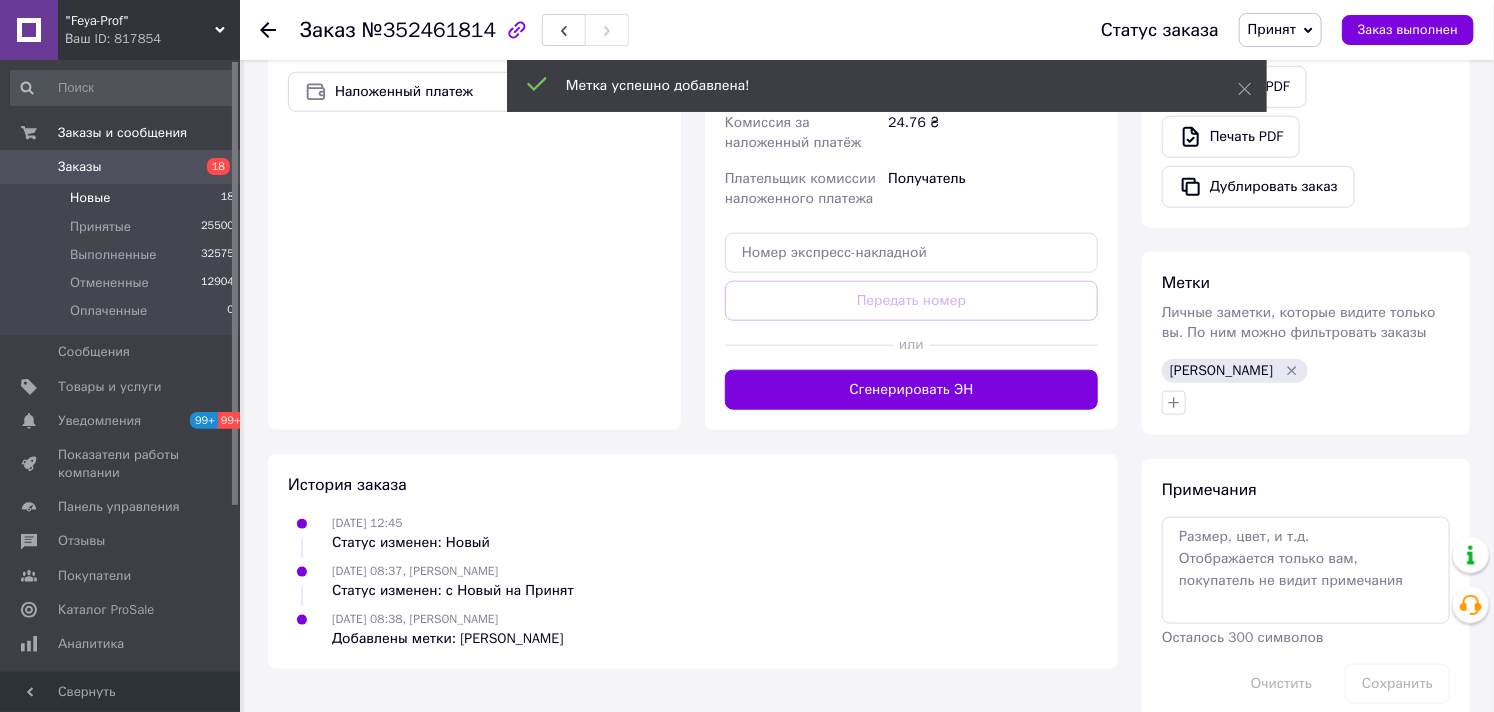 scroll, scrollTop: 774, scrollLeft: 0, axis: vertical 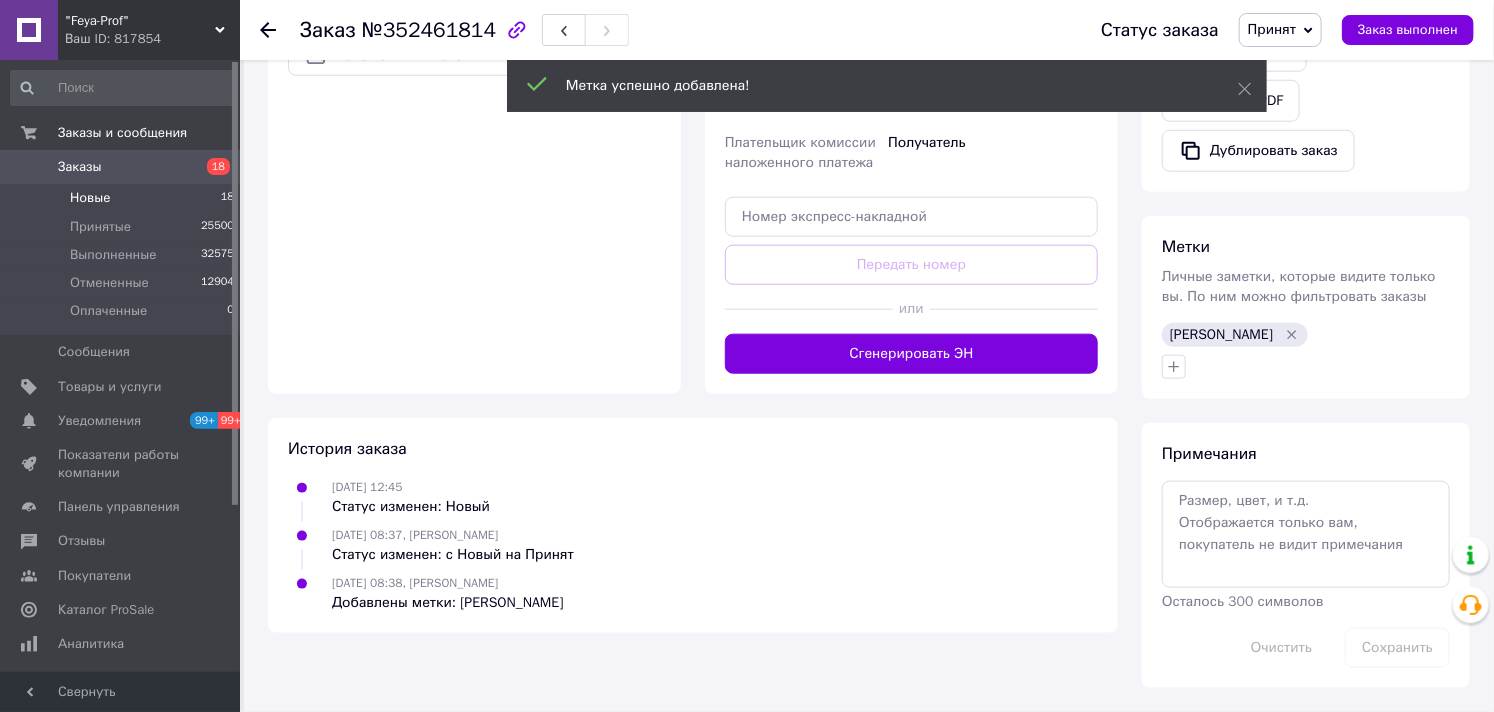 click on "Новые" at bounding box center [90, 198] 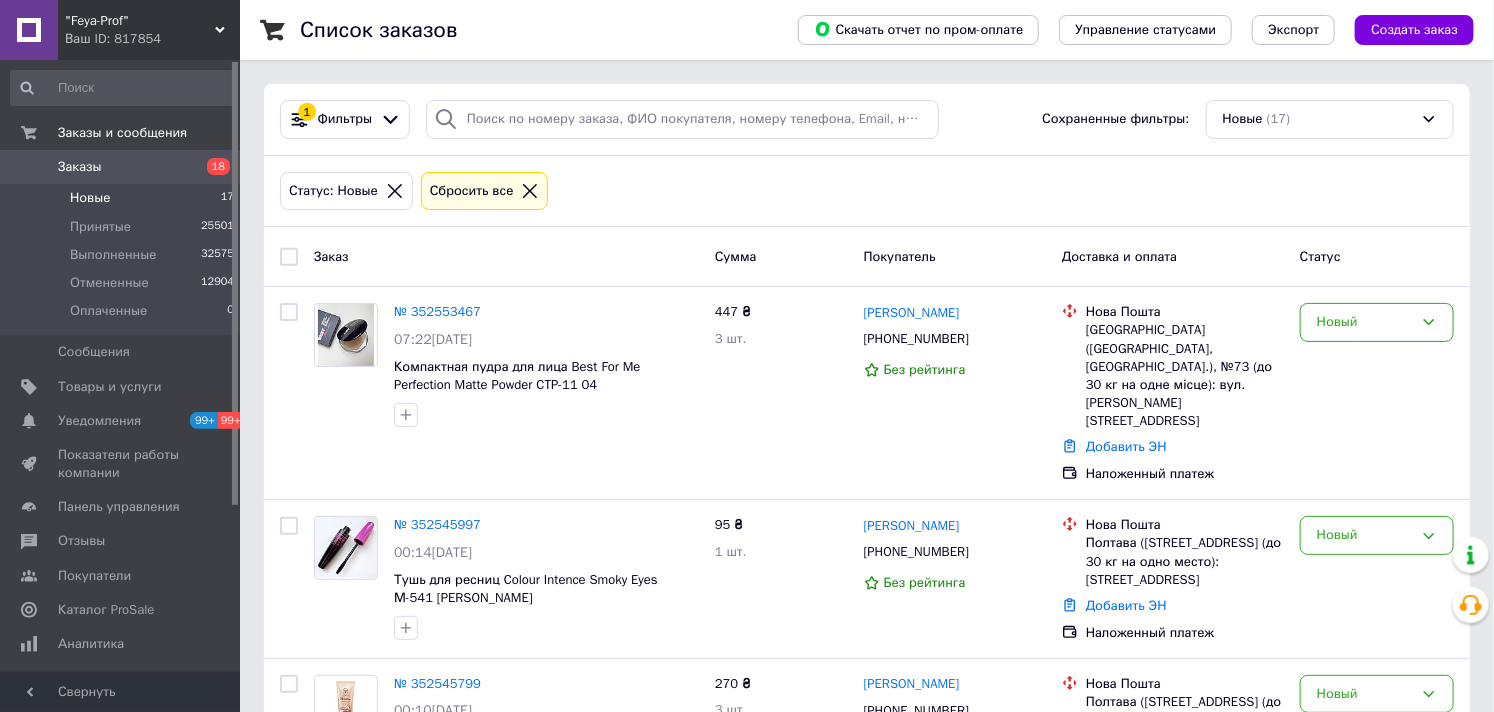 click on "Новые" at bounding box center (90, 198) 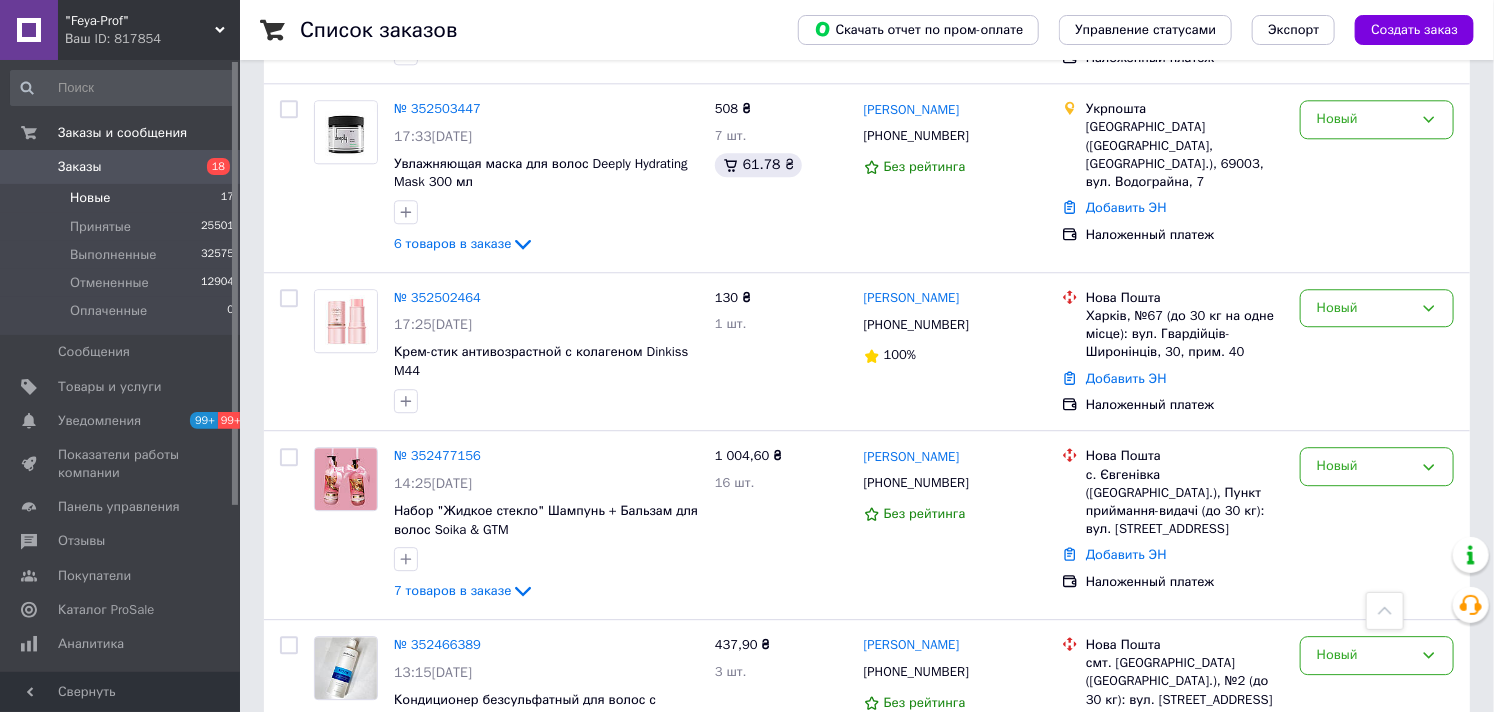 scroll, scrollTop: 2407, scrollLeft: 0, axis: vertical 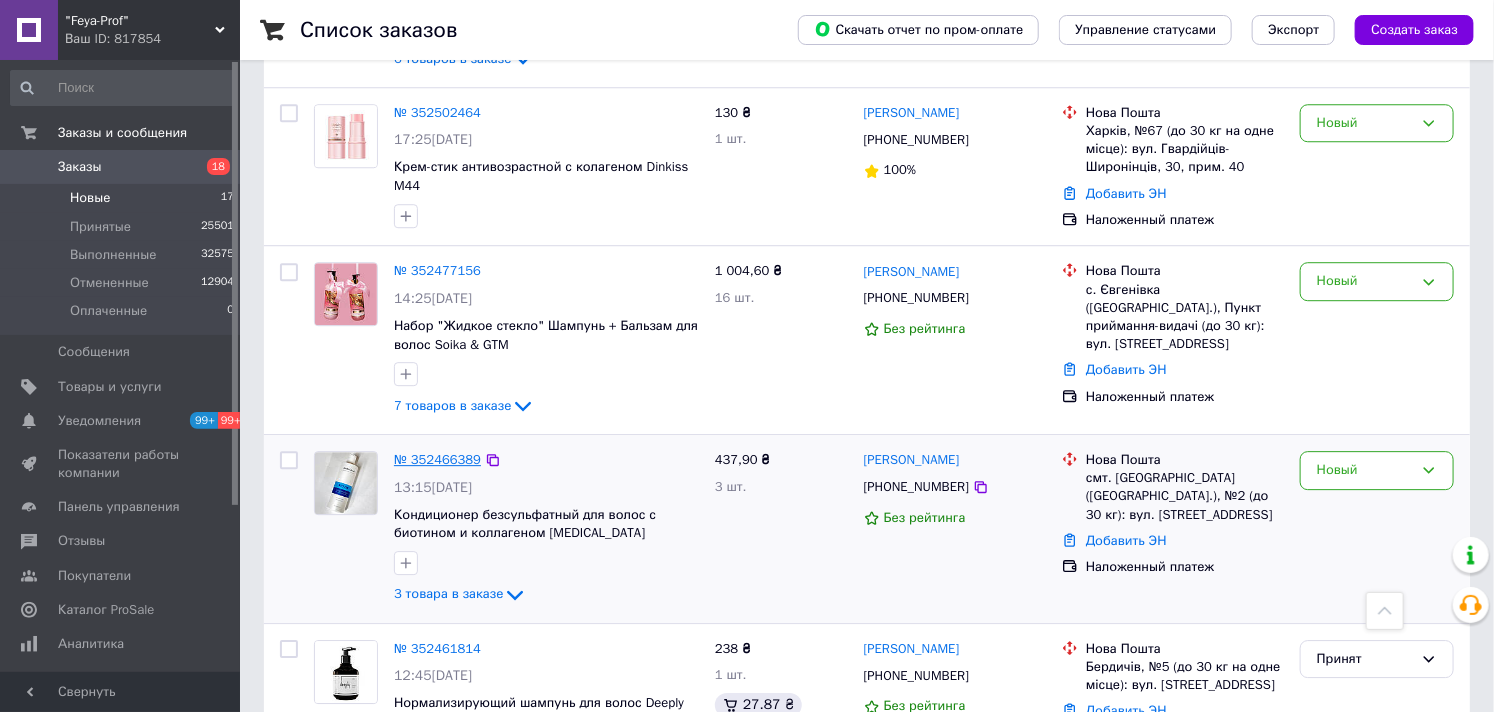 click on "№ 352466389" at bounding box center [437, 459] 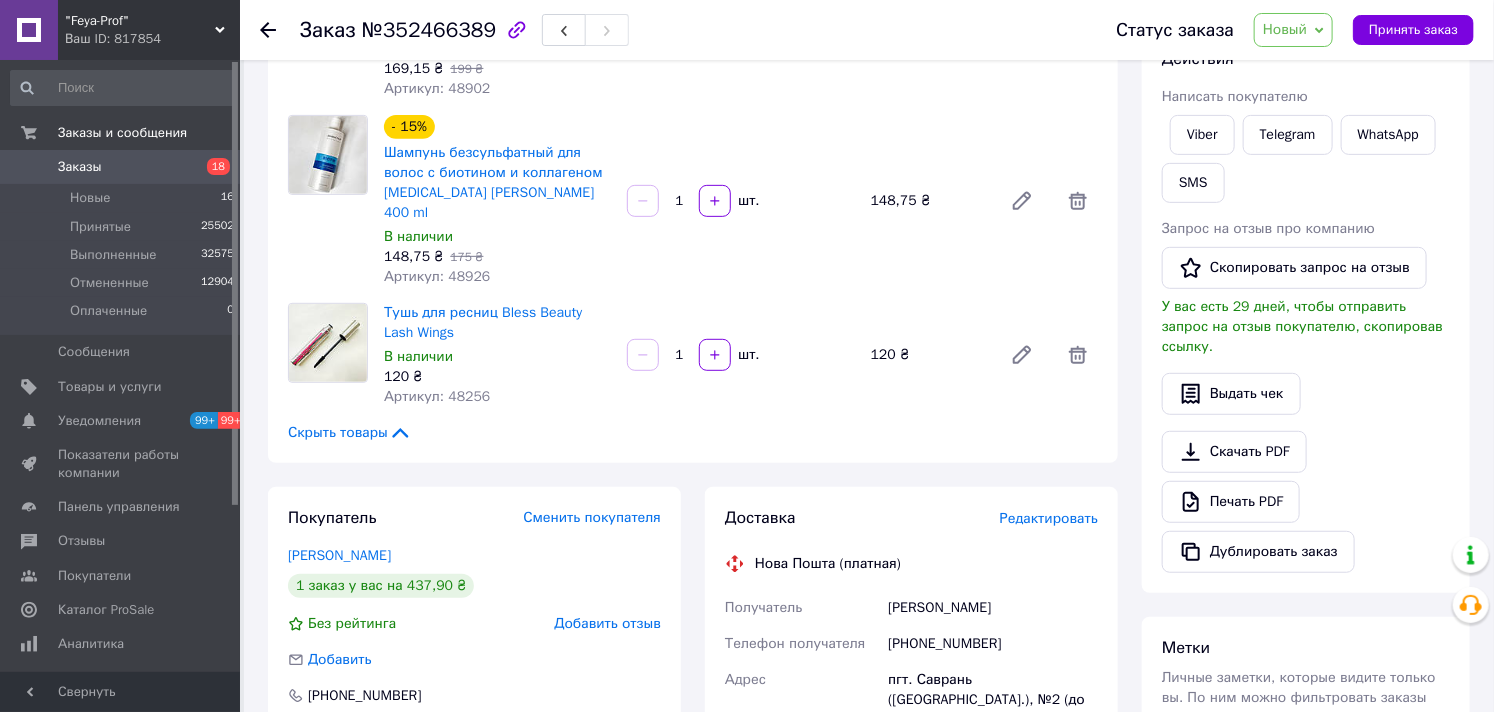scroll, scrollTop: 0, scrollLeft: 0, axis: both 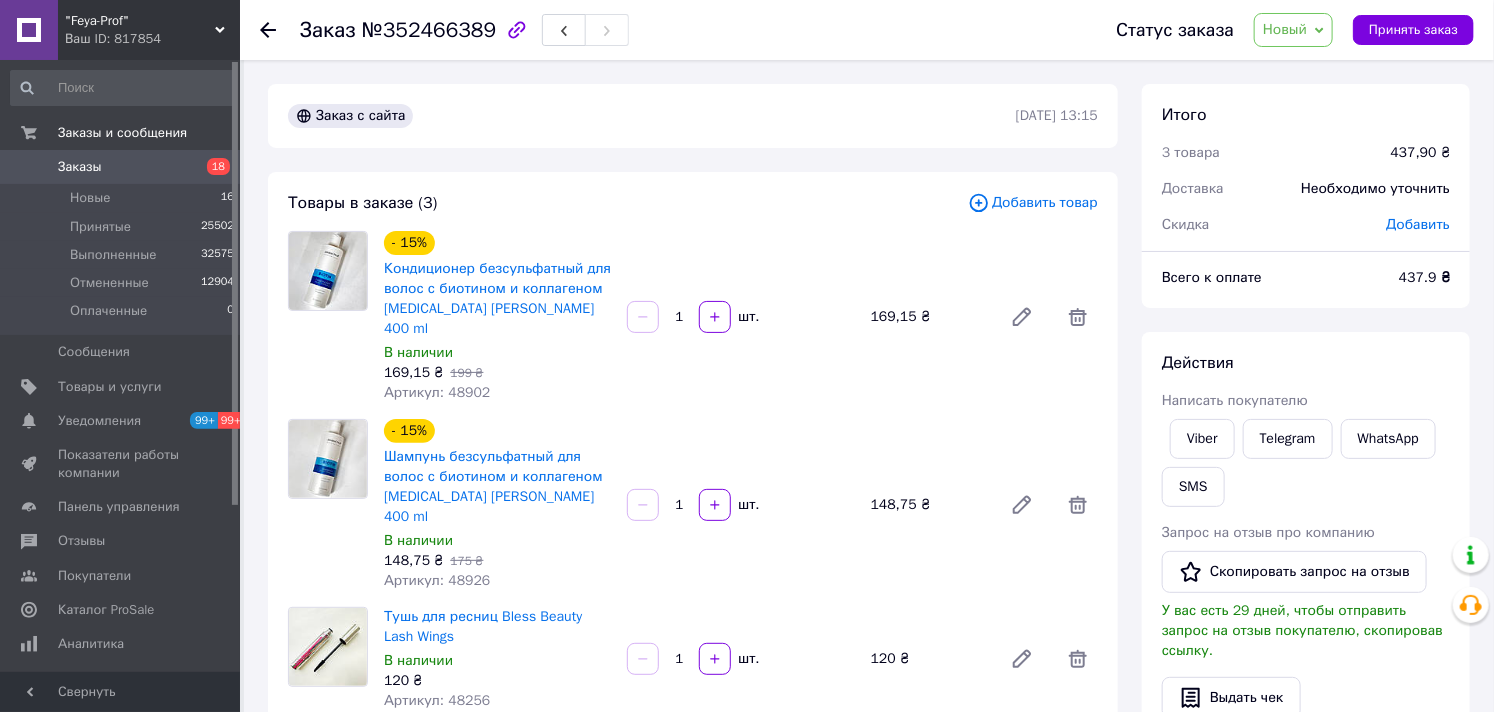 click on "Новый" at bounding box center (1285, 29) 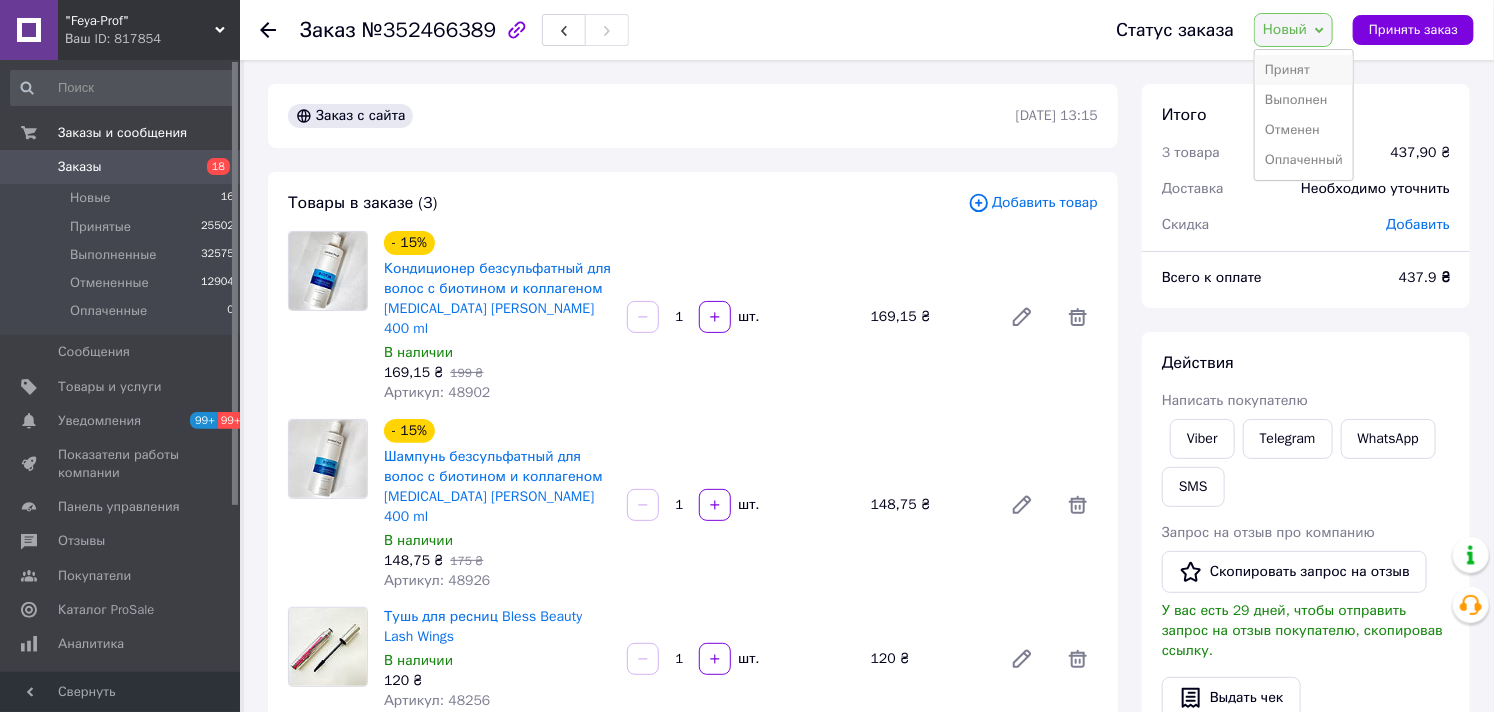 click on "Принят" at bounding box center (1304, 70) 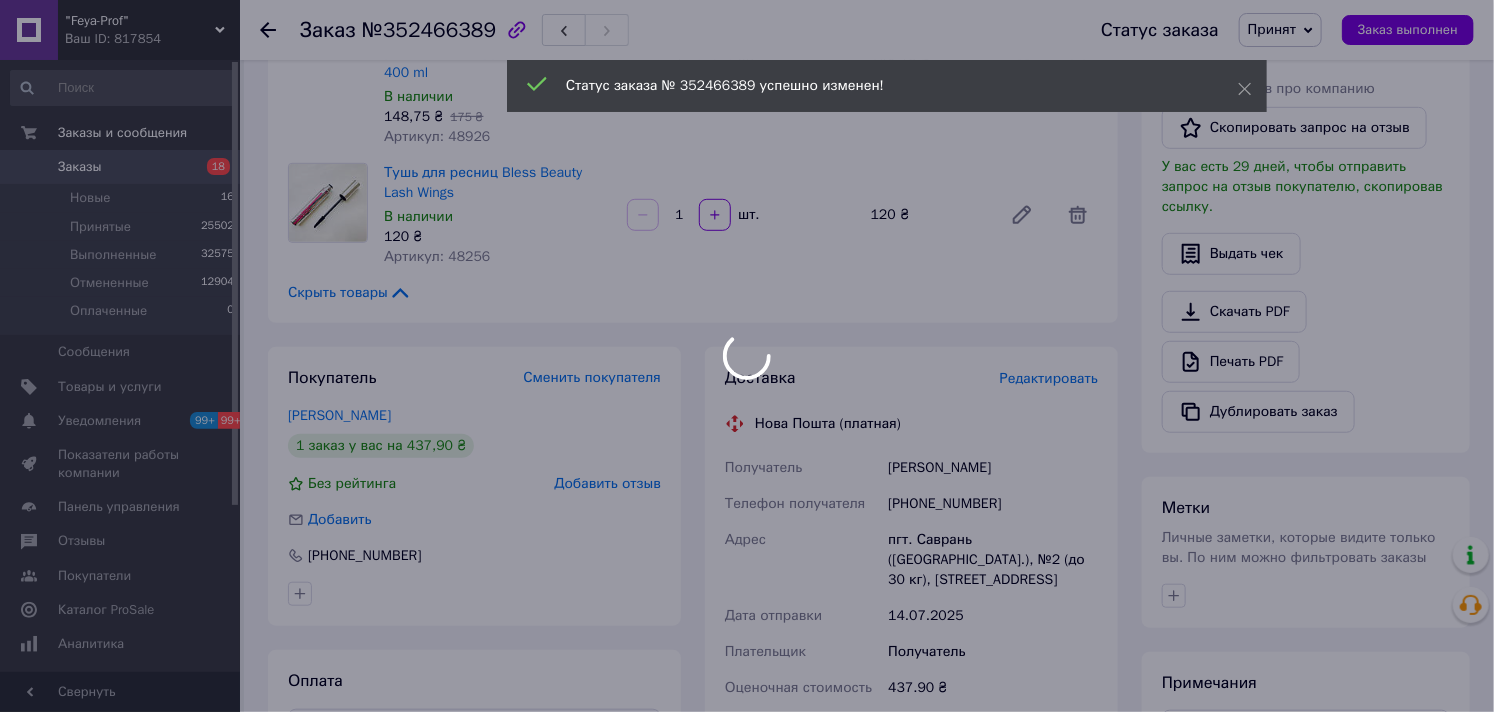 scroll, scrollTop: 777, scrollLeft: 0, axis: vertical 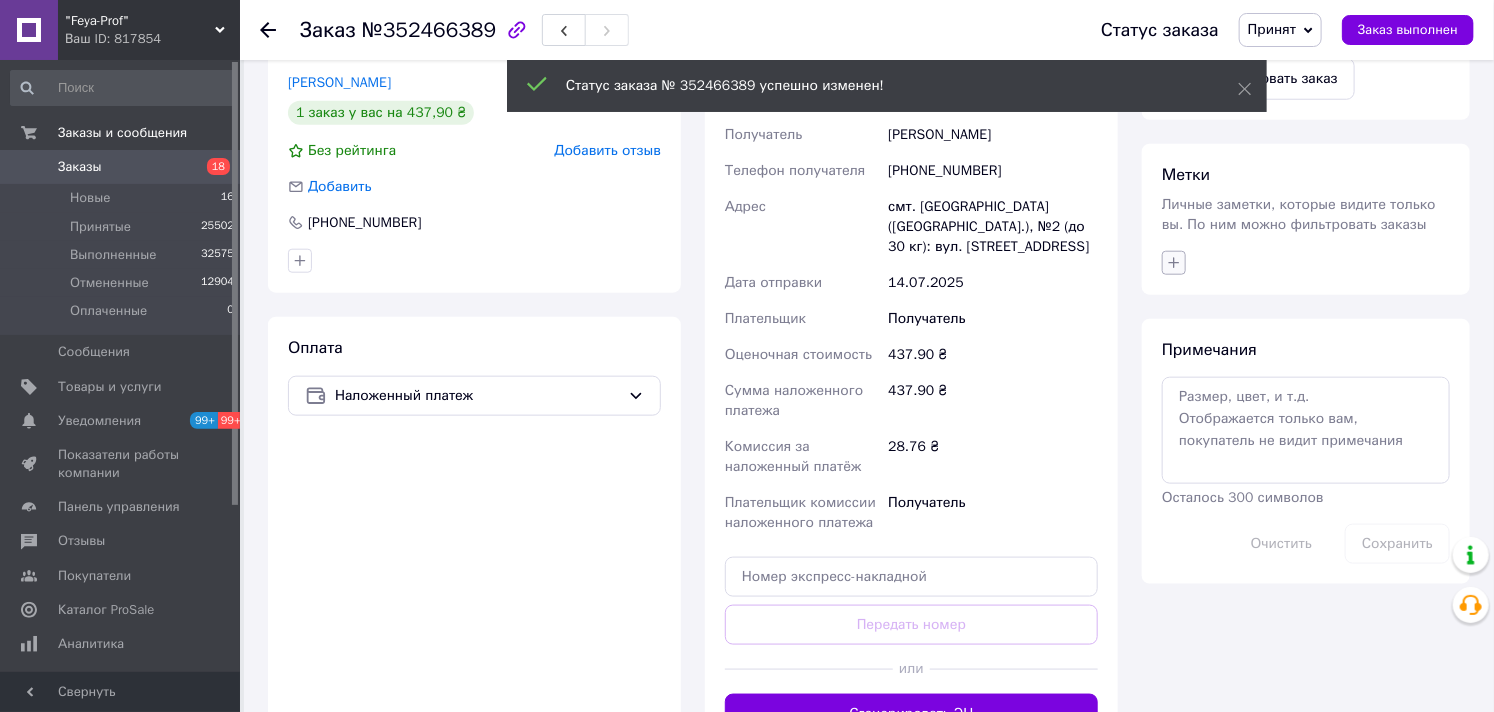 click 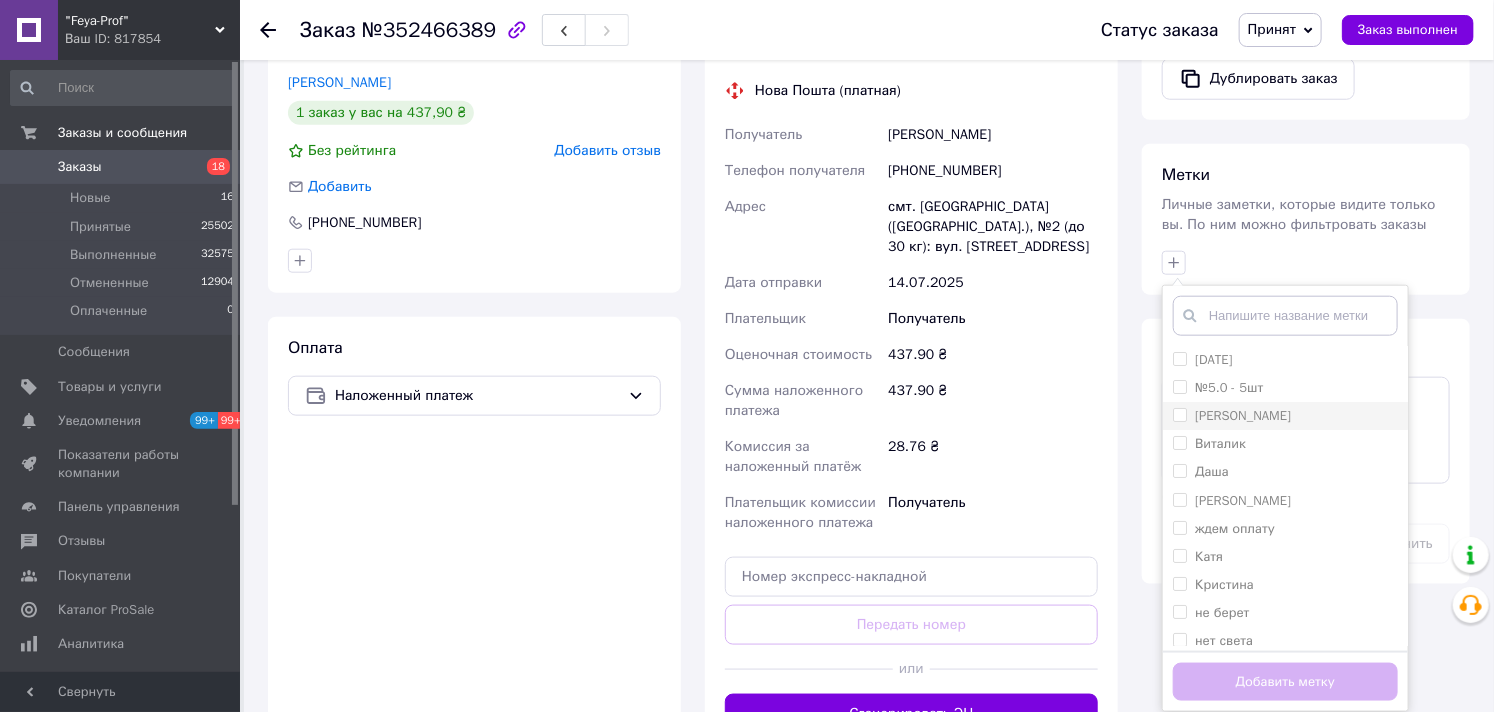 click on "[PERSON_NAME]" at bounding box center (1232, 416) 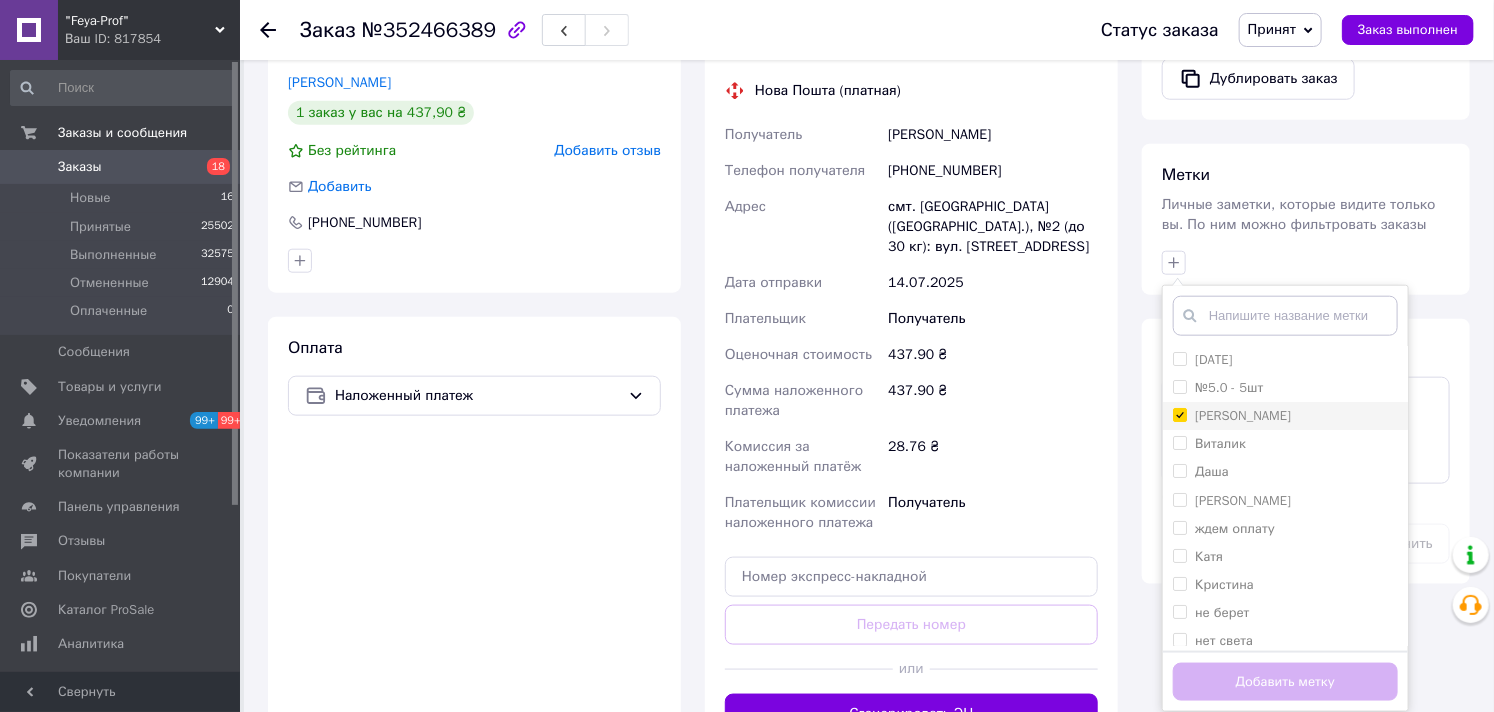 click on "[PERSON_NAME]" at bounding box center [1179, 414] 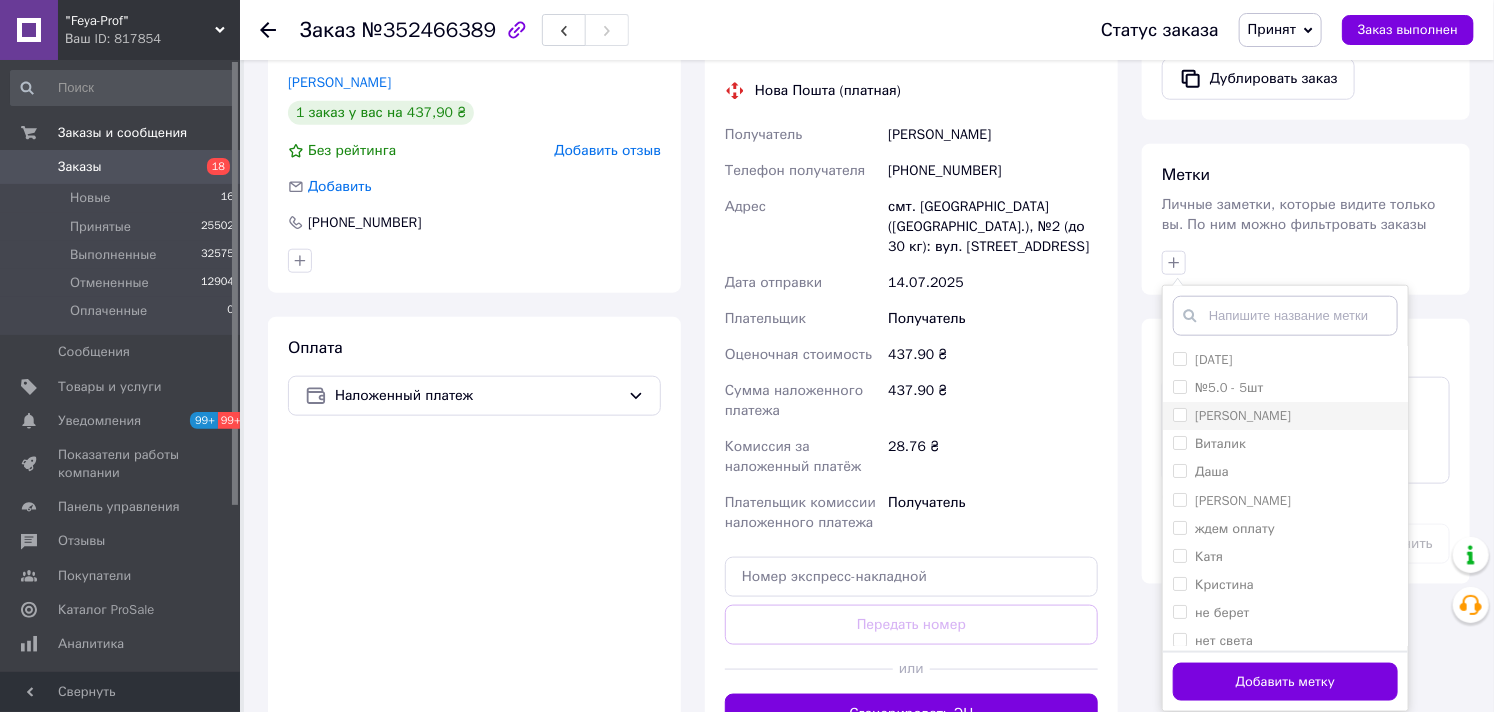 click on "[PERSON_NAME]" at bounding box center (1179, 414) 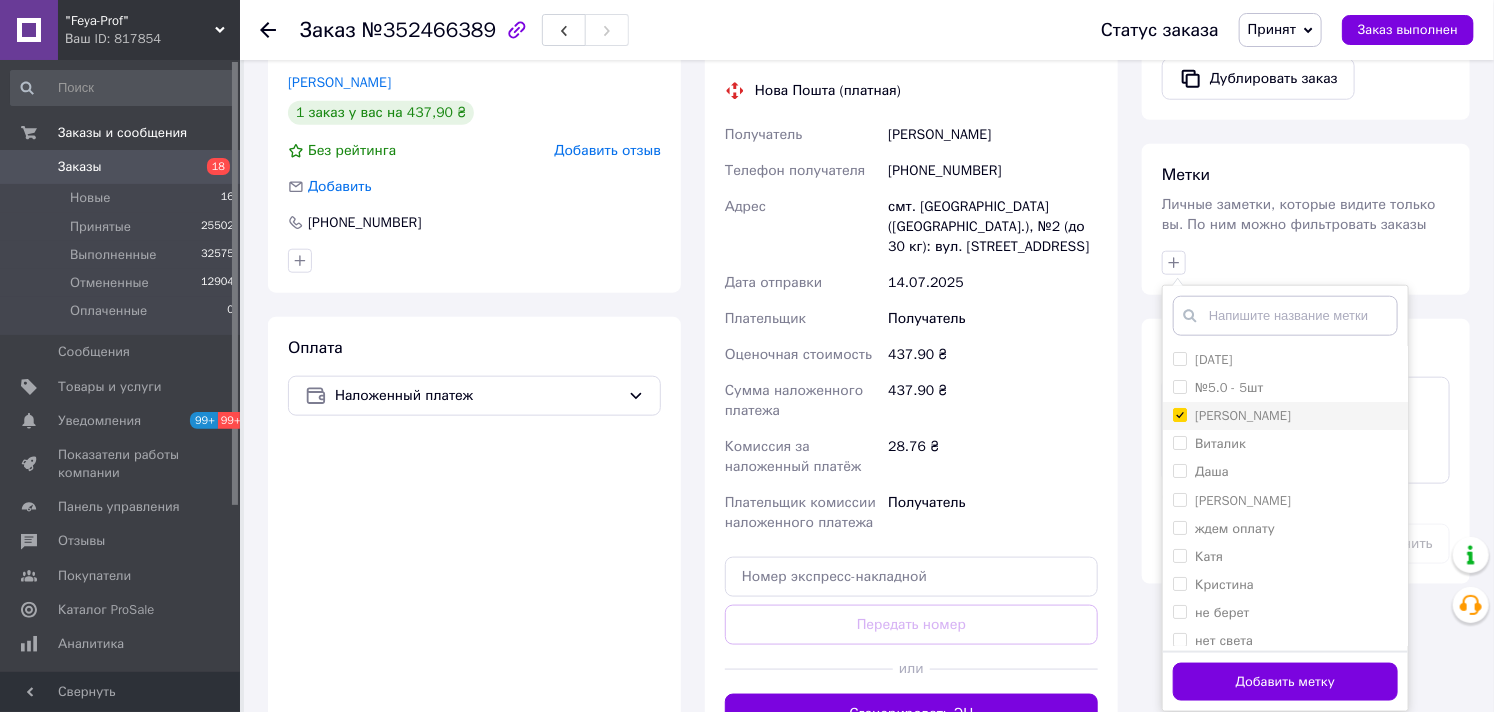 checkbox on "true" 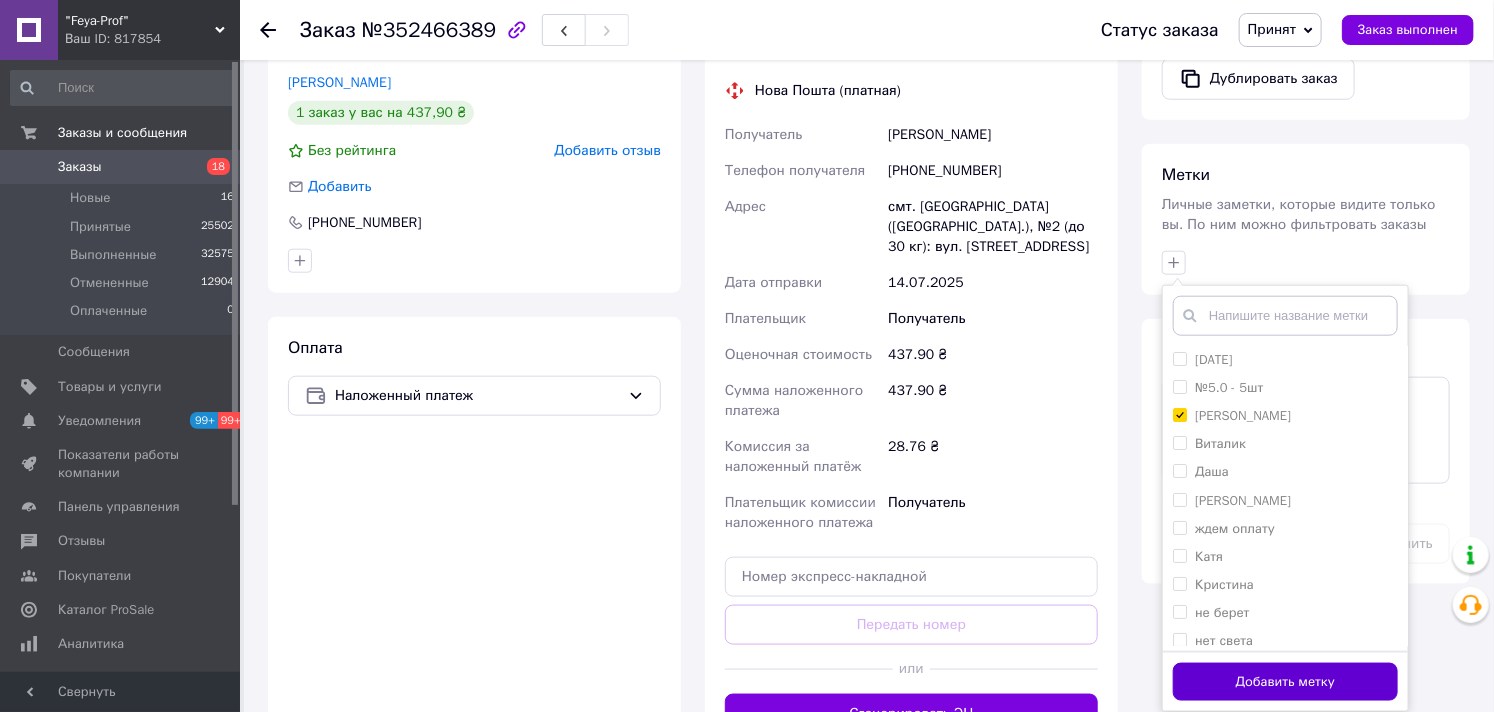 click on "Добавить метку" at bounding box center [1285, 682] 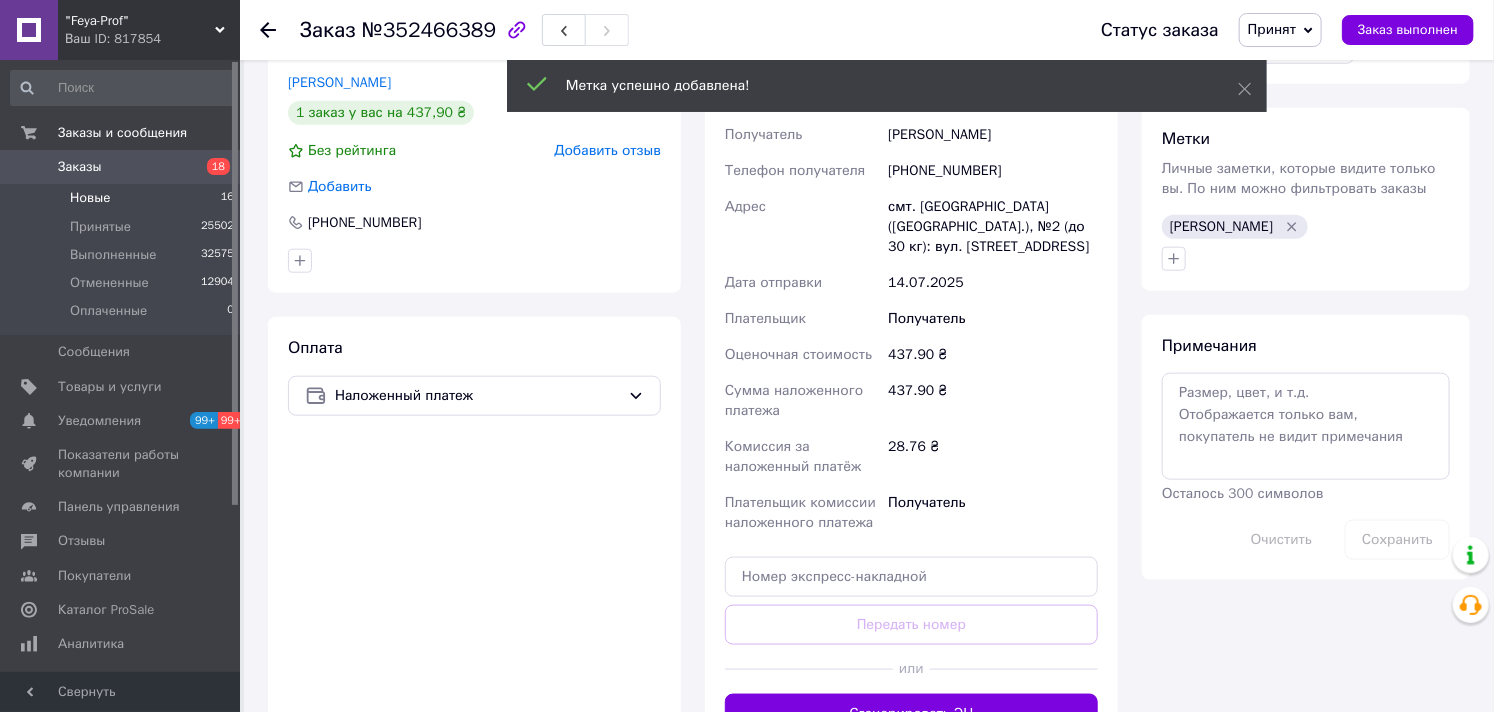 click on "Новые" at bounding box center (90, 198) 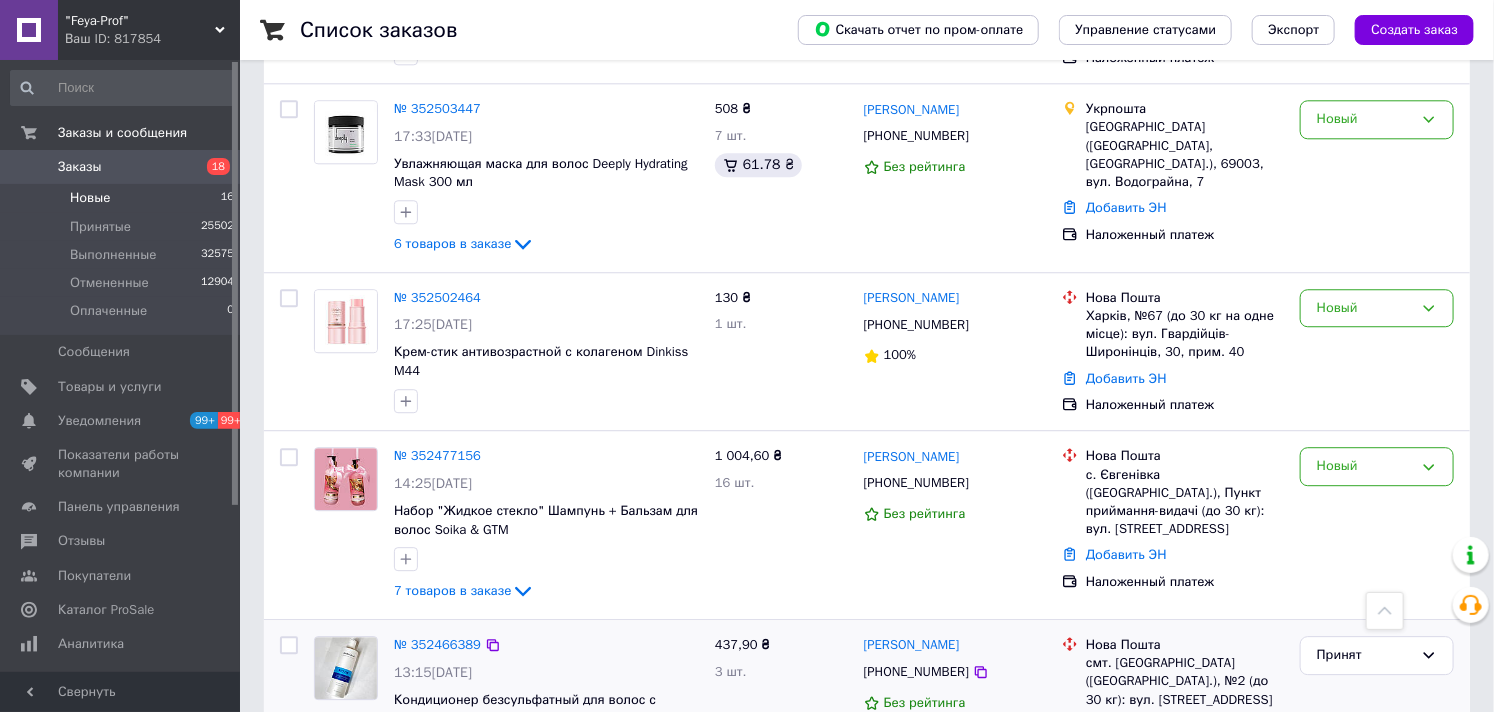 scroll, scrollTop: 2250, scrollLeft: 0, axis: vertical 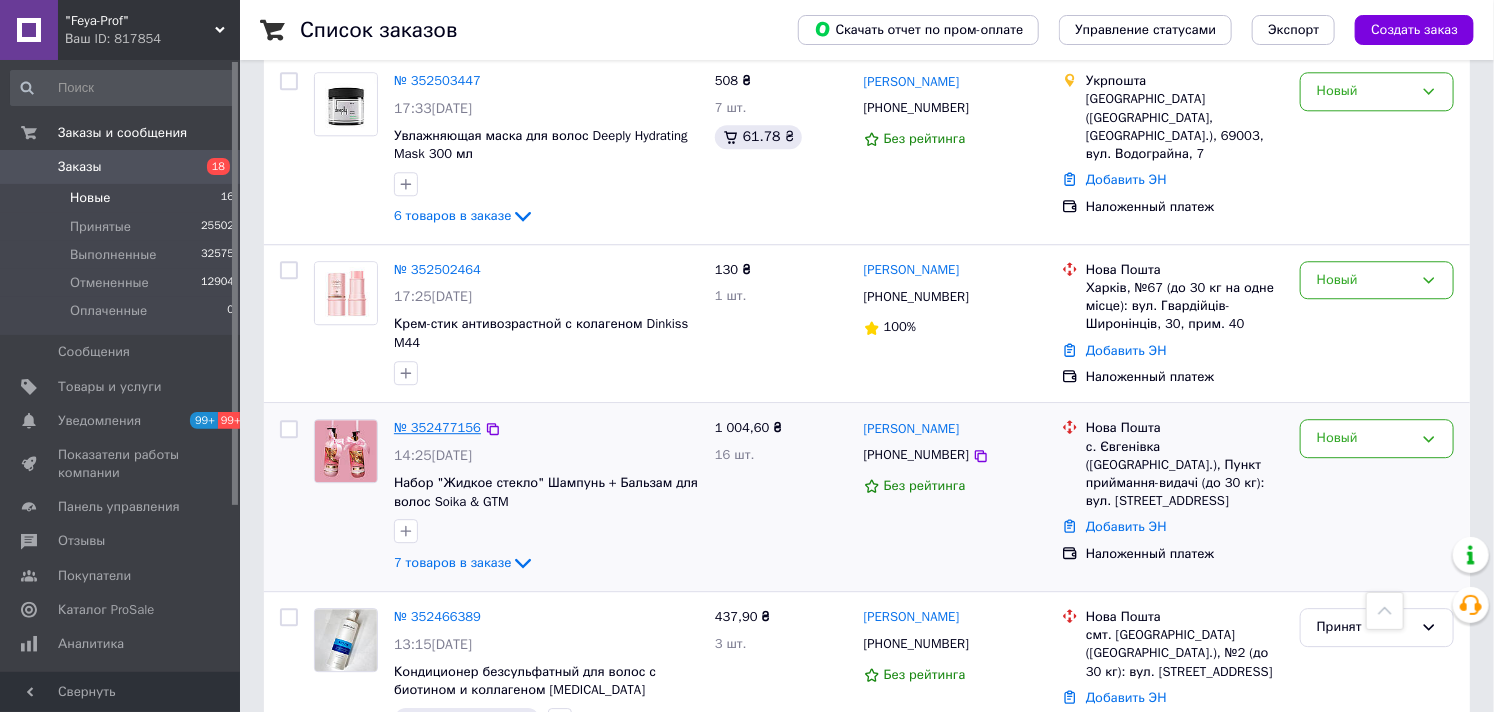 click on "№ 352477156" at bounding box center (437, 427) 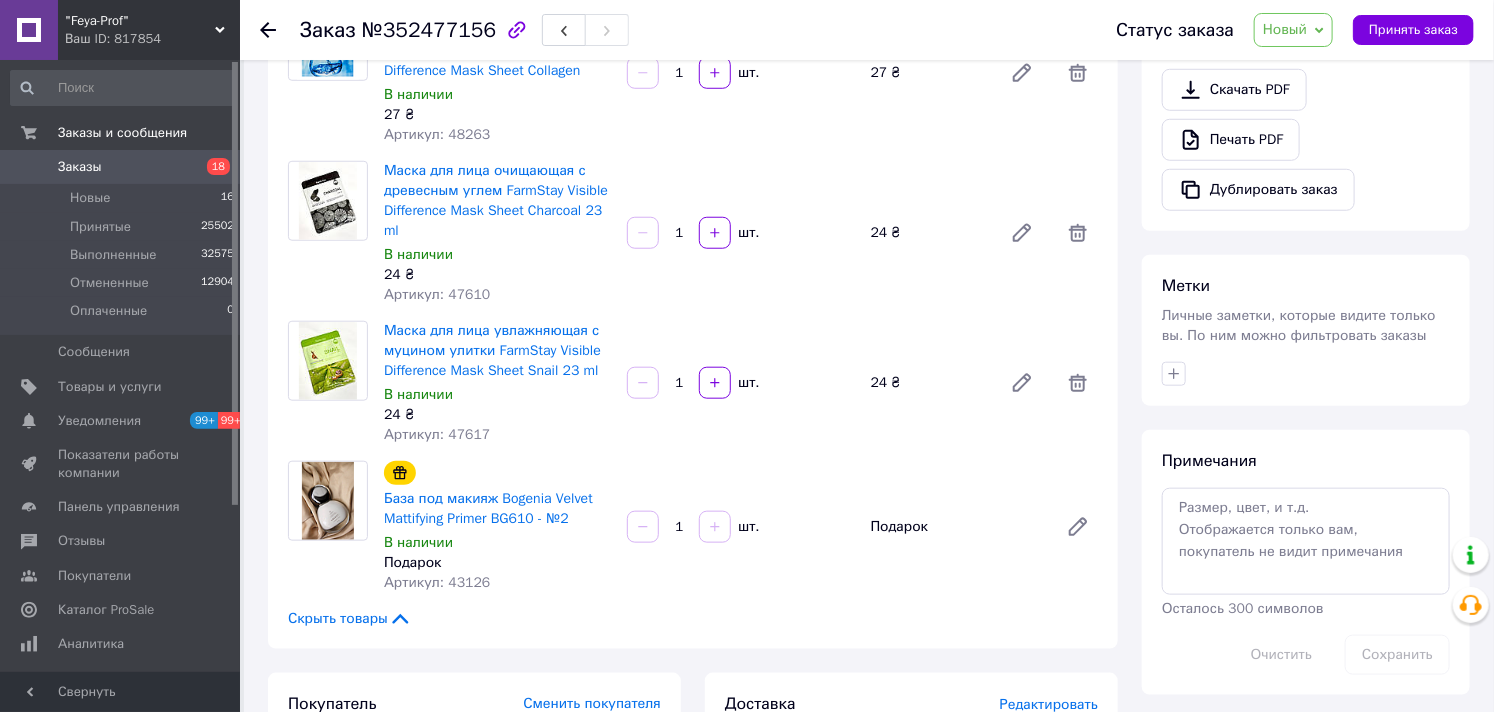 scroll, scrollTop: 1000, scrollLeft: 0, axis: vertical 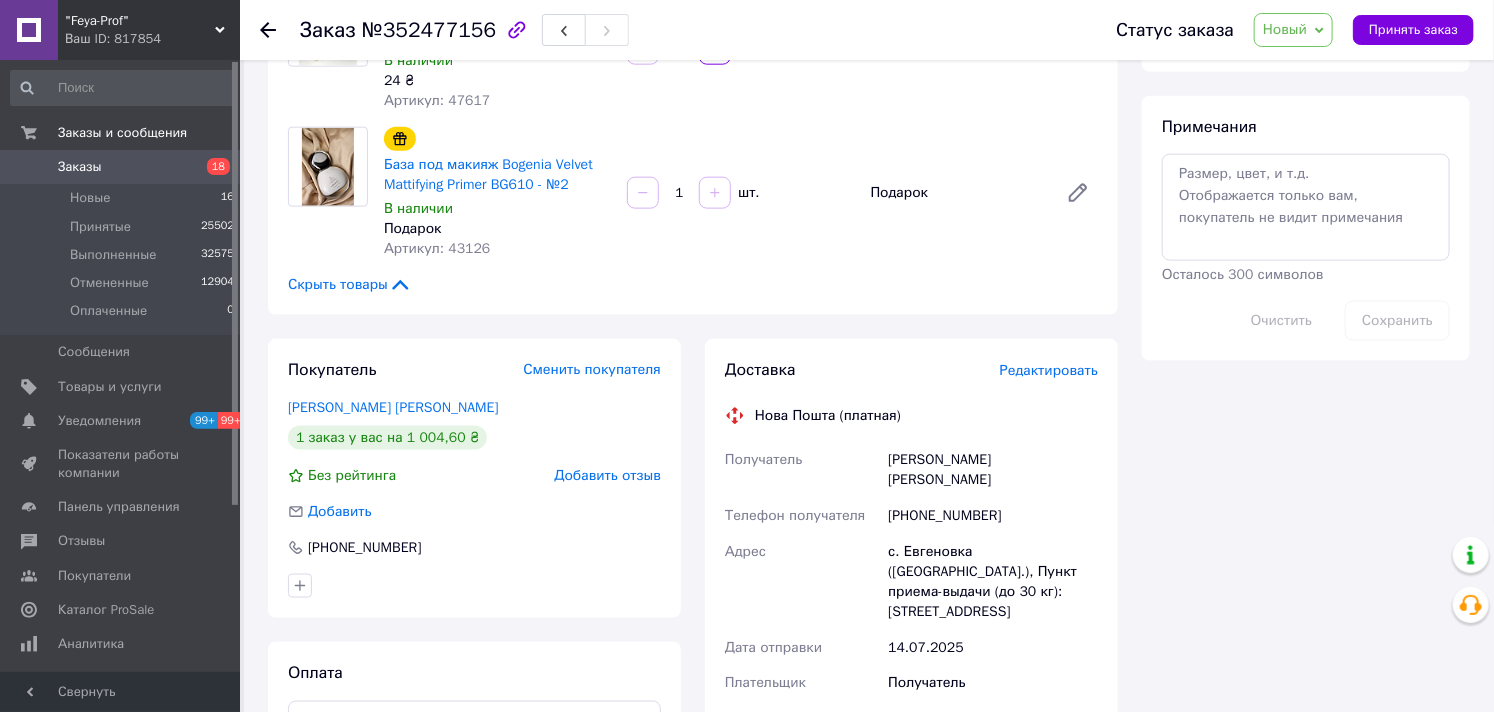 click on "Новый" at bounding box center (1285, 29) 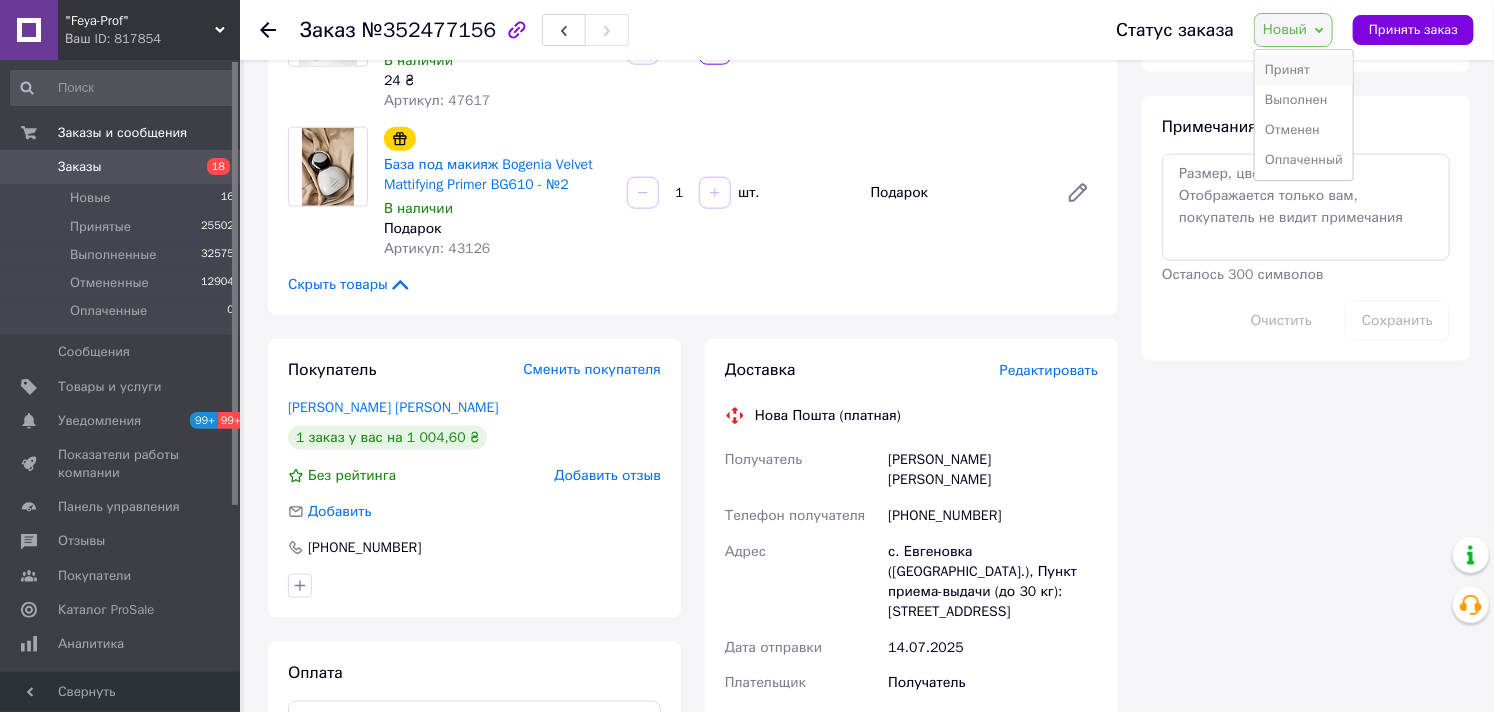 click on "Принят" at bounding box center (1304, 70) 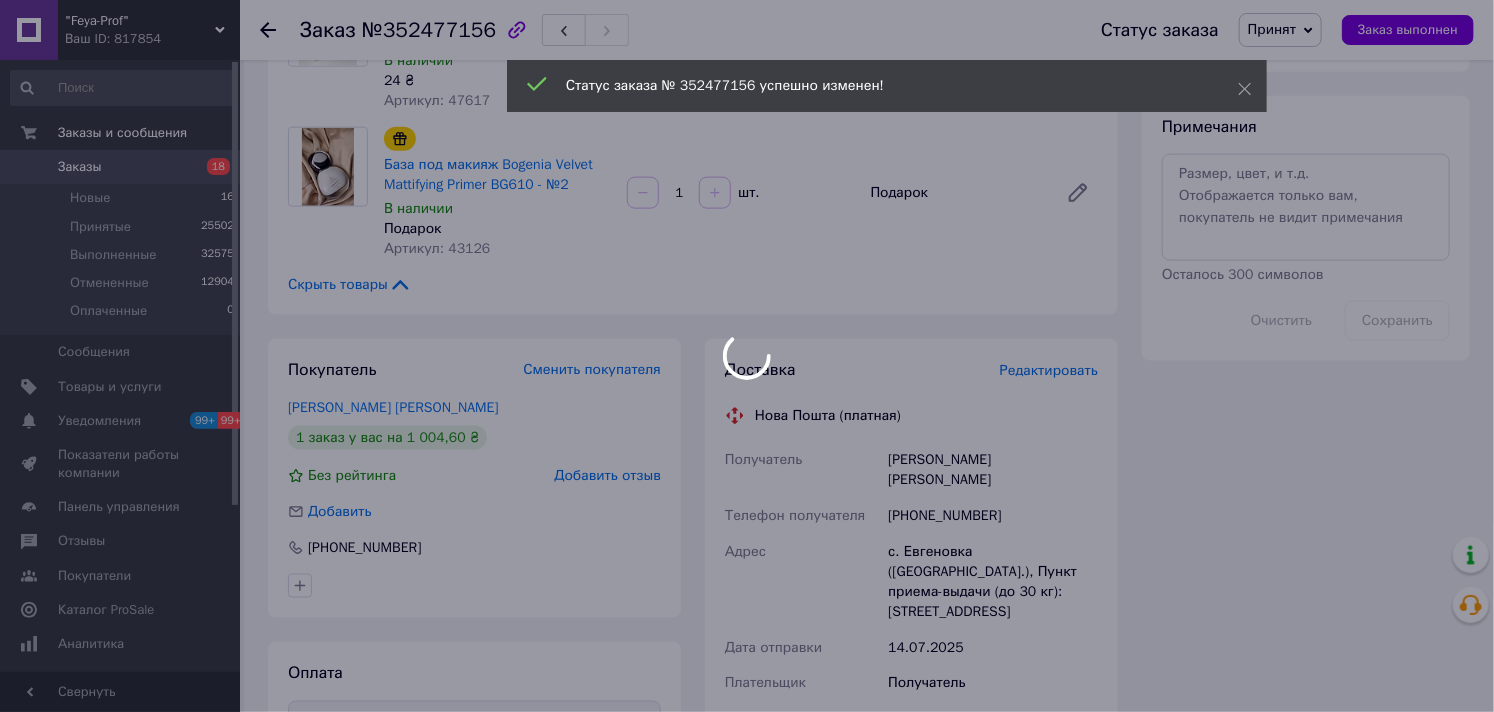 scroll, scrollTop: 666, scrollLeft: 0, axis: vertical 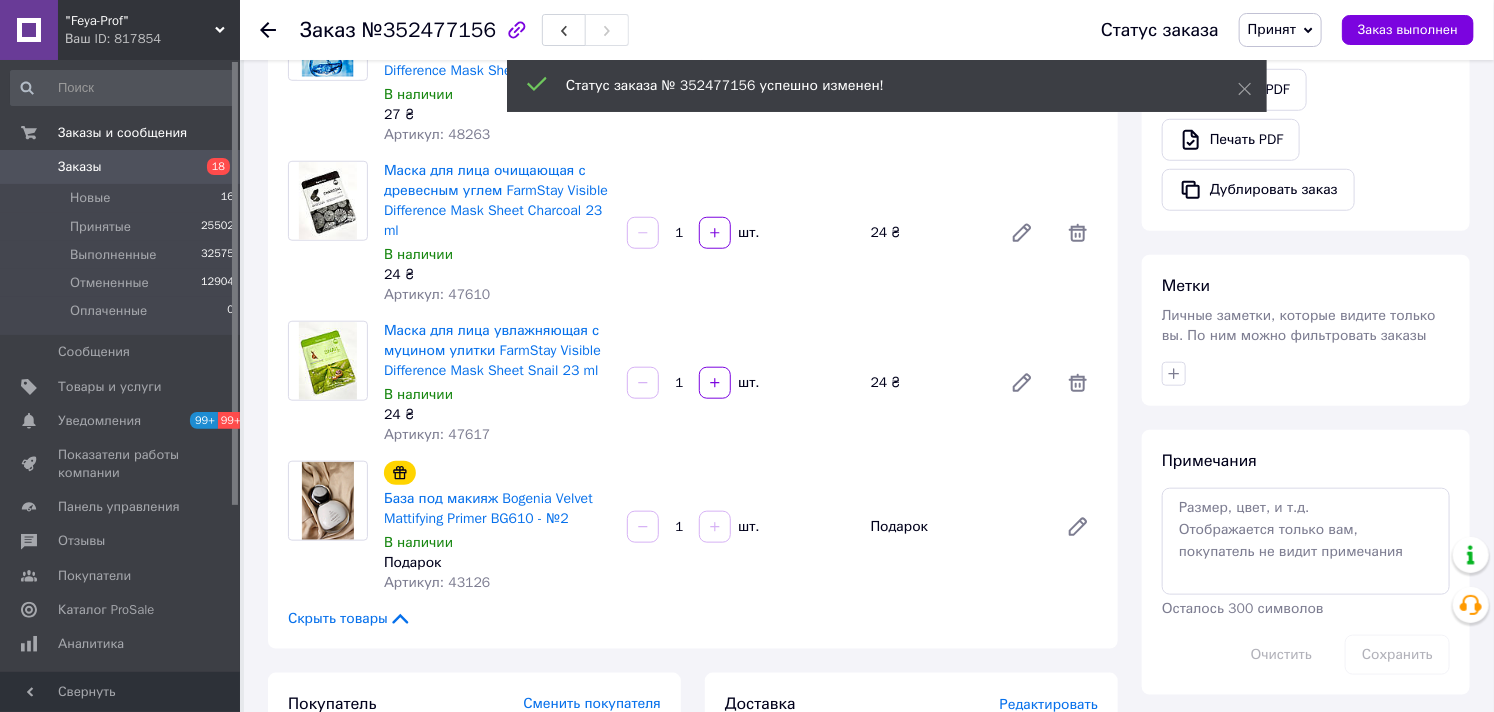 click on "Личные заметки, которые видите только вы. По ним можно фильтровать заказы" at bounding box center (1299, 325) 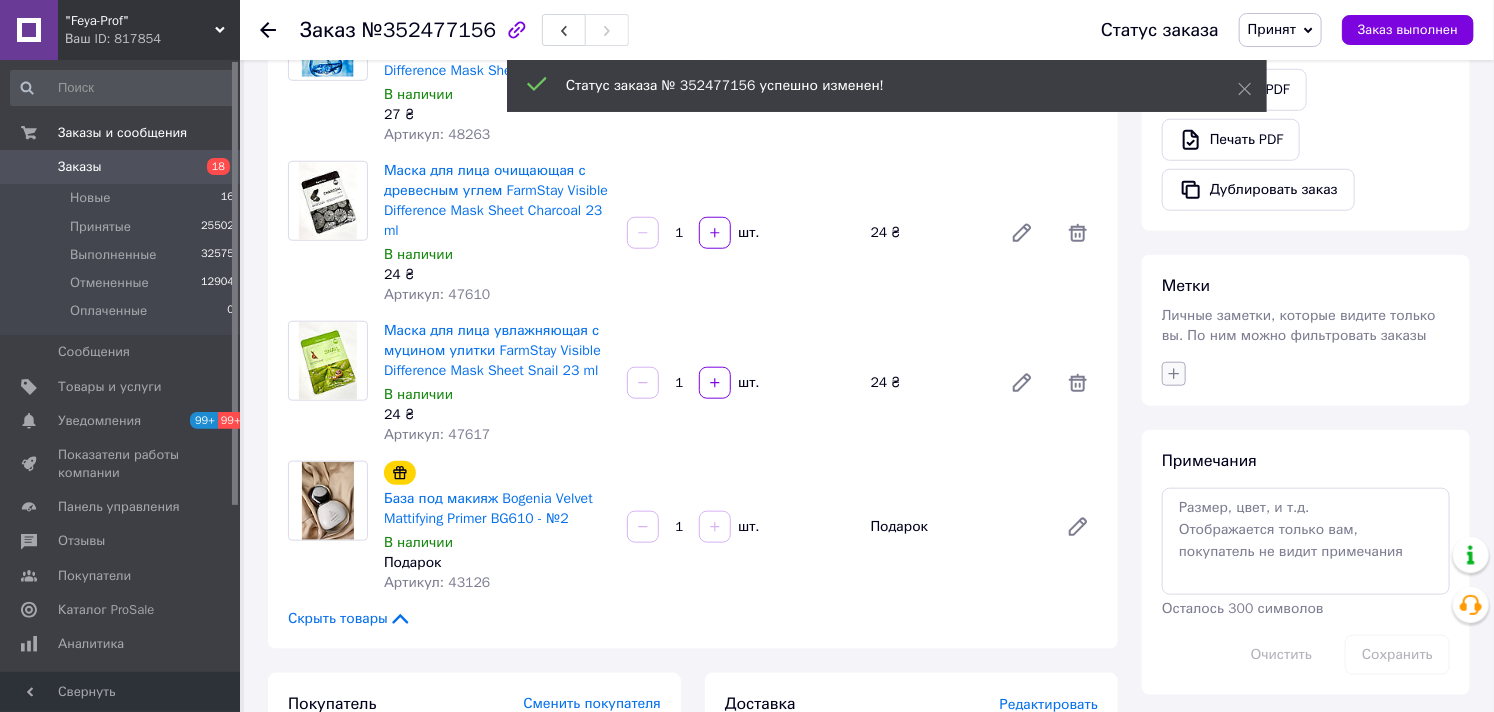 click 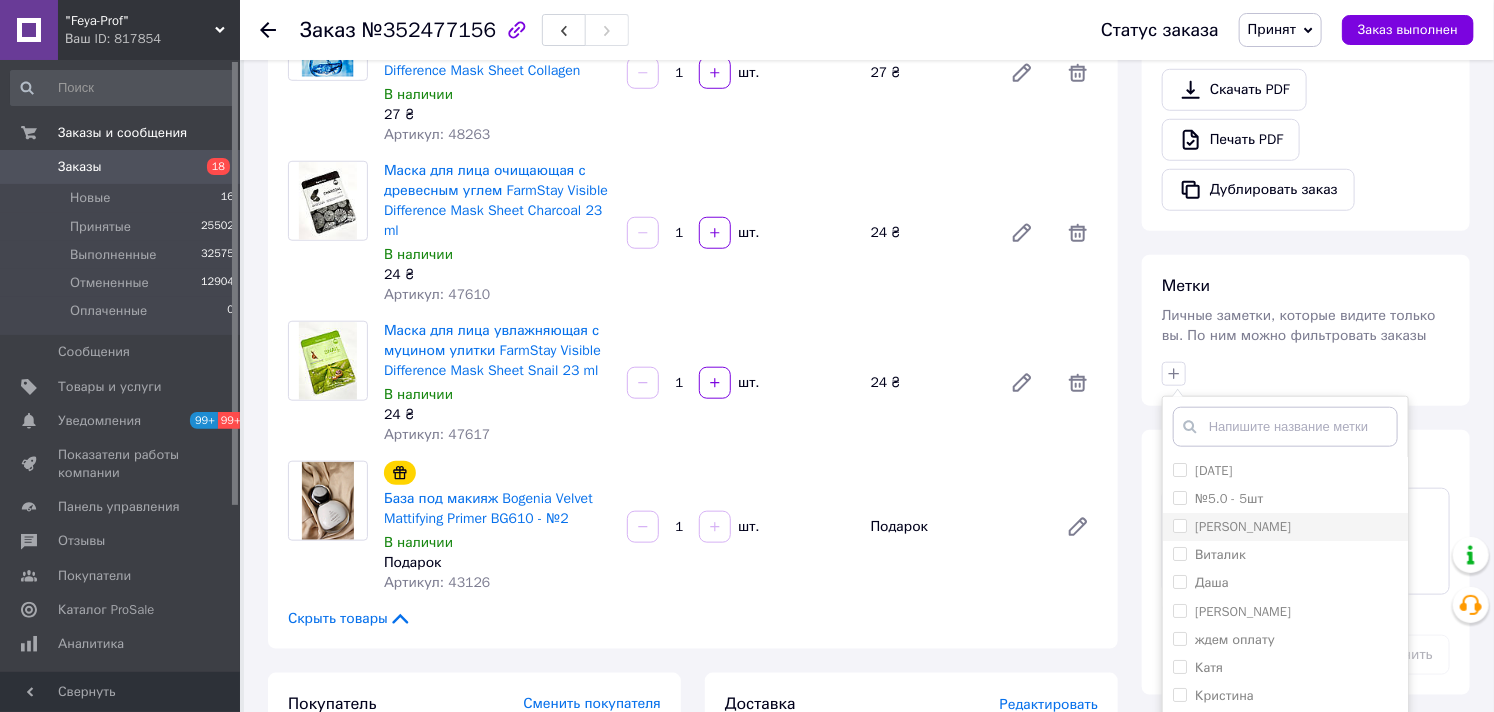 drag, startPoint x: 1182, startPoint y: 522, endPoint x: 1190, endPoint y: 532, distance: 12.806249 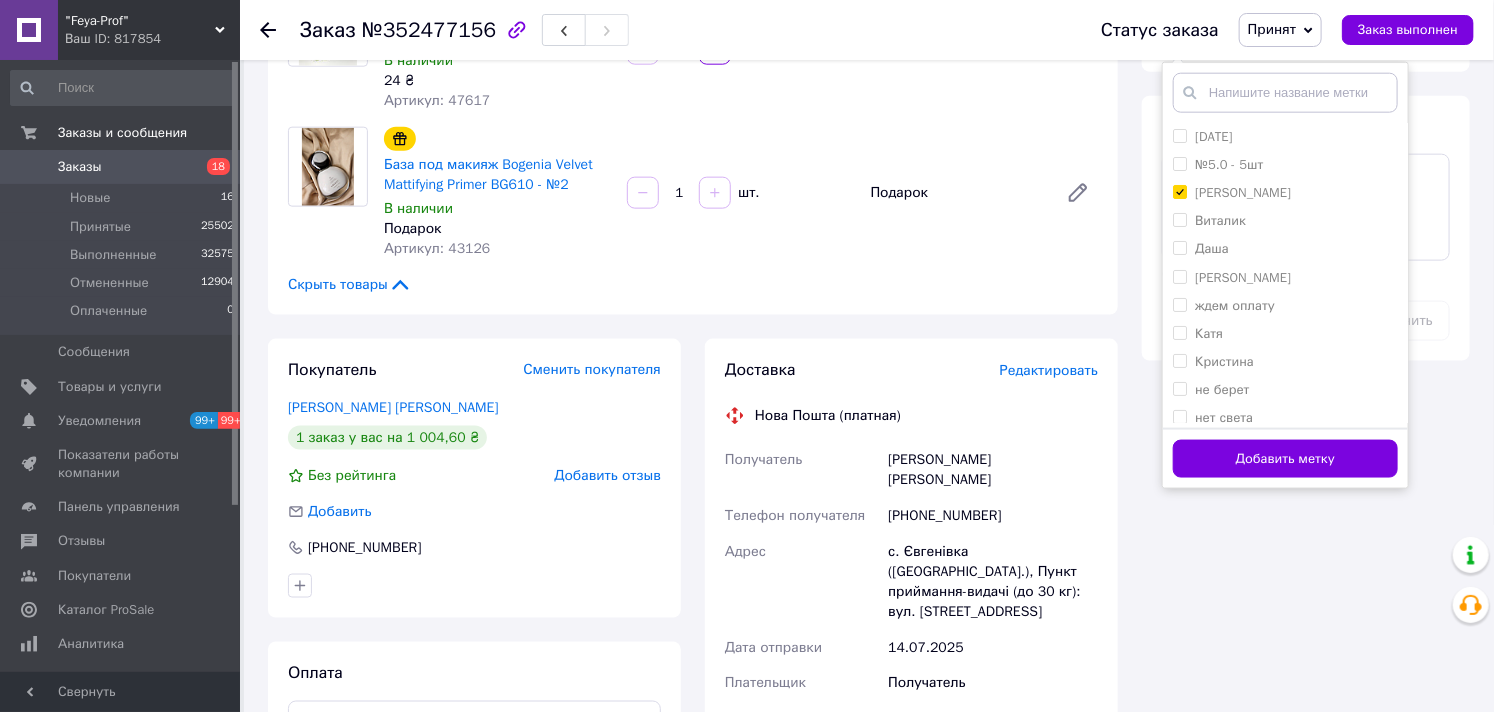 scroll, scrollTop: 1111, scrollLeft: 0, axis: vertical 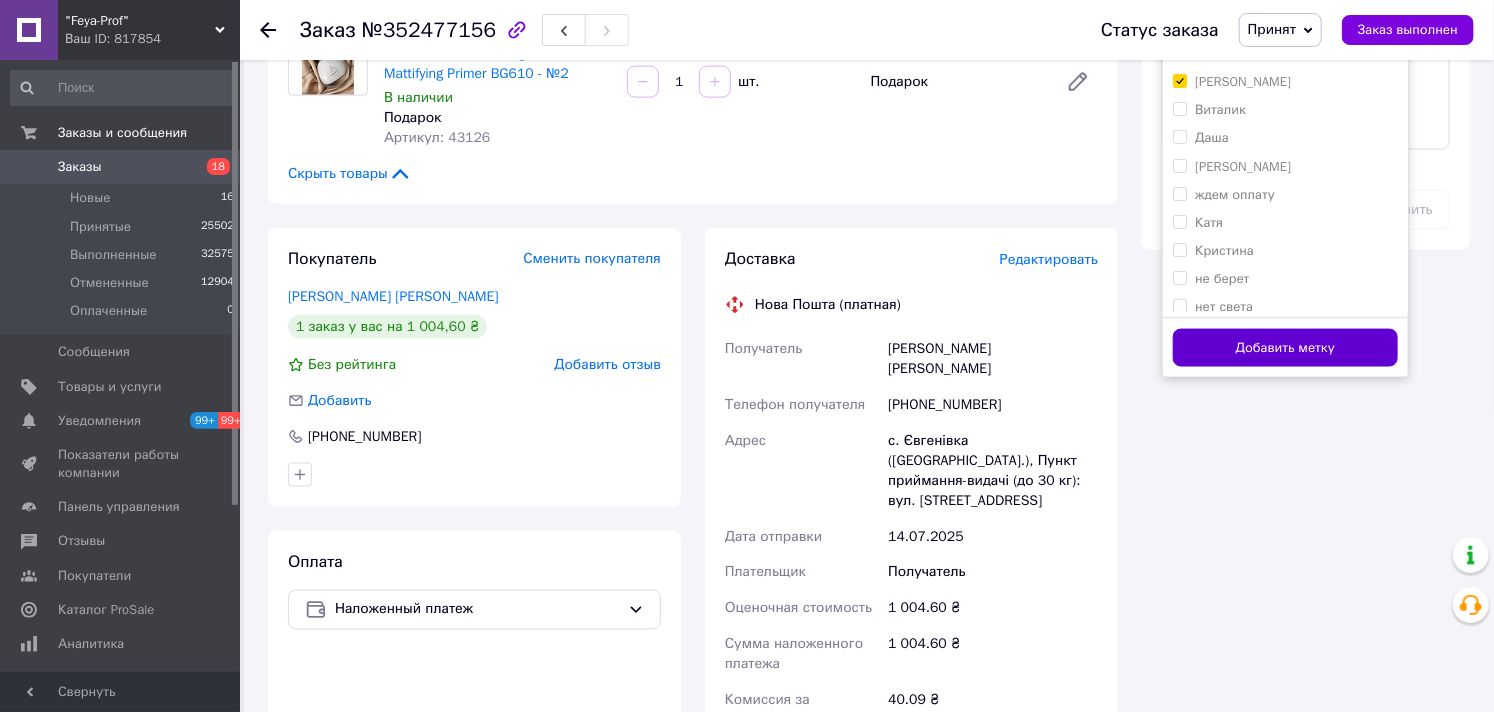 click on "Добавить метку" at bounding box center [1285, 348] 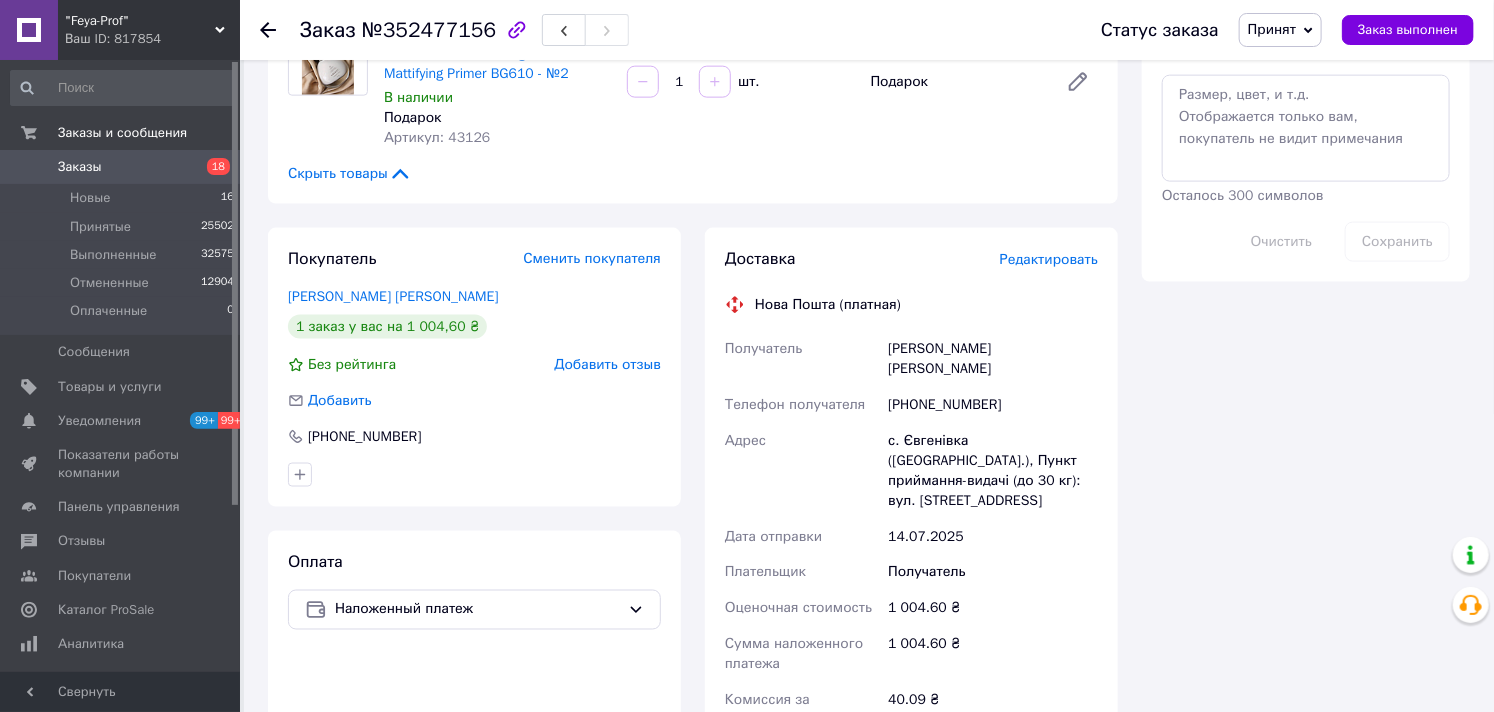 click on "Заказы" at bounding box center (80, 167) 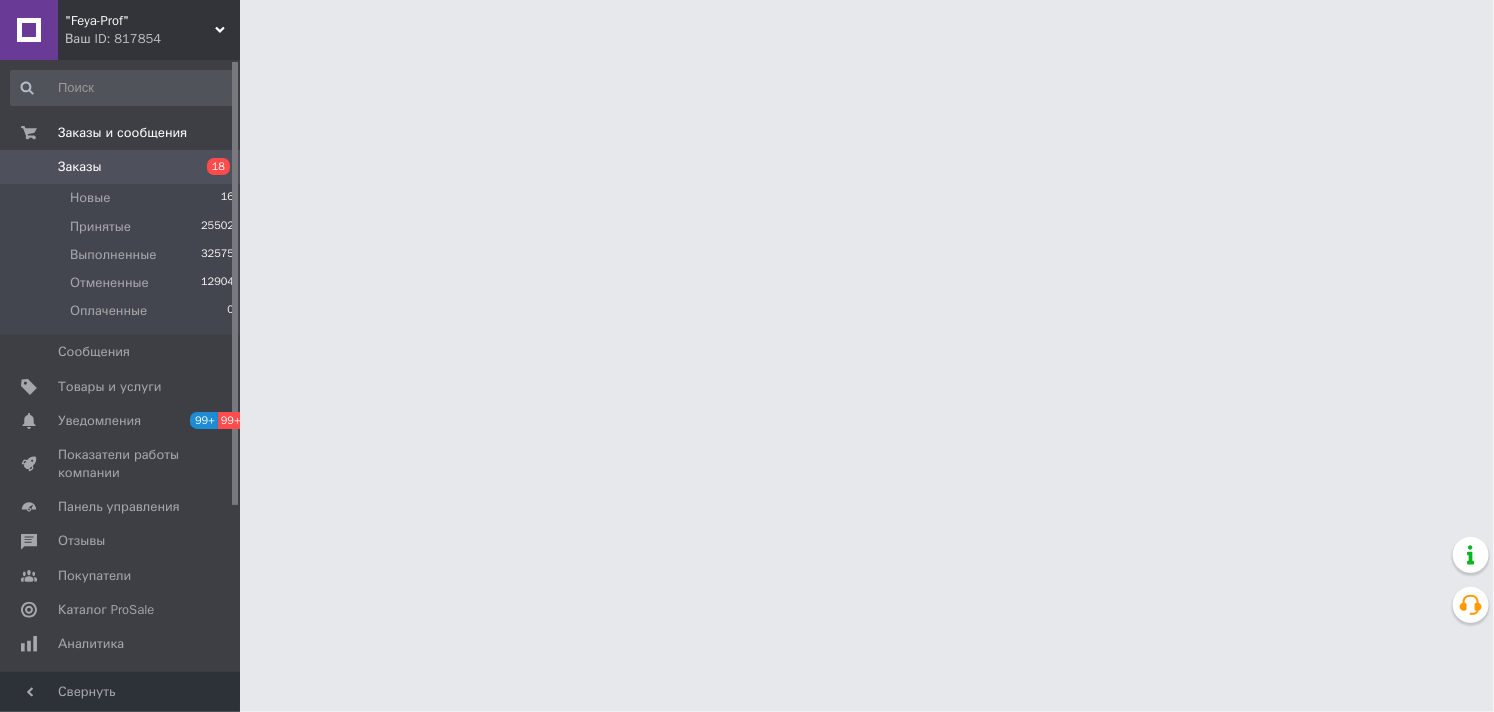 scroll, scrollTop: 0, scrollLeft: 0, axis: both 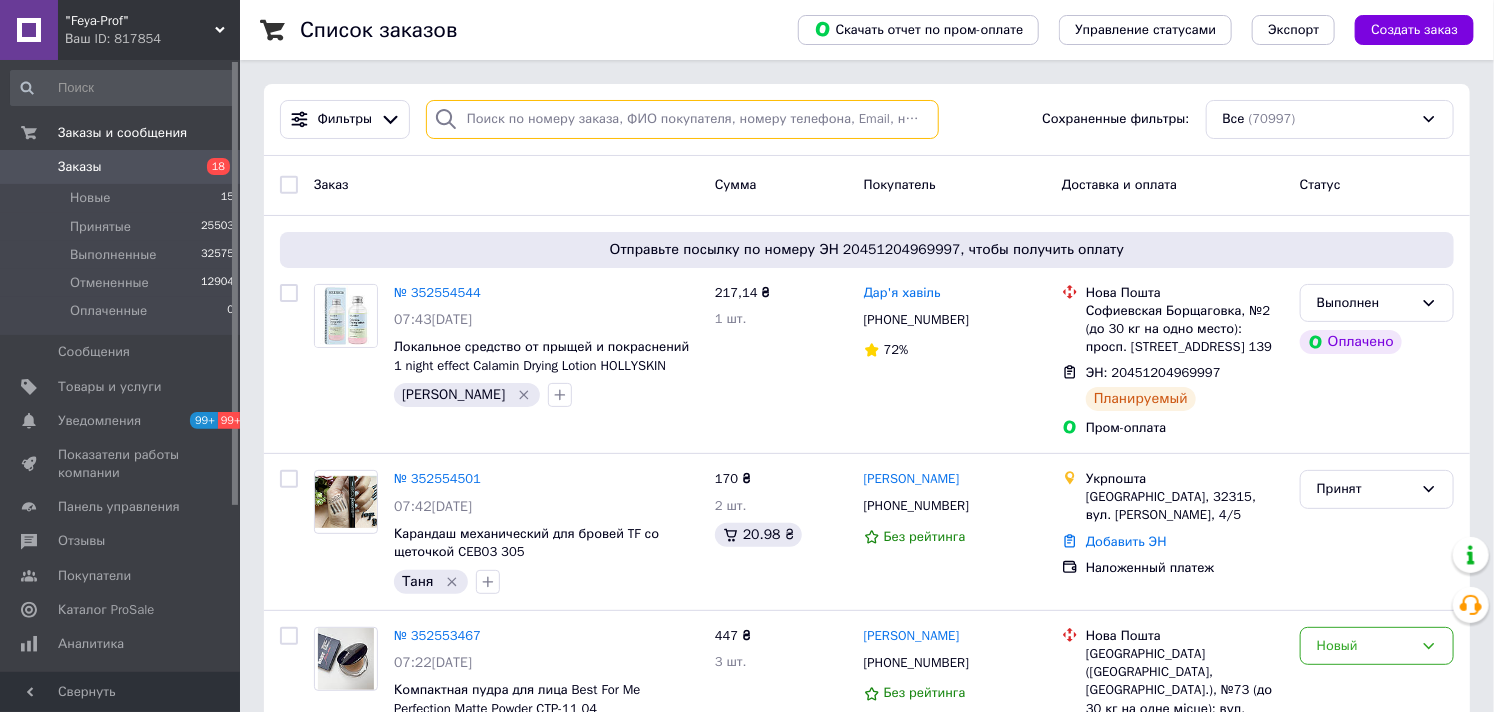 click at bounding box center (682, 119) 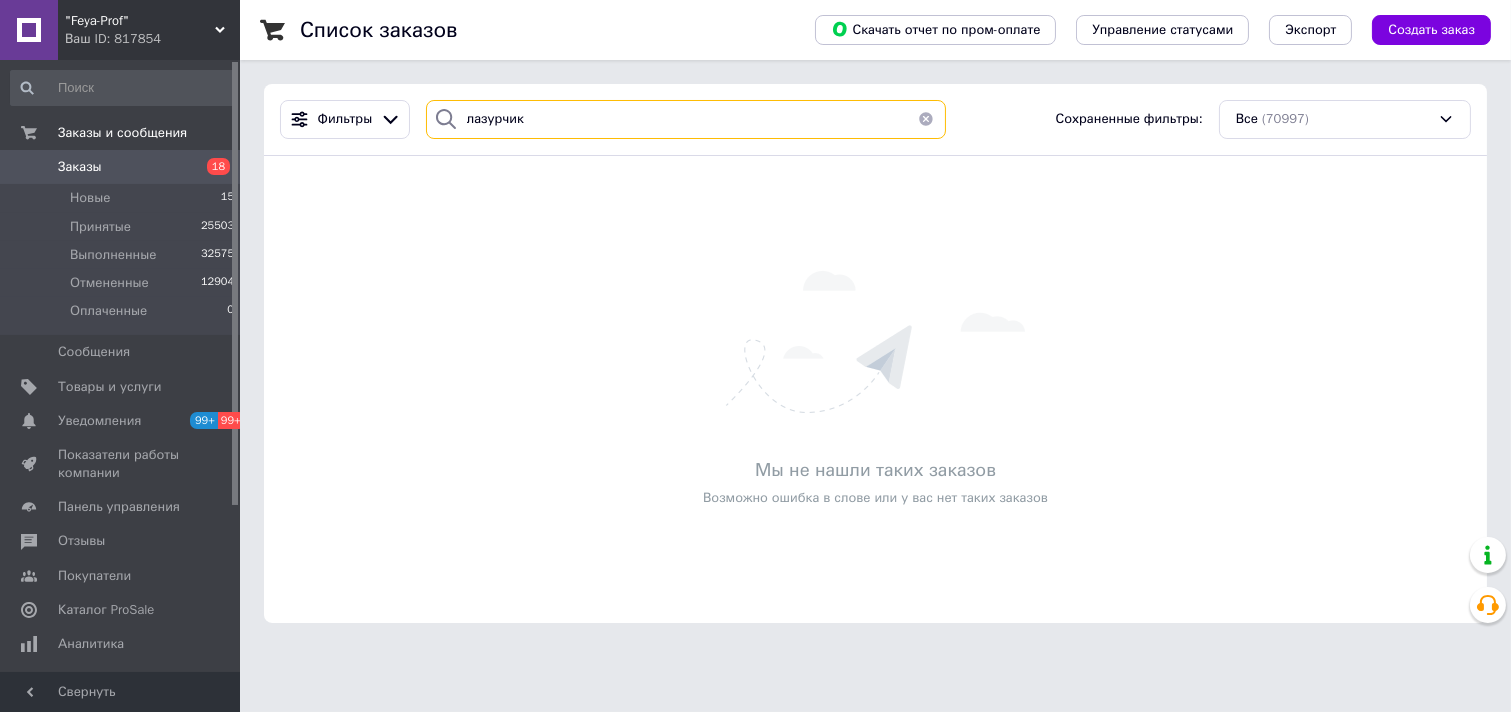 click on "лазурчик" at bounding box center [686, 119] 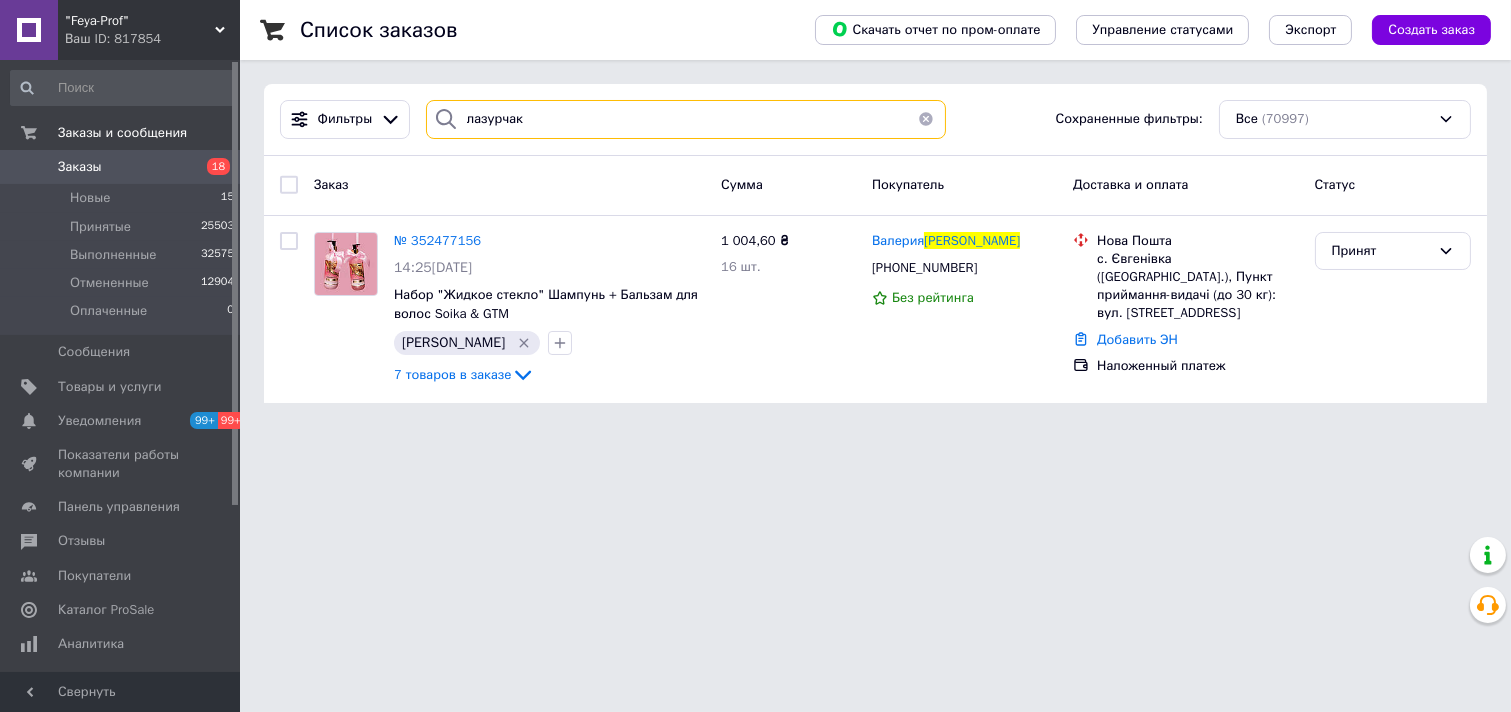 click on "лазурчак" at bounding box center (686, 119) 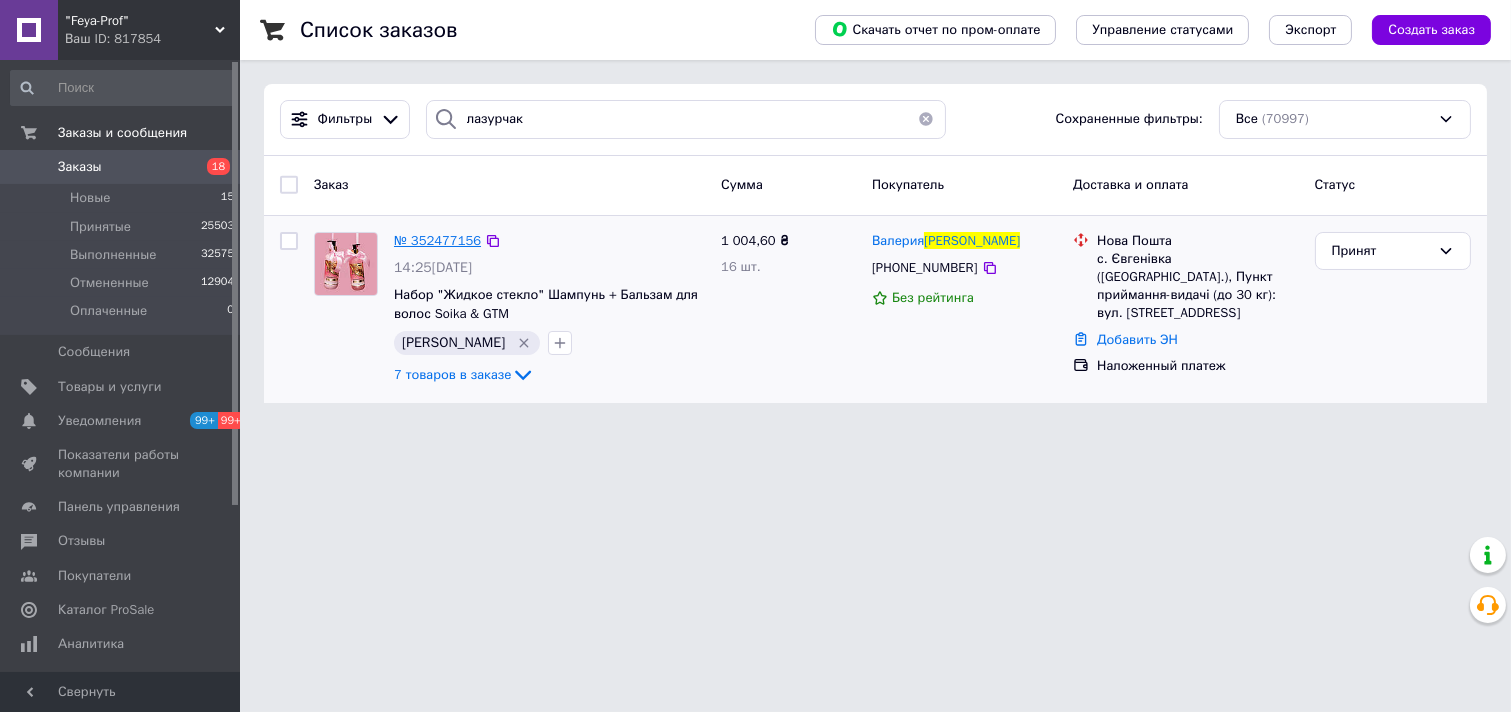 click on "№ 352477156" at bounding box center (437, 240) 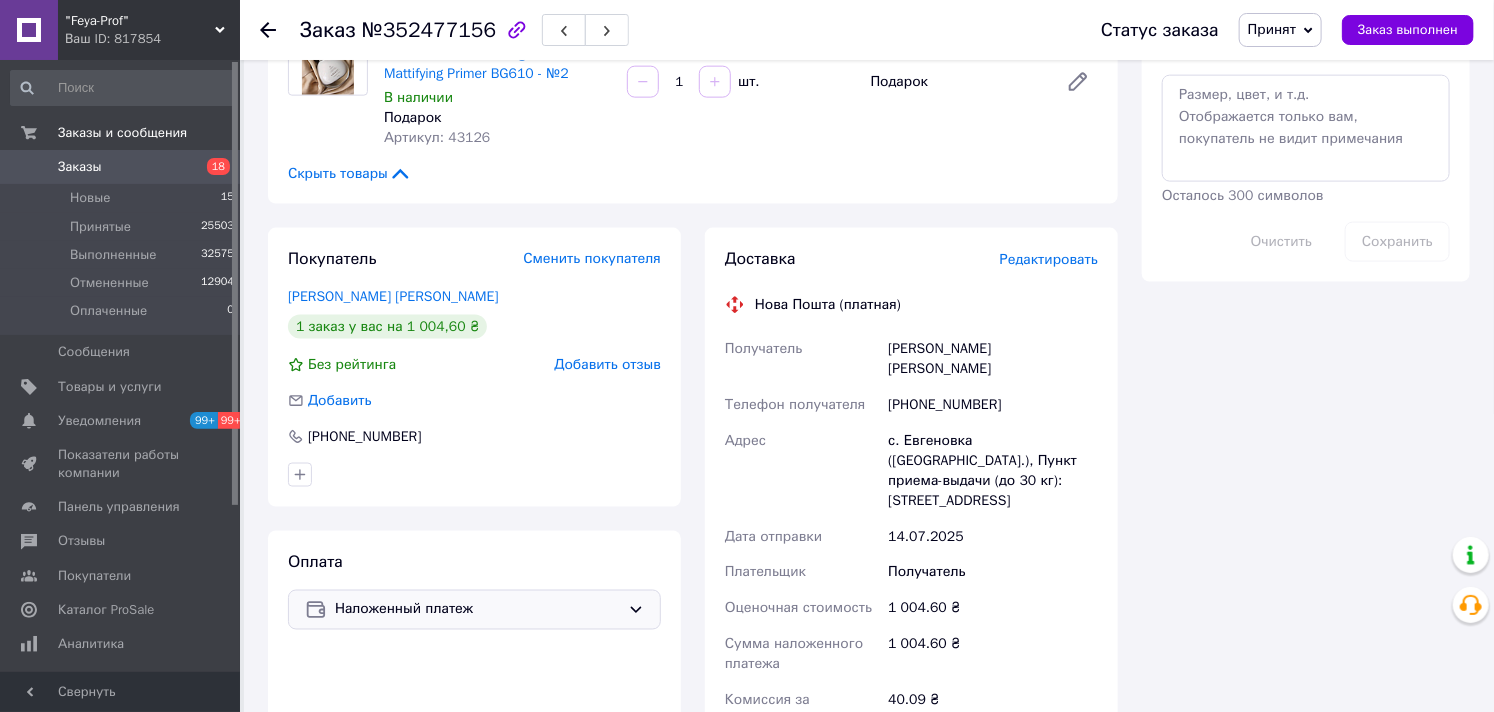 scroll, scrollTop: 1222, scrollLeft: 0, axis: vertical 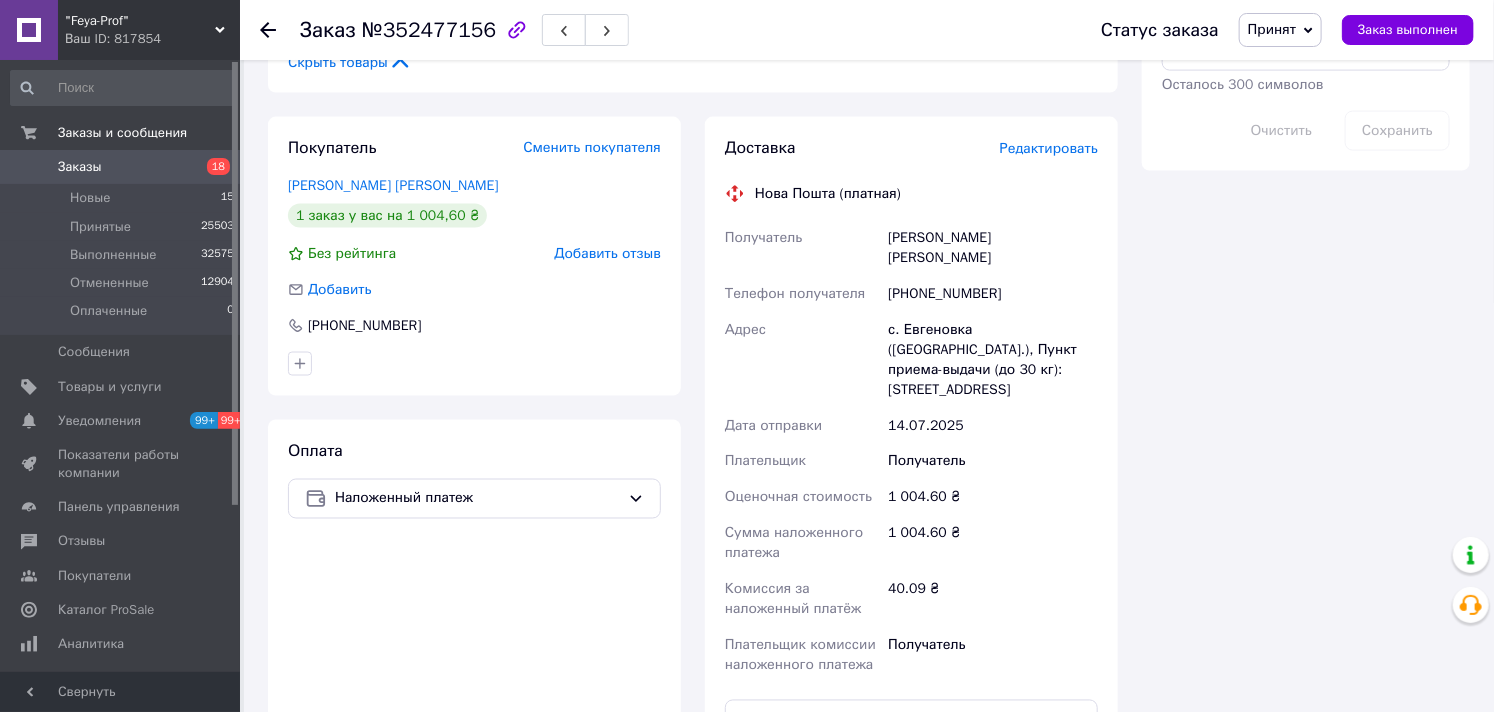 drag, startPoint x: 890, startPoint y: 330, endPoint x: 1090, endPoint y: 377, distance: 205.44829 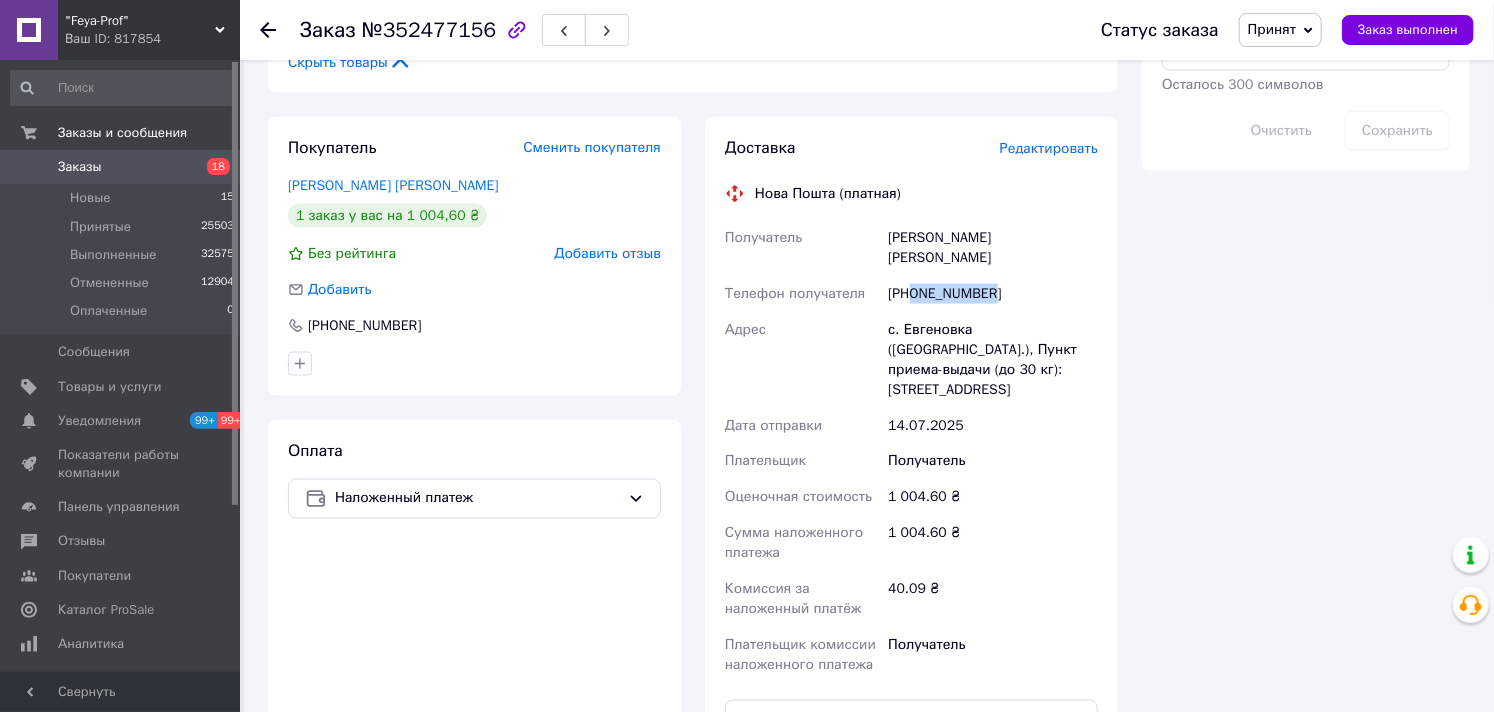 drag, startPoint x: 917, startPoint y: 290, endPoint x: 1004, endPoint y: 300, distance: 87.57283 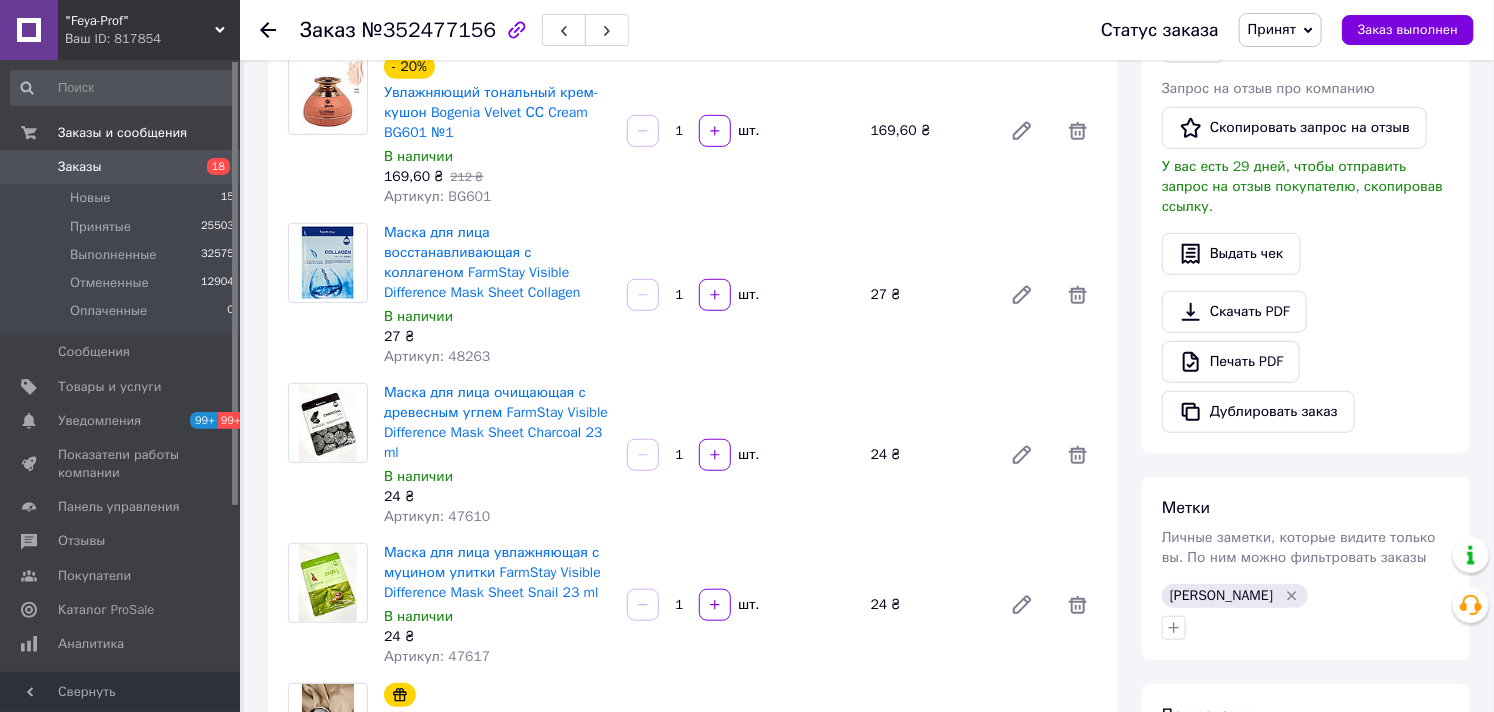 scroll, scrollTop: 888, scrollLeft: 0, axis: vertical 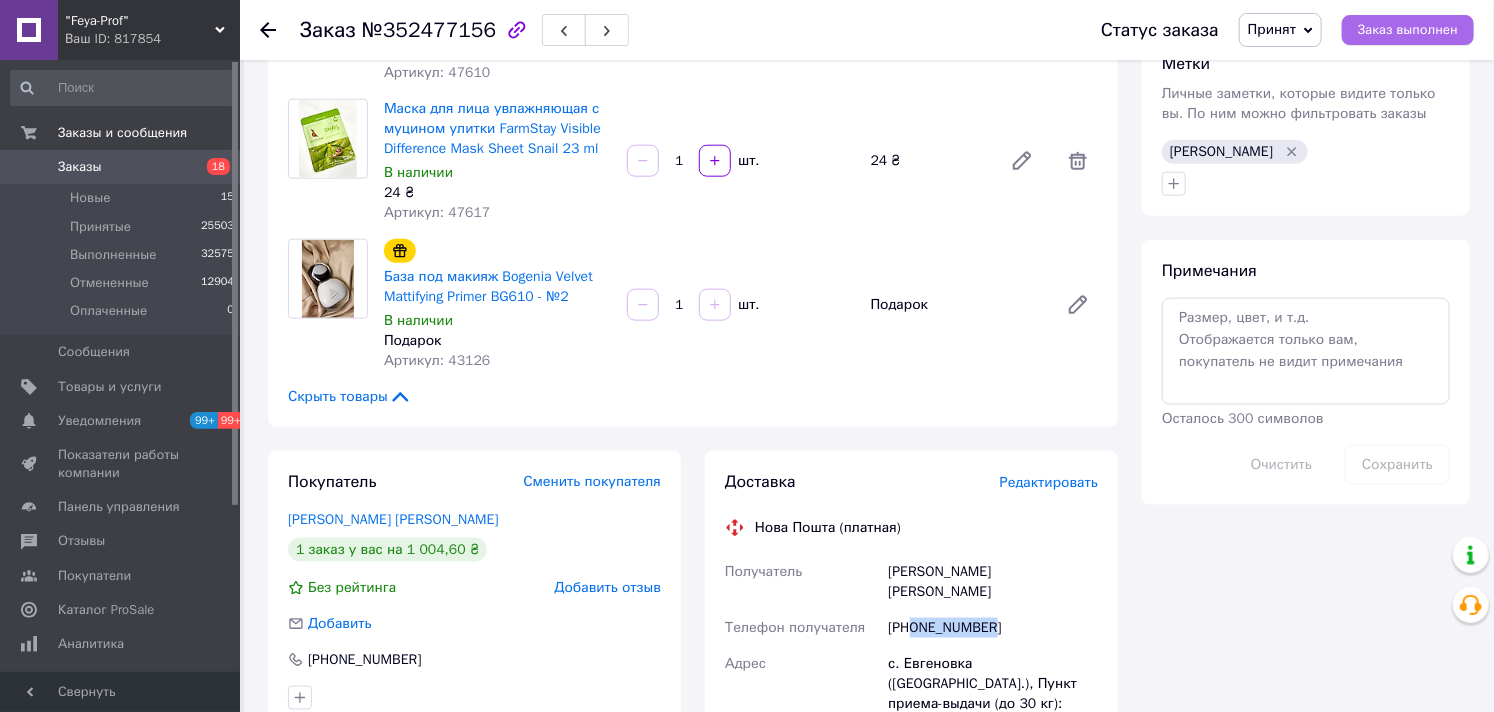 click on "Заказ выполнен" at bounding box center (1408, 30) 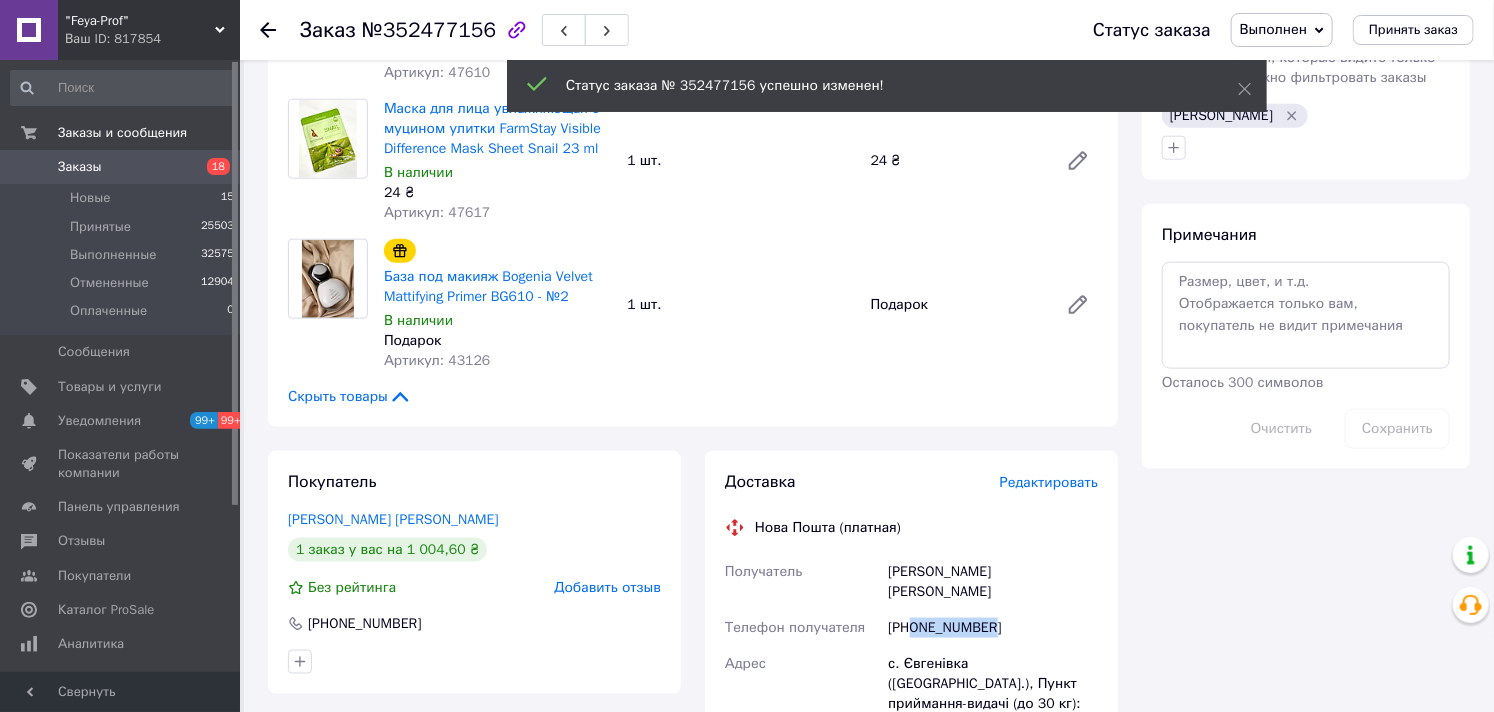 copy on "0995020760" 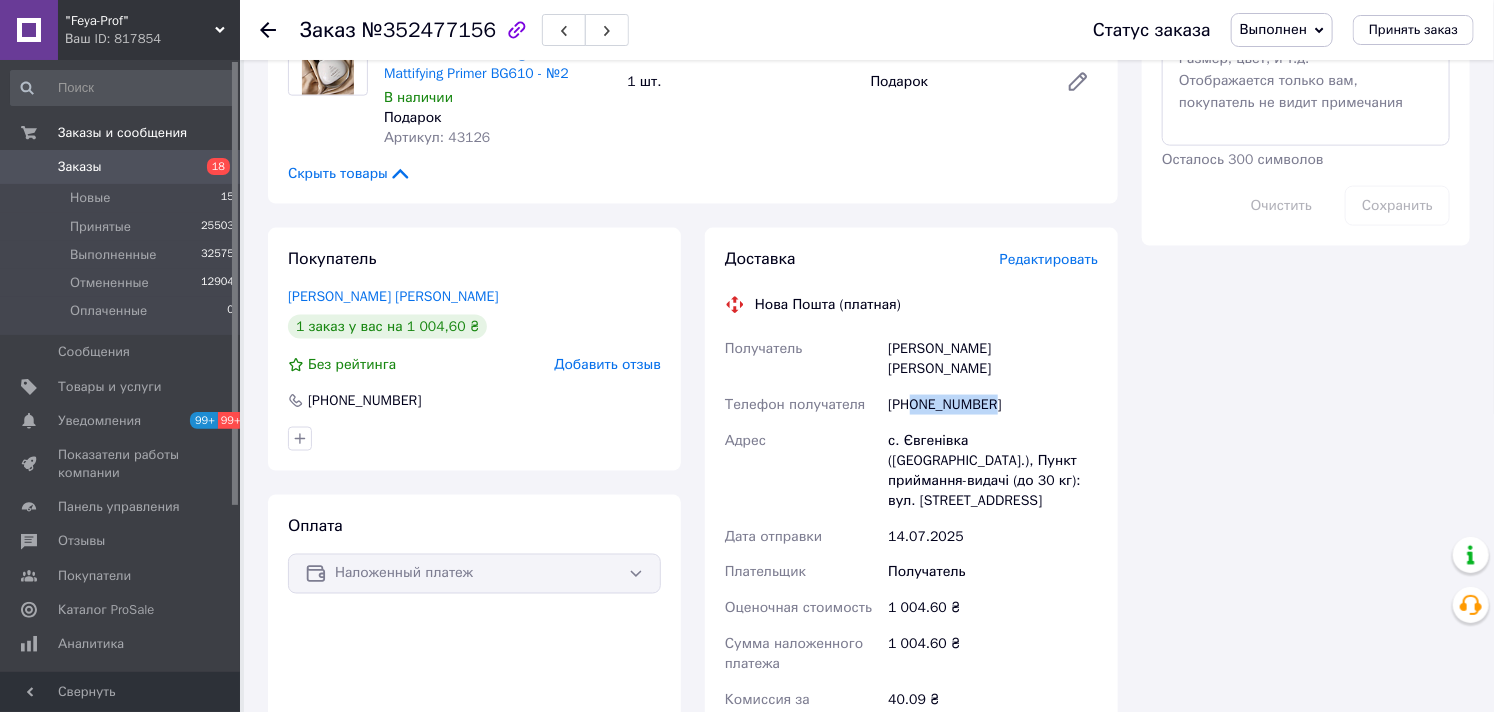 scroll, scrollTop: 1222, scrollLeft: 0, axis: vertical 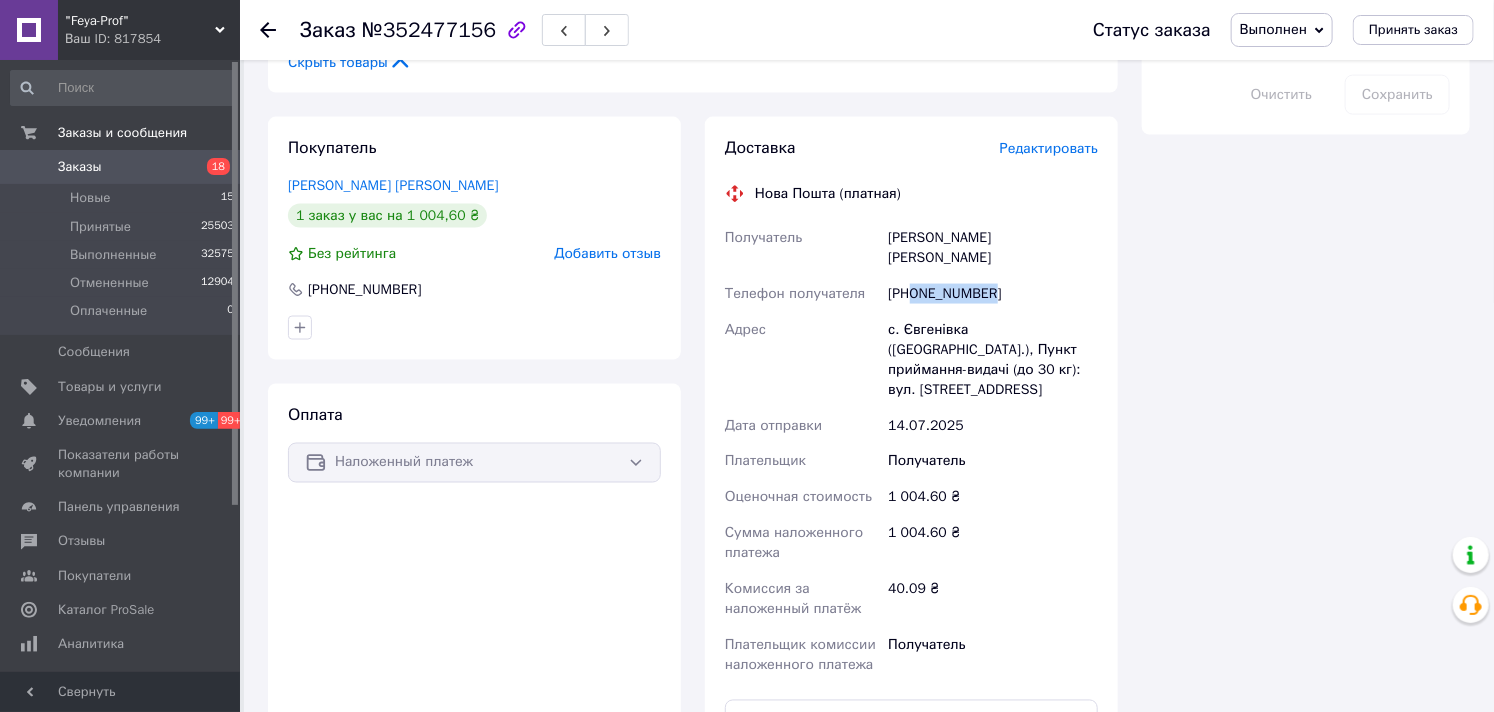 click on "Заказы" at bounding box center [80, 167] 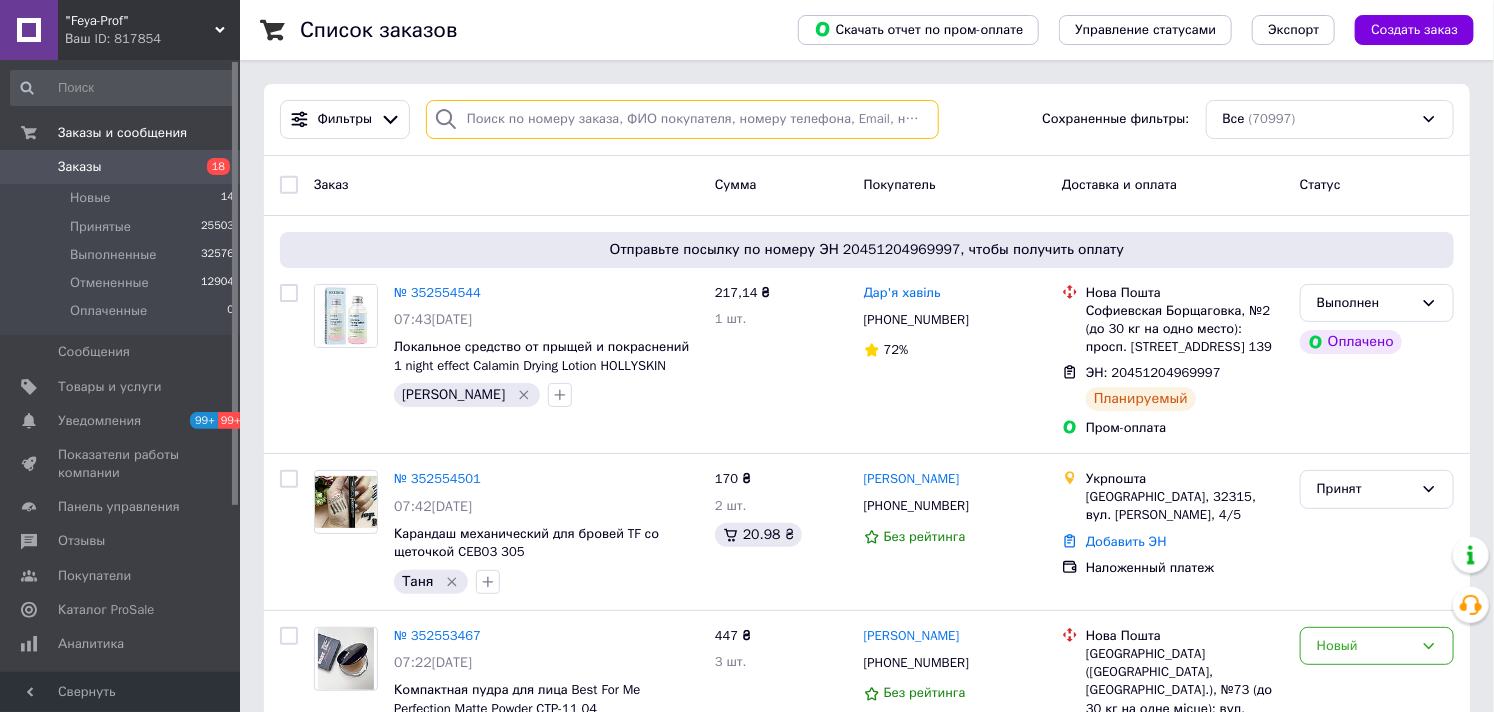 click at bounding box center (682, 119) 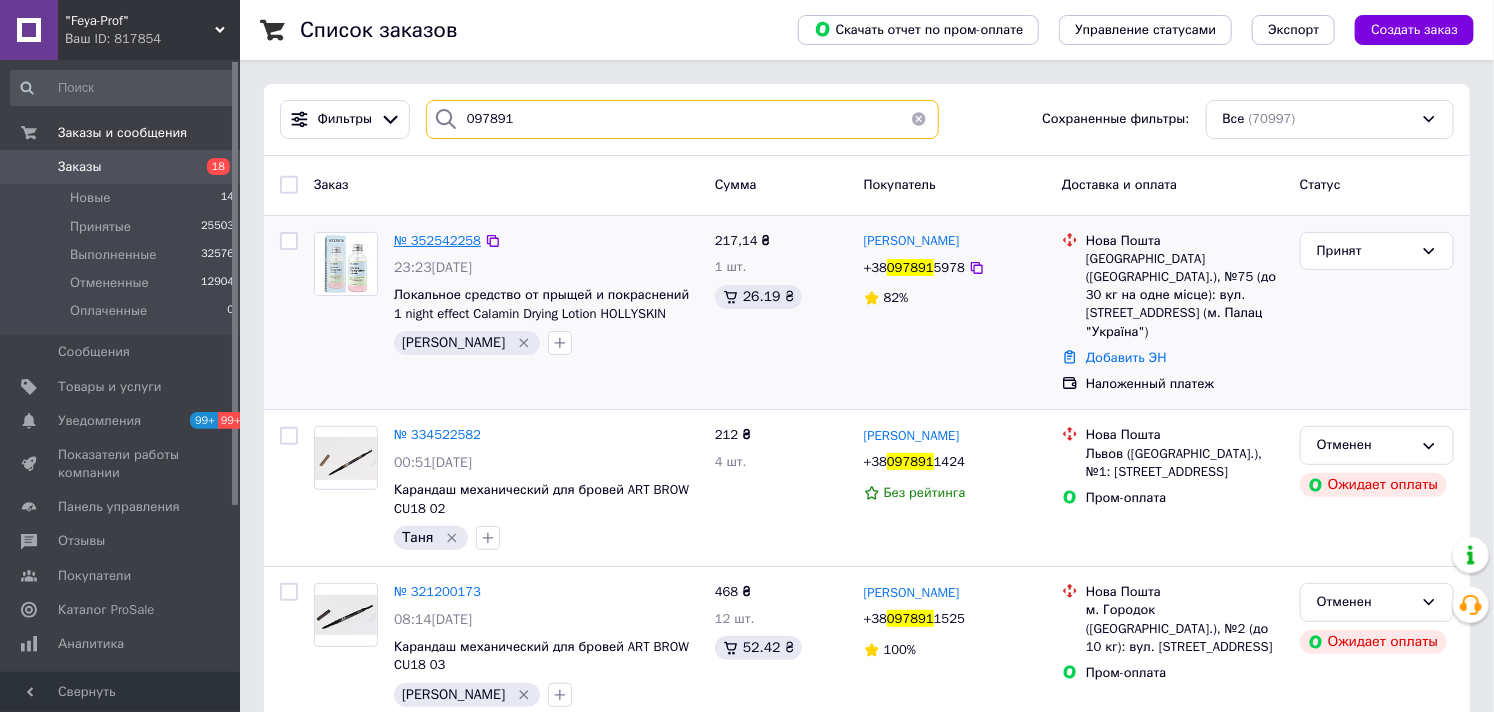 type on "097891" 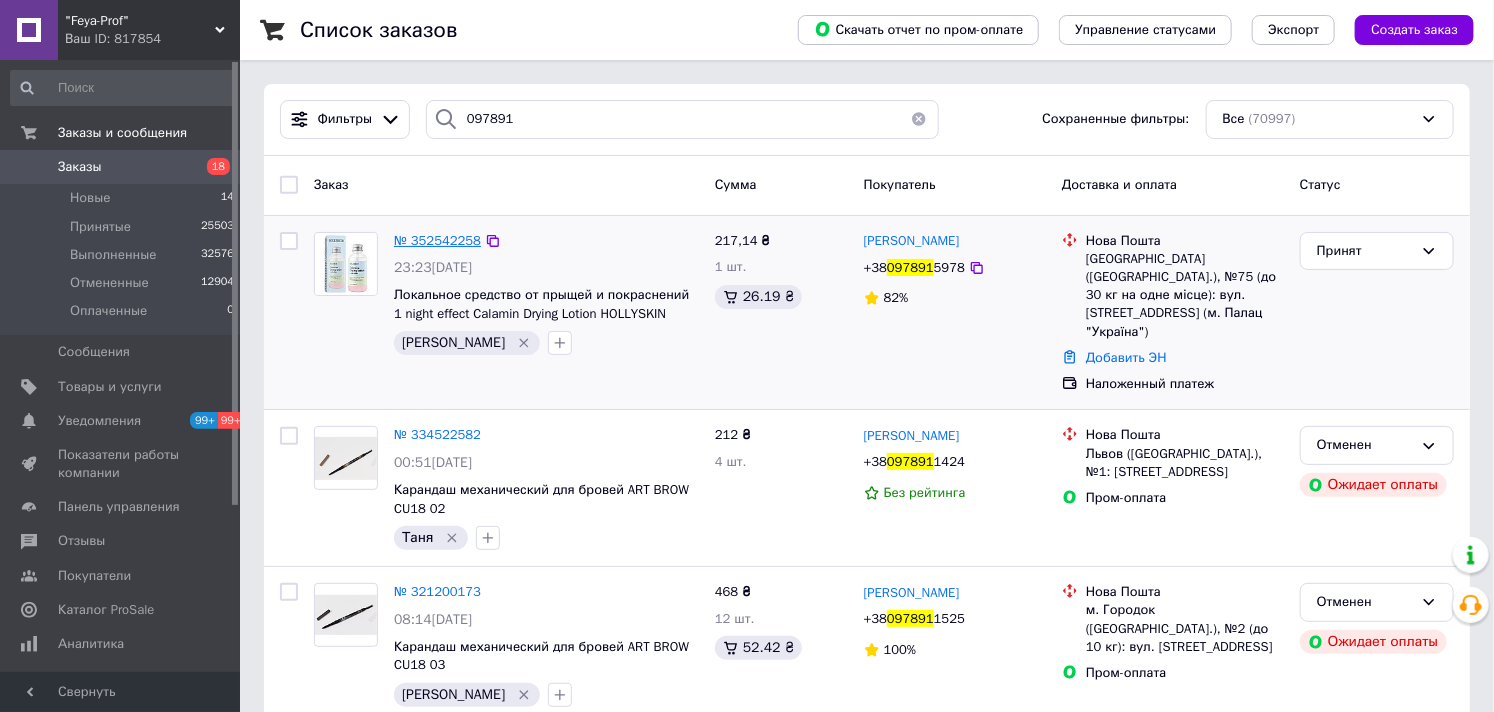 click on "№ 352542258" at bounding box center [437, 240] 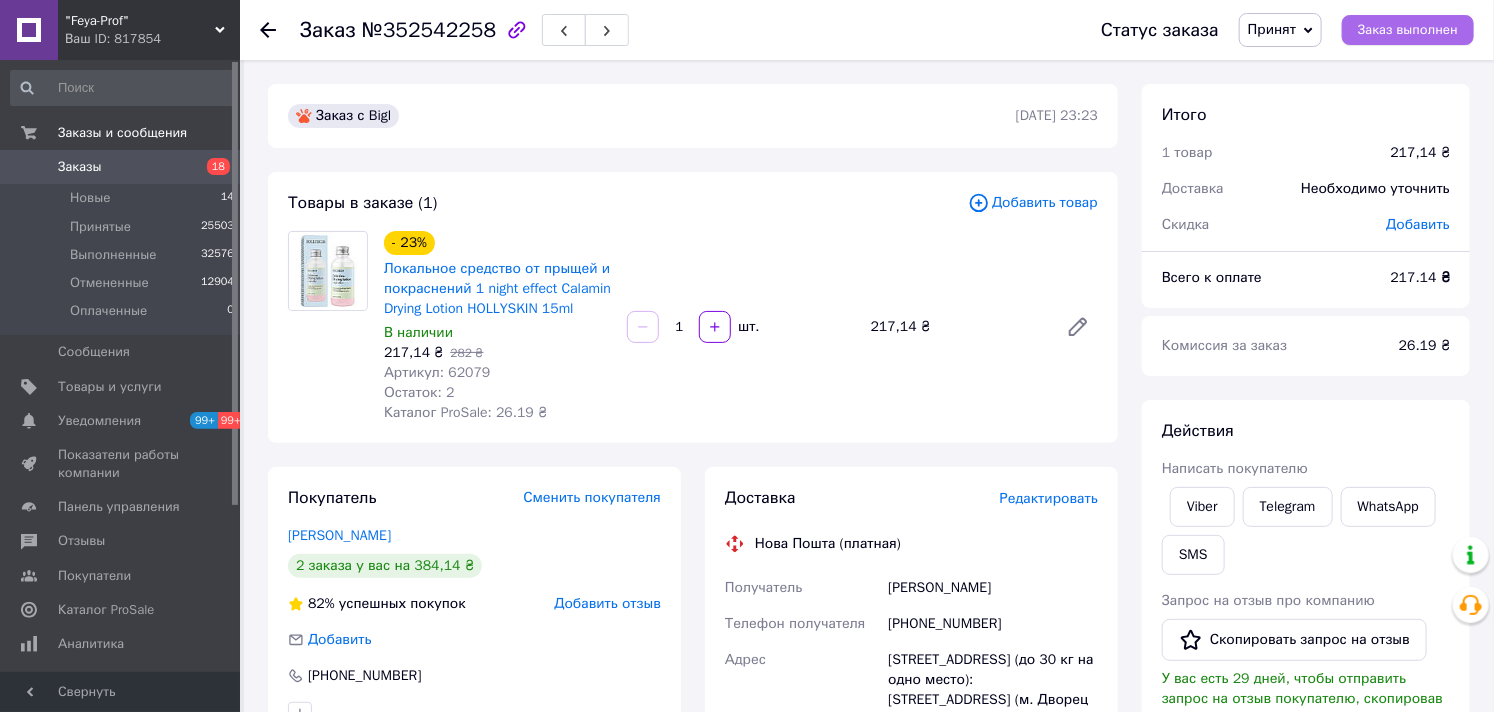 click on "Заказ выполнен" at bounding box center (1408, 30) 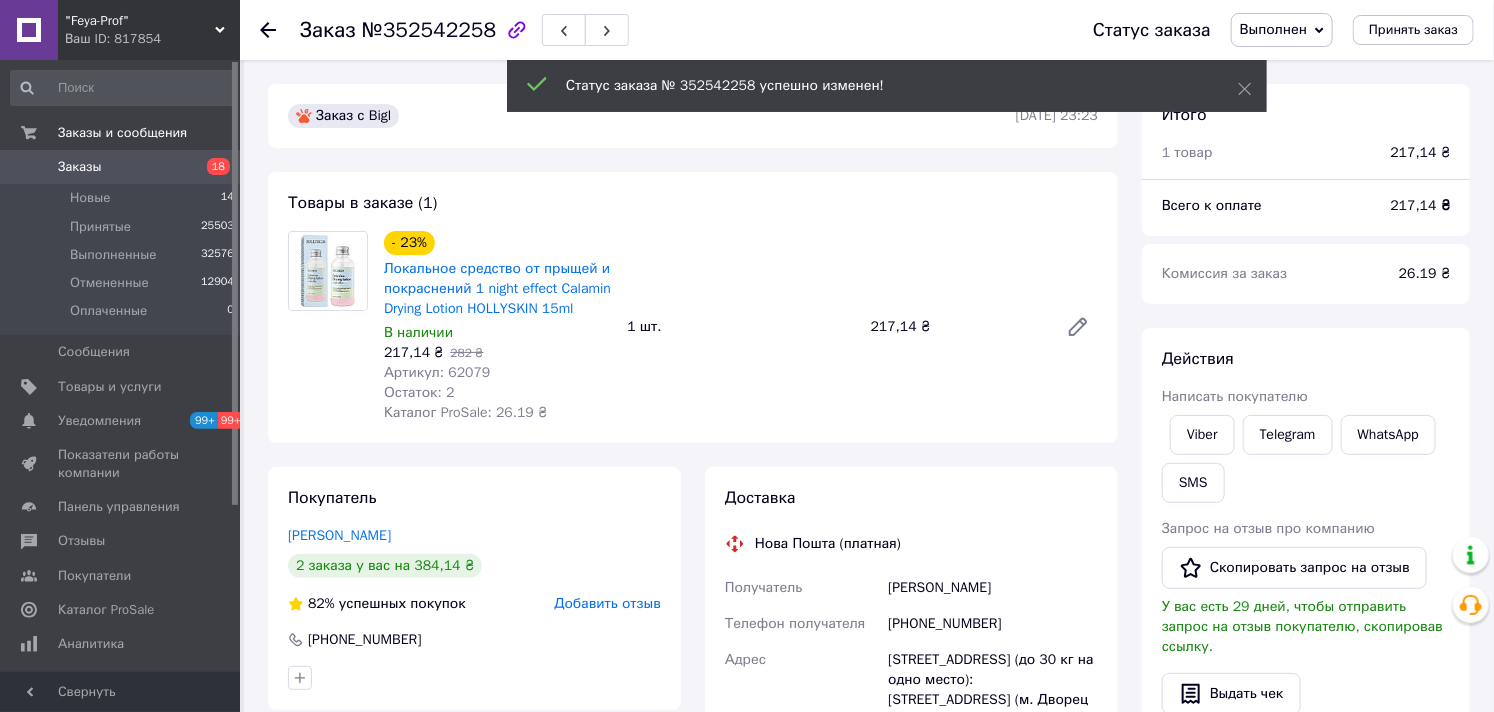 scroll, scrollTop: 222, scrollLeft: 0, axis: vertical 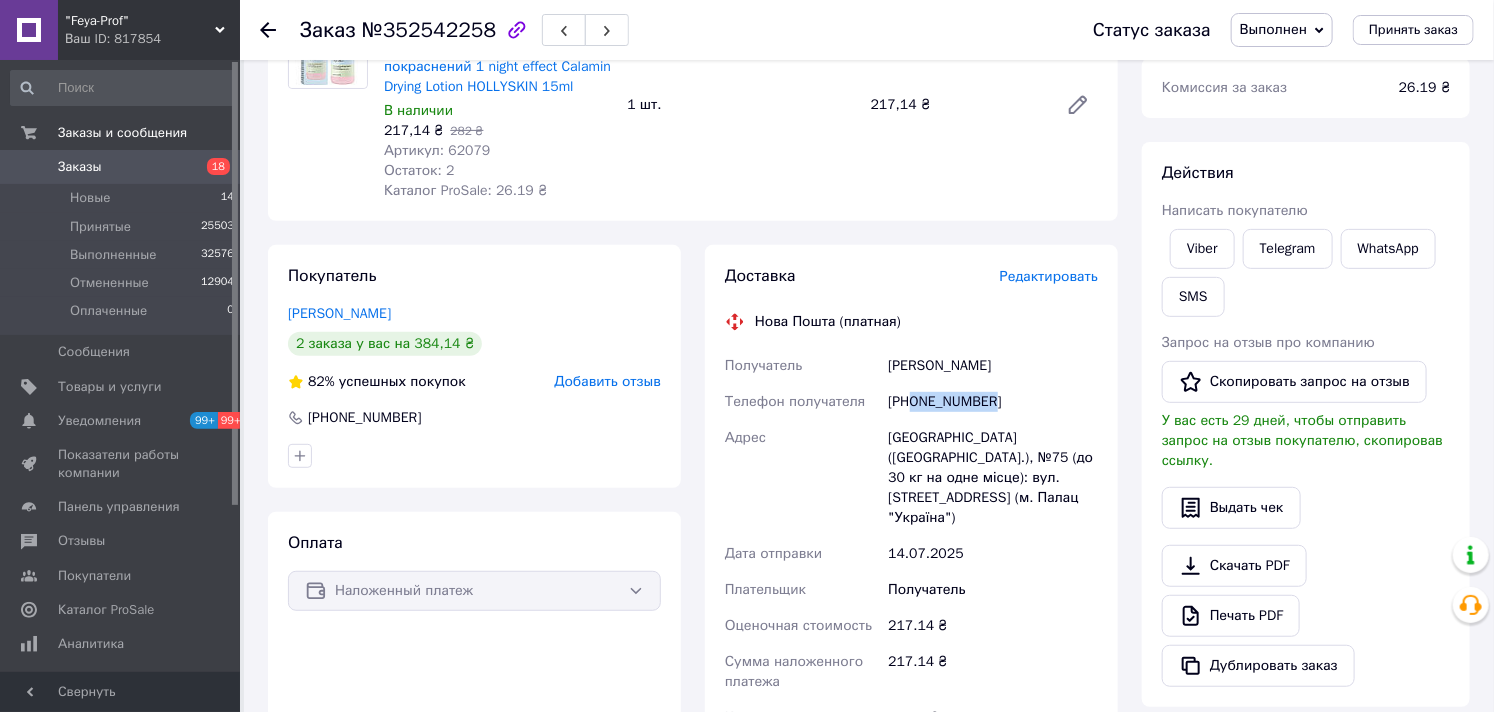 drag, startPoint x: 914, startPoint y: 420, endPoint x: 1025, endPoint y: 428, distance: 111.28792 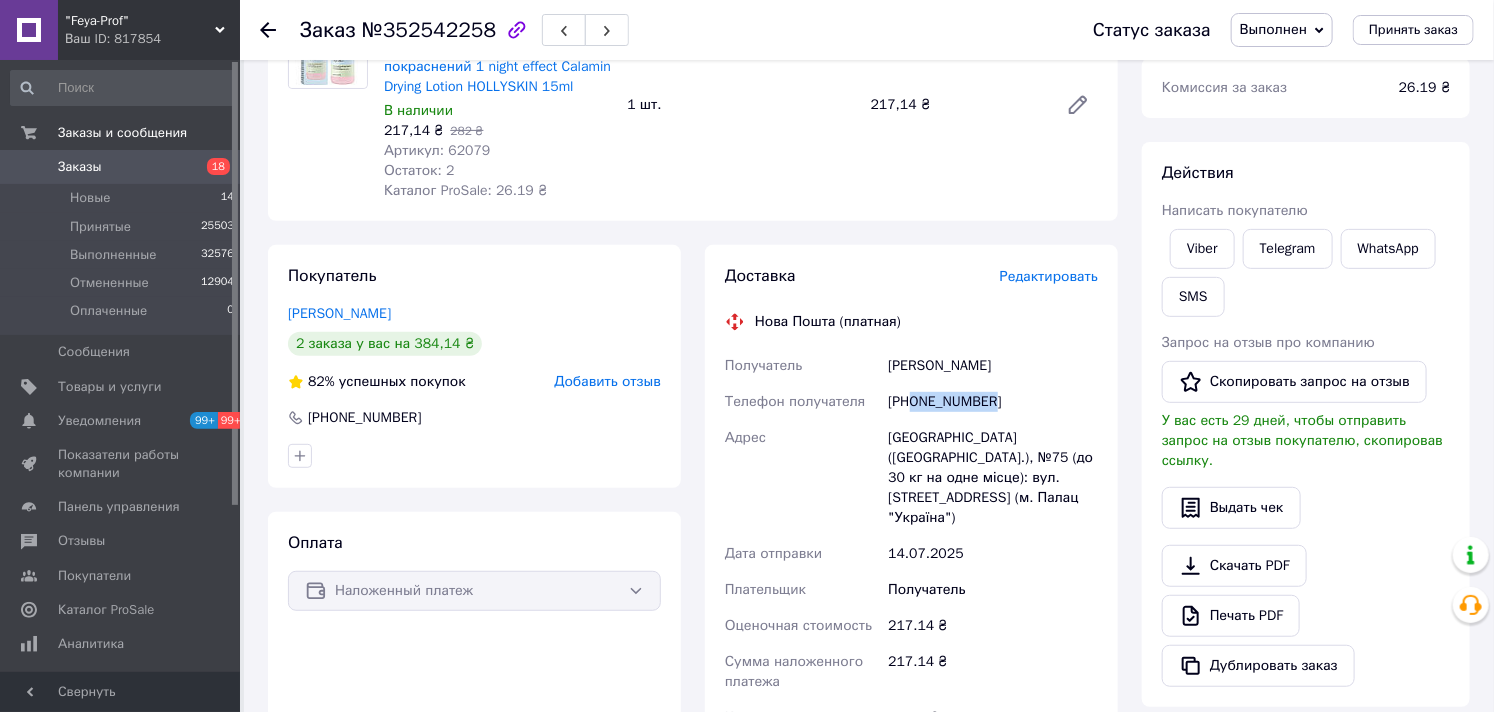 click on "Заказы" at bounding box center [80, 167] 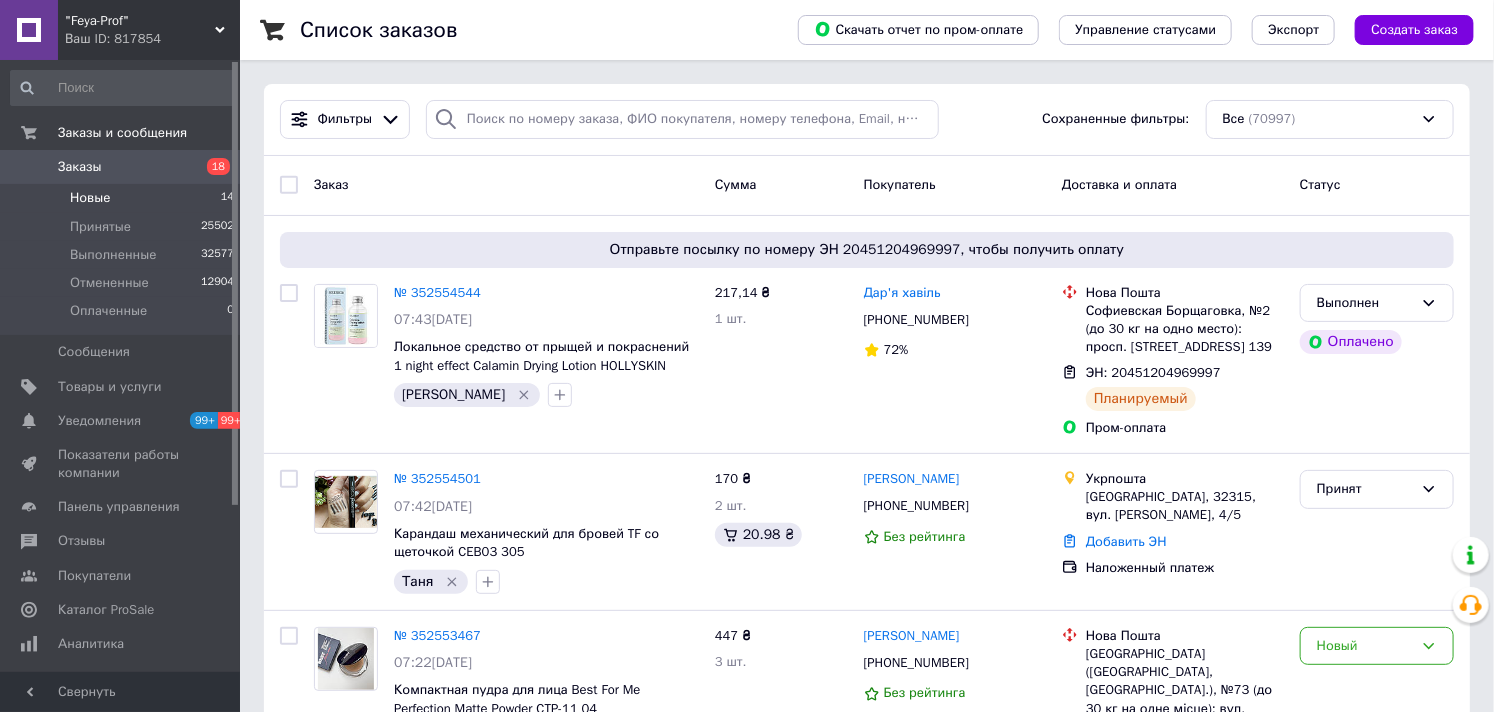 click on "Новые" at bounding box center (90, 198) 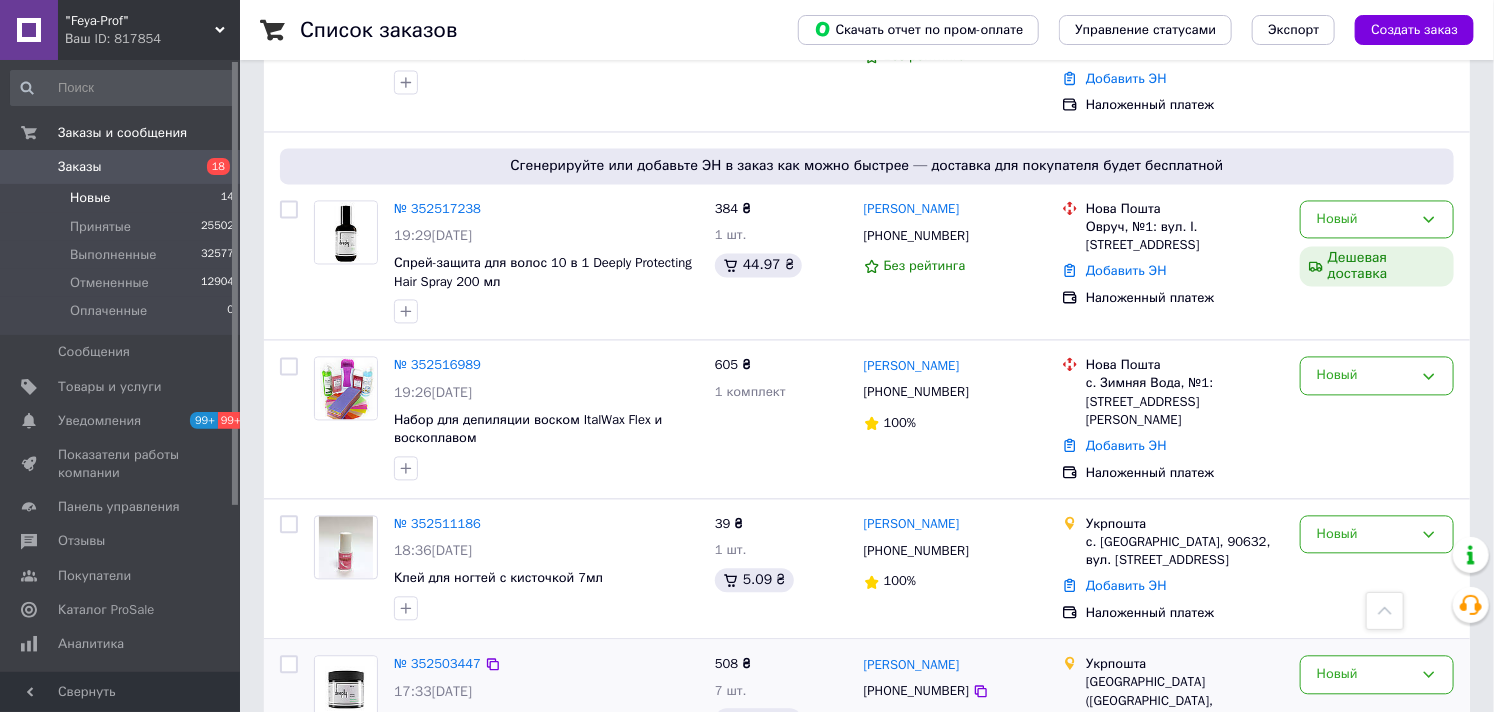 scroll, scrollTop: 1872, scrollLeft: 0, axis: vertical 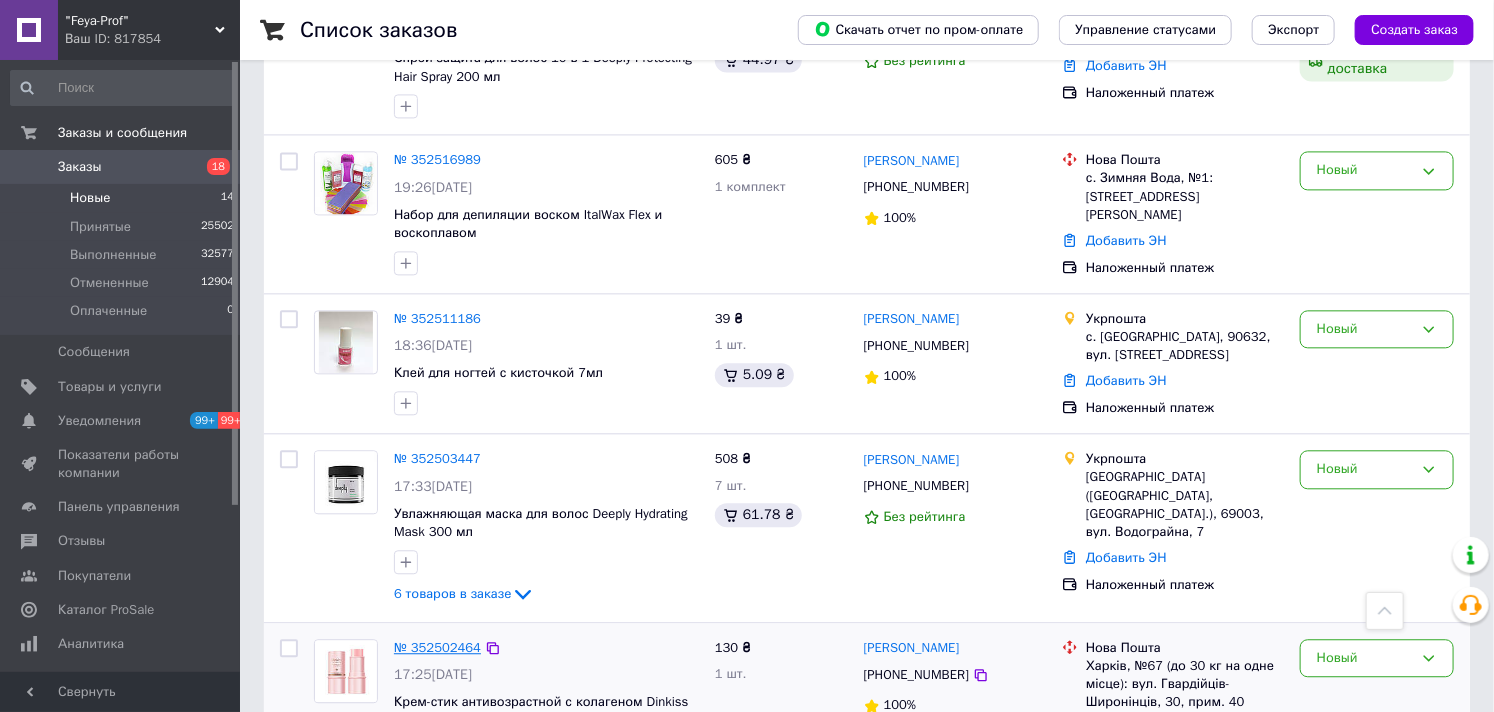 click on "№ 352502464" at bounding box center (437, 647) 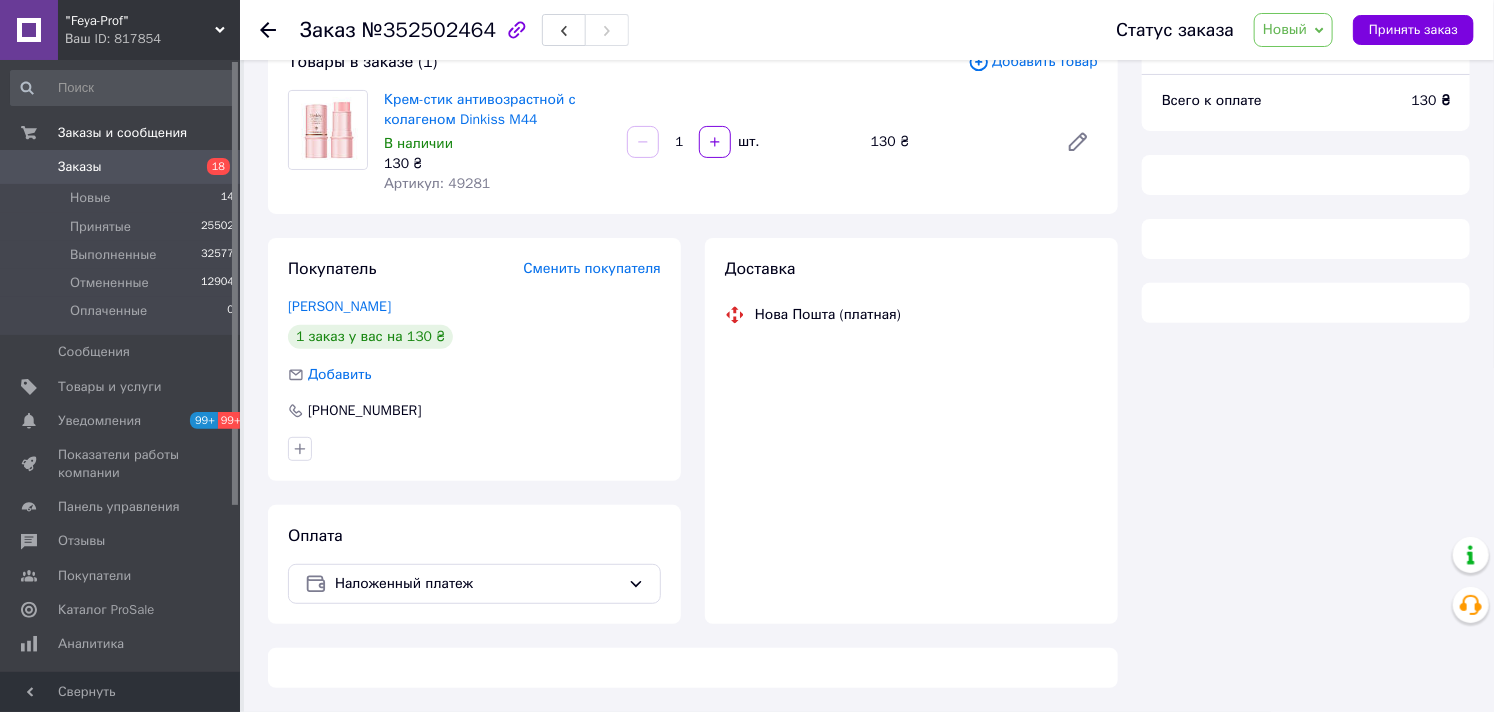 scroll, scrollTop: 0, scrollLeft: 0, axis: both 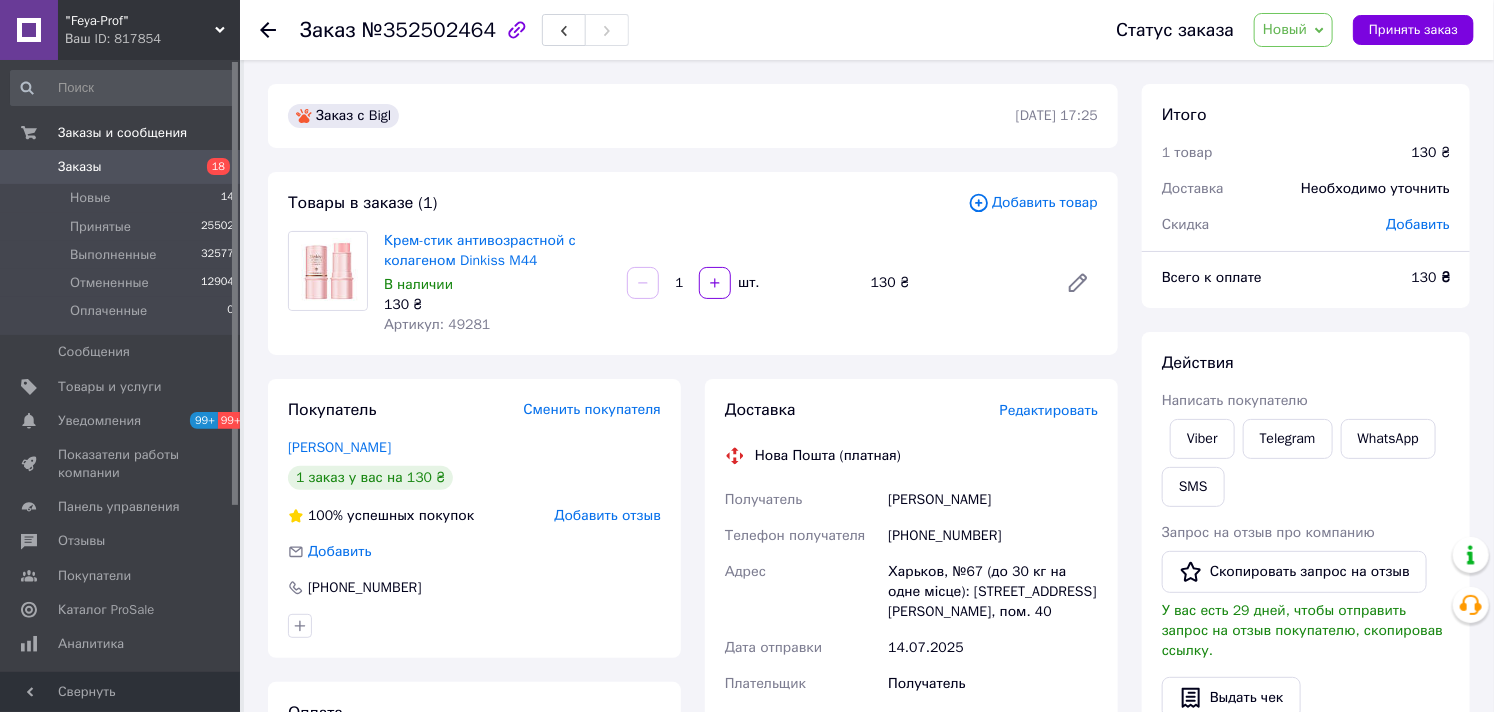 click on "Новый" at bounding box center [1285, 29] 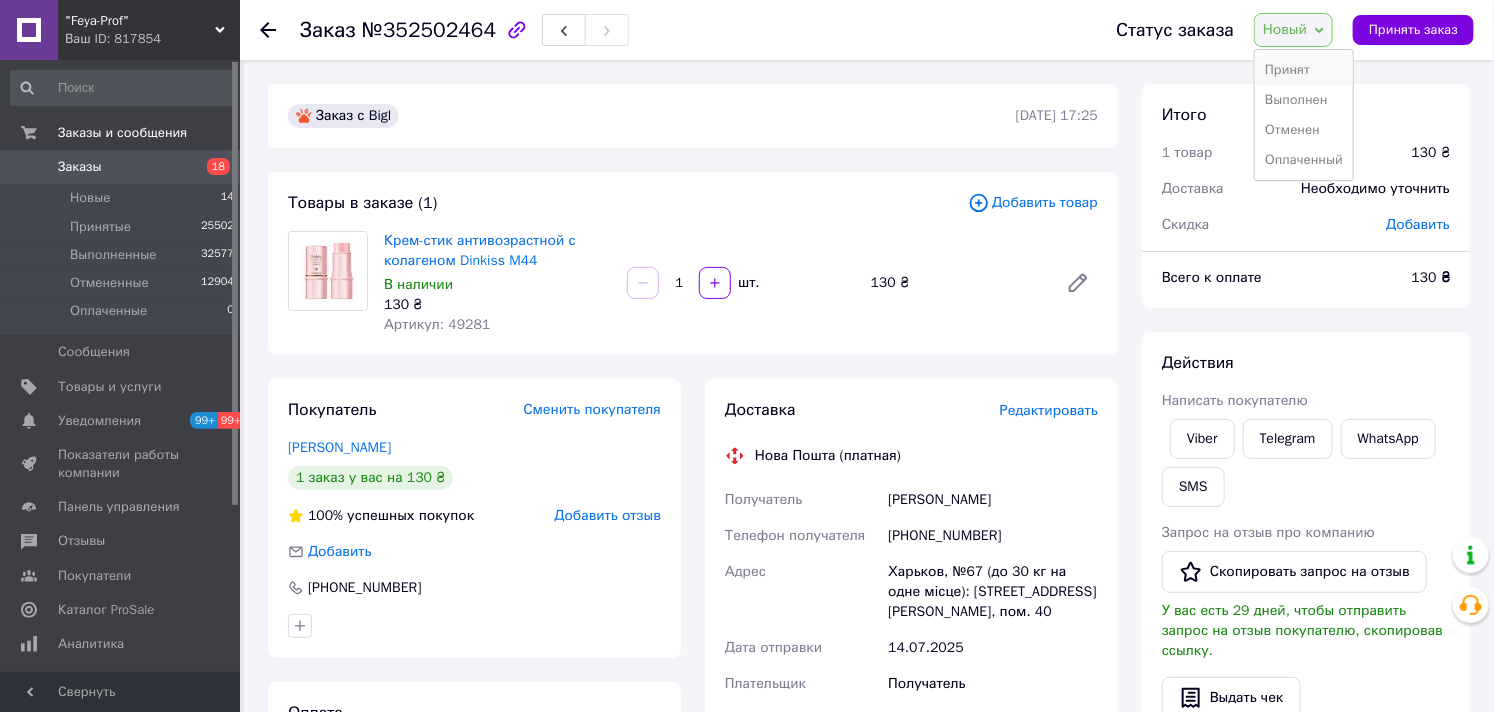 click on "Принят" at bounding box center [1304, 70] 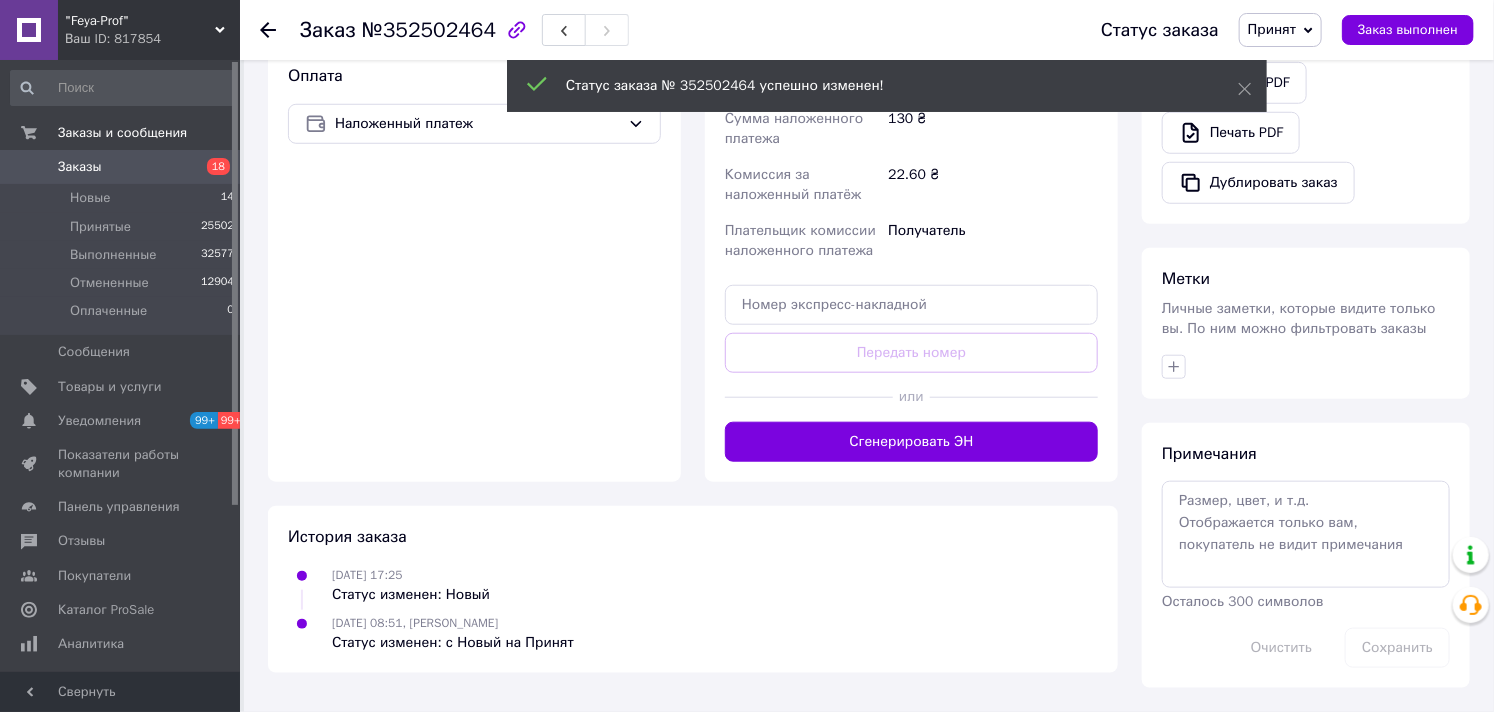 scroll, scrollTop: 637, scrollLeft: 0, axis: vertical 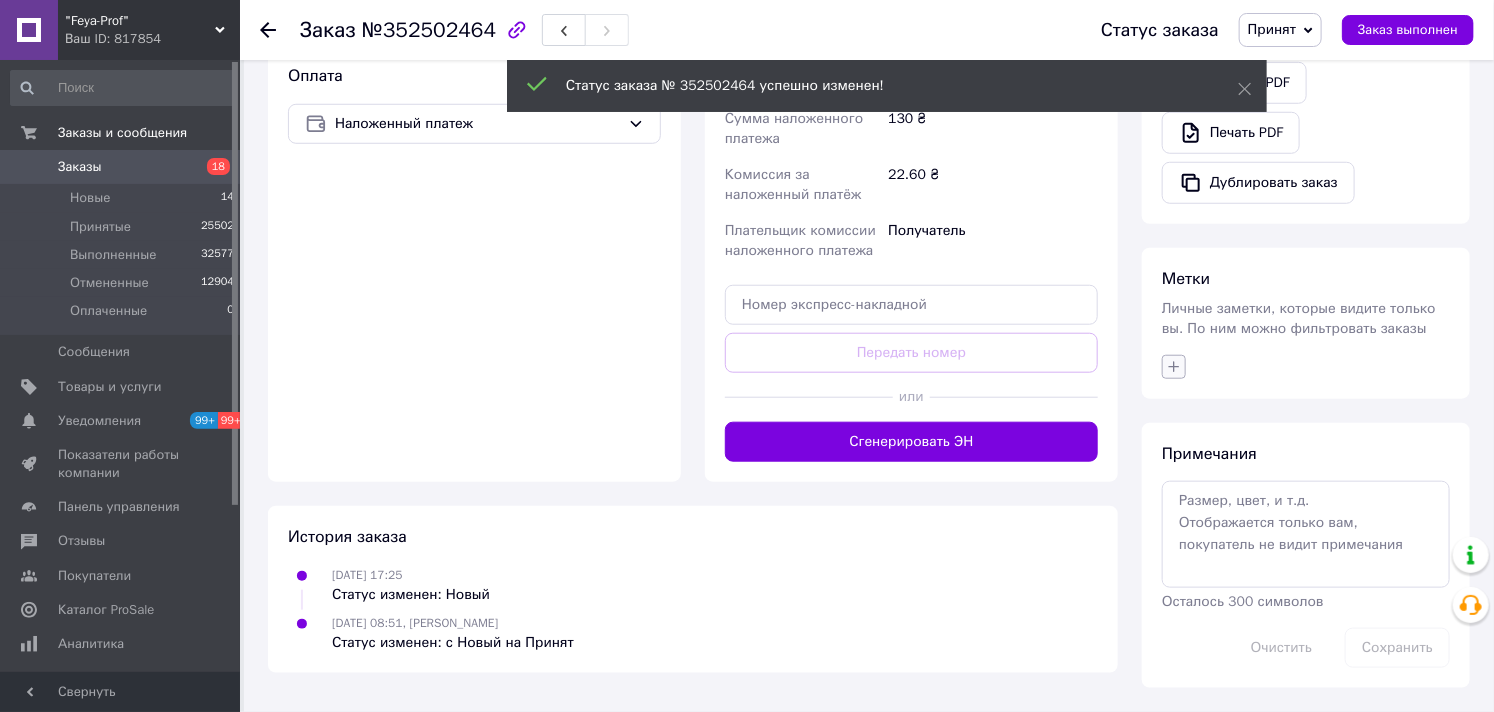 click 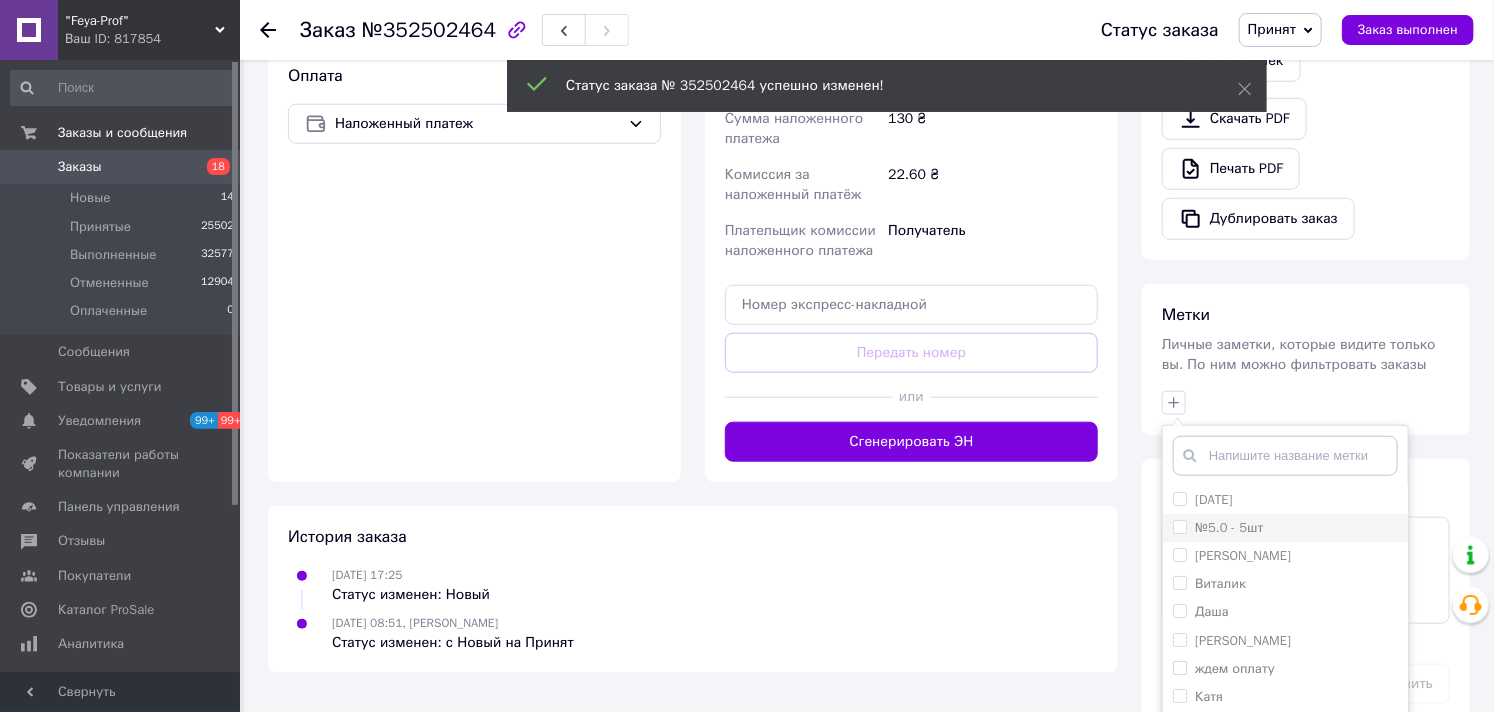 click on "№5.0 - 5шт" at bounding box center [1285, 528] 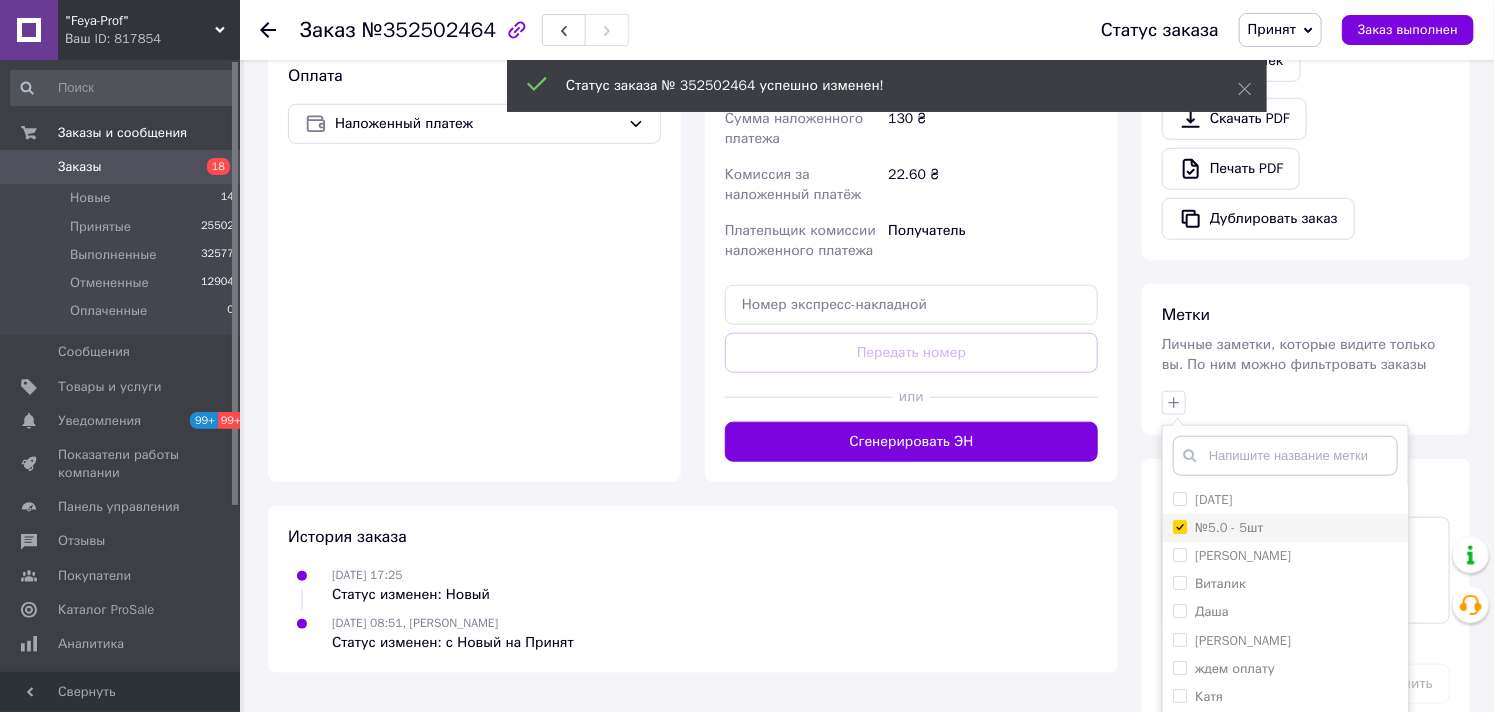click on "№5.0 - 5шт" at bounding box center [1179, 526] 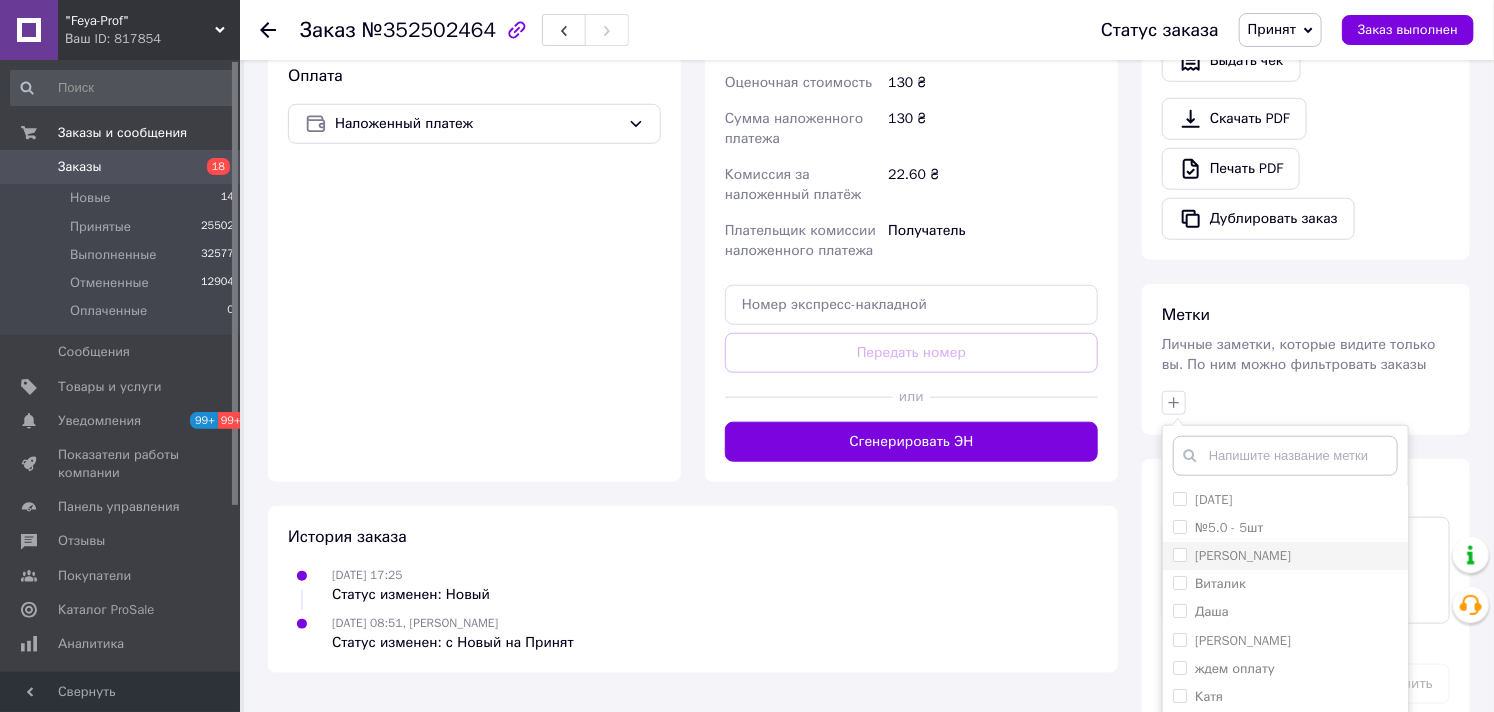 click on "[PERSON_NAME]" at bounding box center (1285, 556) 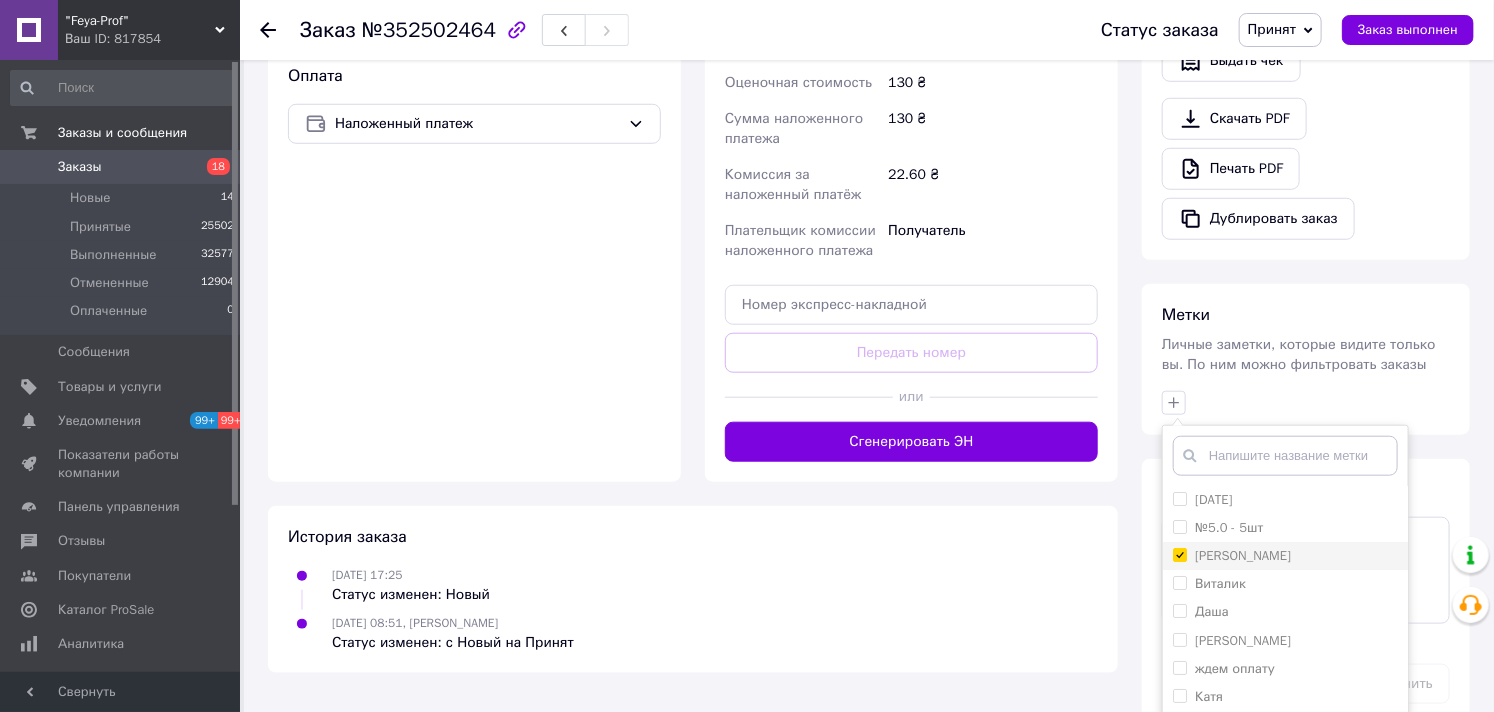 checkbox on "true" 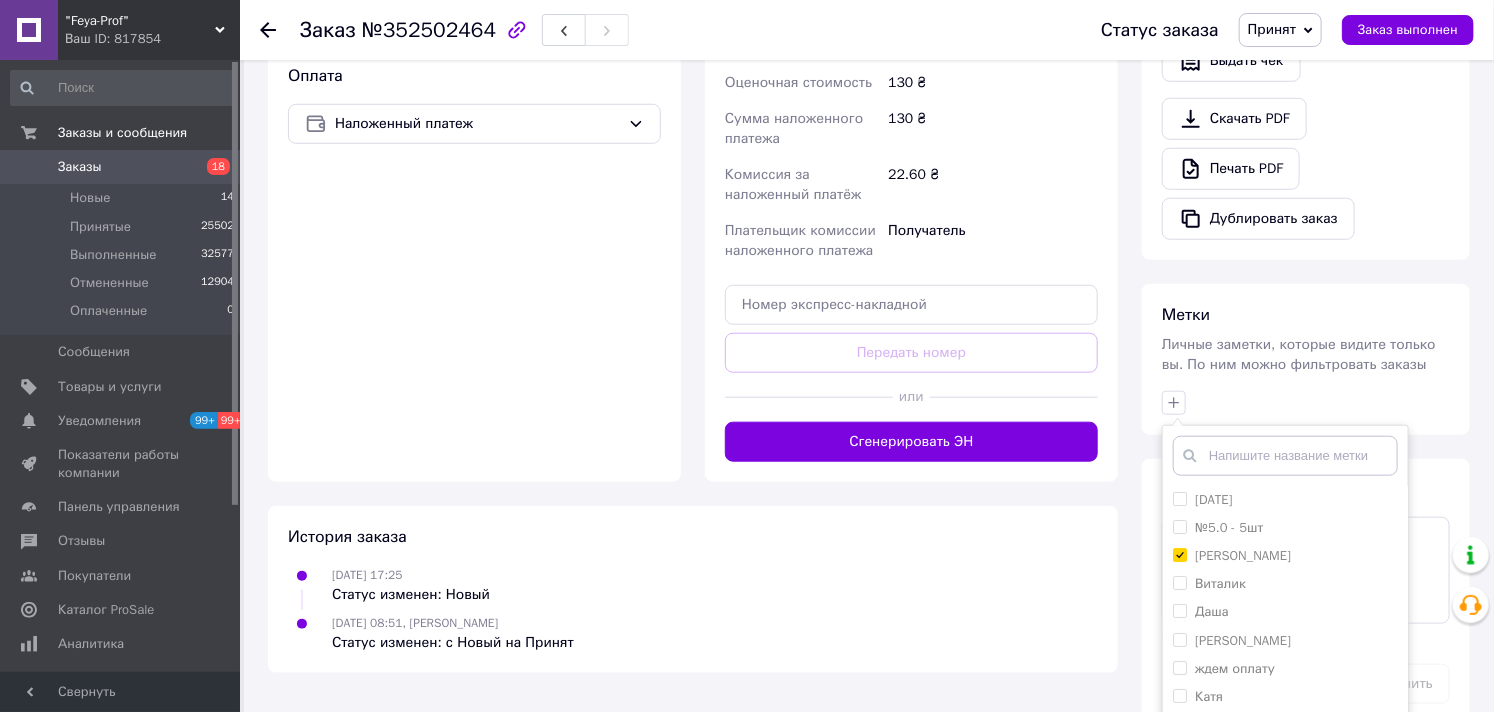 scroll, scrollTop: 151, scrollLeft: 0, axis: vertical 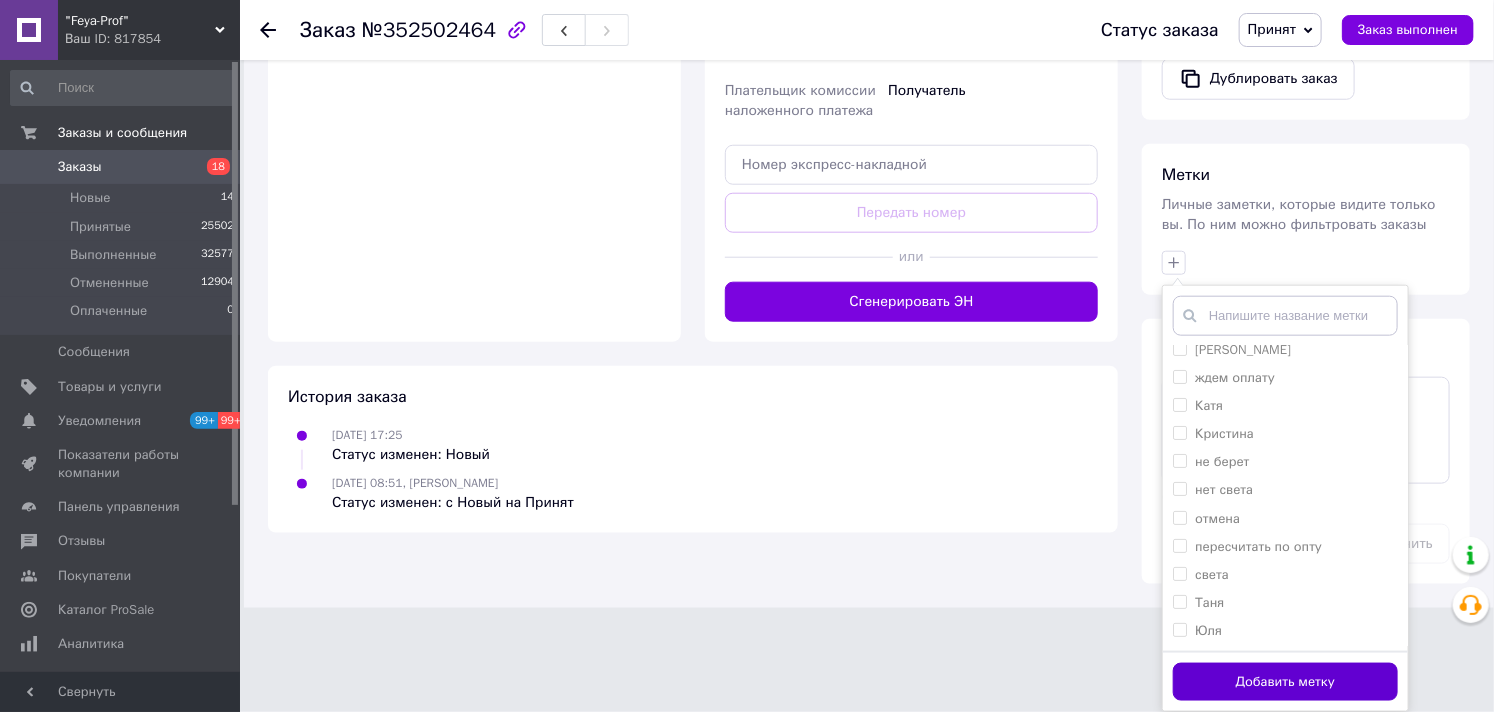 click on "Добавить метку" at bounding box center (1285, 682) 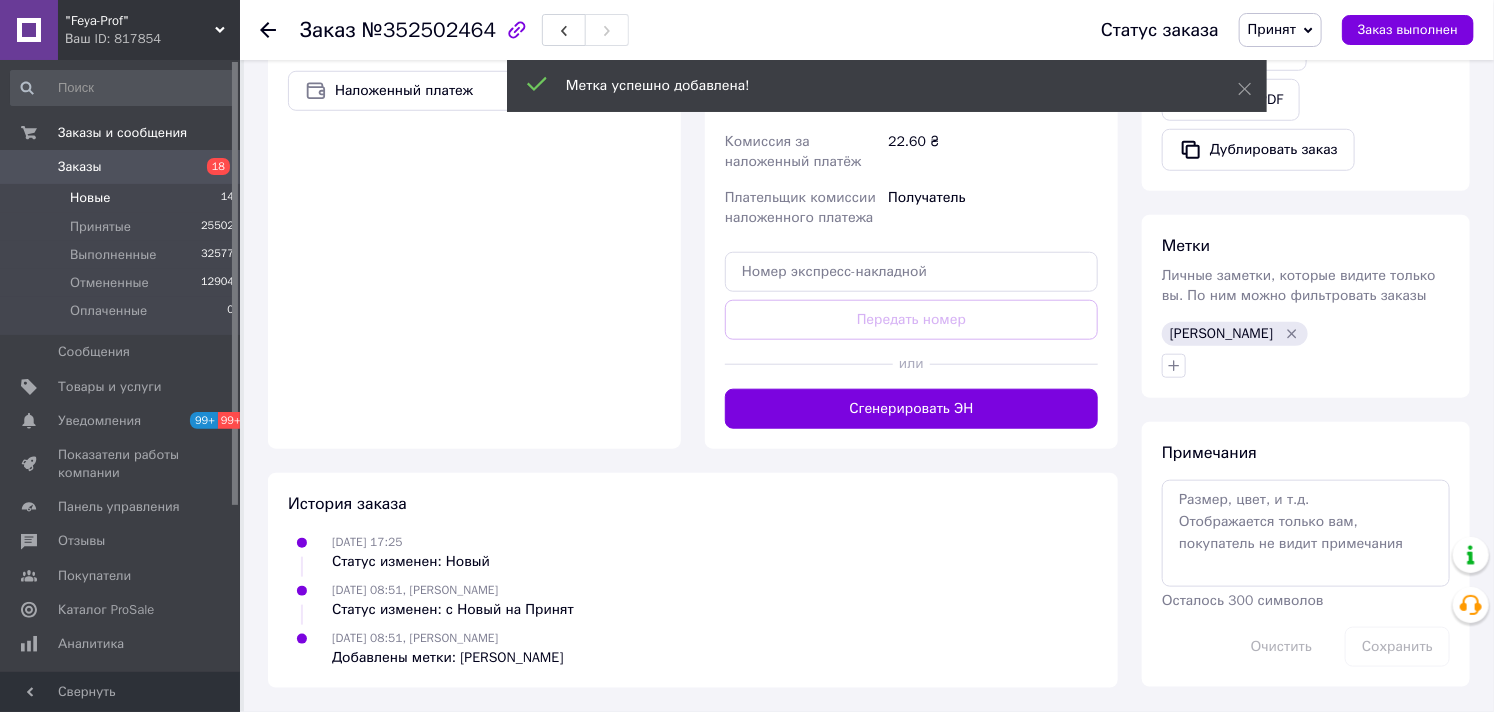 scroll, scrollTop: 670, scrollLeft: 0, axis: vertical 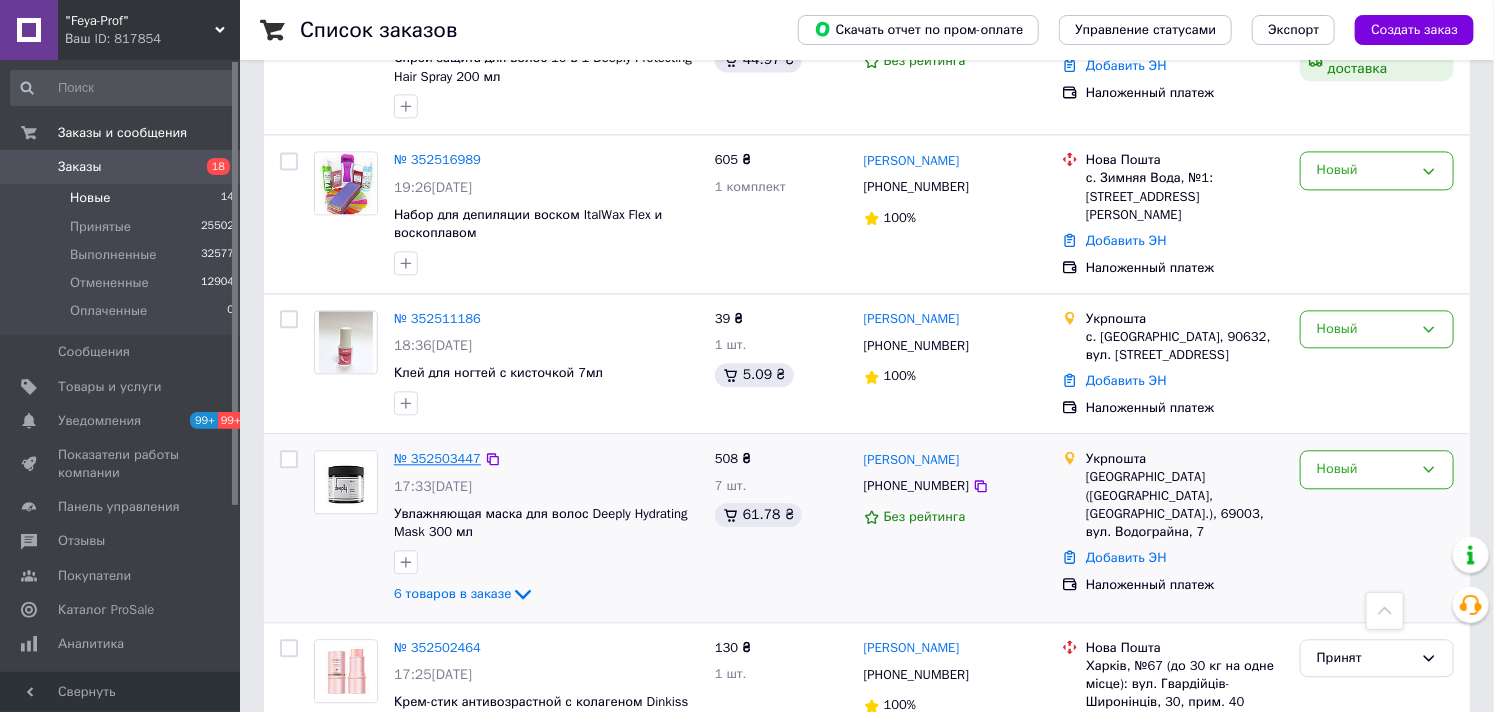 click on "№ 352503447" at bounding box center [437, 458] 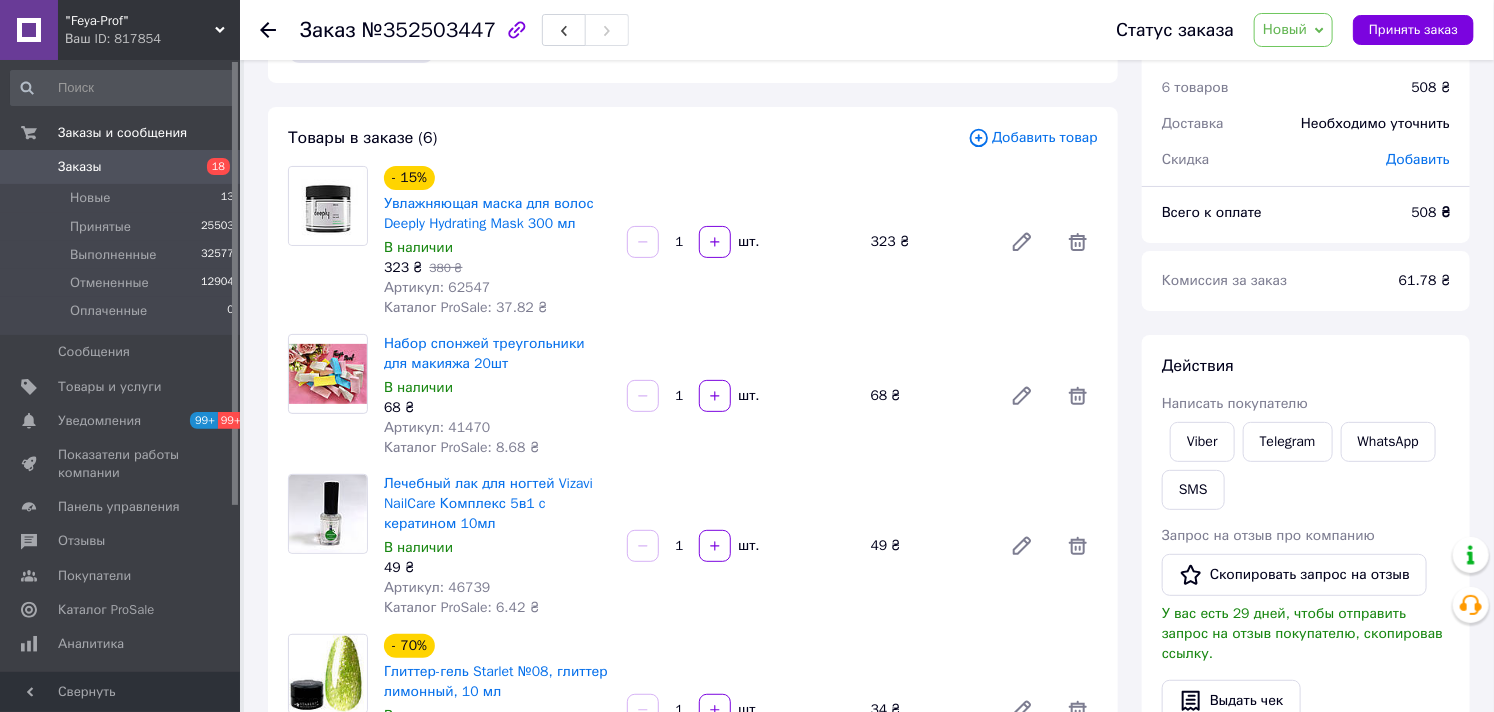 scroll, scrollTop: 0, scrollLeft: 0, axis: both 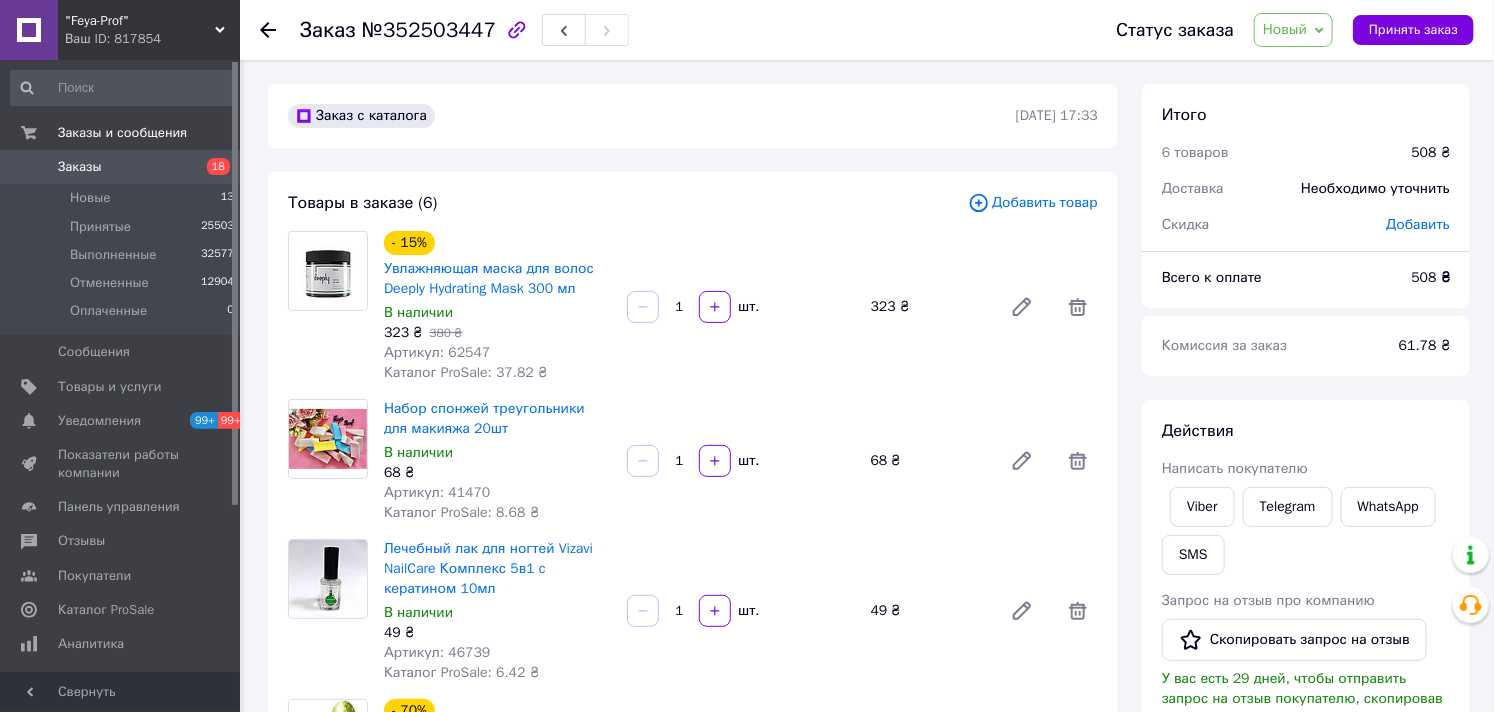 click on "Новый" at bounding box center (1285, 29) 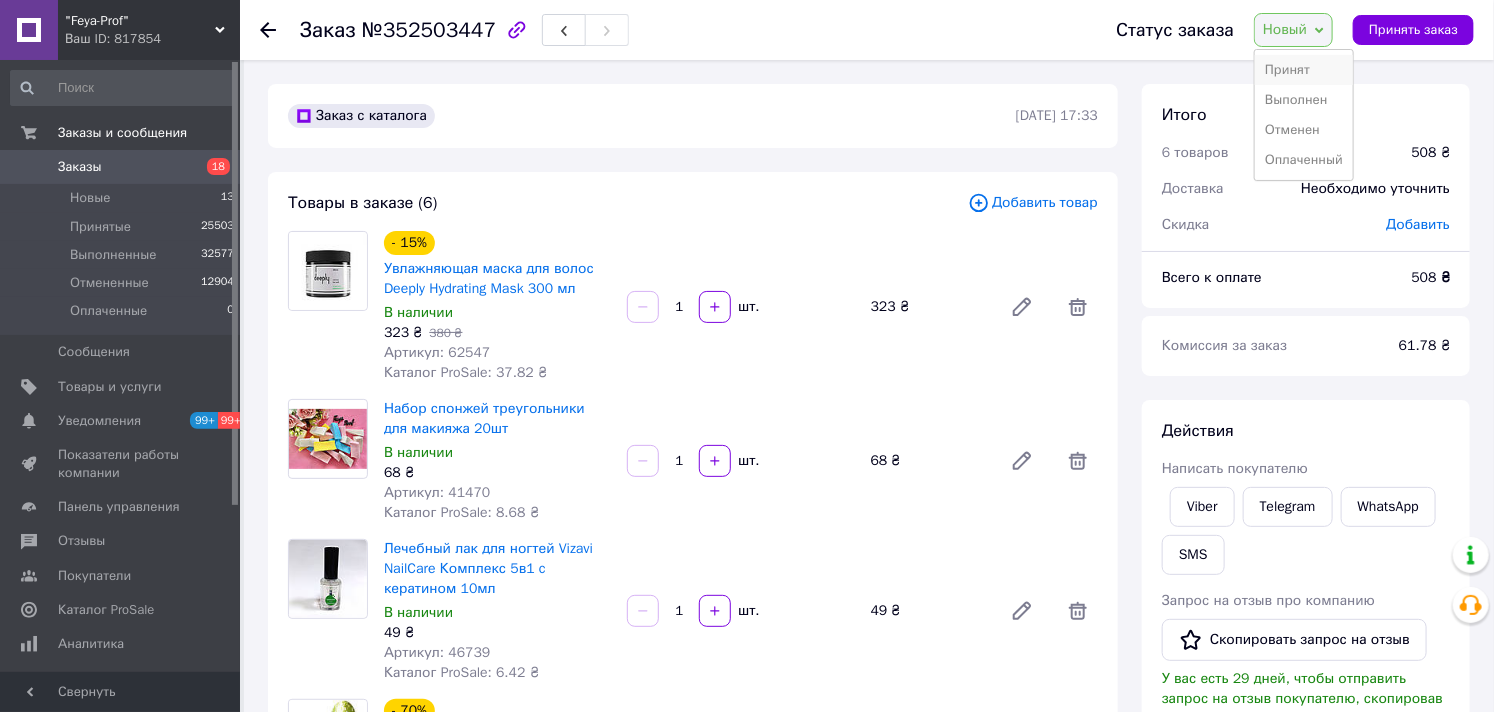 click on "Принят" at bounding box center [1304, 70] 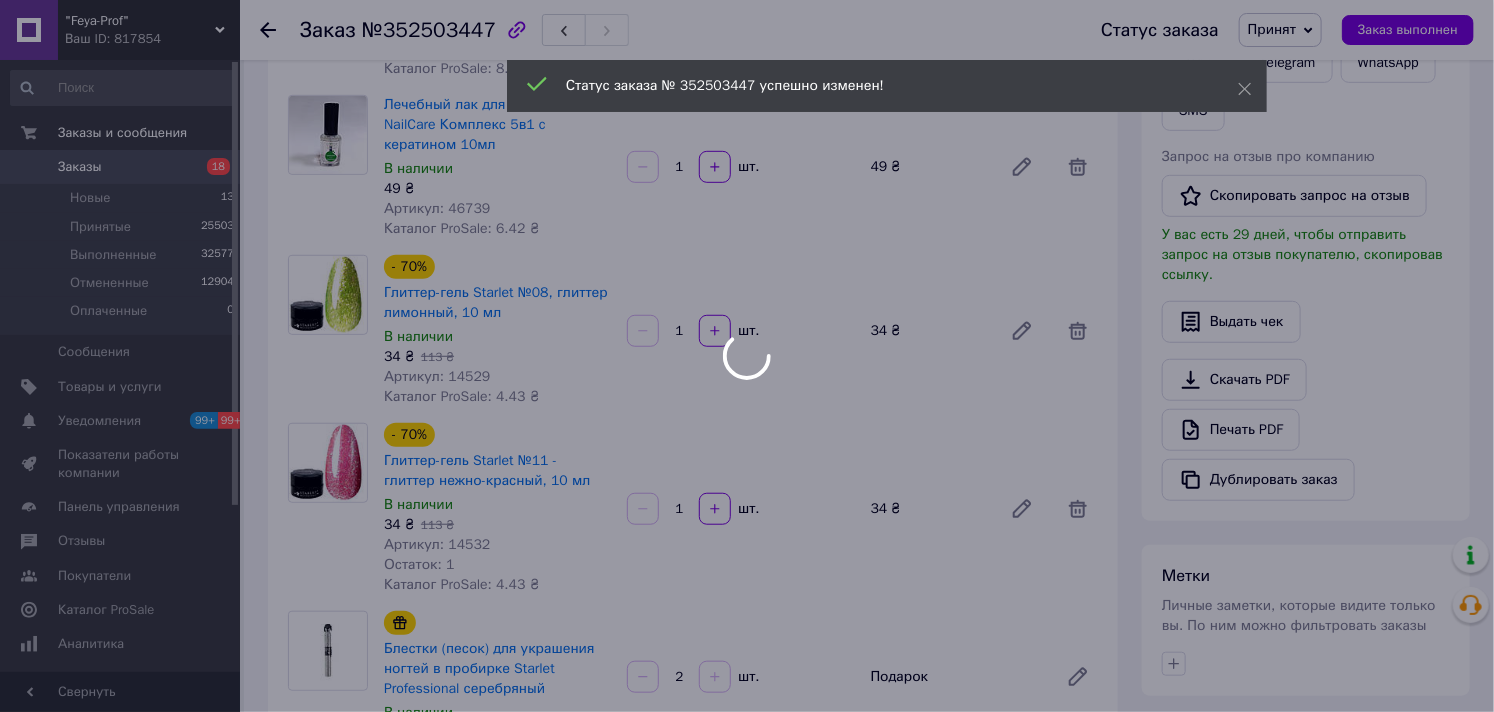 scroll, scrollTop: 777, scrollLeft: 0, axis: vertical 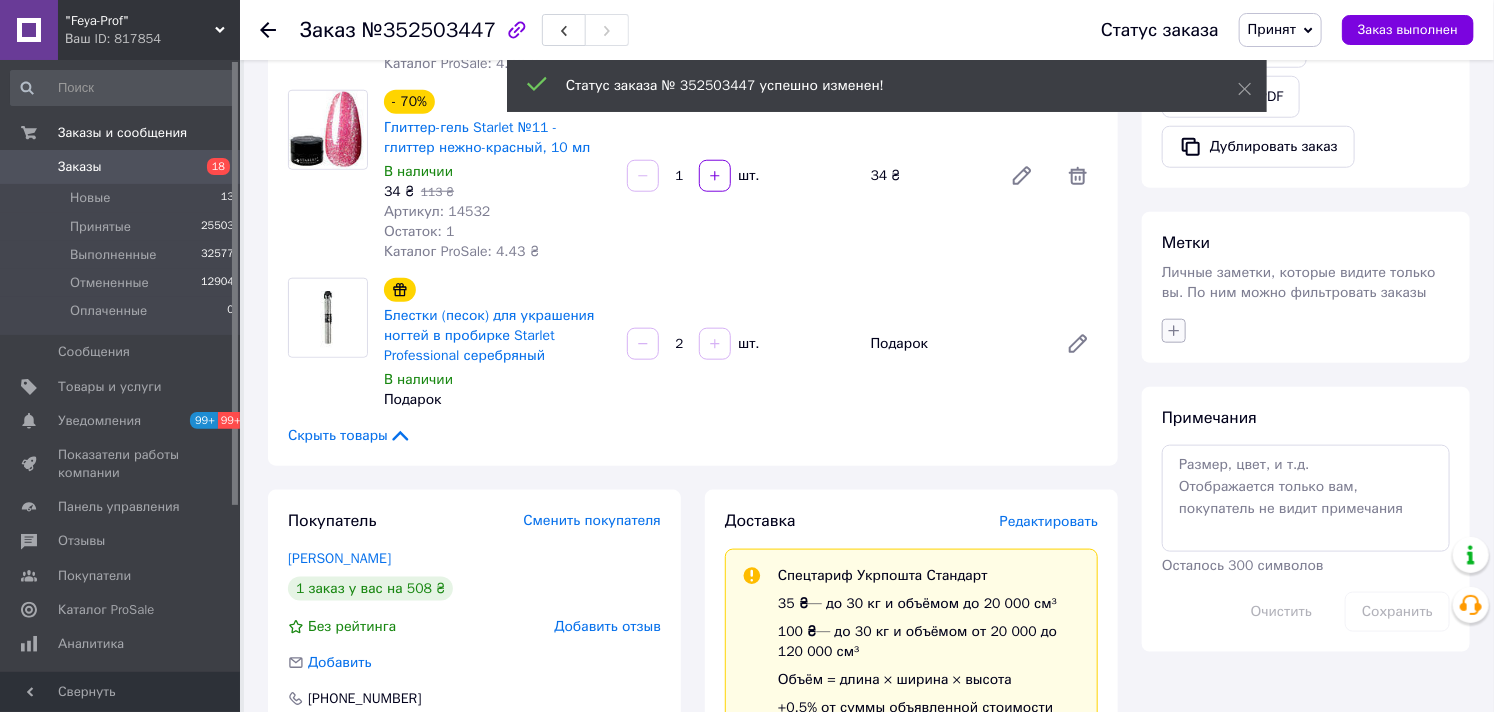 click 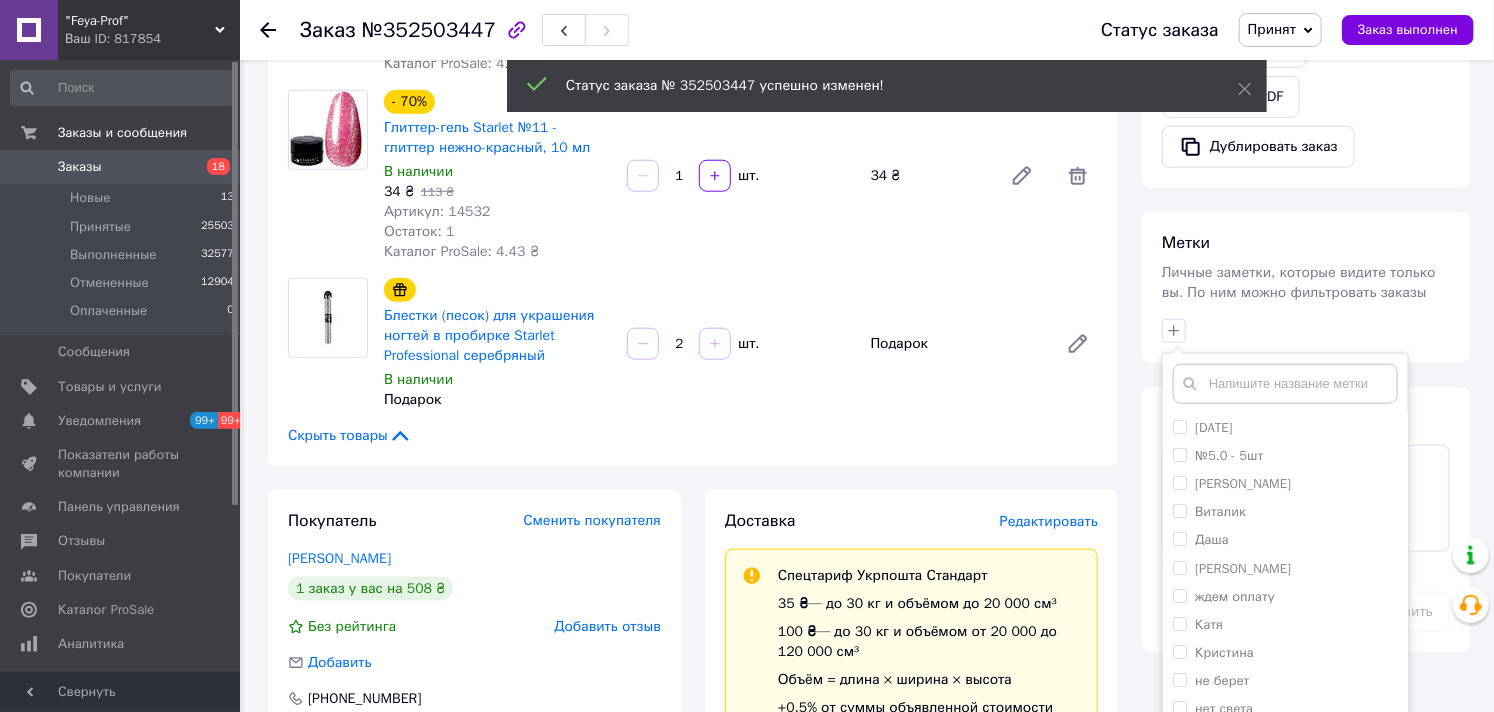 scroll, scrollTop: 151, scrollLeft: 0, axis: vertical 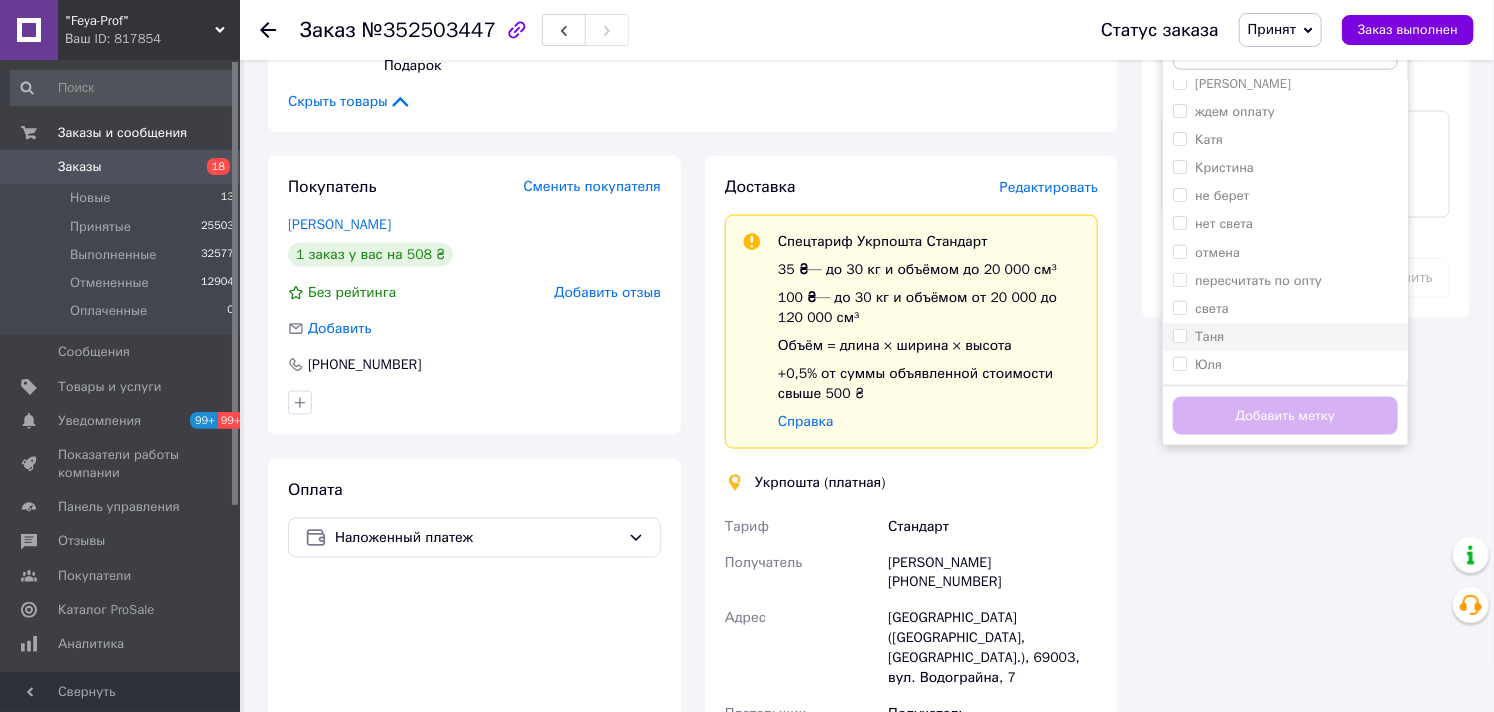 click on "Таня" at bounding box center (1209, 336) 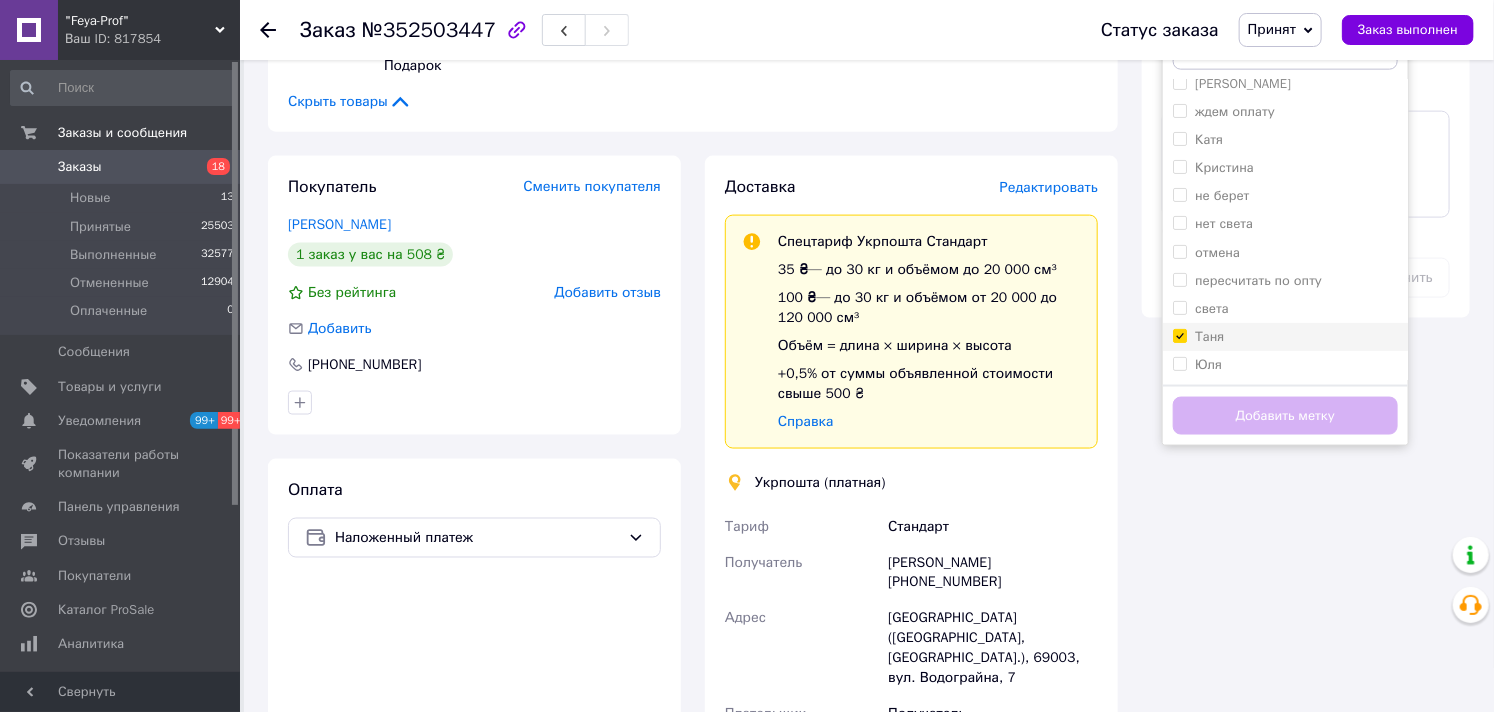checkbox on "true" 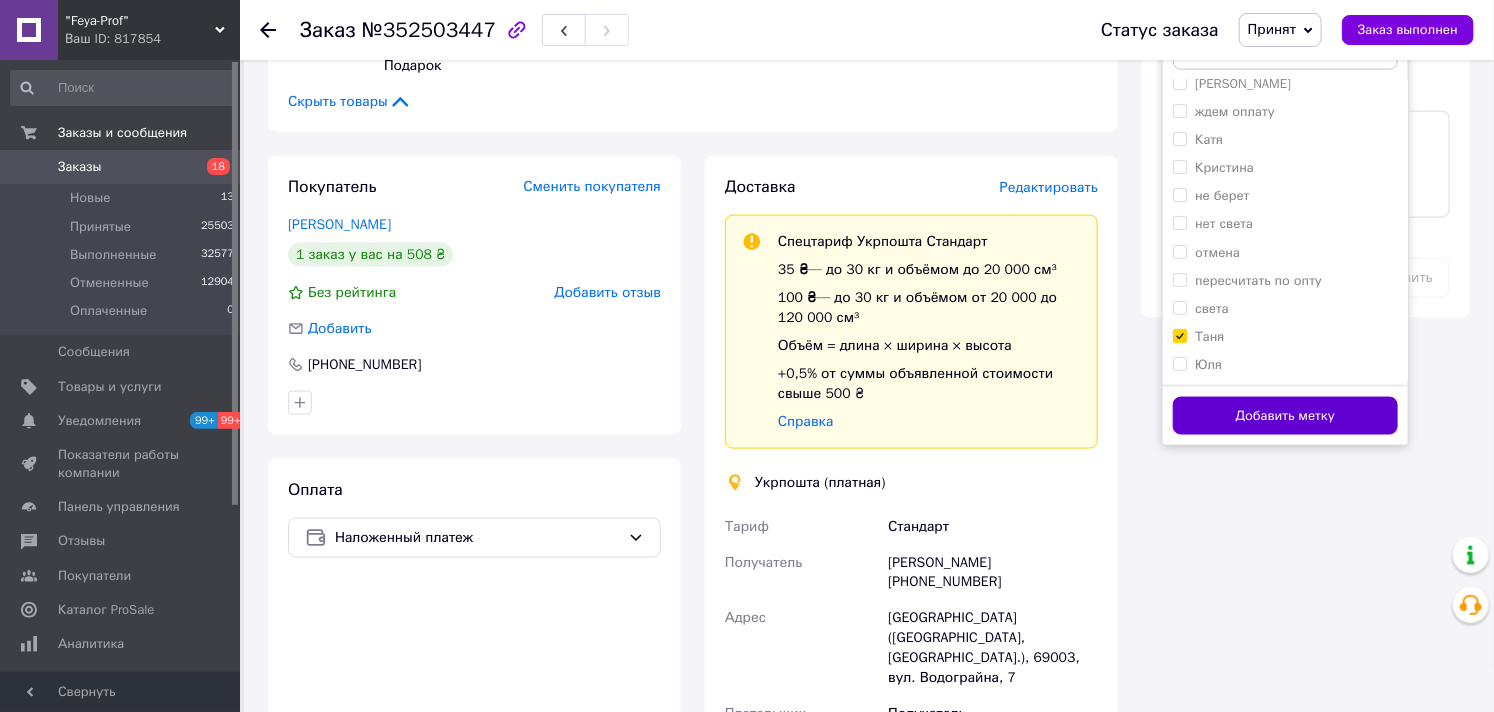 click on "Добавить метку" at bounding box center [1285, 416] 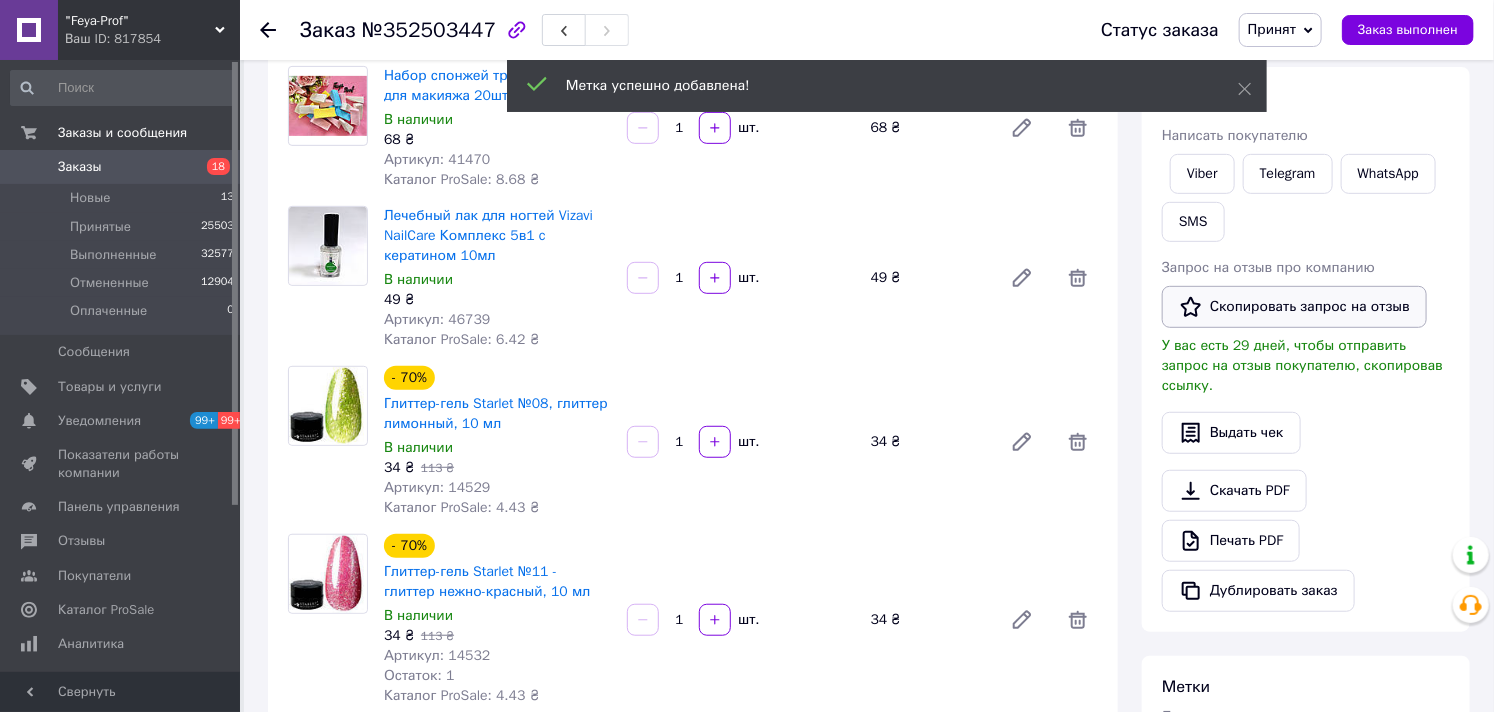 scroll, scrollTop: 222, scrollLeft: 0, axis: vertical 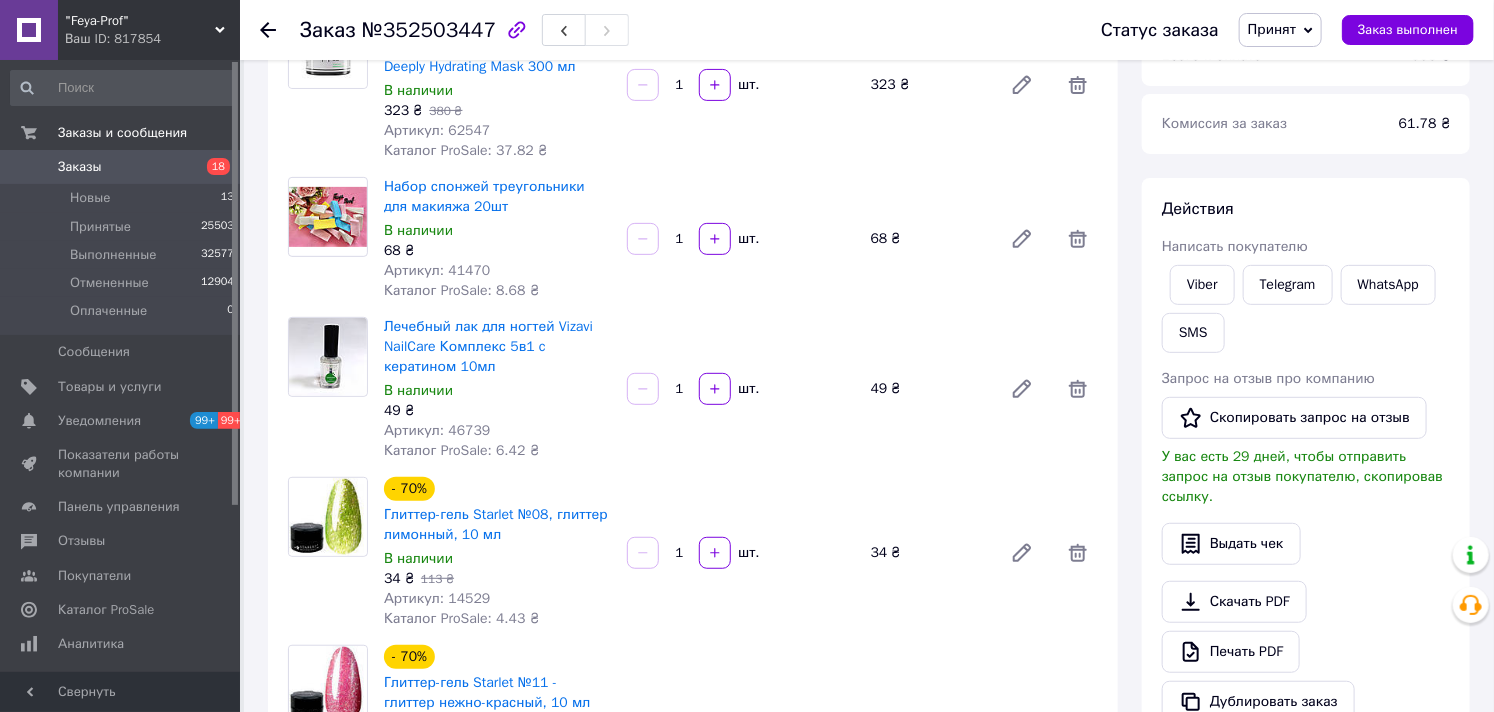 click on "Заказы" at bounding box center (80, 167) 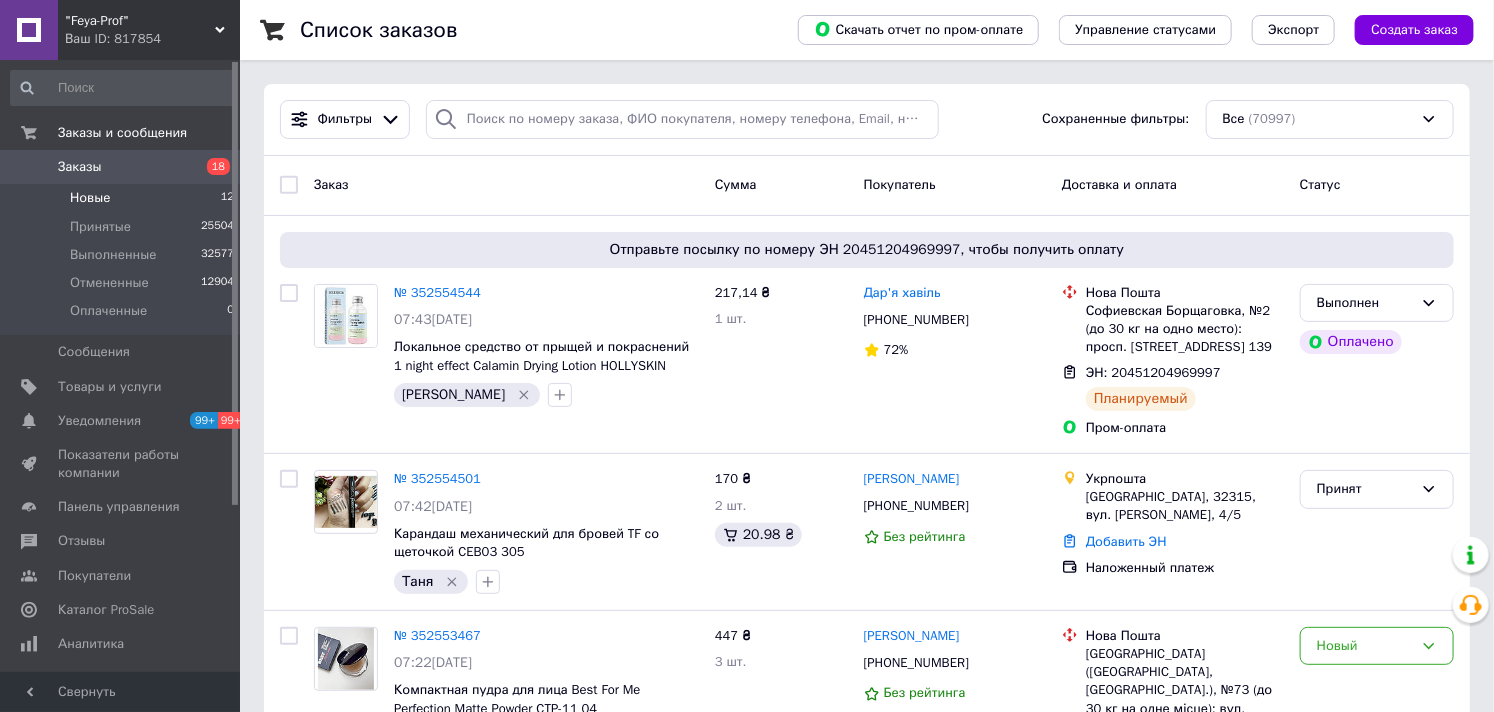 click on "Новые" at bounding box center [90, 198] 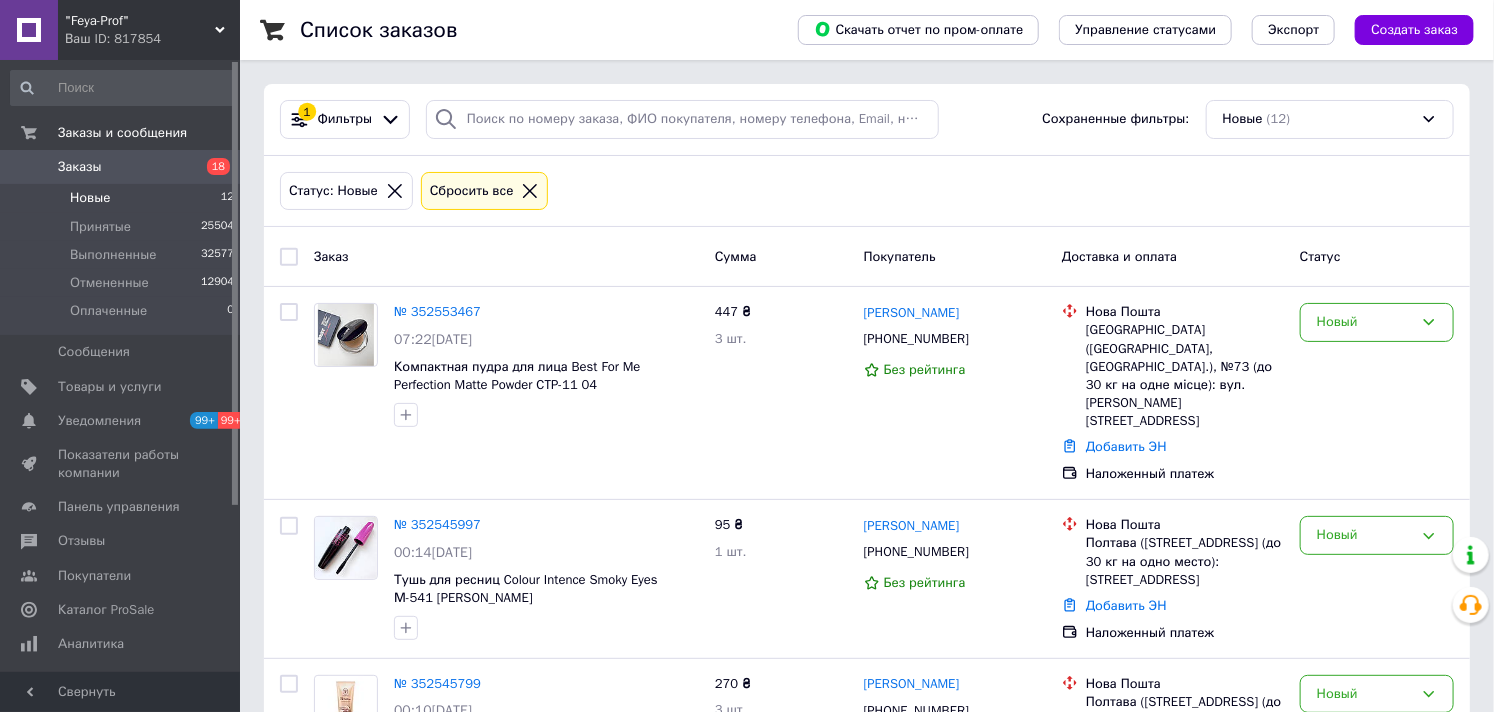 click on "Новые" at bounding box center (90, 198) 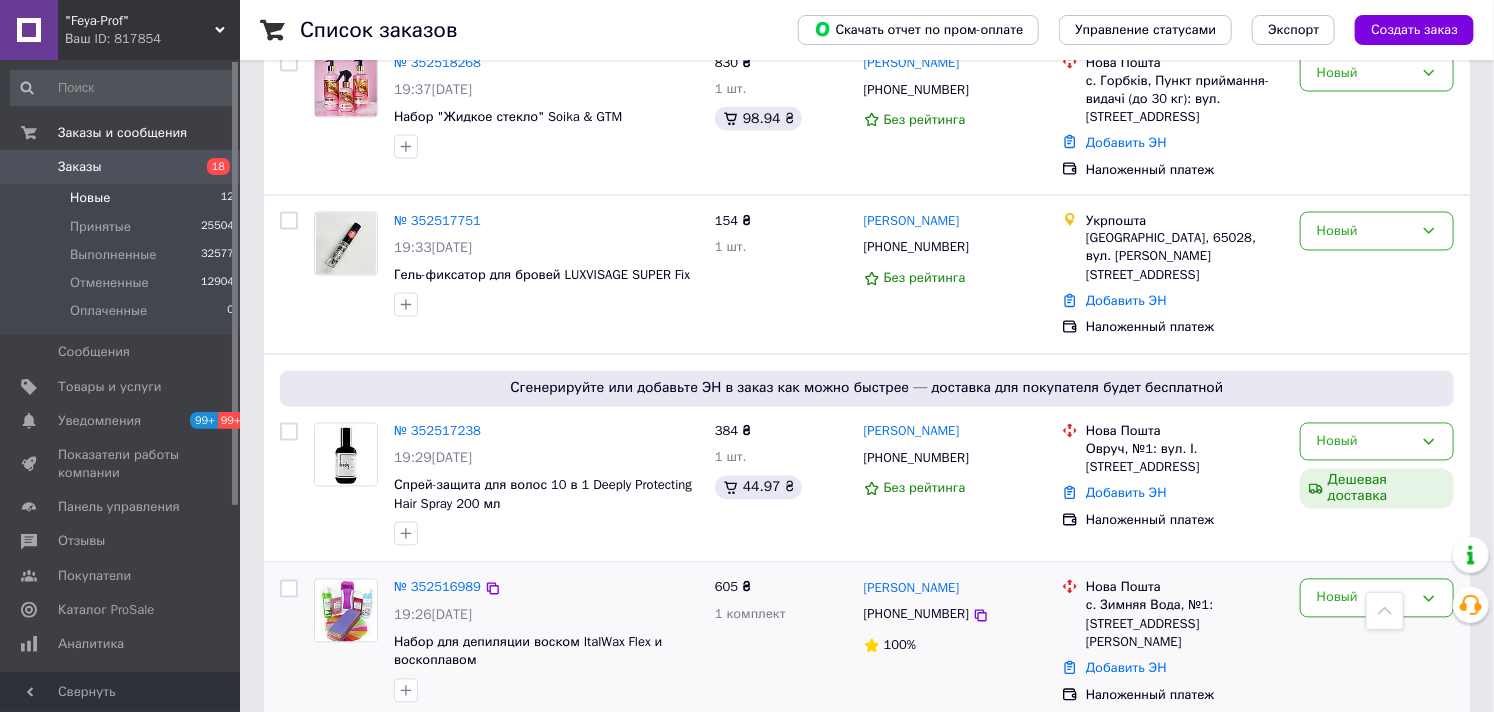 scroll, scrollTop: 1524, scrollLeft: 0, axis: vertical 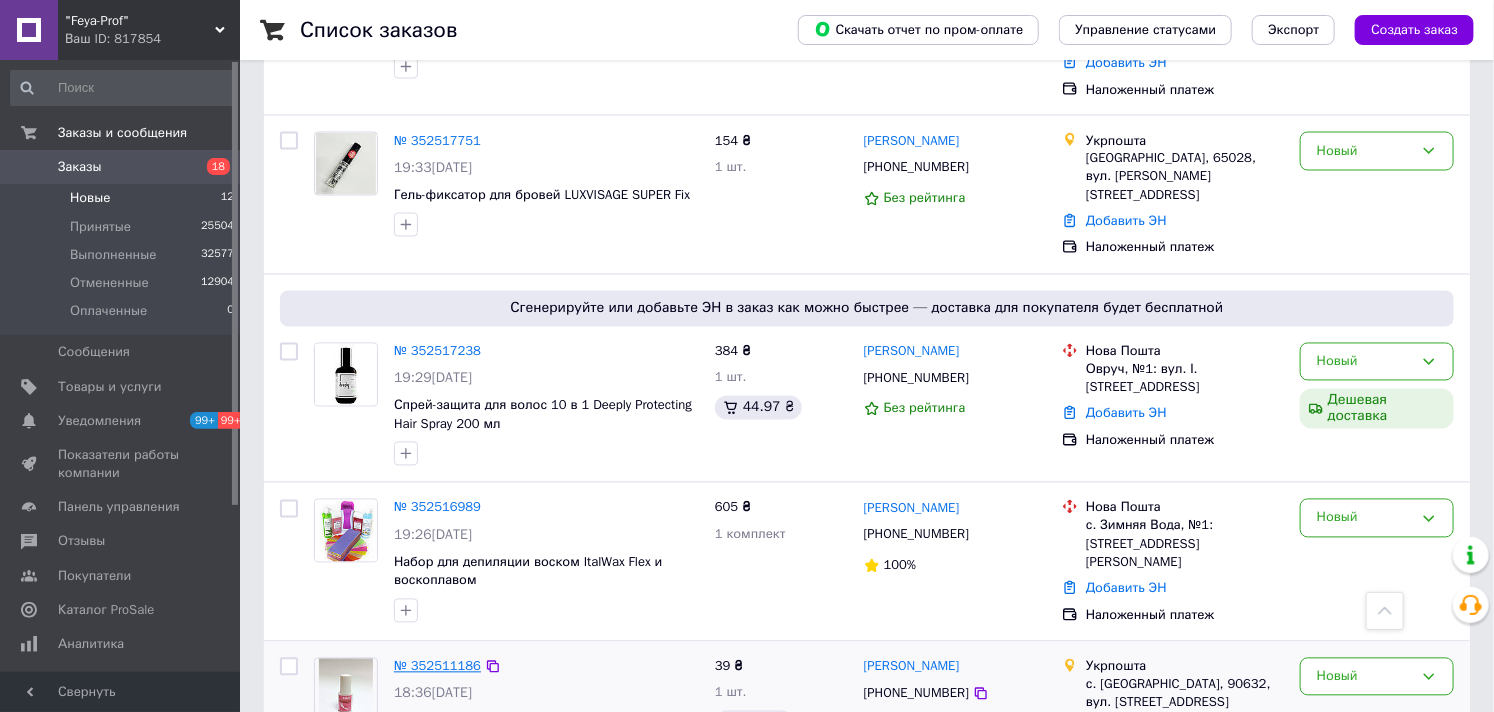 click on "№ 352511186" at bounding box center (437, 666) 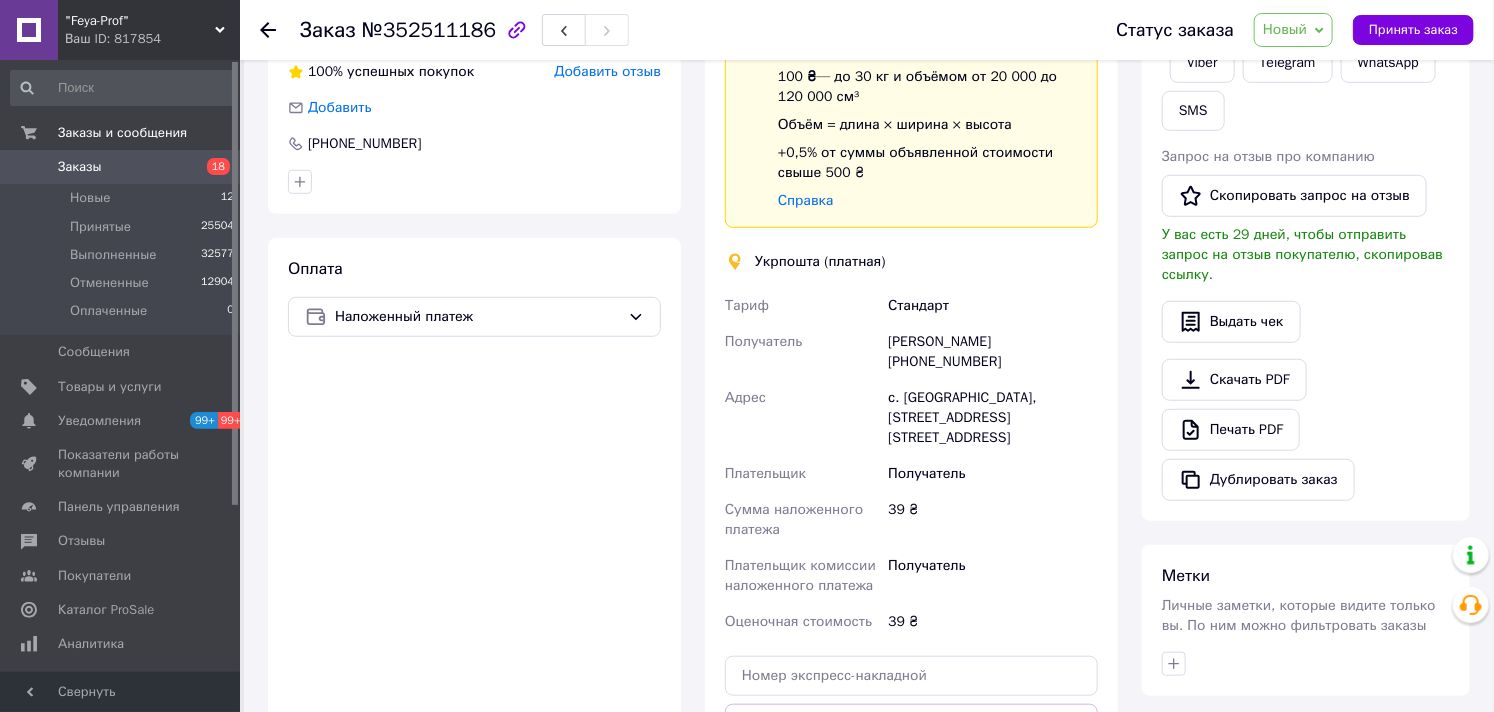 scroll, scrollTop: 0, scrollLeft: 0, axis: both 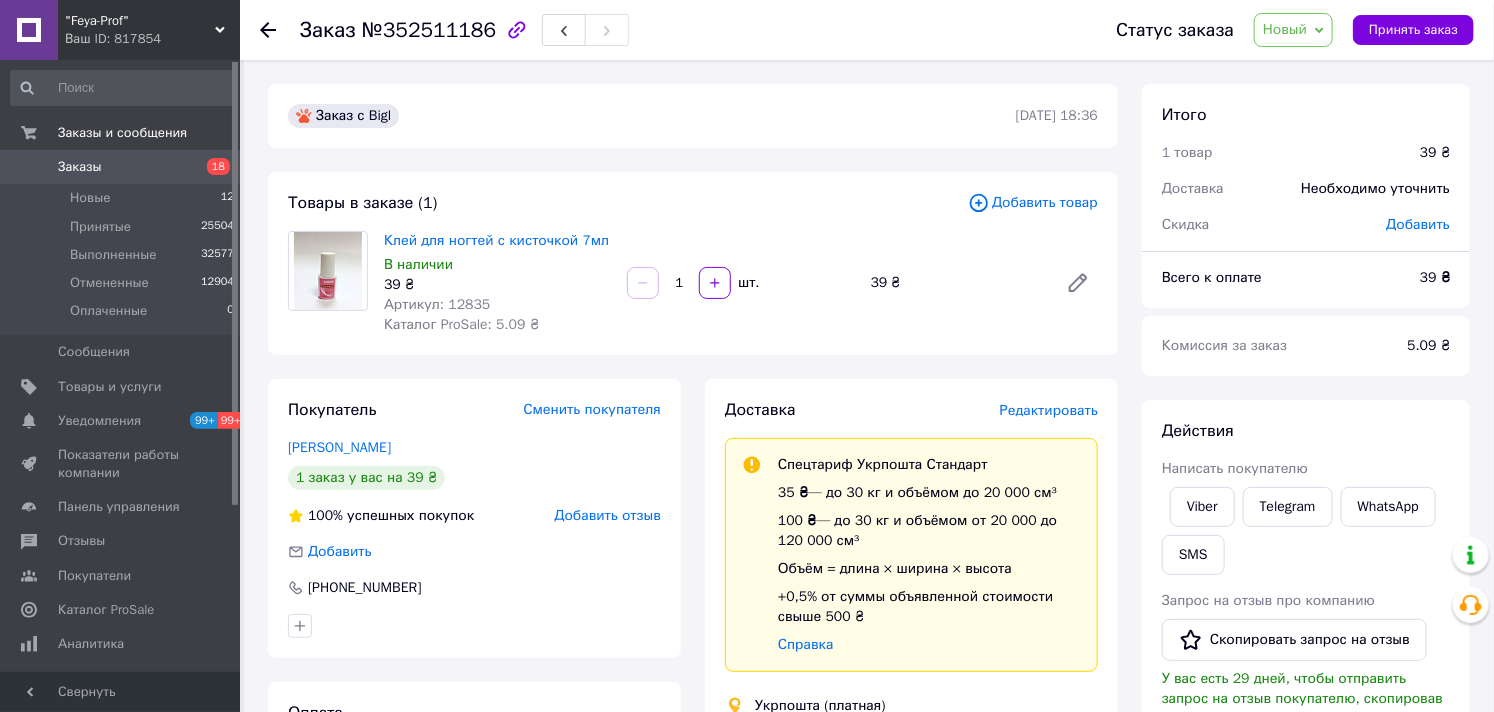 click on "Новый" at bounding box center [1285, 29] 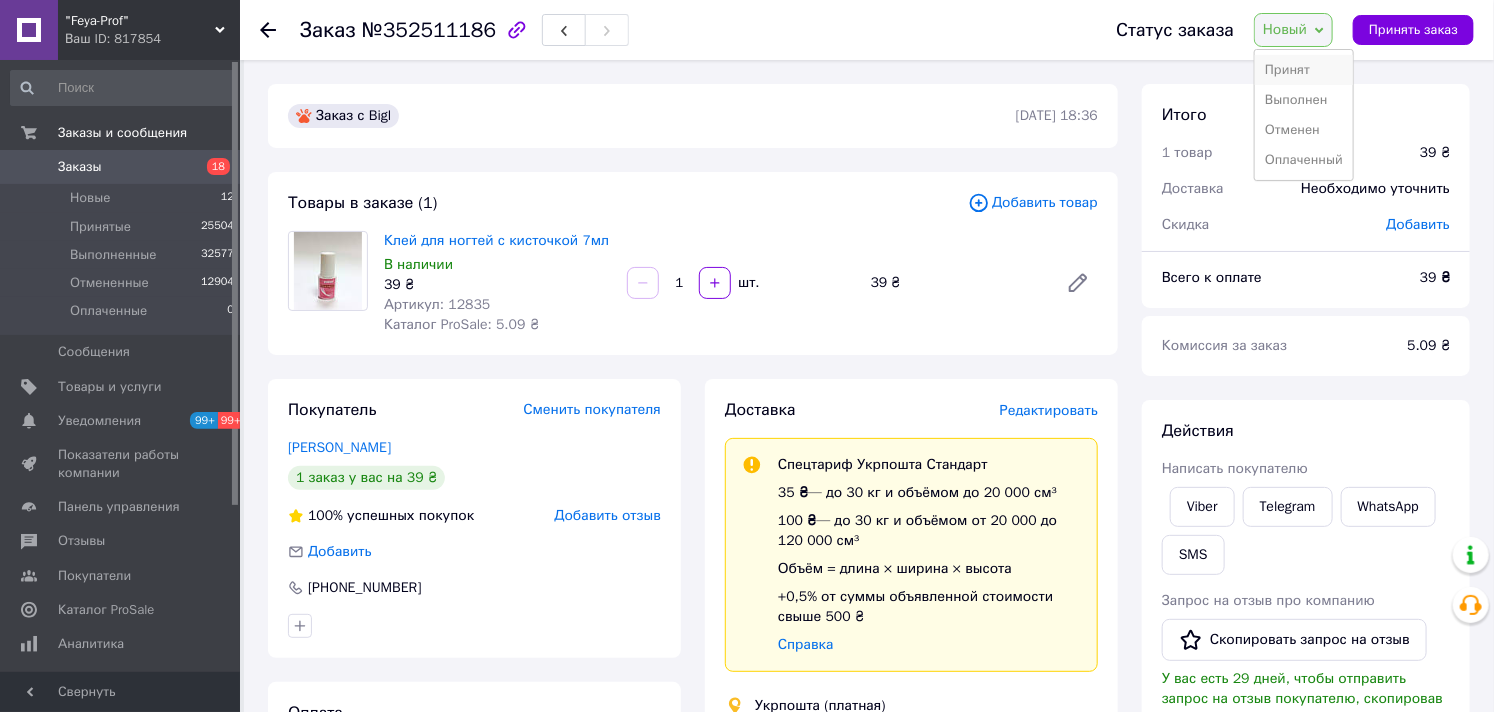 click on "Принят" at bounding box center (1304, 70) 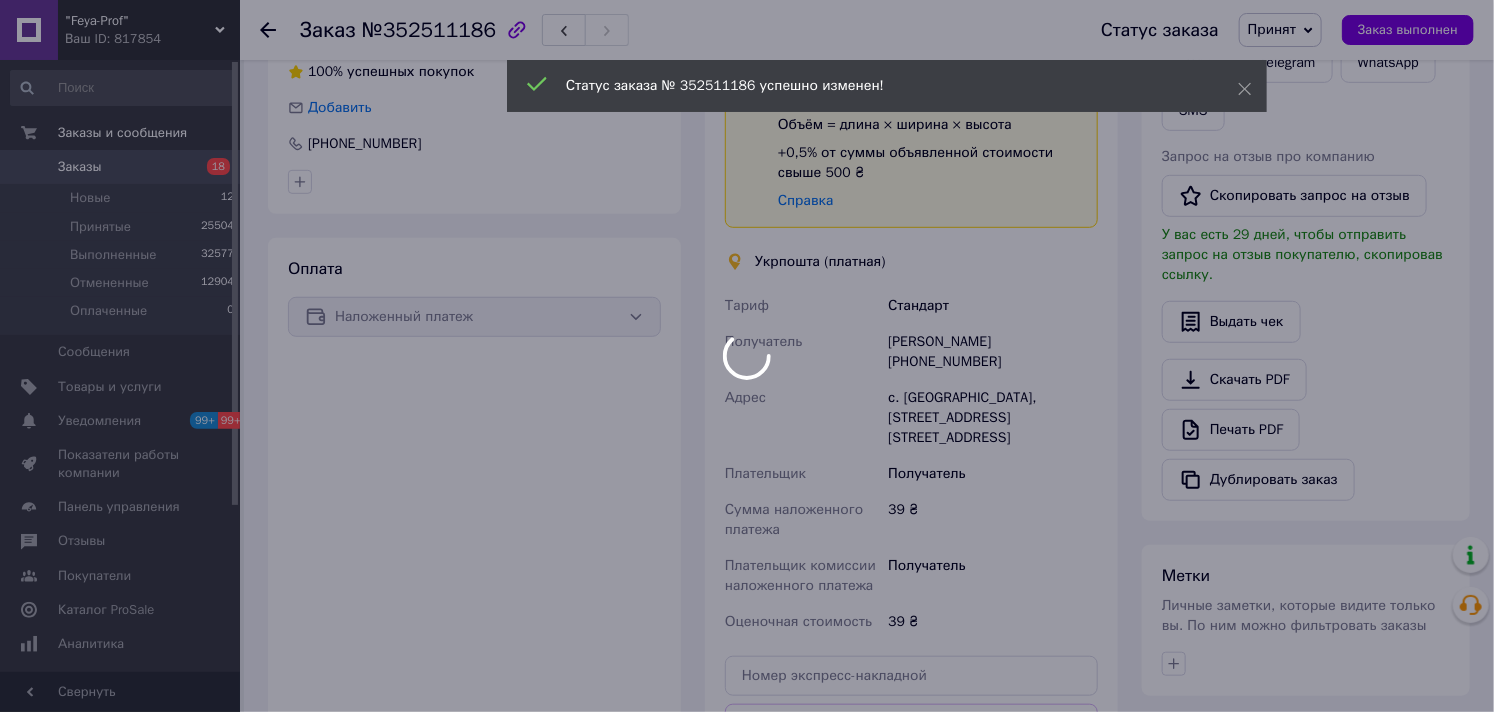 scroll, scrollTop: 666, scrollLeft: 0, axis: vertical 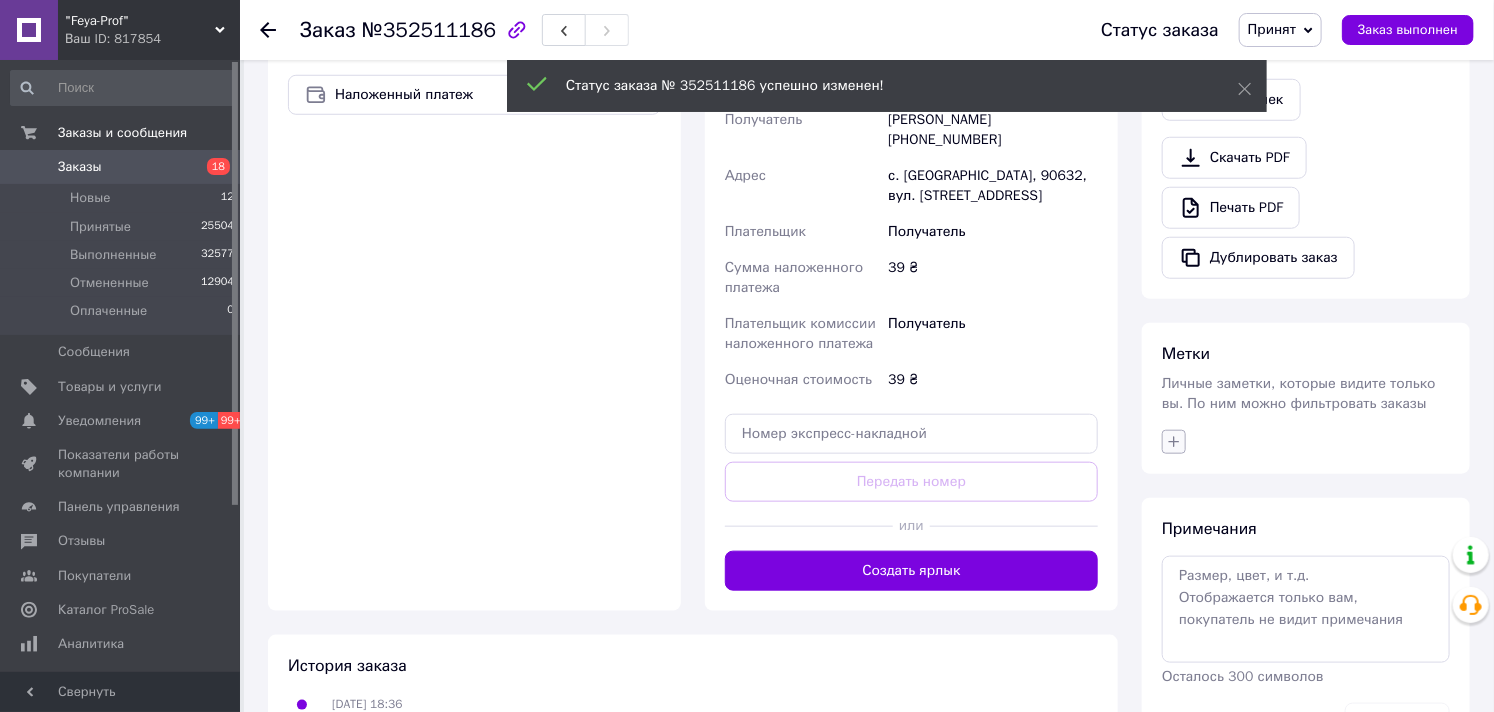 click 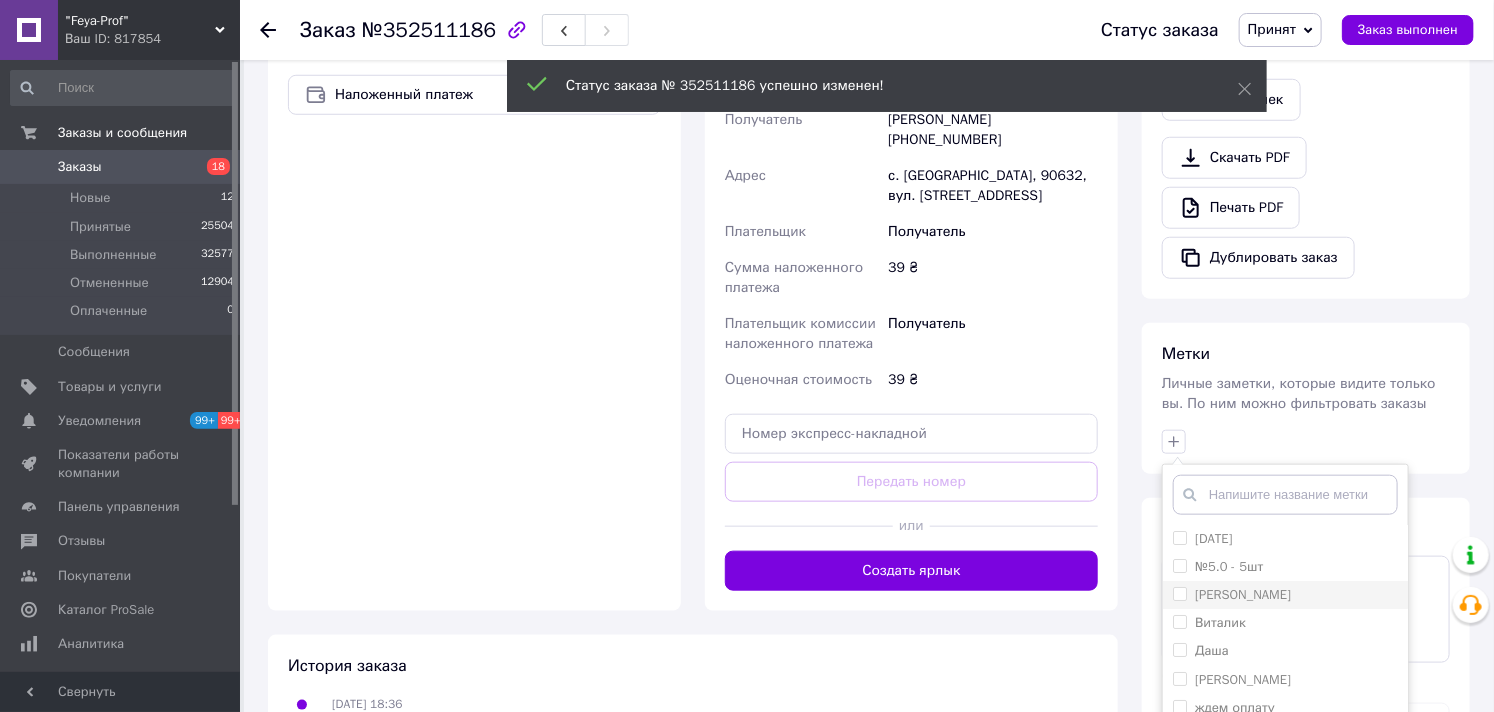 click on "[PERSON_NAME]" at bounding box center (1179, 593) 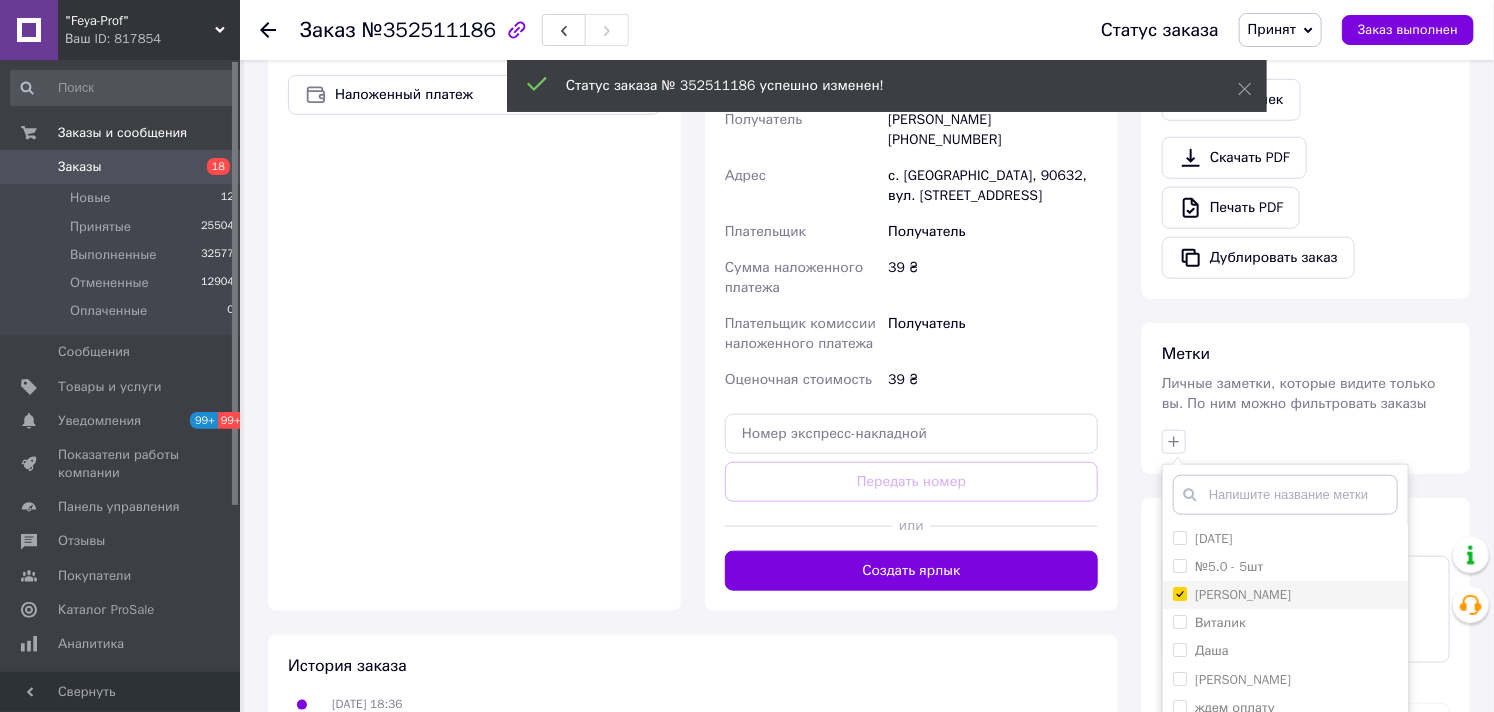 checkbox on "true" 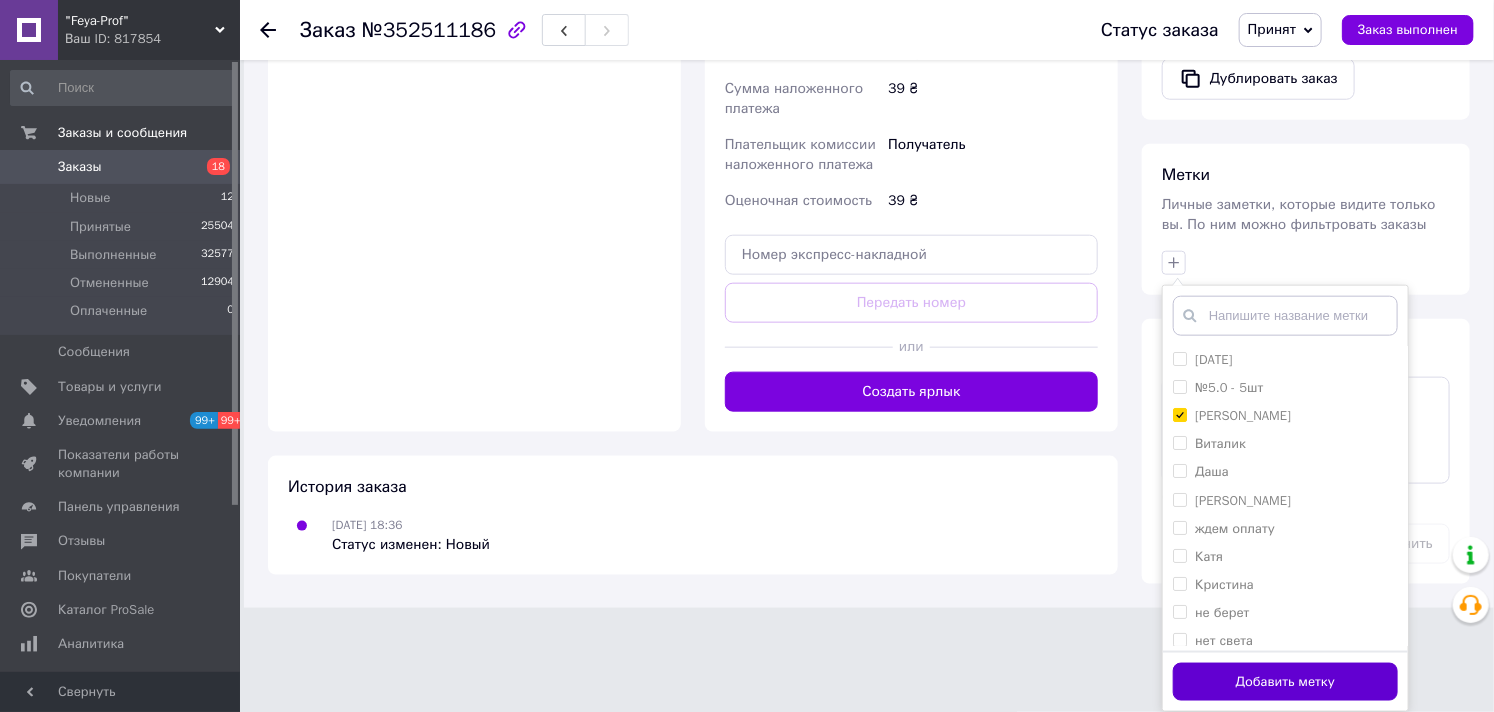 click on "Добавить метку" at bounding box center [1285, 682] 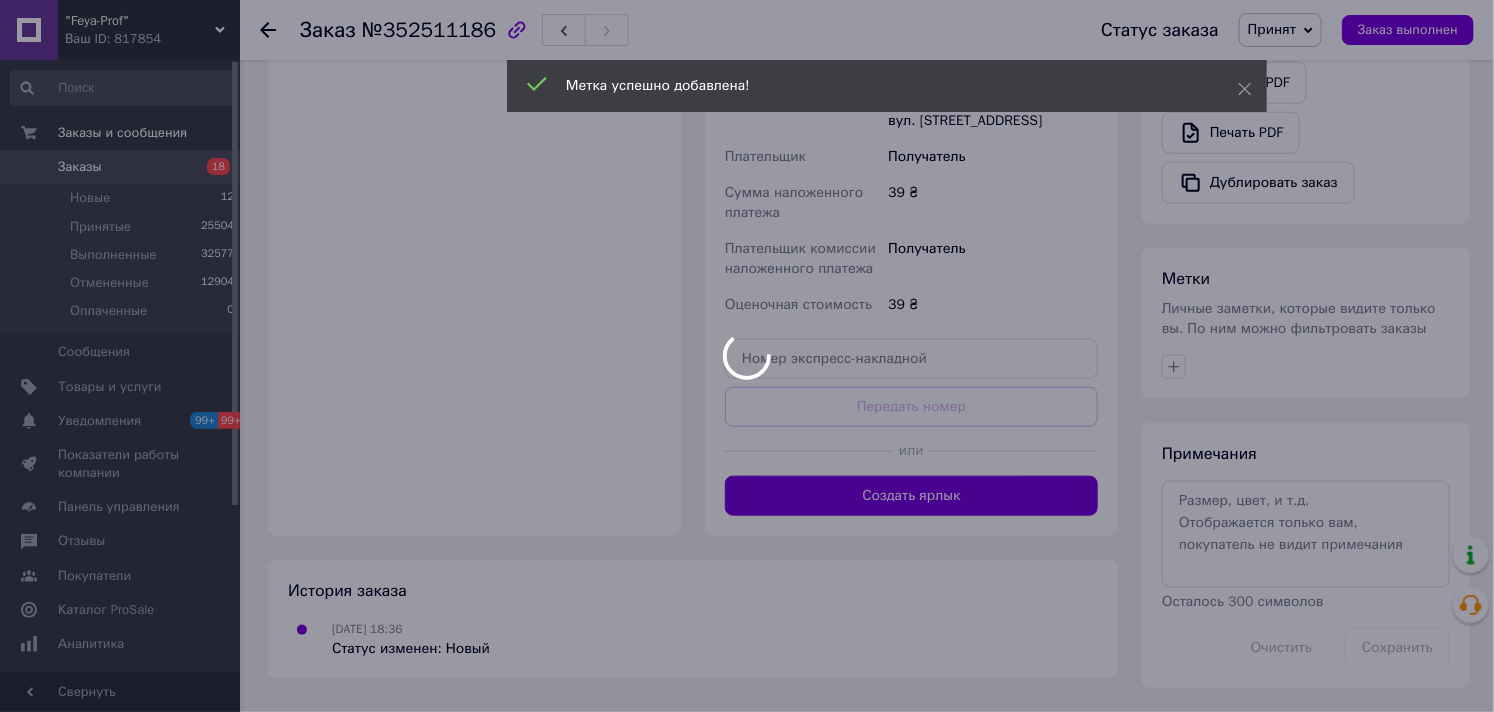 scroll, scrollTop: 827, scrollLeft: 0, axis: vertical 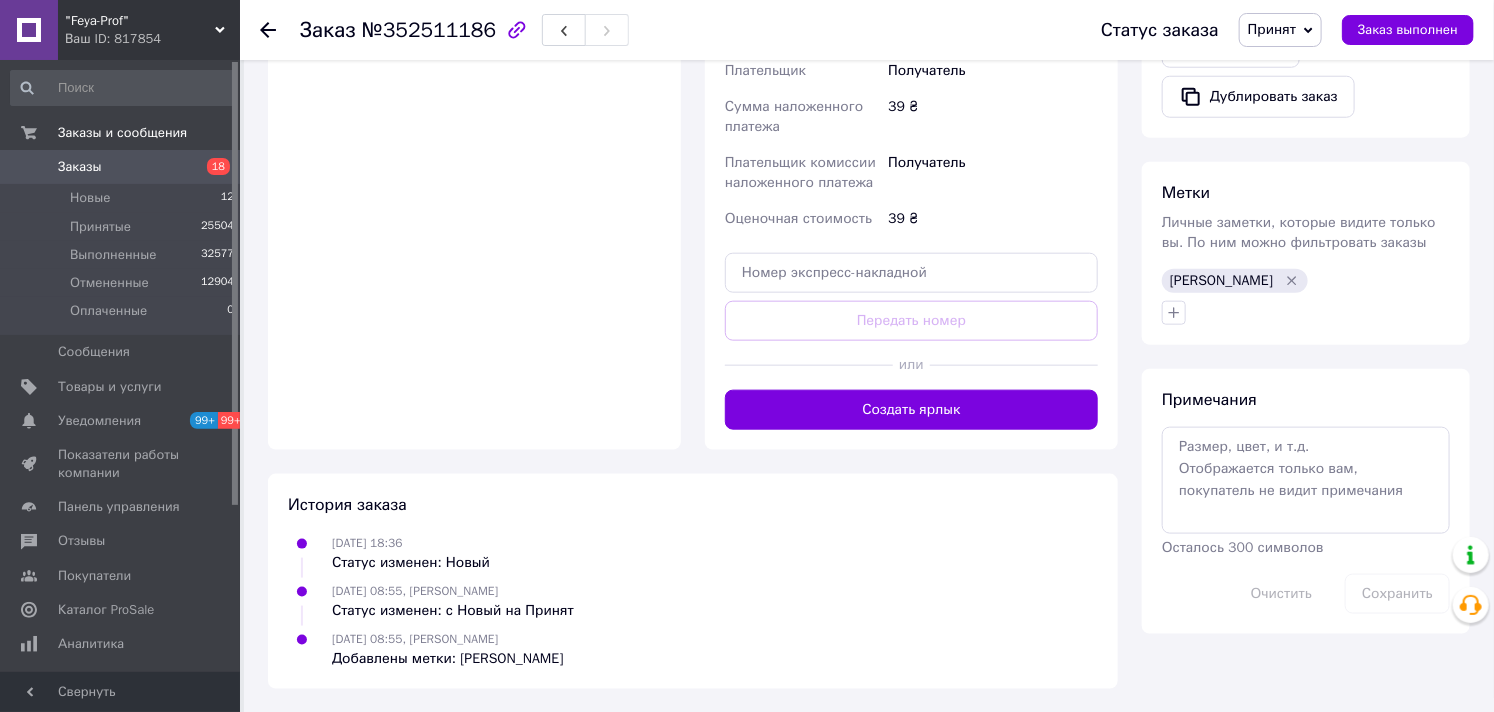 click on "Заказы" at bounding box center (80, 167) 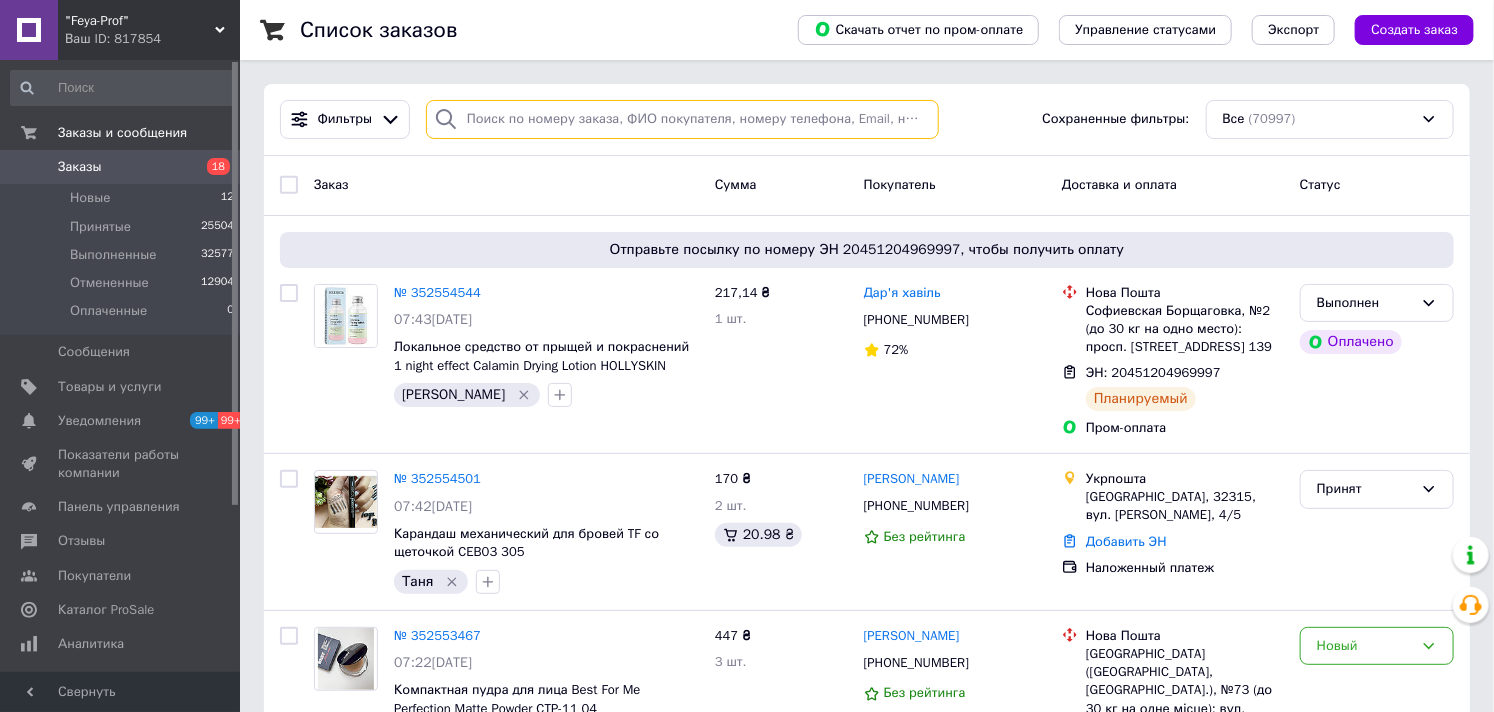 click at bounding box center (682, 119) 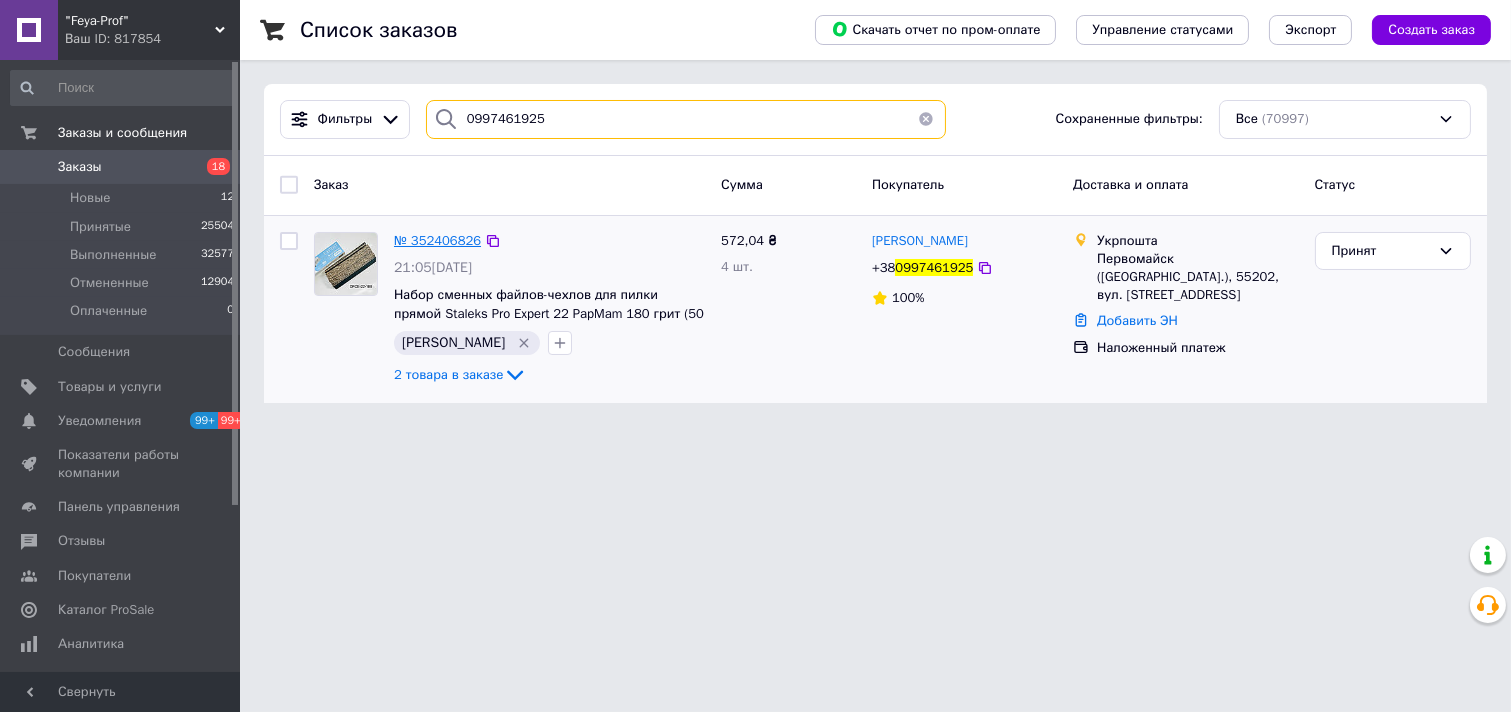 type on "0997461925" 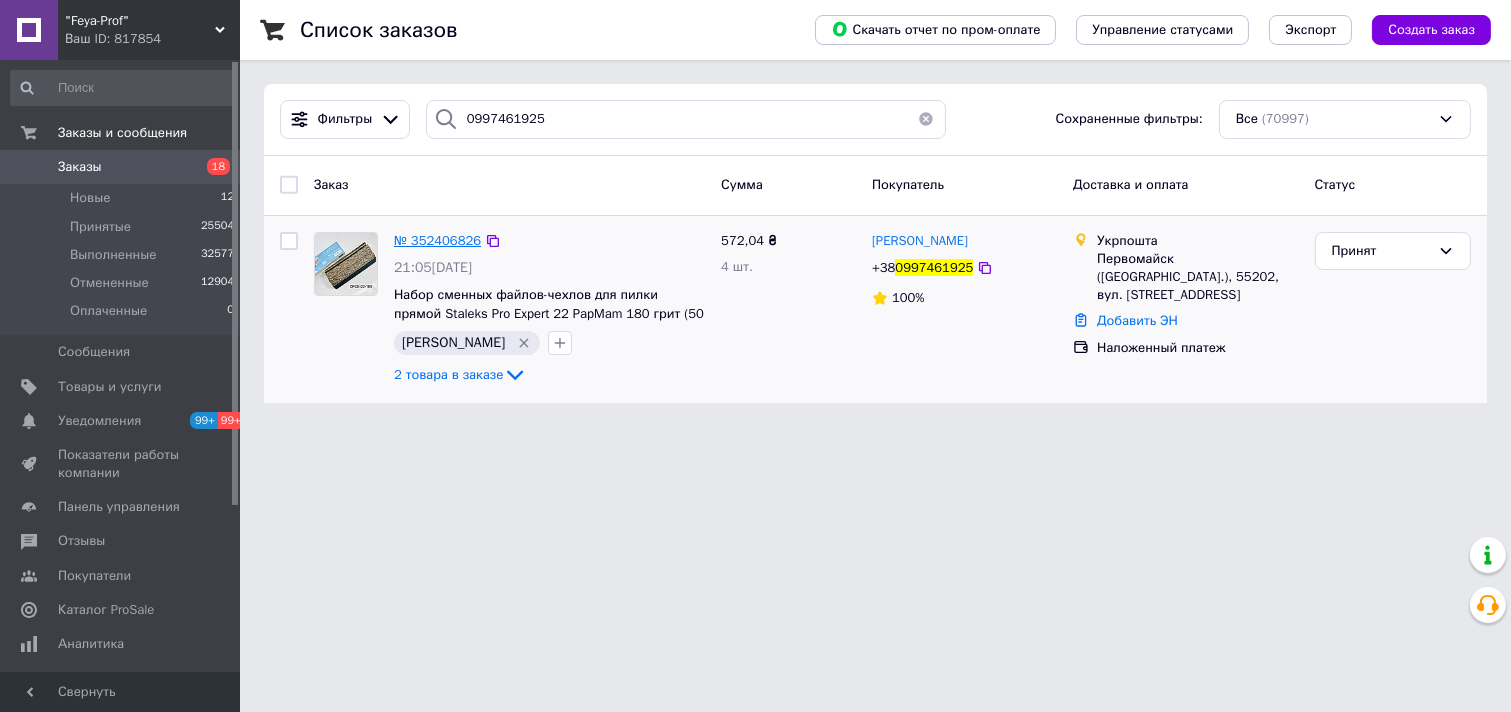 click on "№ 352406826" at bounding box center (437, 240) 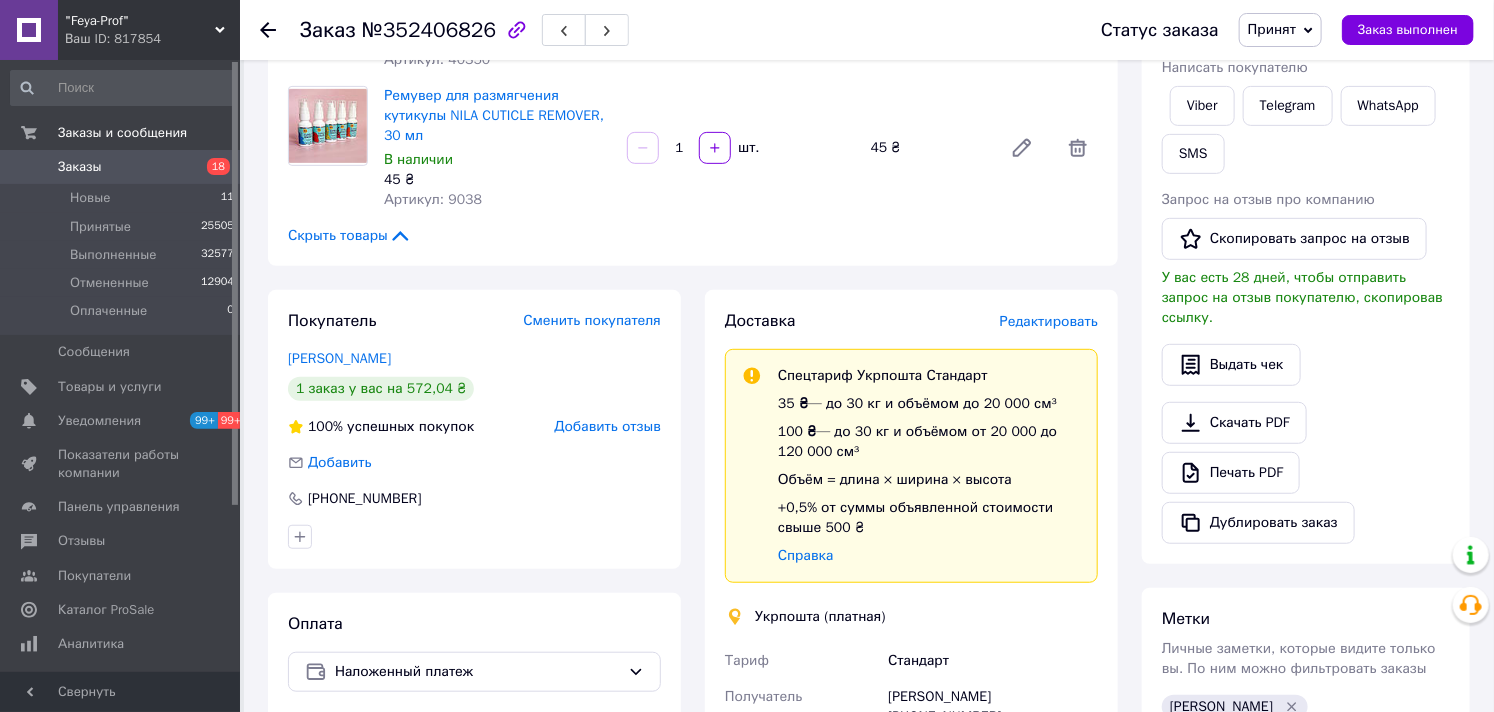 scroll, scrollTop: 777, scrollLeft: 0, axis: vertical 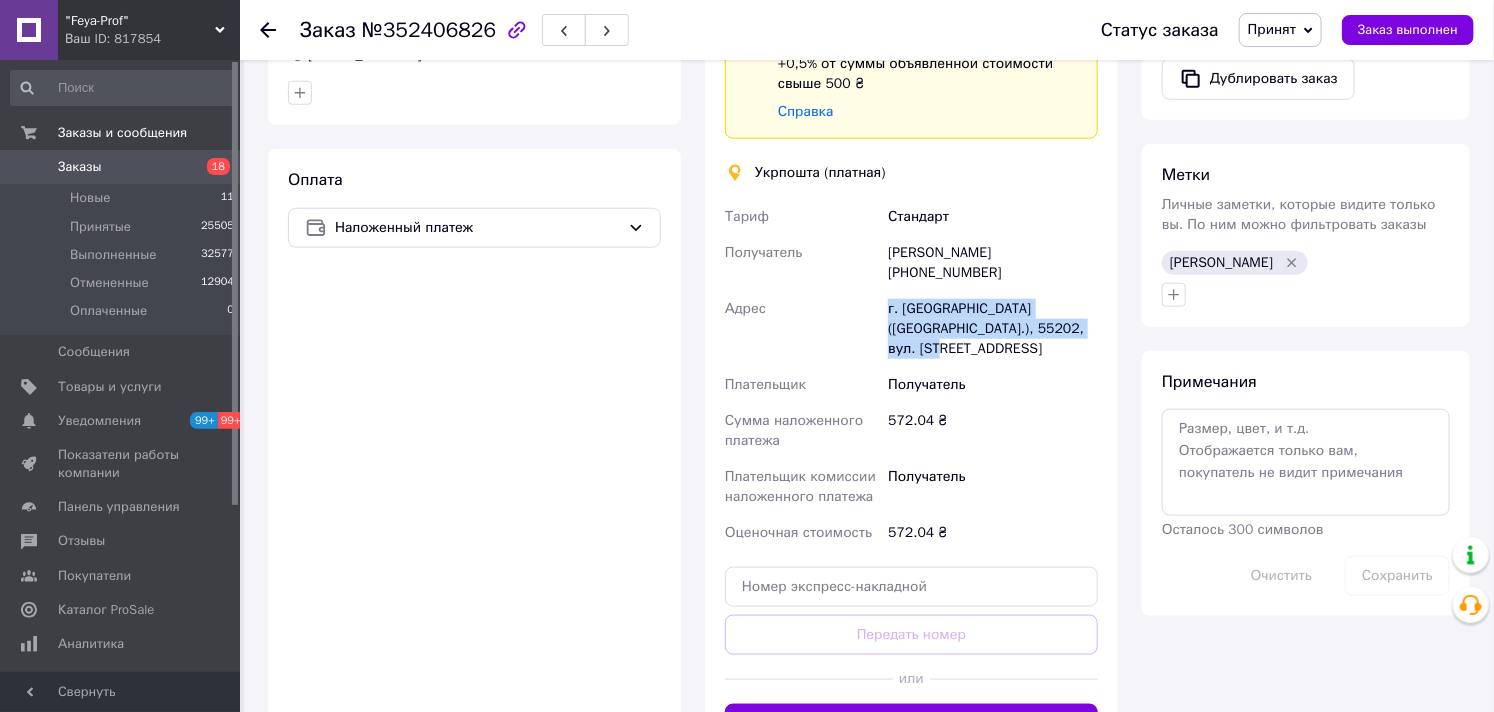 drag, startPoint x: 884, startPoint y: 304, endPoint x: 1086, endPoint y: 334, distance: 204.21558 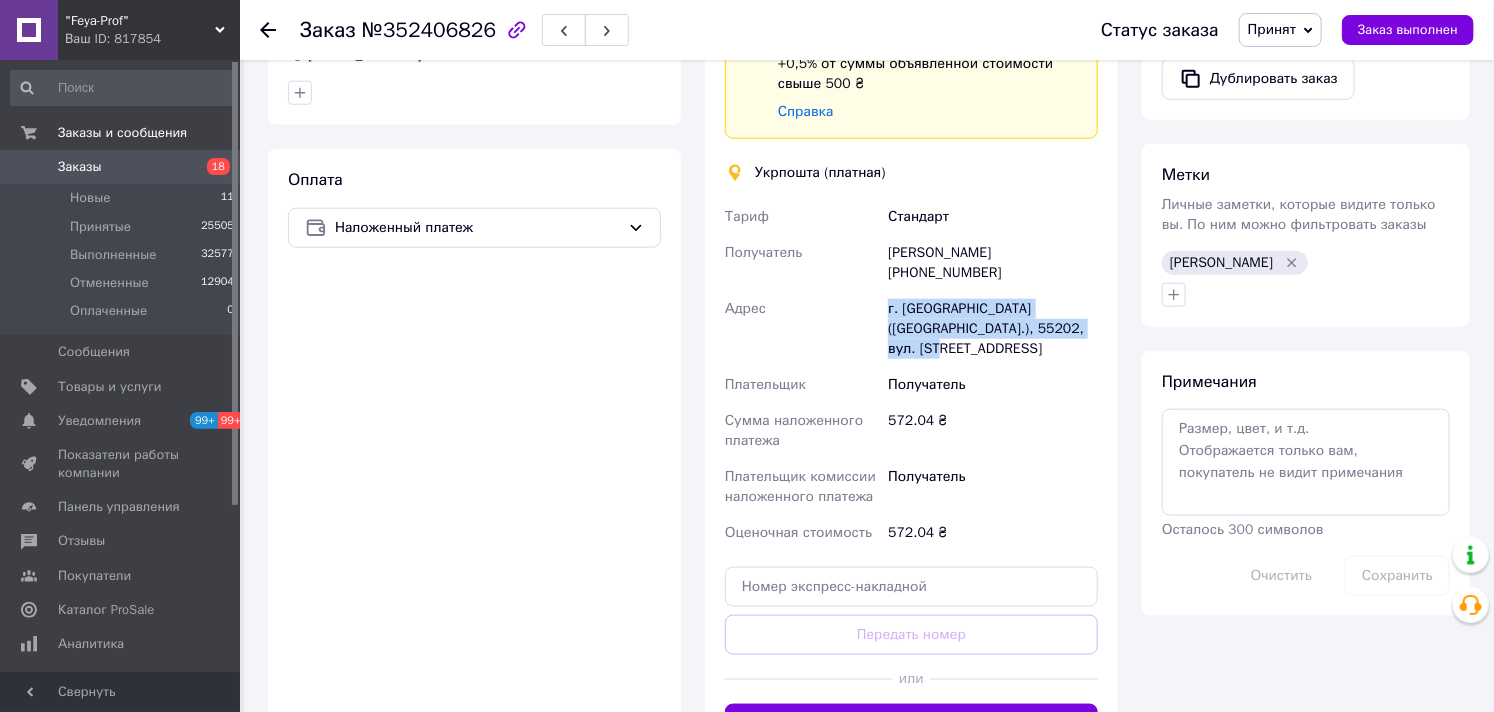 drag, startPoint x: 914, startPoint y: 267, endPoint x: 993, endPoint y: 275, distance: 79.40403 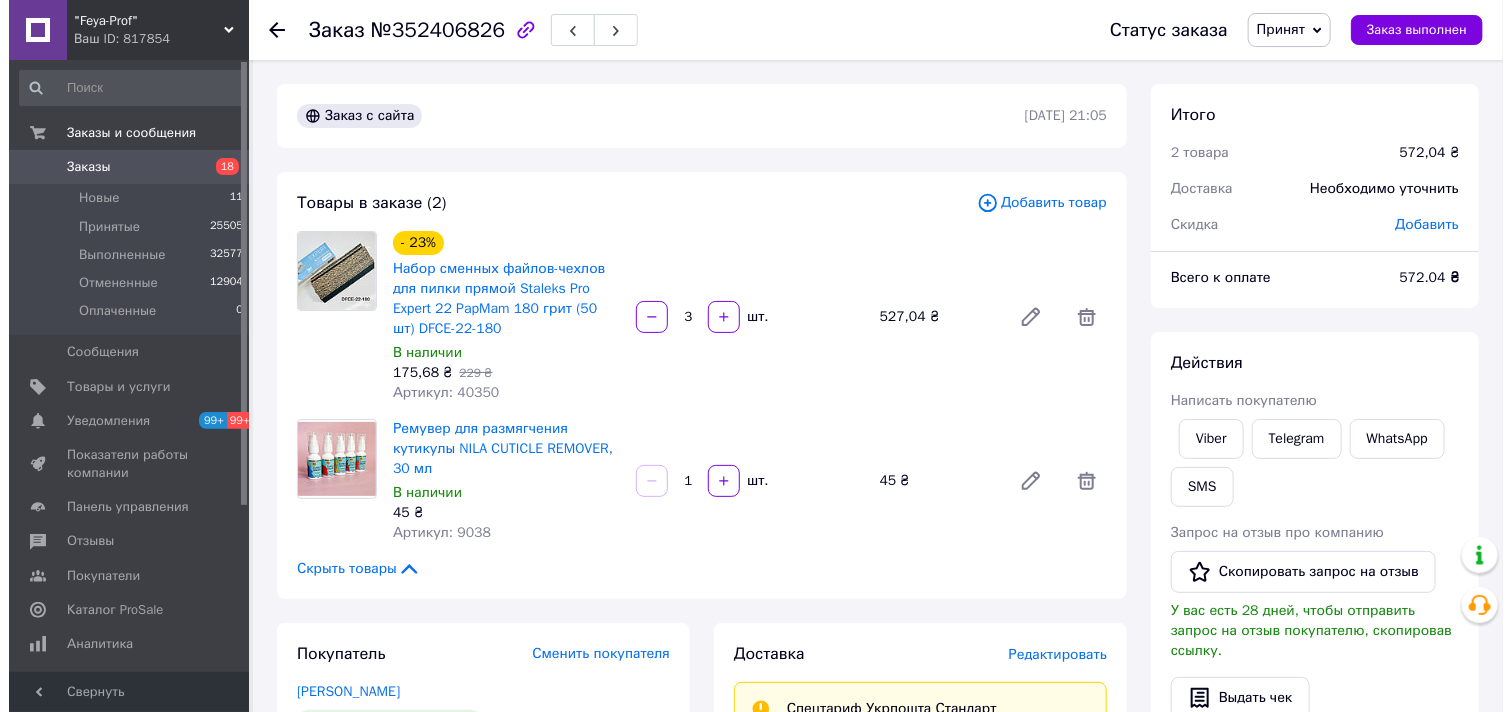scroll, scrollTop: 444, scrollLeft: 0, axis: vertical 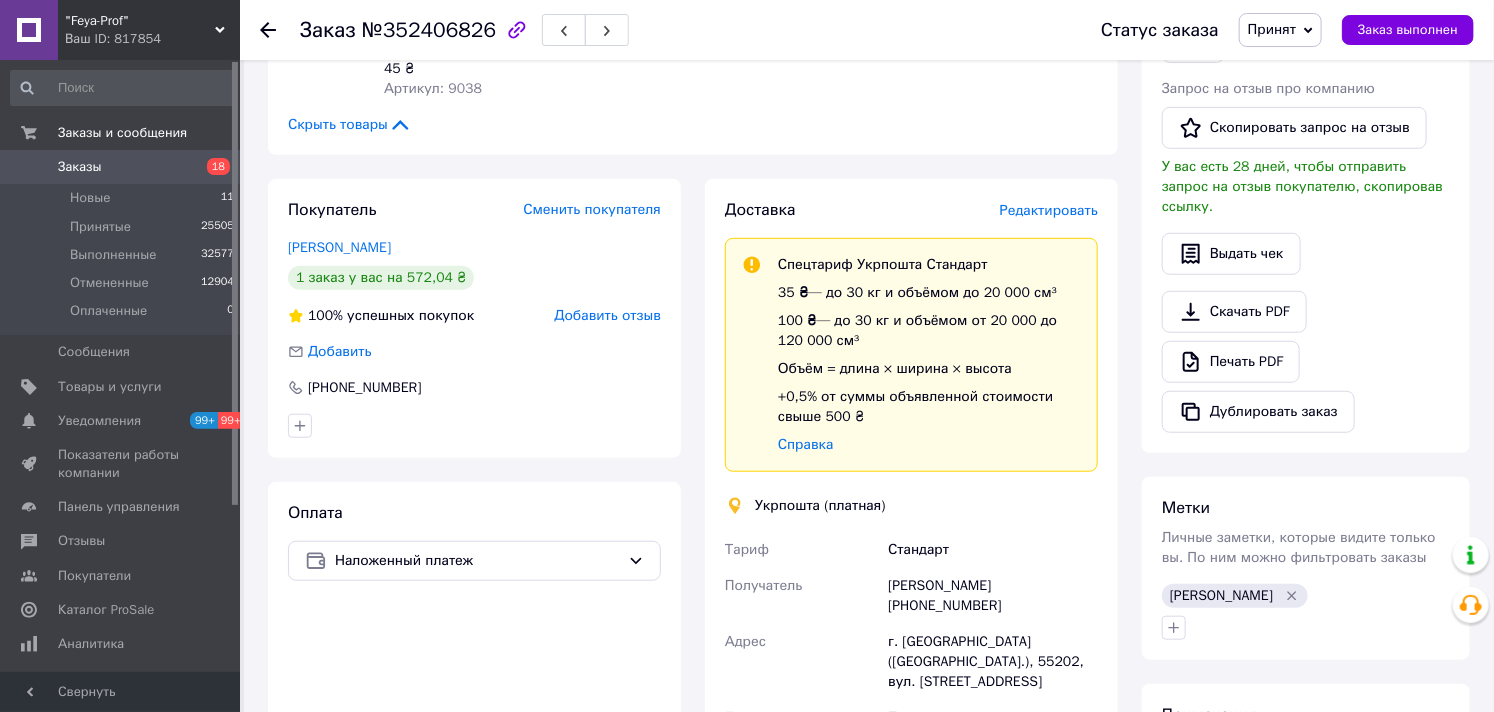click on "Редактировать" at bounding box center [1049, 210] 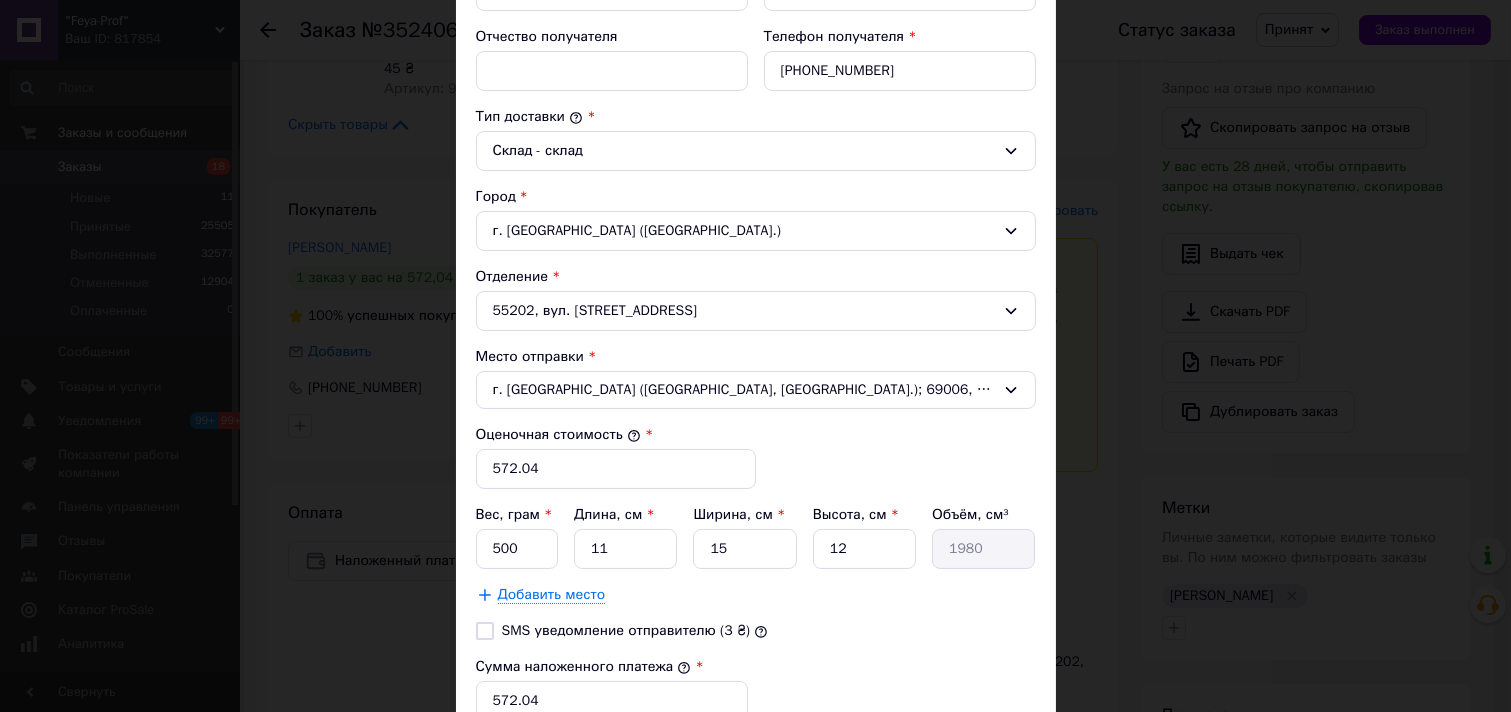 scroll, scrollTop: 555, scrollLeft: 0, axis: vertical 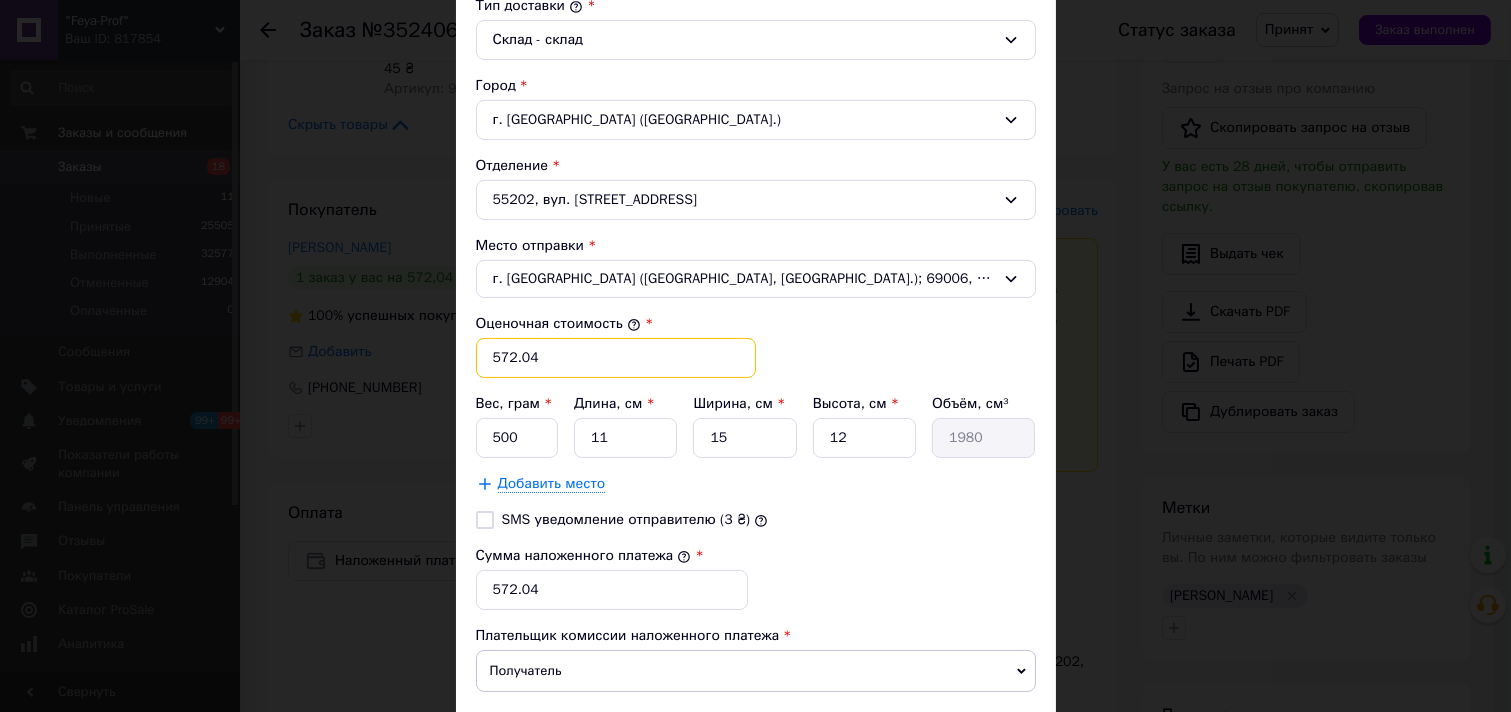 drag, startPoint x: 534, startPoint y: 355, endPoint x: 504, endPoint y: 324, distance: 43.13931 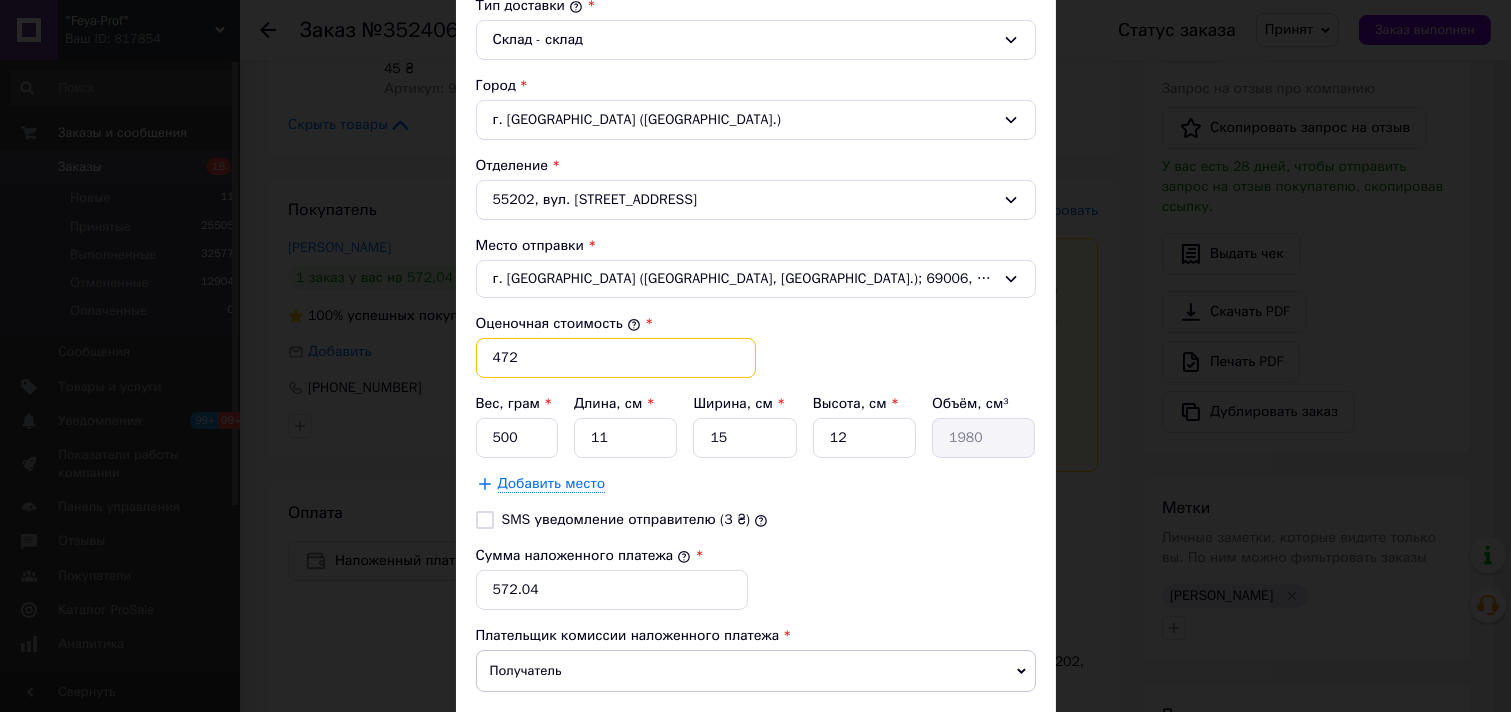 type on "472" 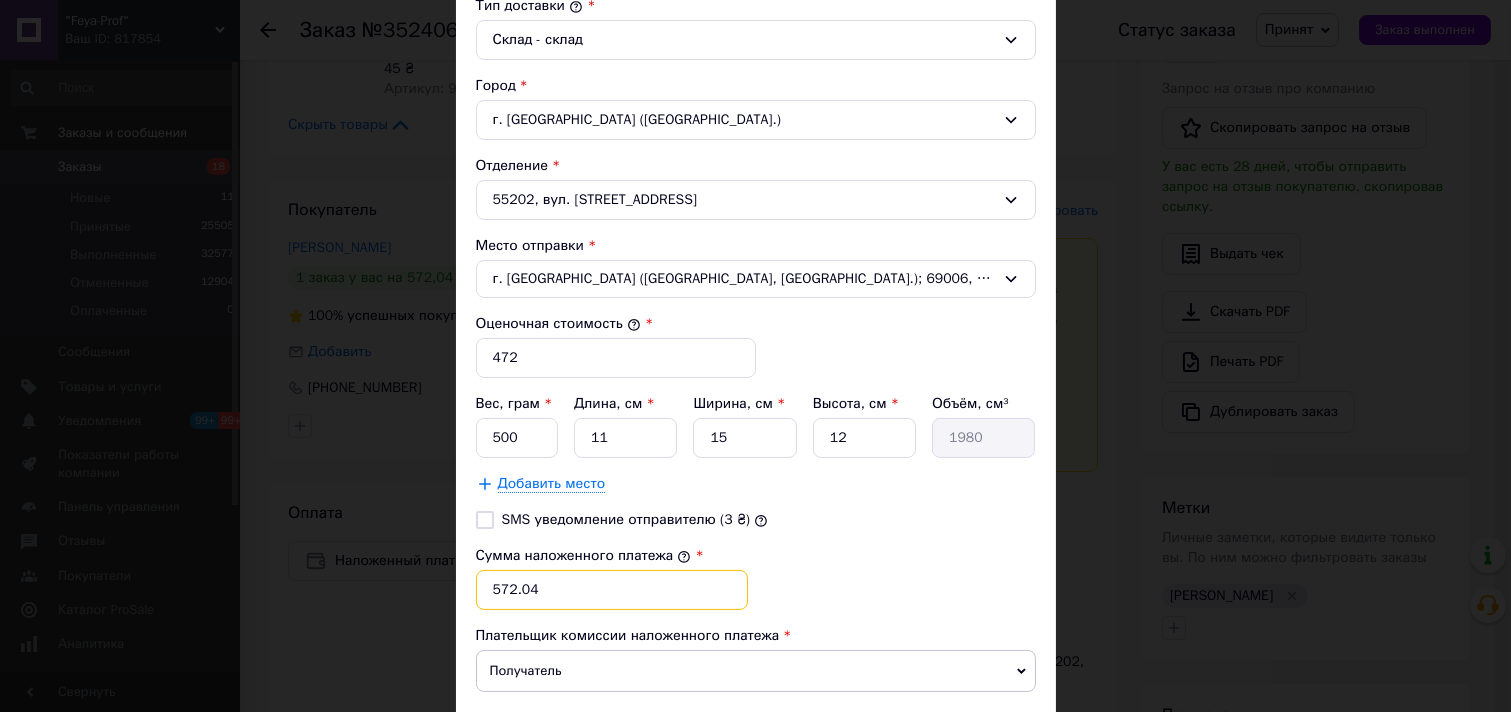 drag, startPoint x: 550, startPoint y: 594, endPoint x: 477, endPoint y: 586, distance: 73.43705 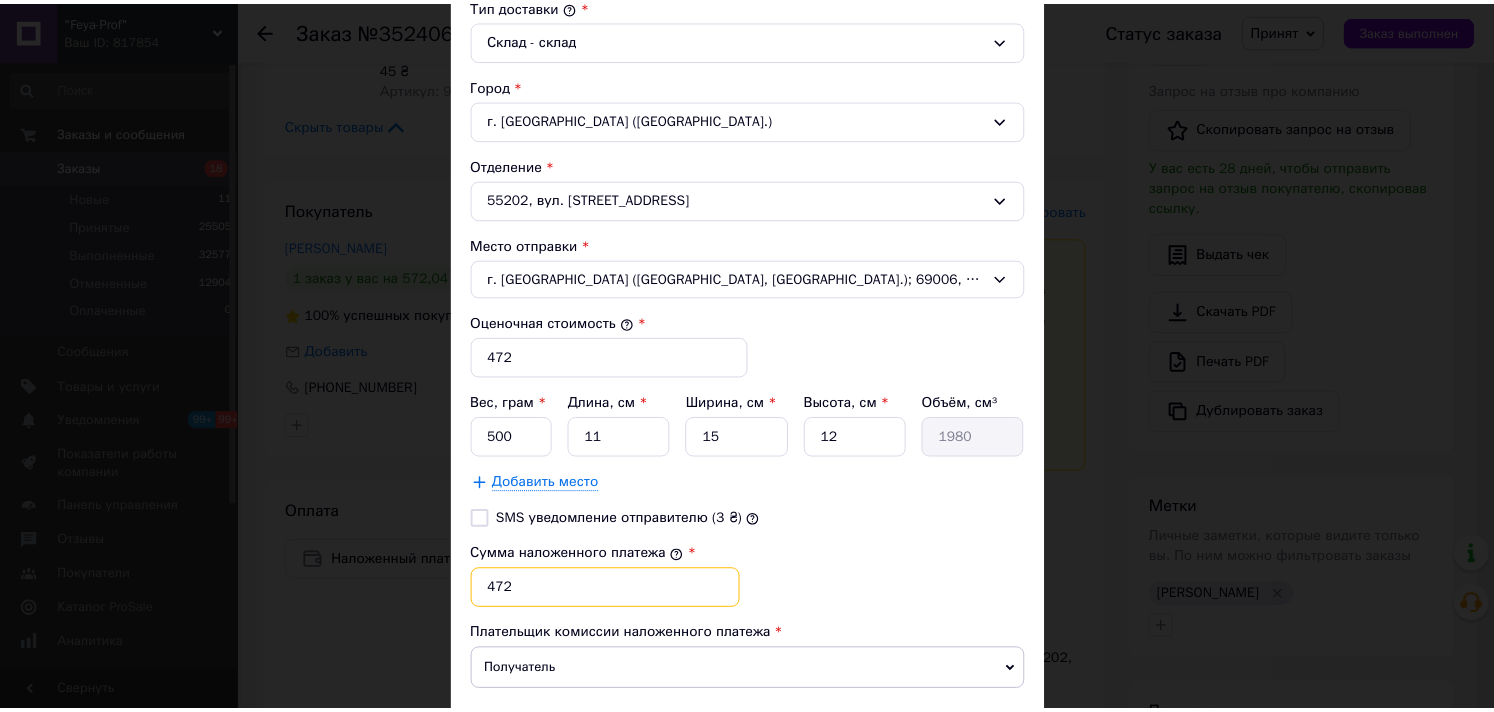 scroll, scrollTop: 703, scrollLeft: 0, axis: vertical 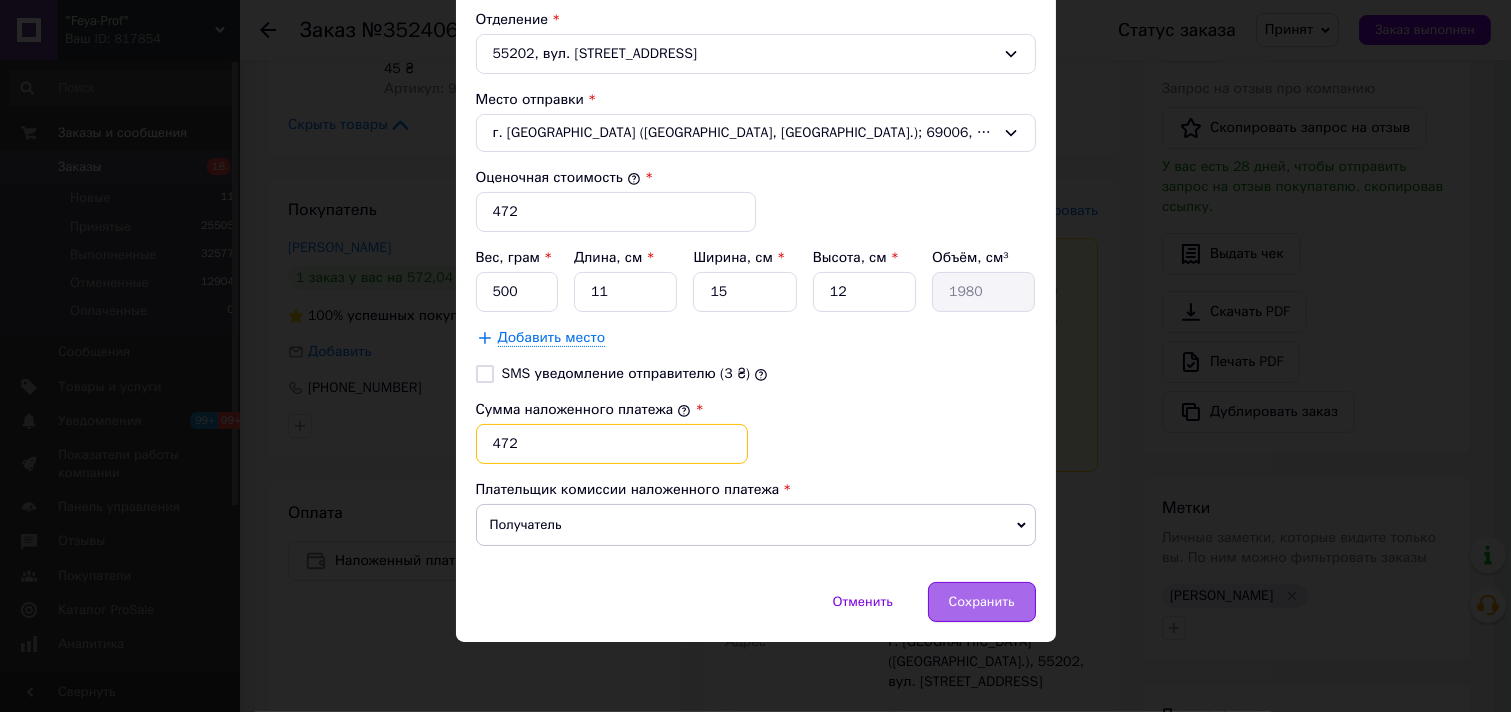 type on "472" 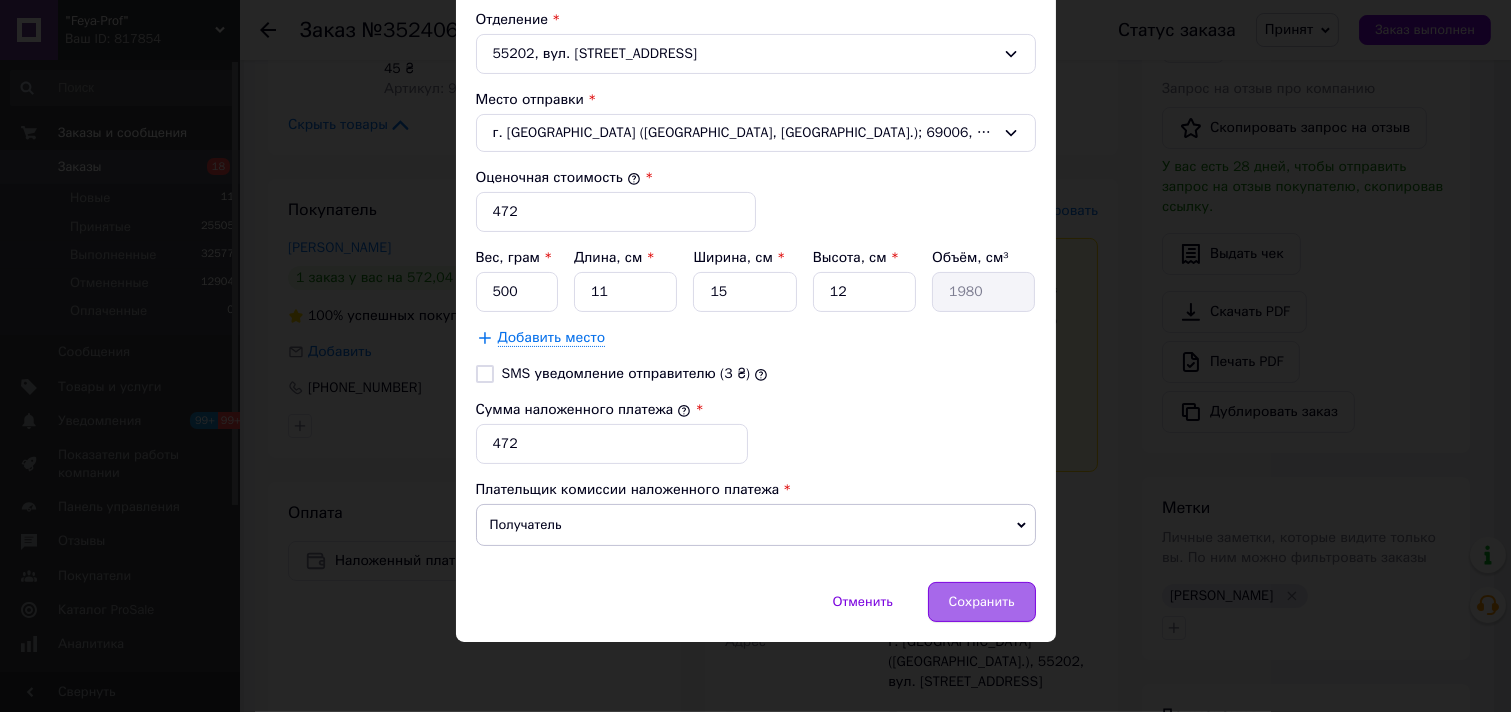 click on "Сохранить" at bounding box center (982, 602) 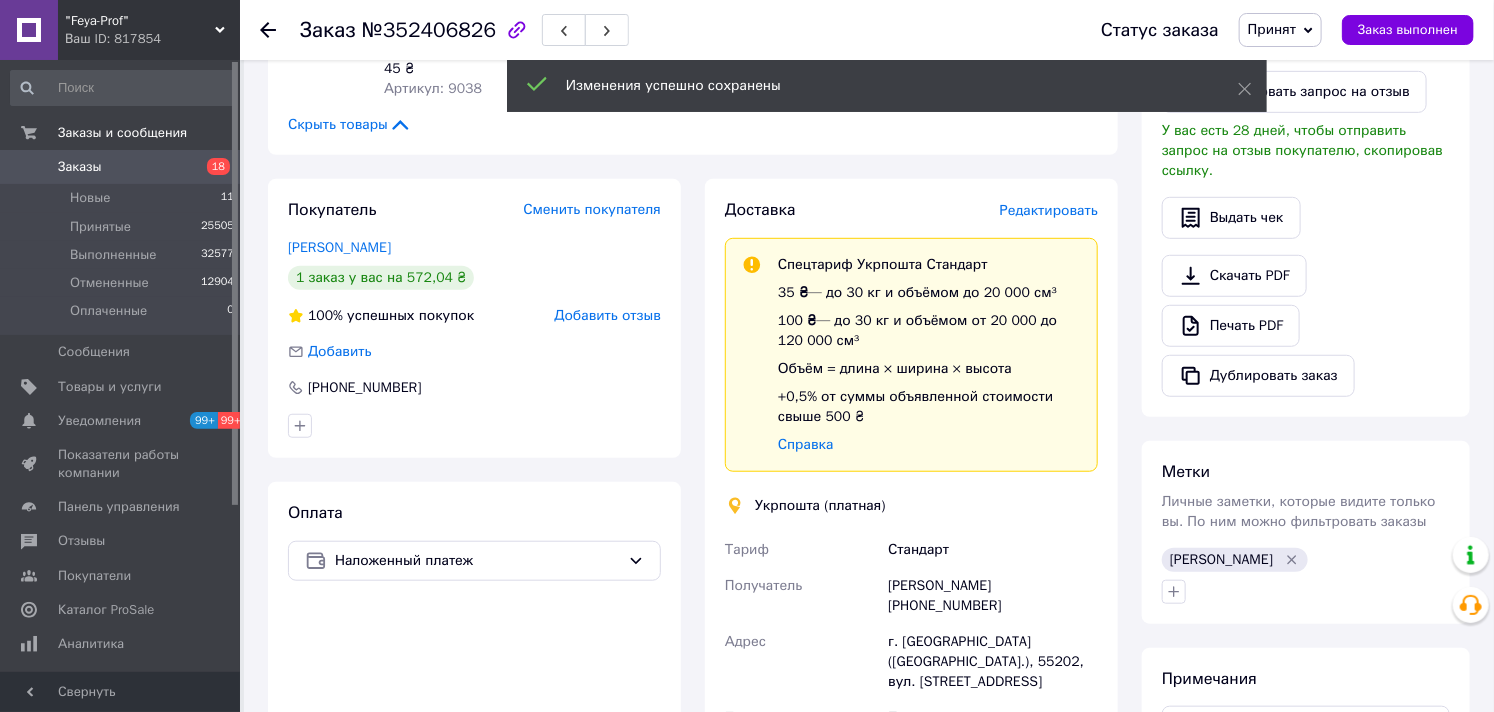scroll, scrollTop: 777, scrollLeft: 0, axis: vertical 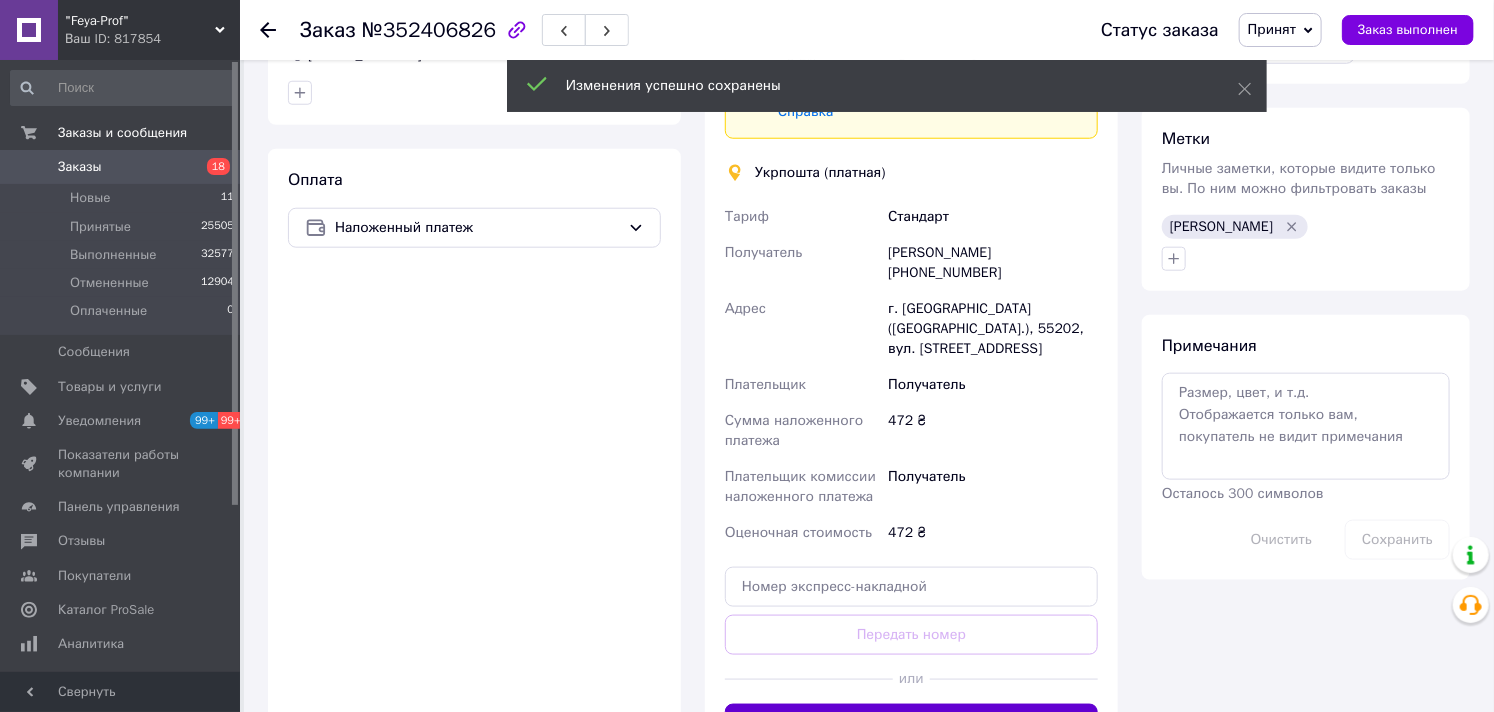 click on "Создать ярлык" at bounding box center (911, 724) 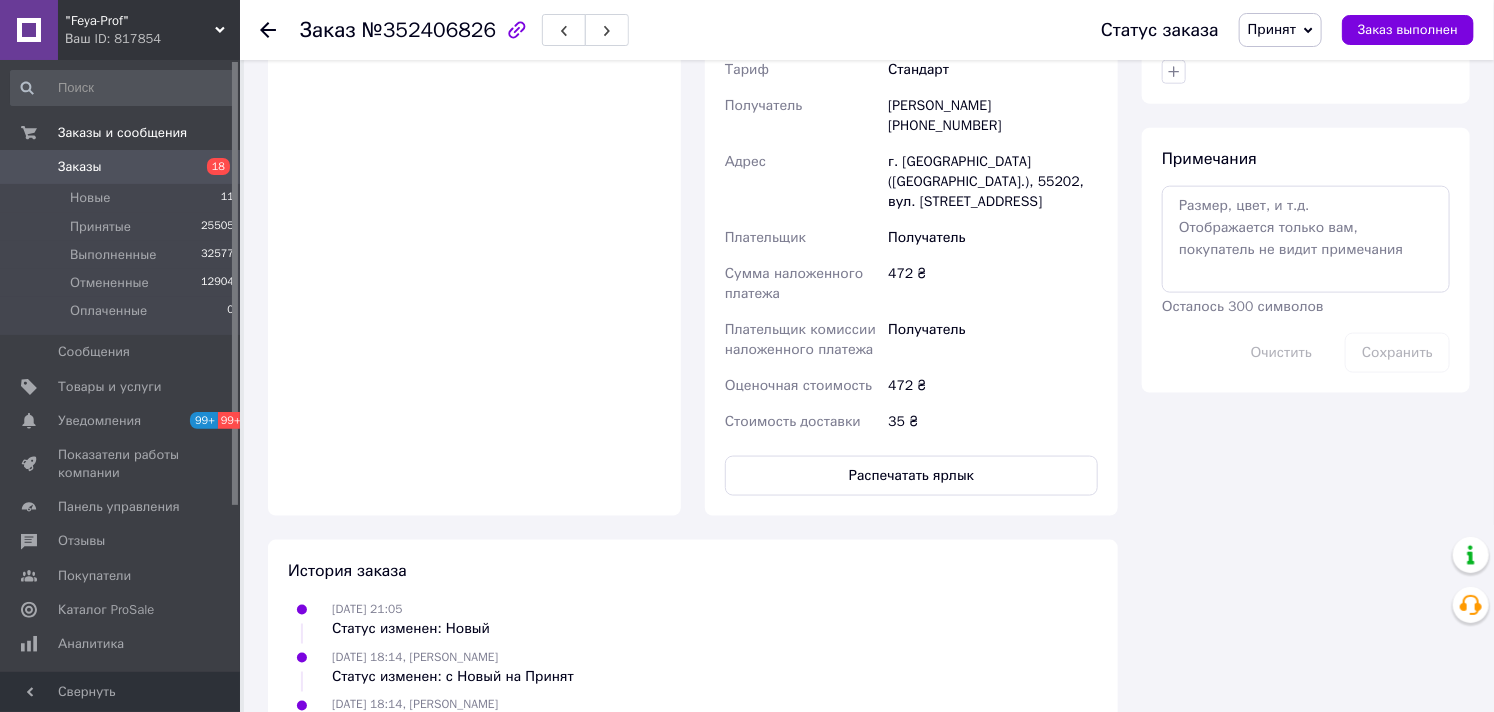 scroll, scrollTop: 1222, scrollLeft: 0, axis: vertical 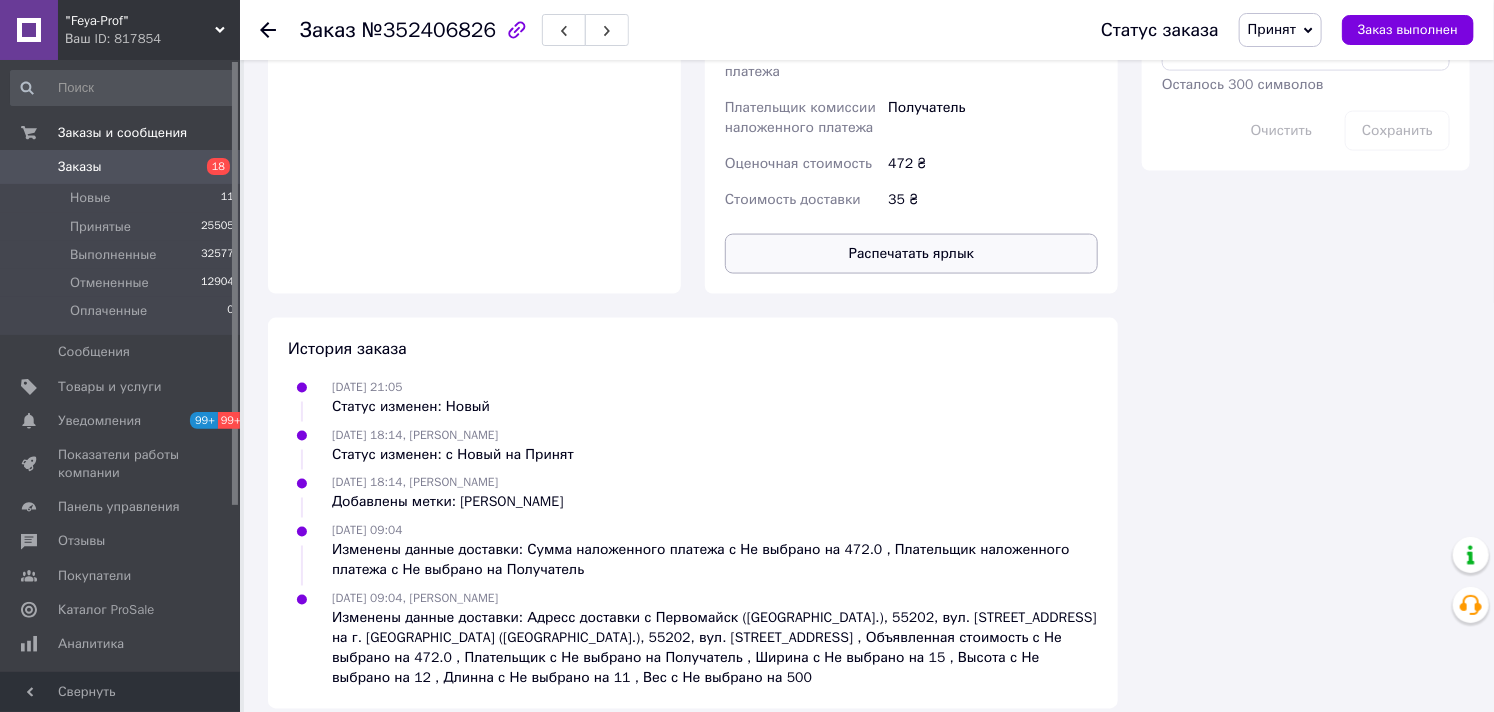 click on "Распечатать ярлык" at bounding box center (911, 254) 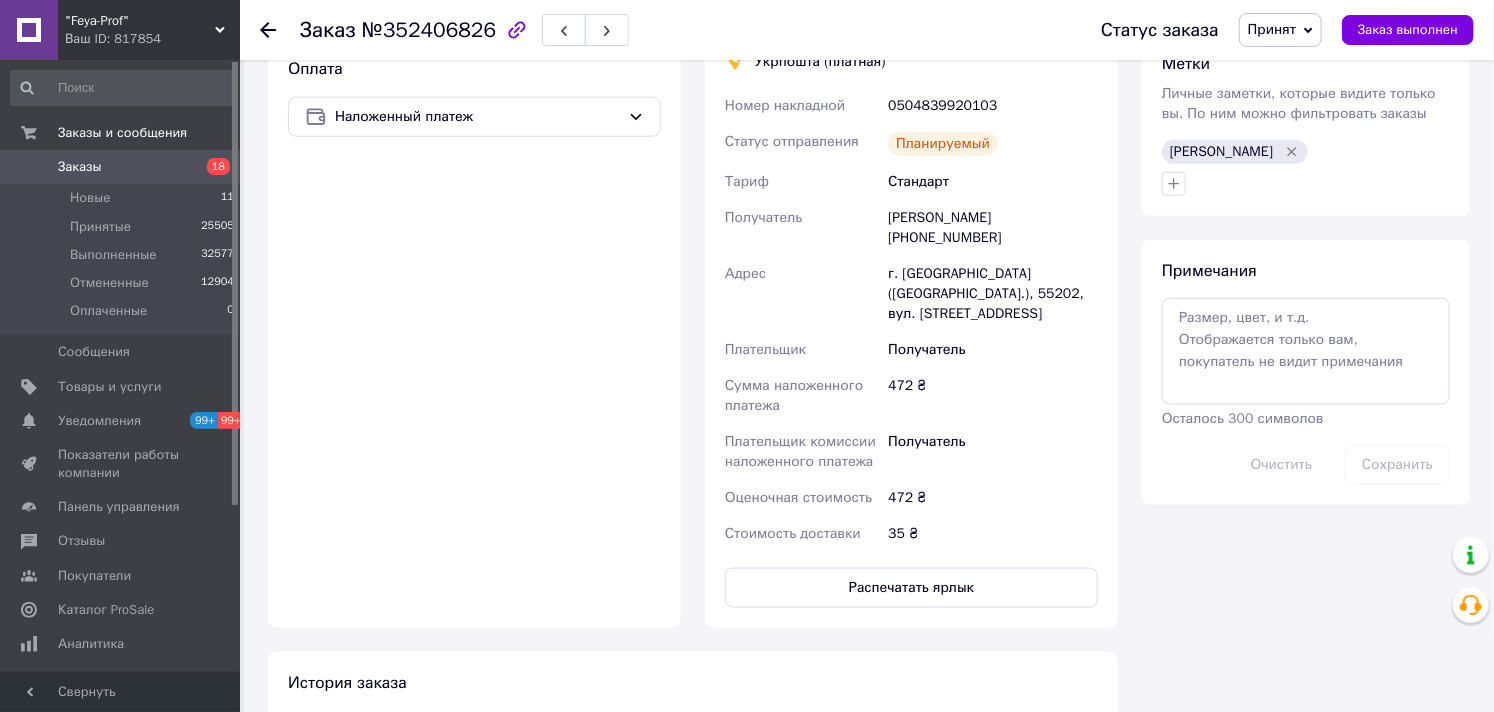 scroll, scrollTop: 777, scrollLeft: 0, axis: vertical 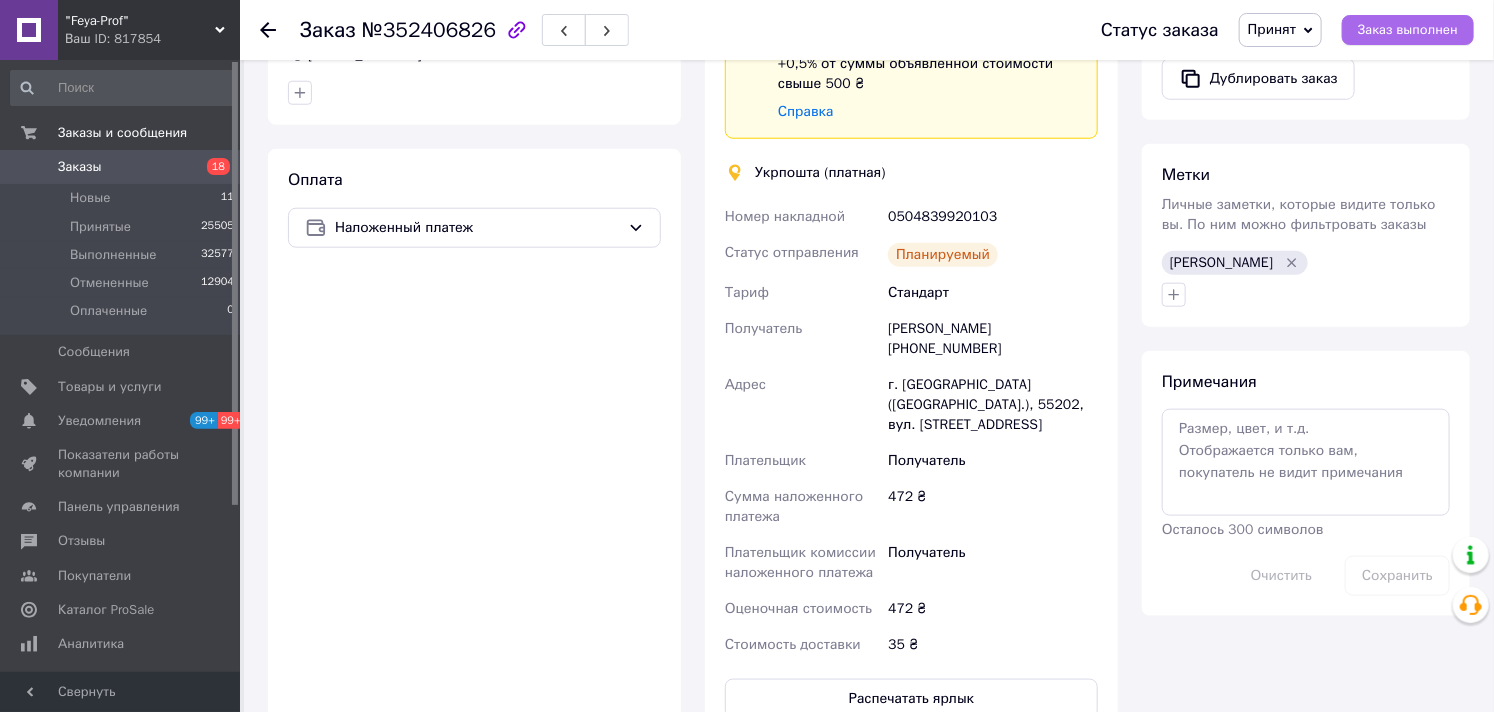 click on "Заказ выполнен" at bounding box center [1408, 30] 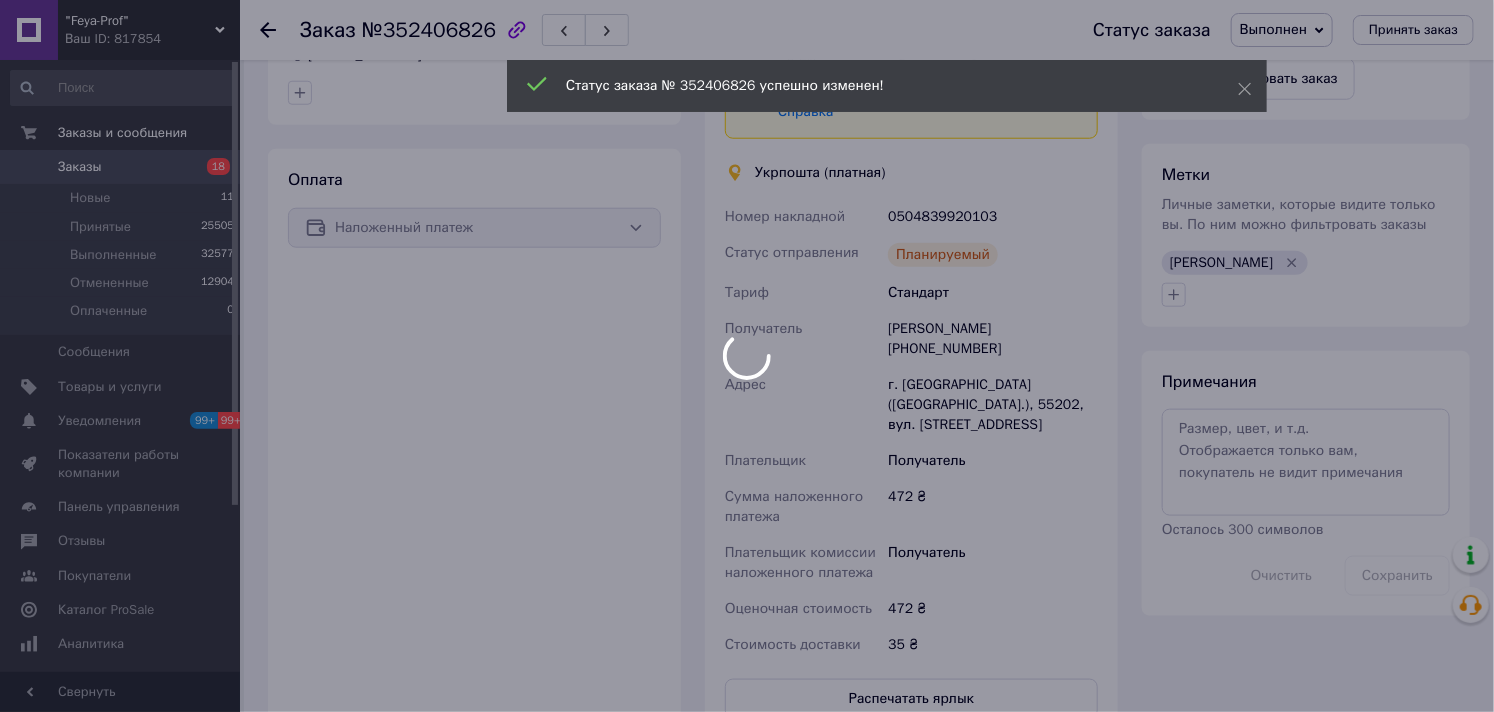 scroll, scrollTop: 742, scrollLeft: 0, axis: vertical 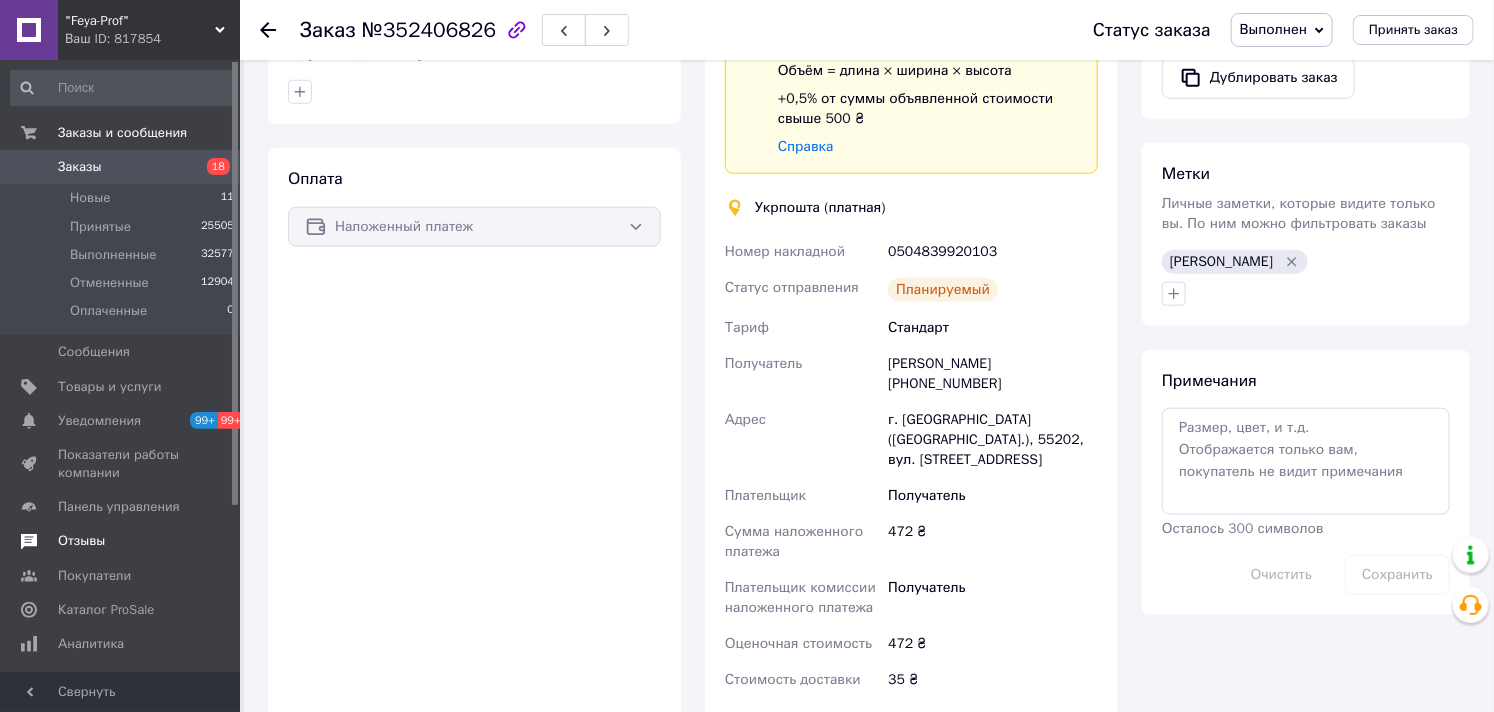 click on "Отзывы" at bounding box center (81, 541) 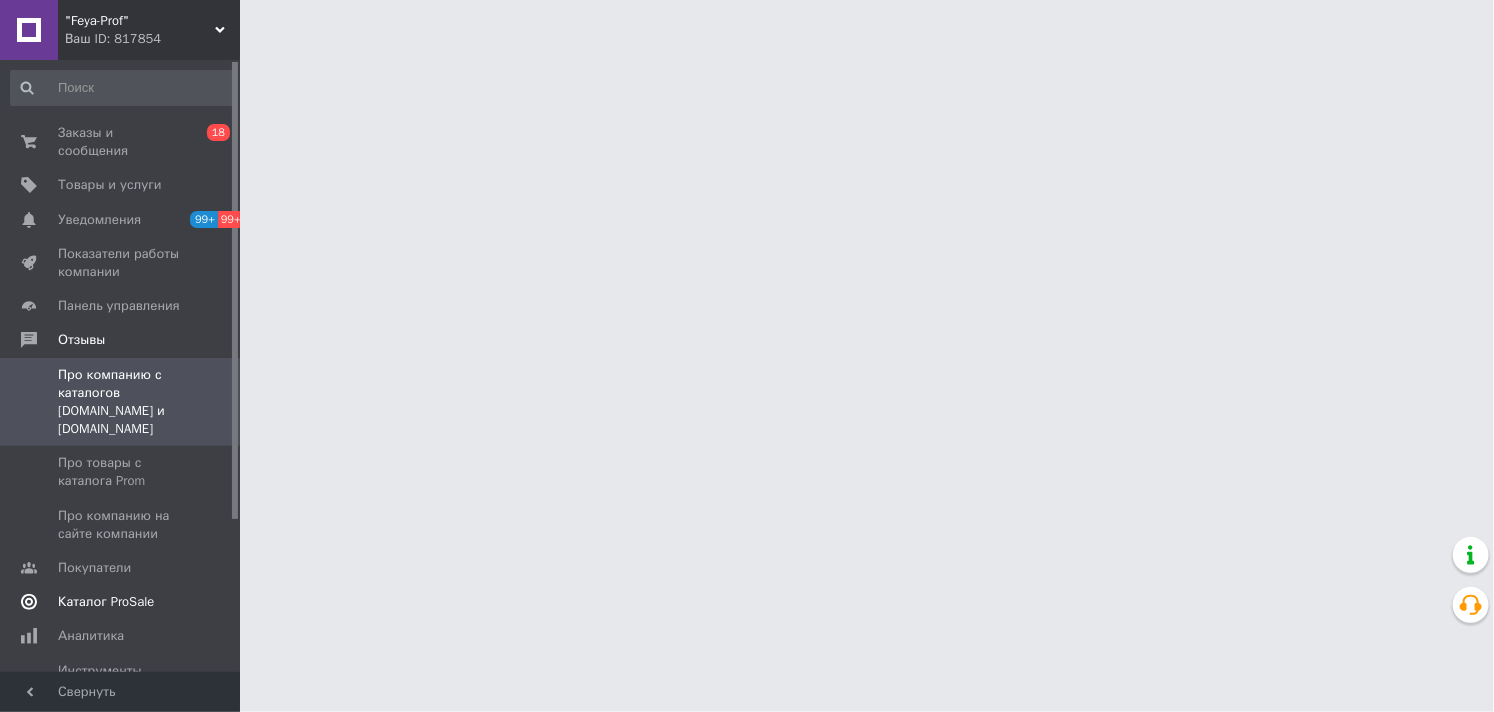 scroll, scrollTop: 0, scrollLeft: 0, axis: both 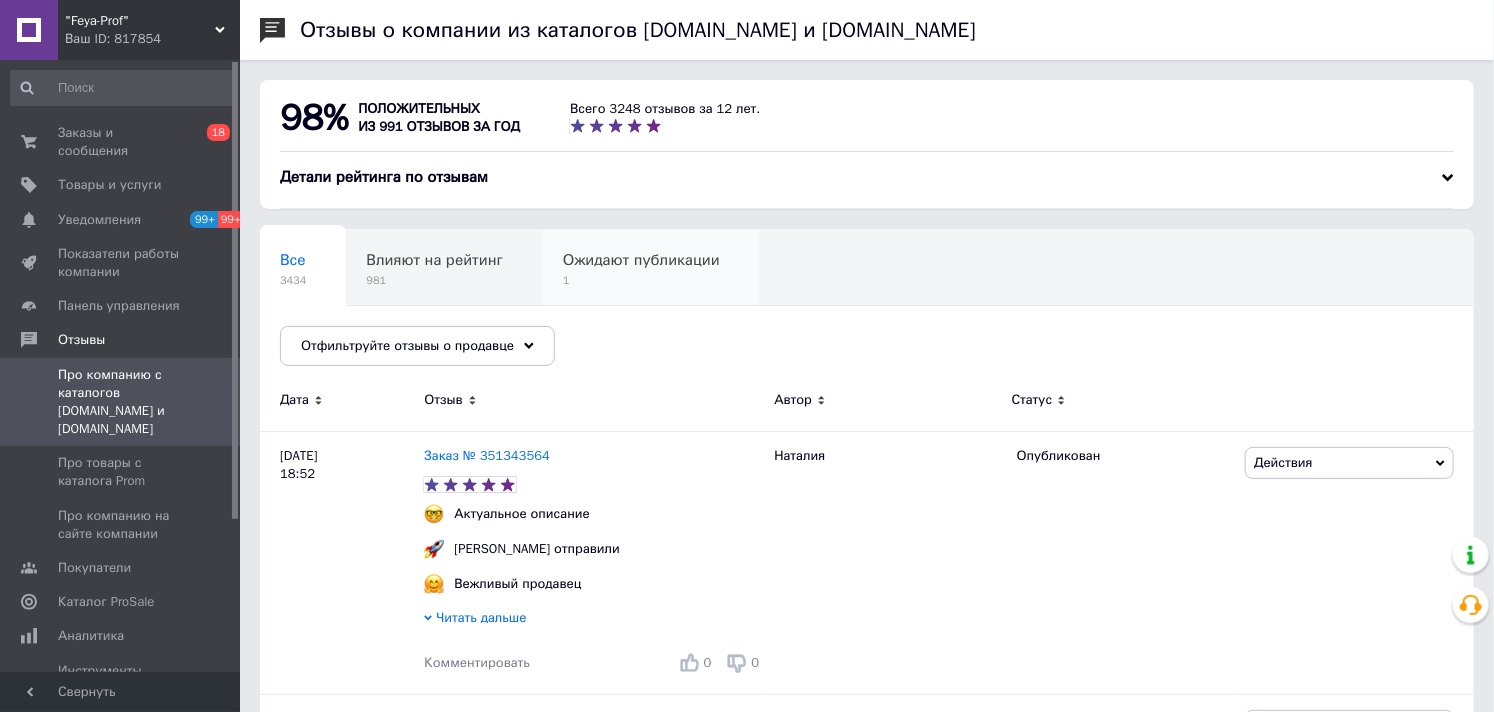 click on "Ожидают публикации" at bounding box center (641, 260) 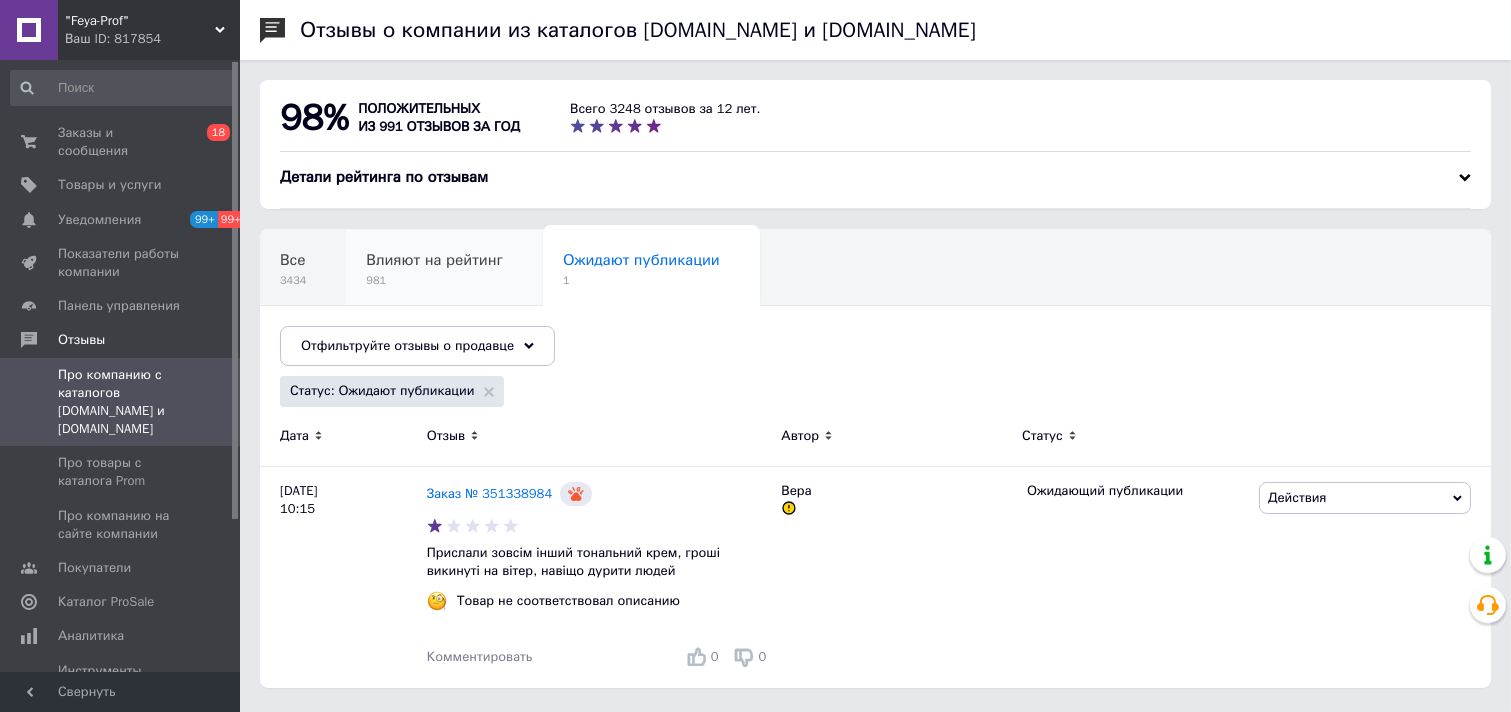 click on "Влияют на рейтинг" at bounding box center [434, 260] 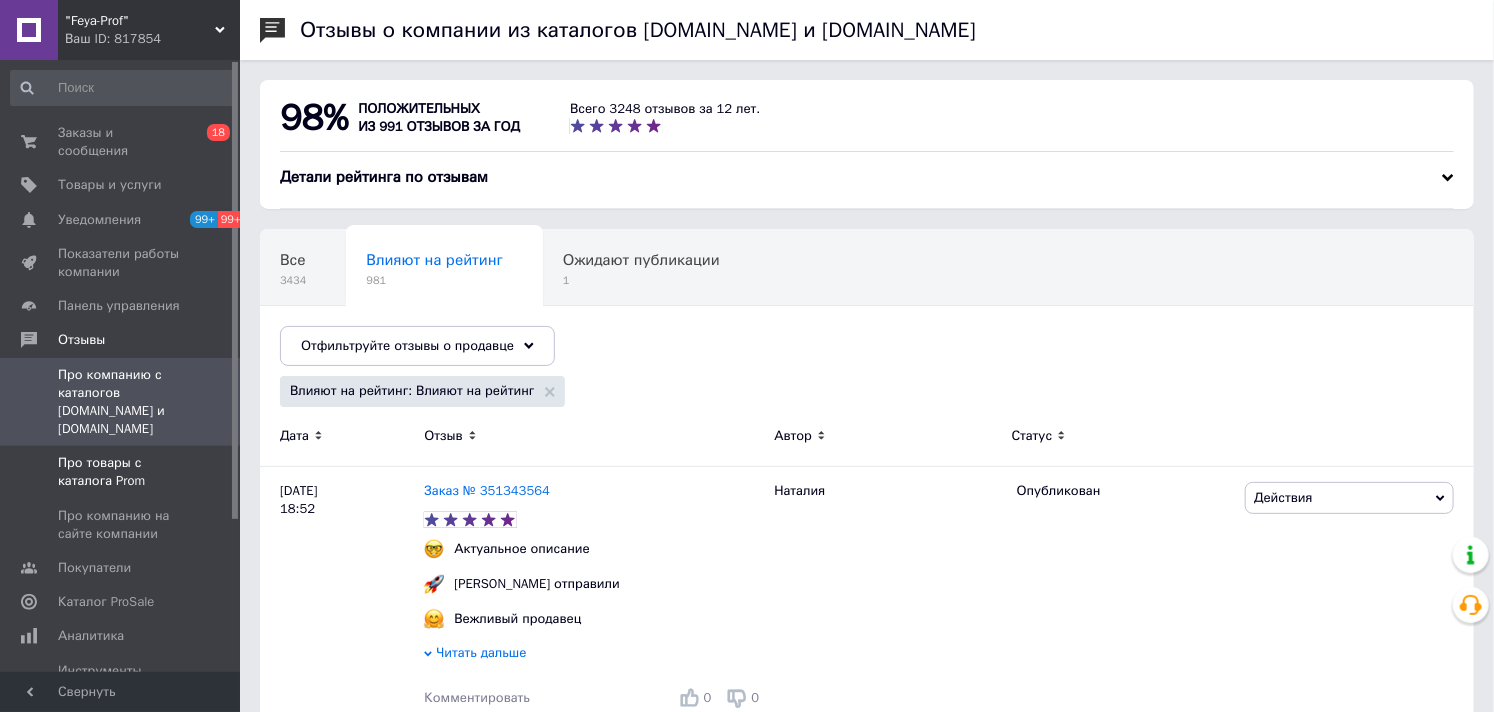 click on "Про товары с каталога Prom" at bounding box center [121, 472] 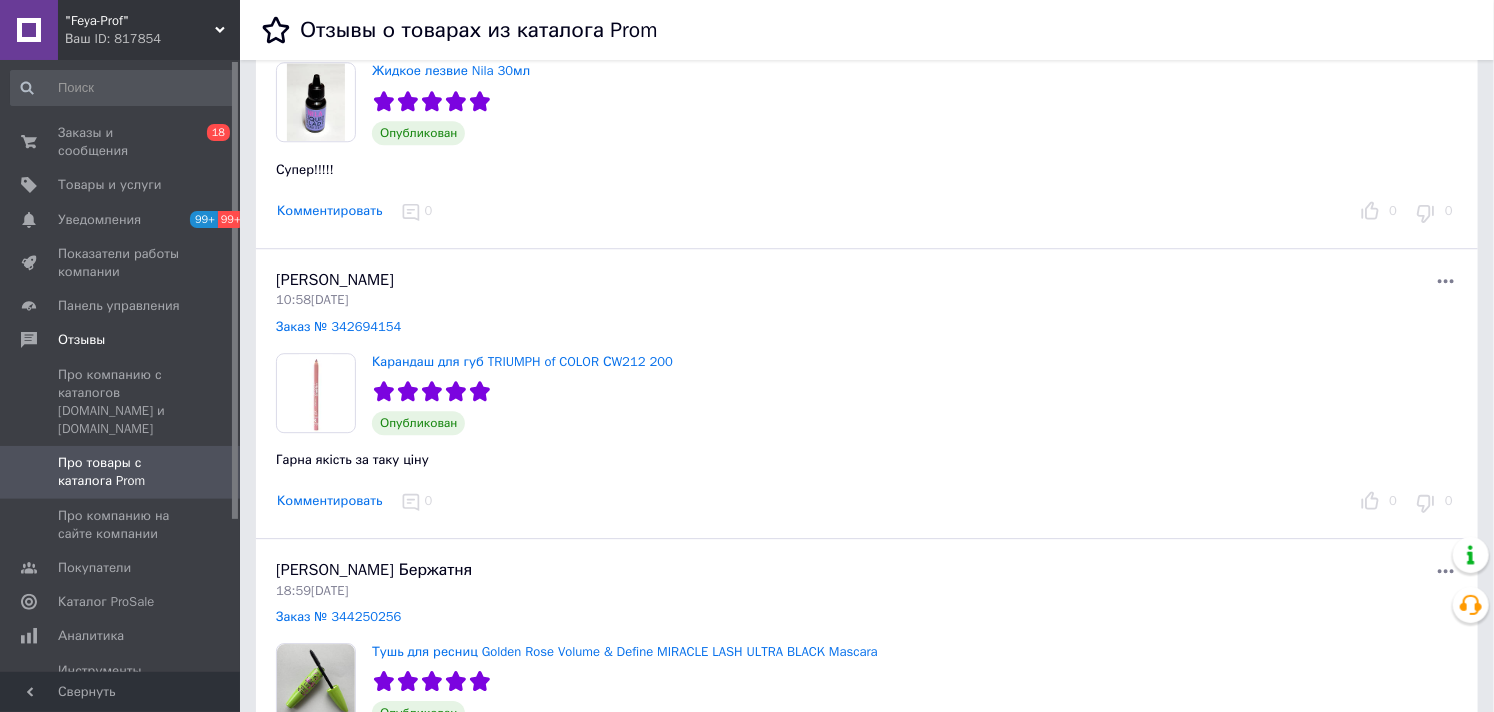 scroll, scrollTop: 2444, scrollLeft: 0, axis: vertical 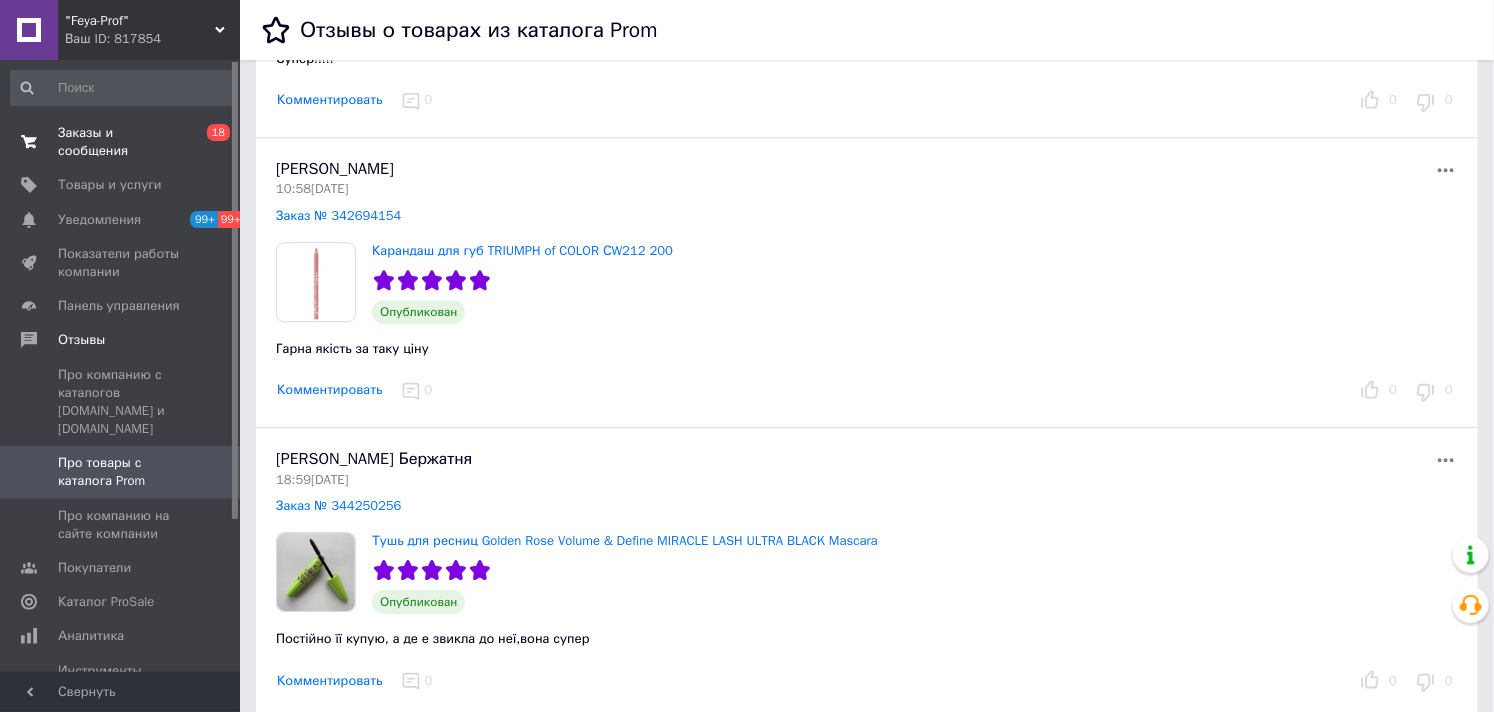 click on "Заказы и сообщения" at bounding box center (121, 142) 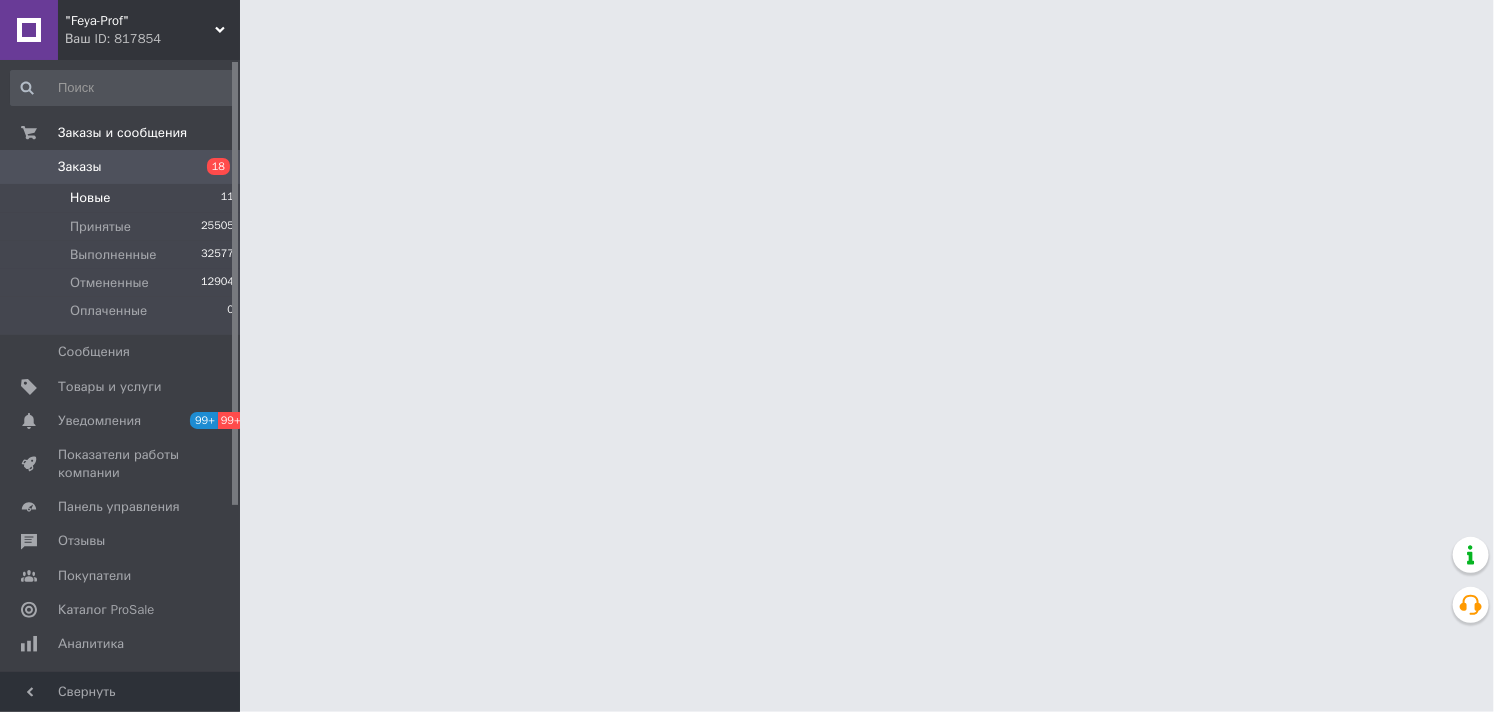 scroll, scrollTop: 0, scrollLeft: 0, axis: both 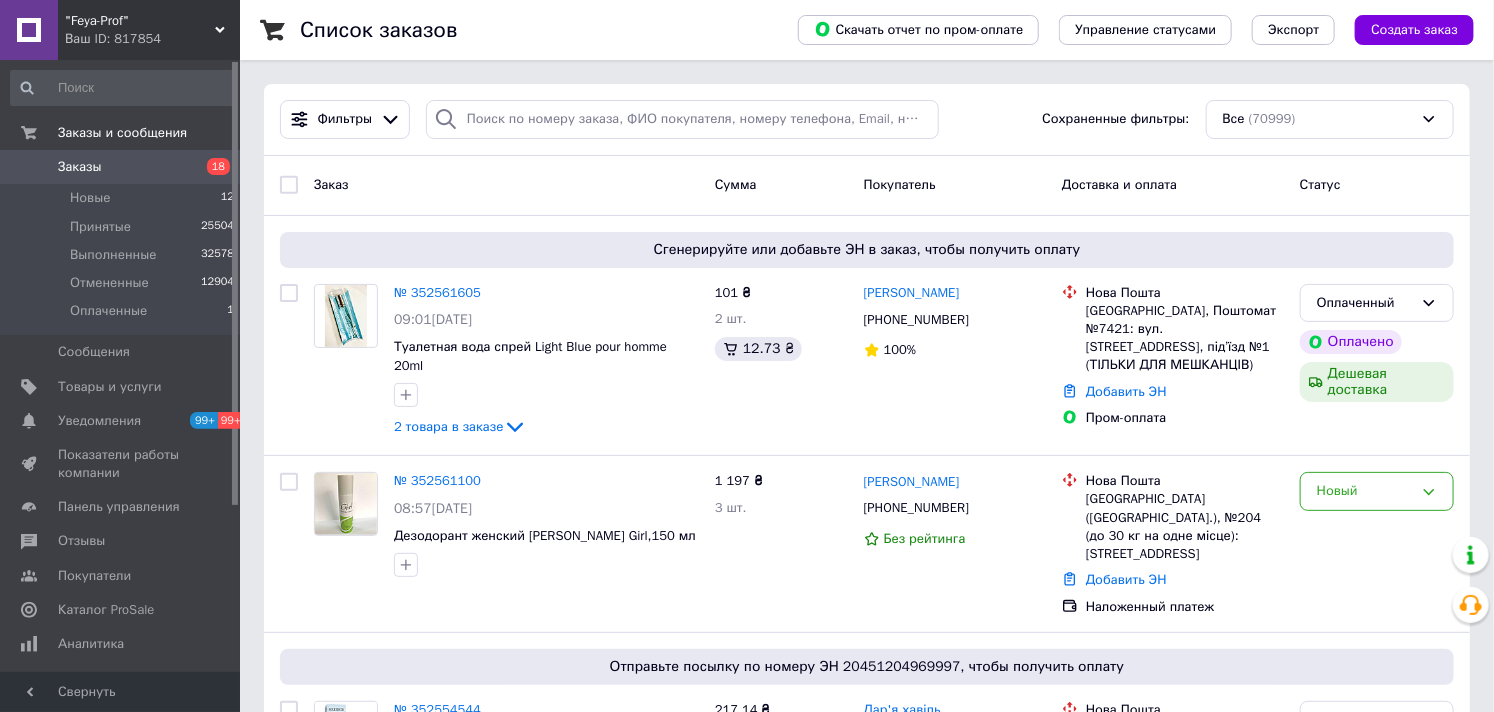 click on "Заказы" at bounding box center [80, 167] 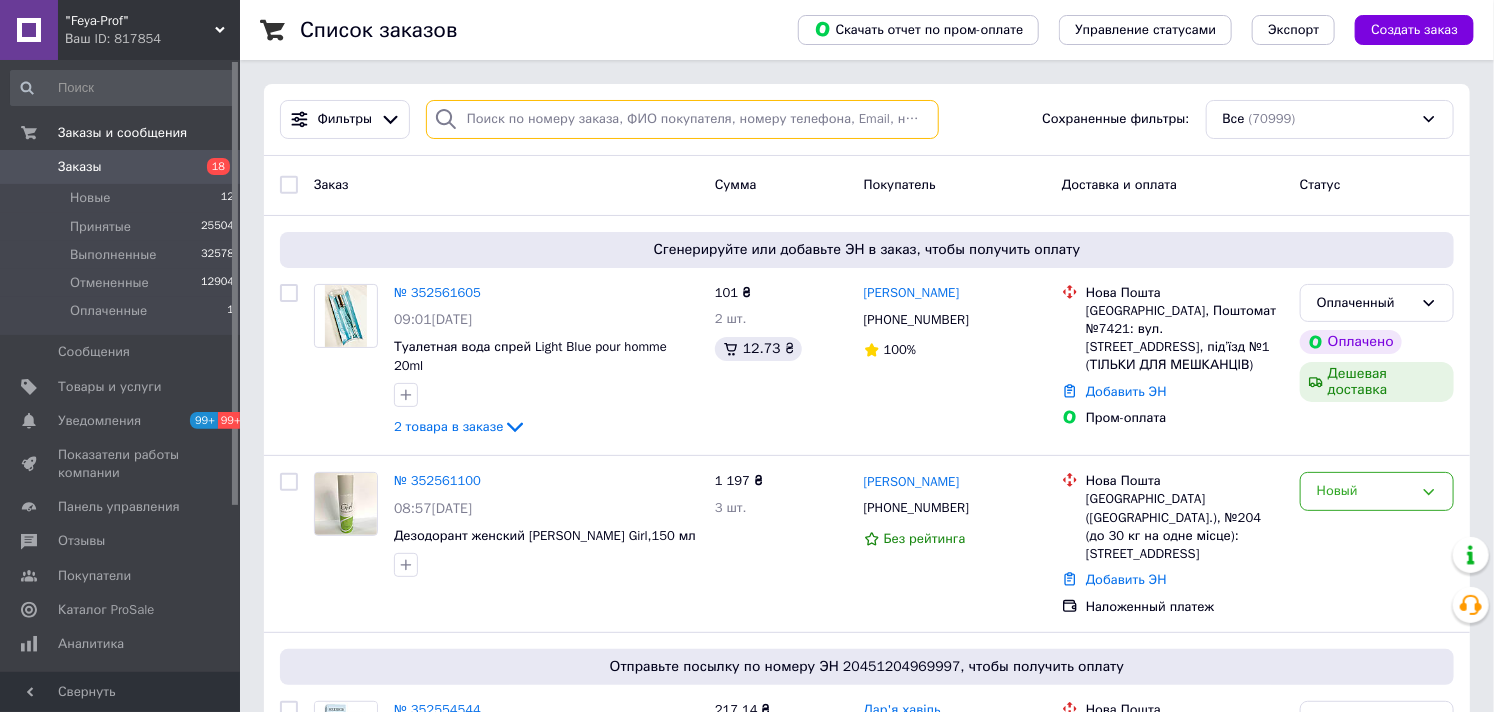 click at bounding box center [682, 119] 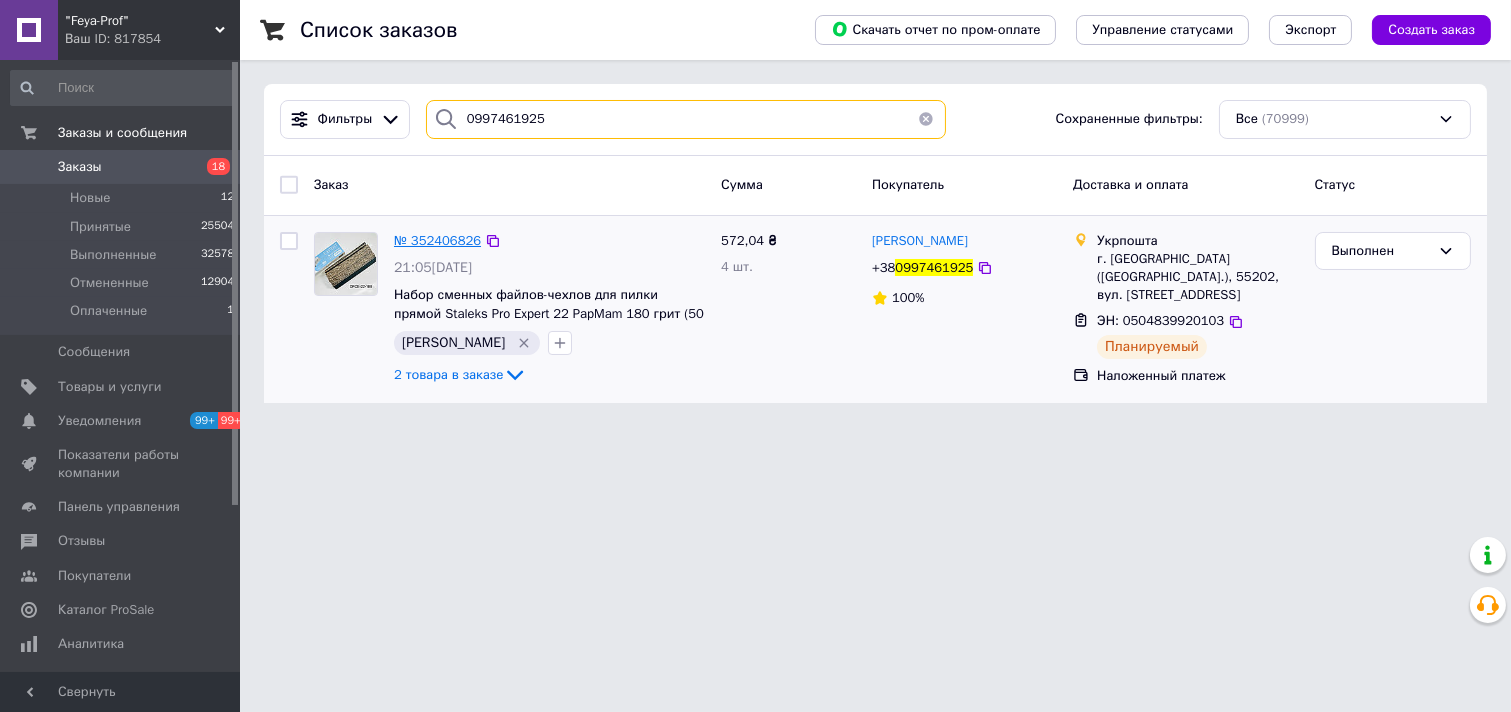 type on "0997461925" 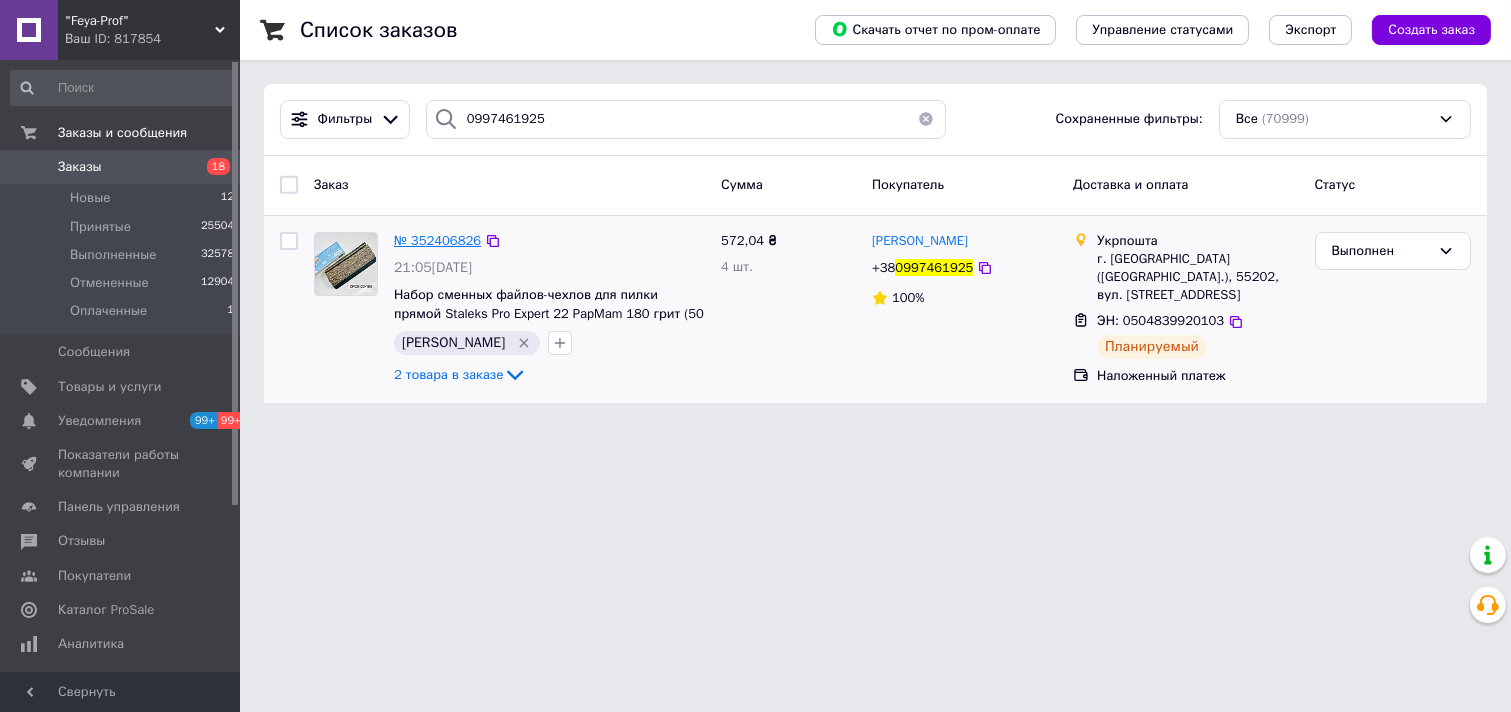 click on "№ 352406826" at bounding box center (437, 240) 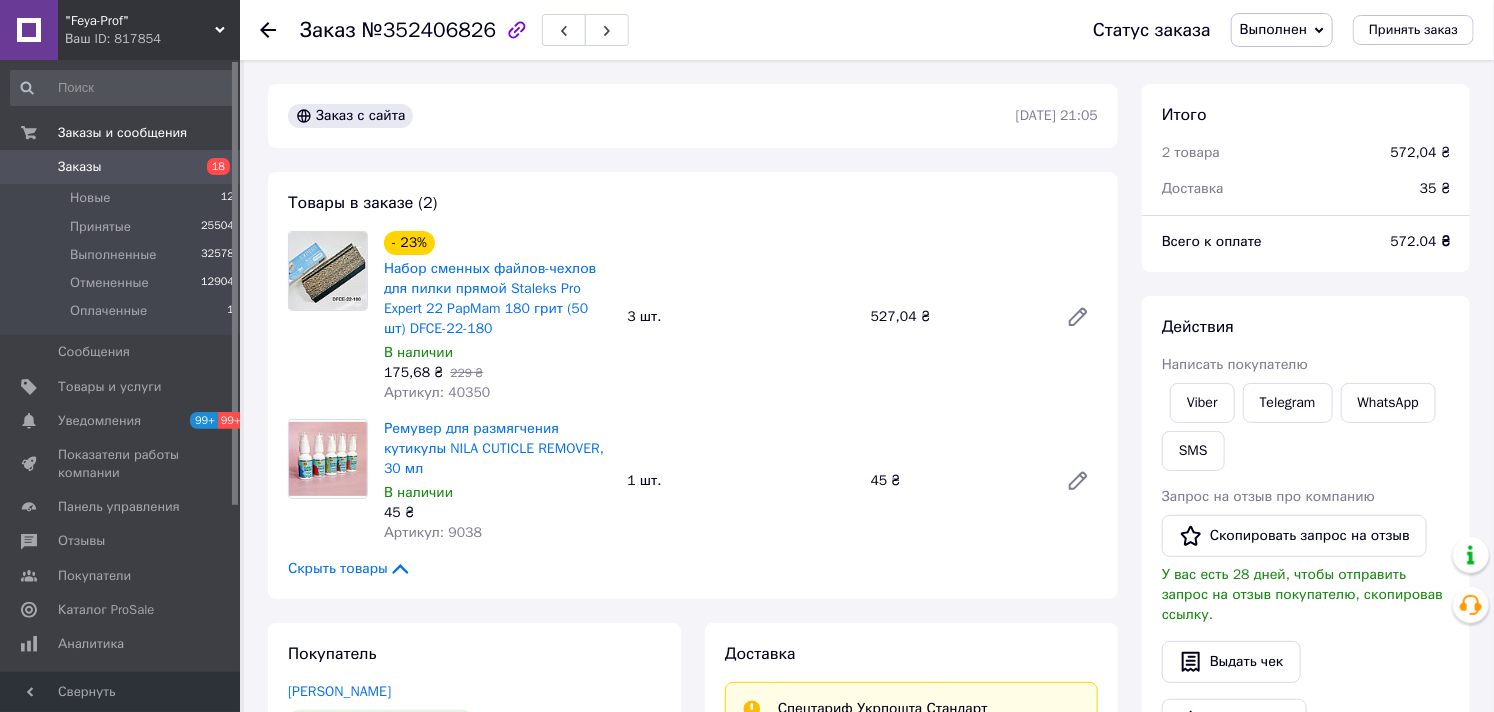 click on "Заказы" at bounding box center (80, 167) 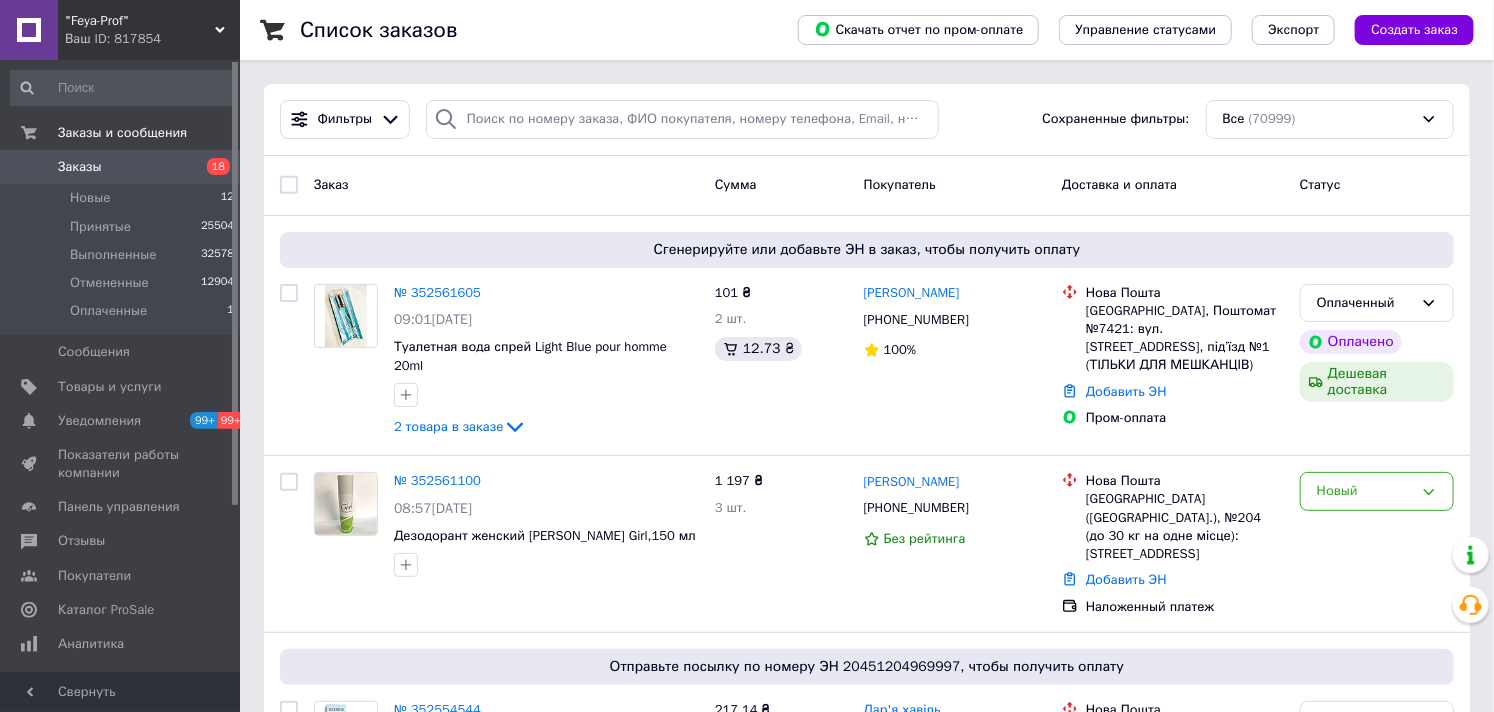 click on "Заказы 18" at bounding box center [123, 167] 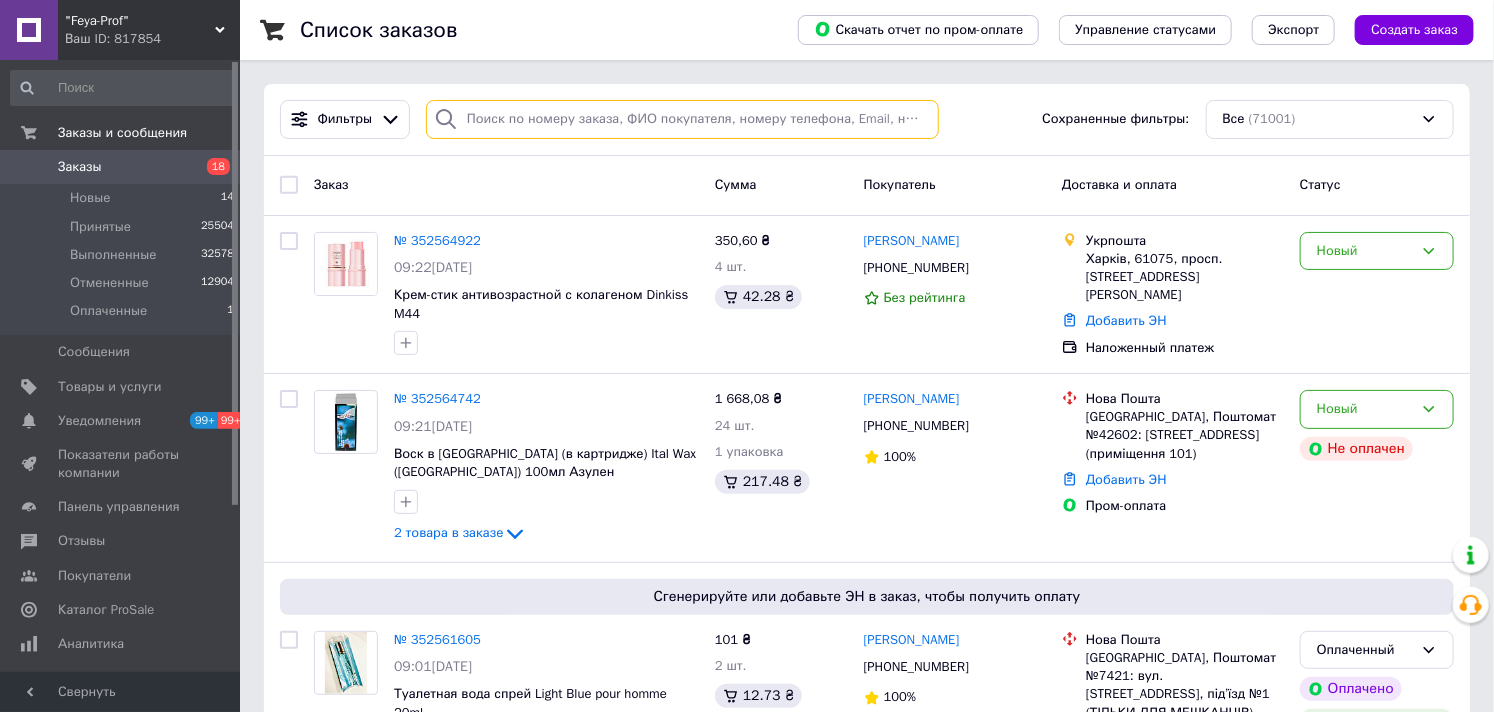 click at bounding box center (682, 119) 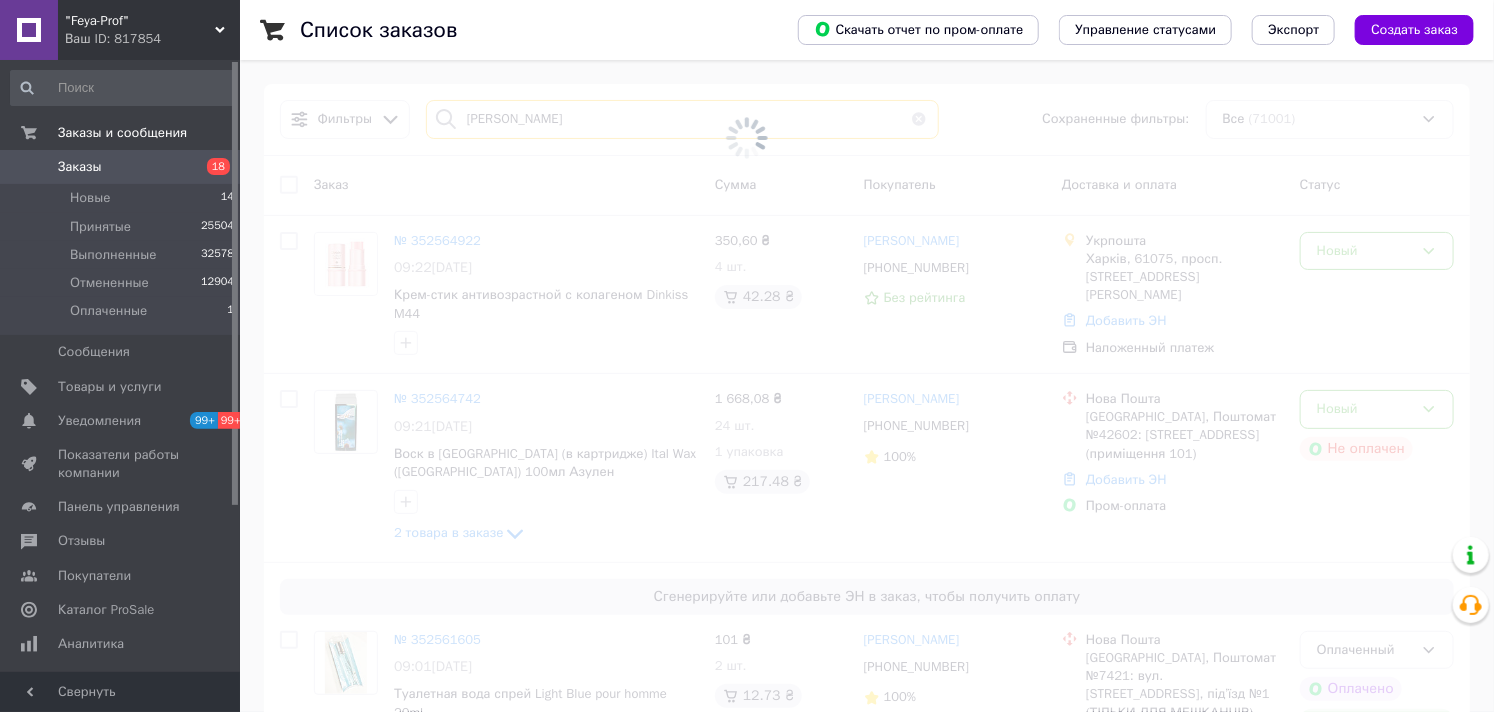 type on "[PERSON_NAME]" 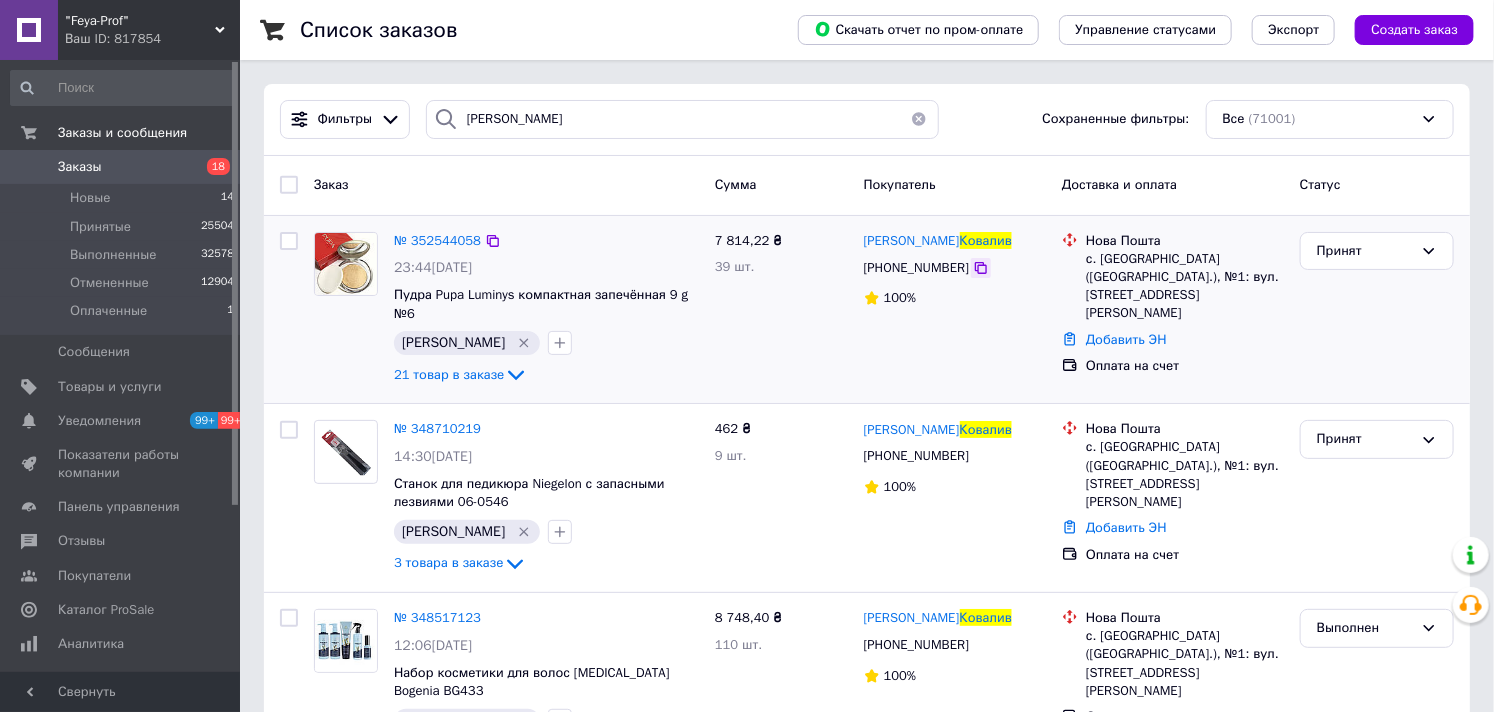 click 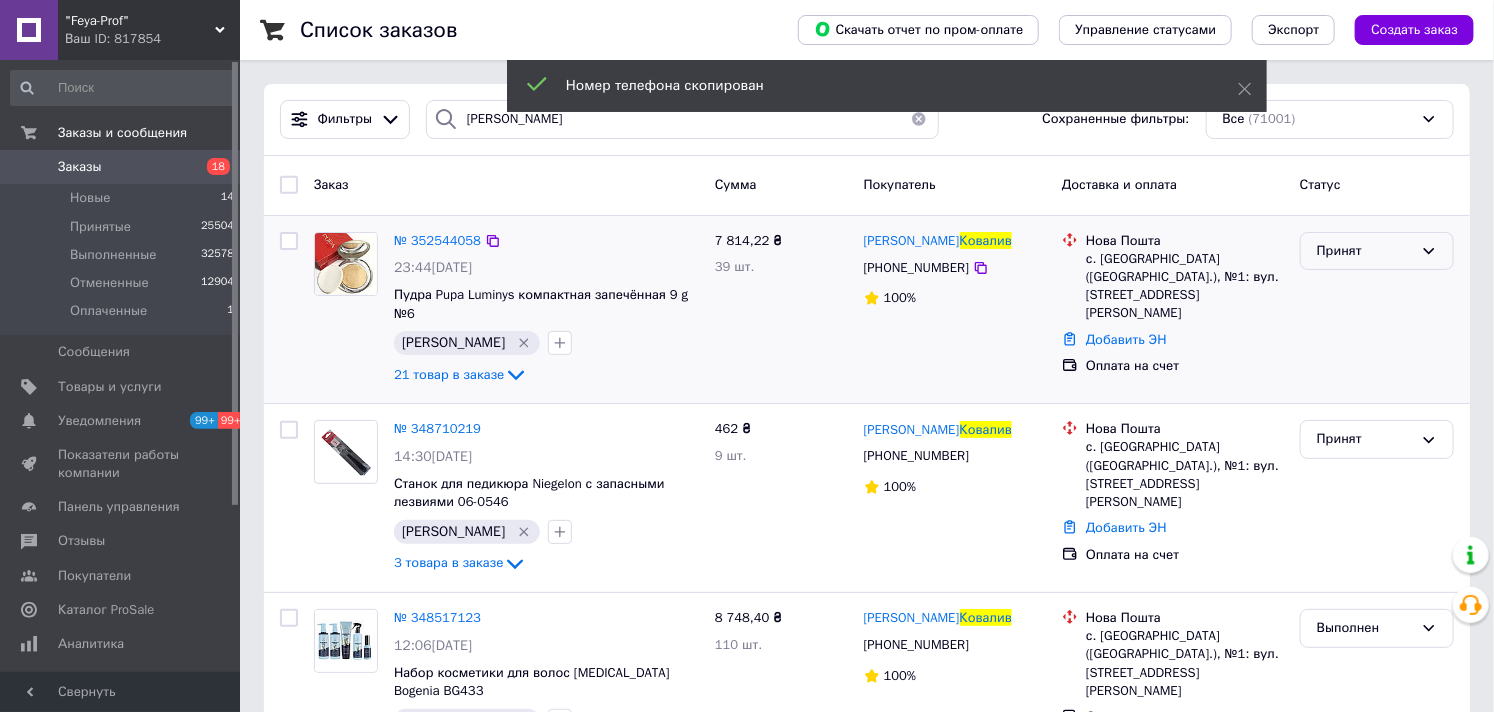 click on "Принят" at bounding box center (1365, 251) 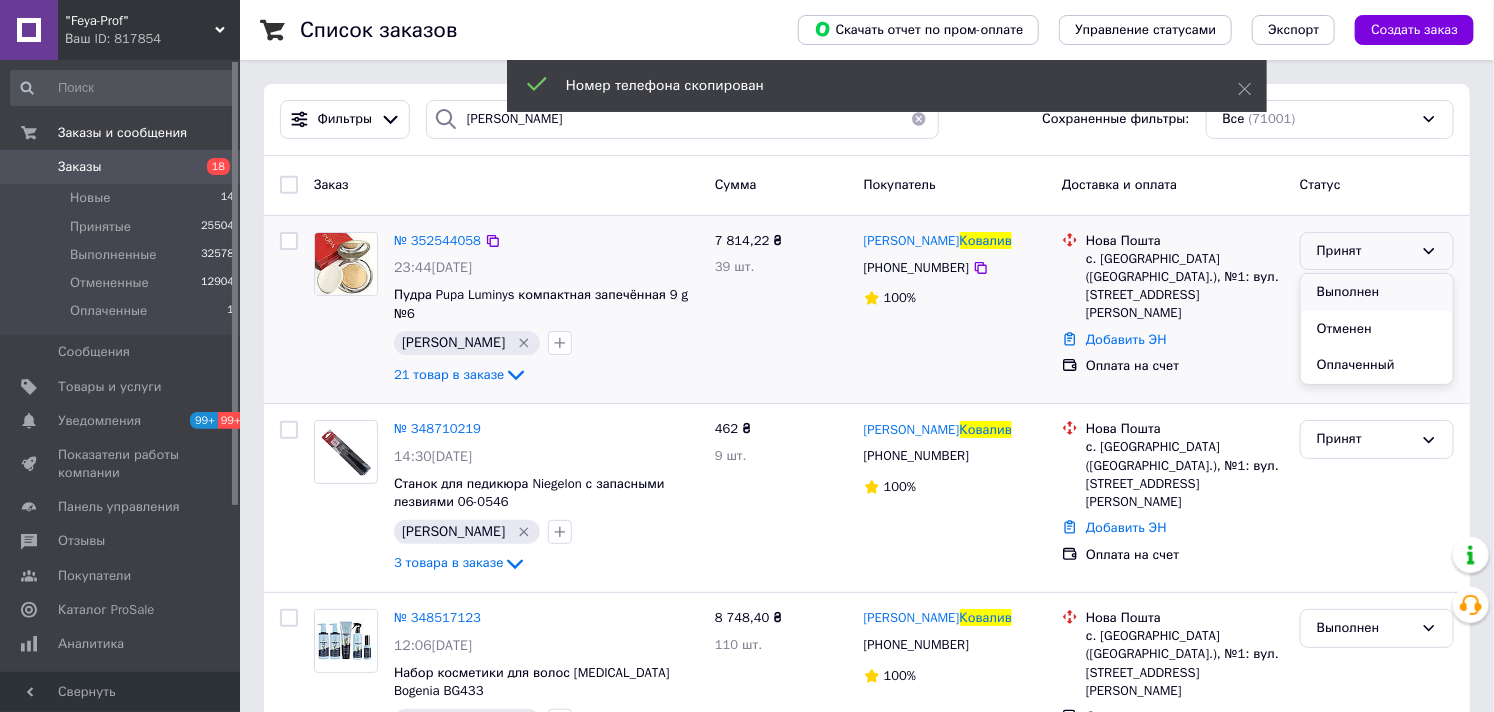 click on "Выполнен" at bounding box center (1377, 292) 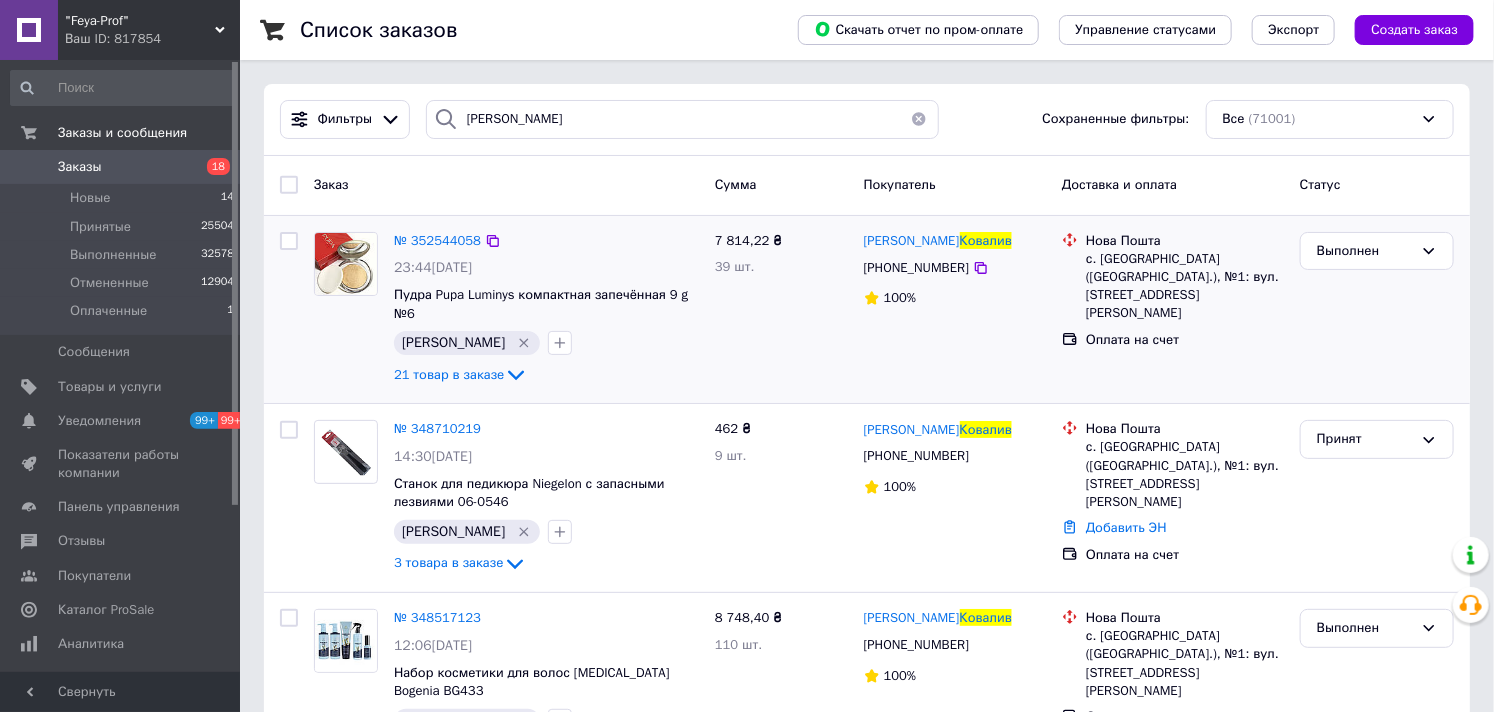 click on "Заказы" at bounding box center (80, 167) 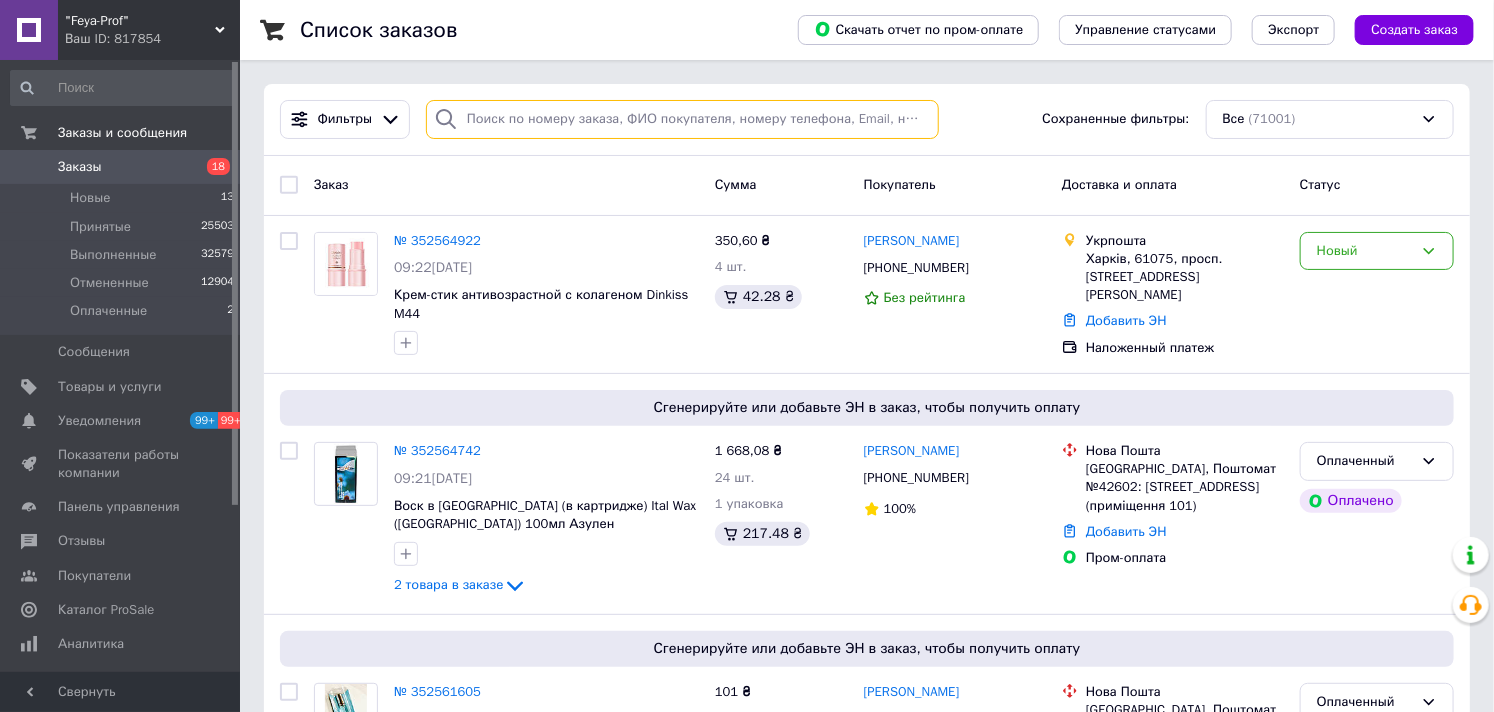 click at bounding box center [682, 119] 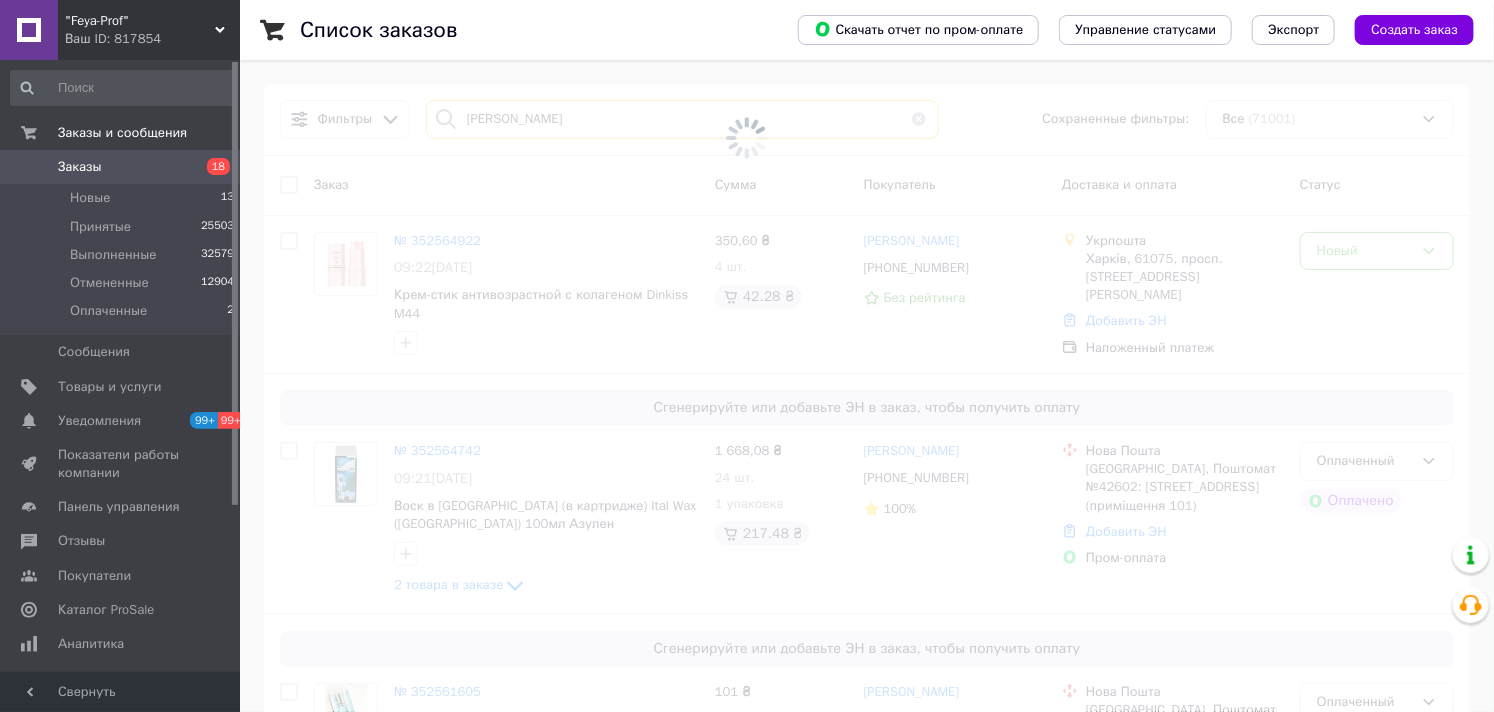 type on "[PERSON_NAME]" 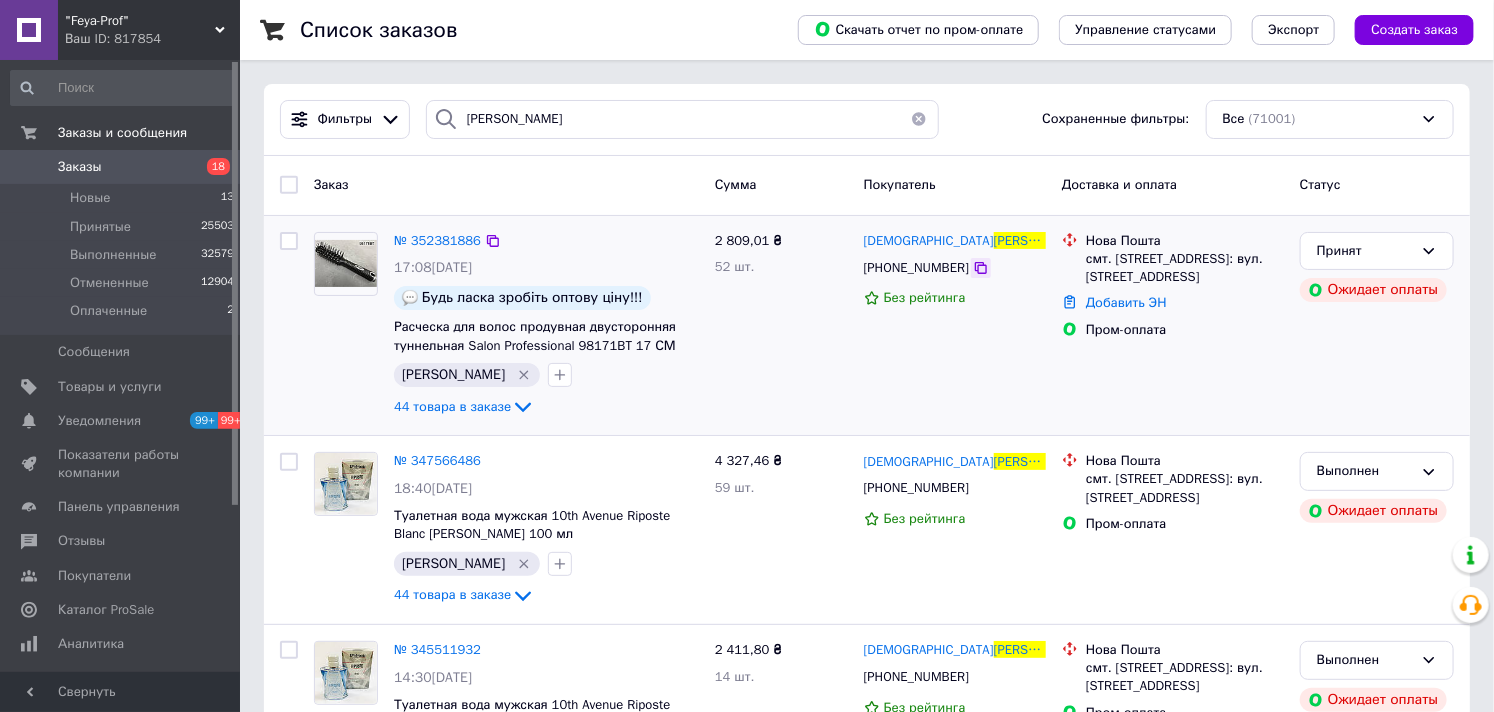 click 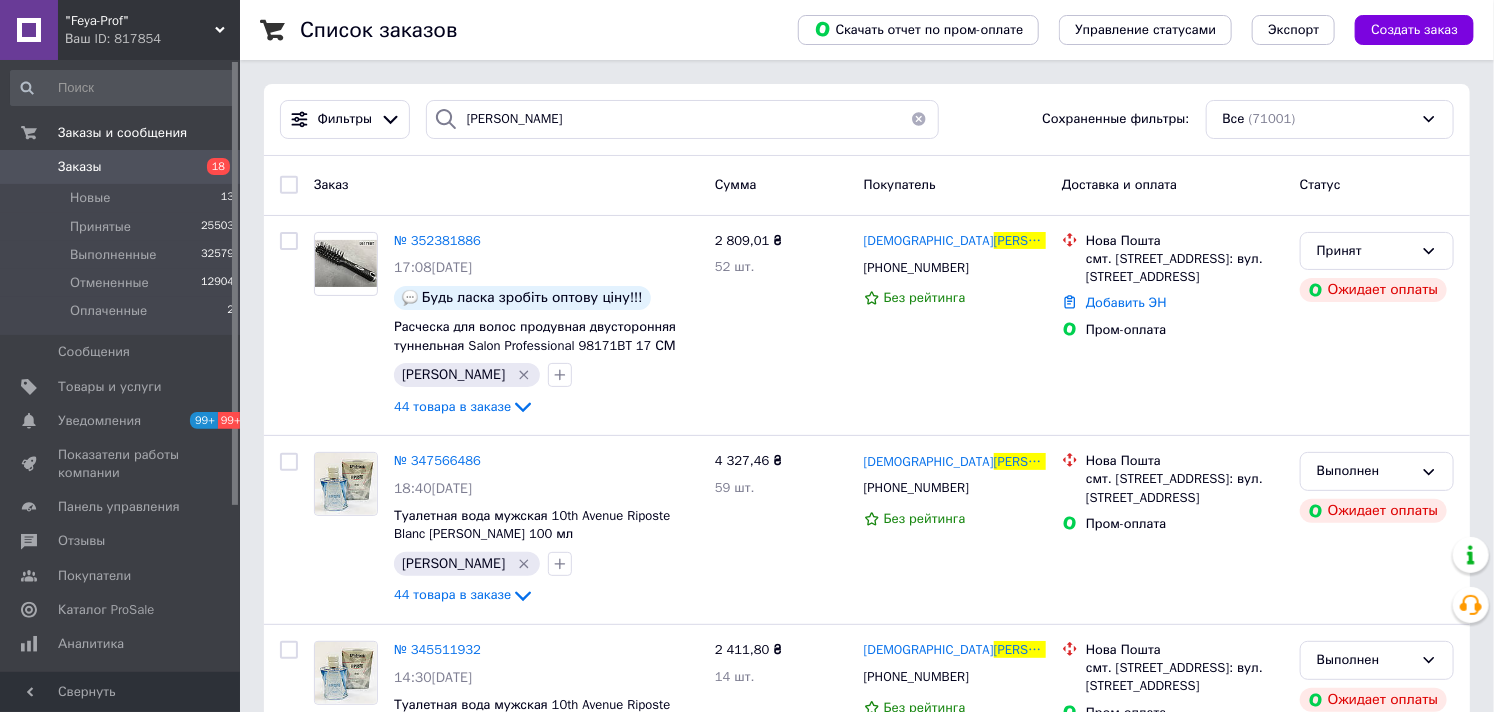 click on "Заказы" at bounding box center [80, 167] 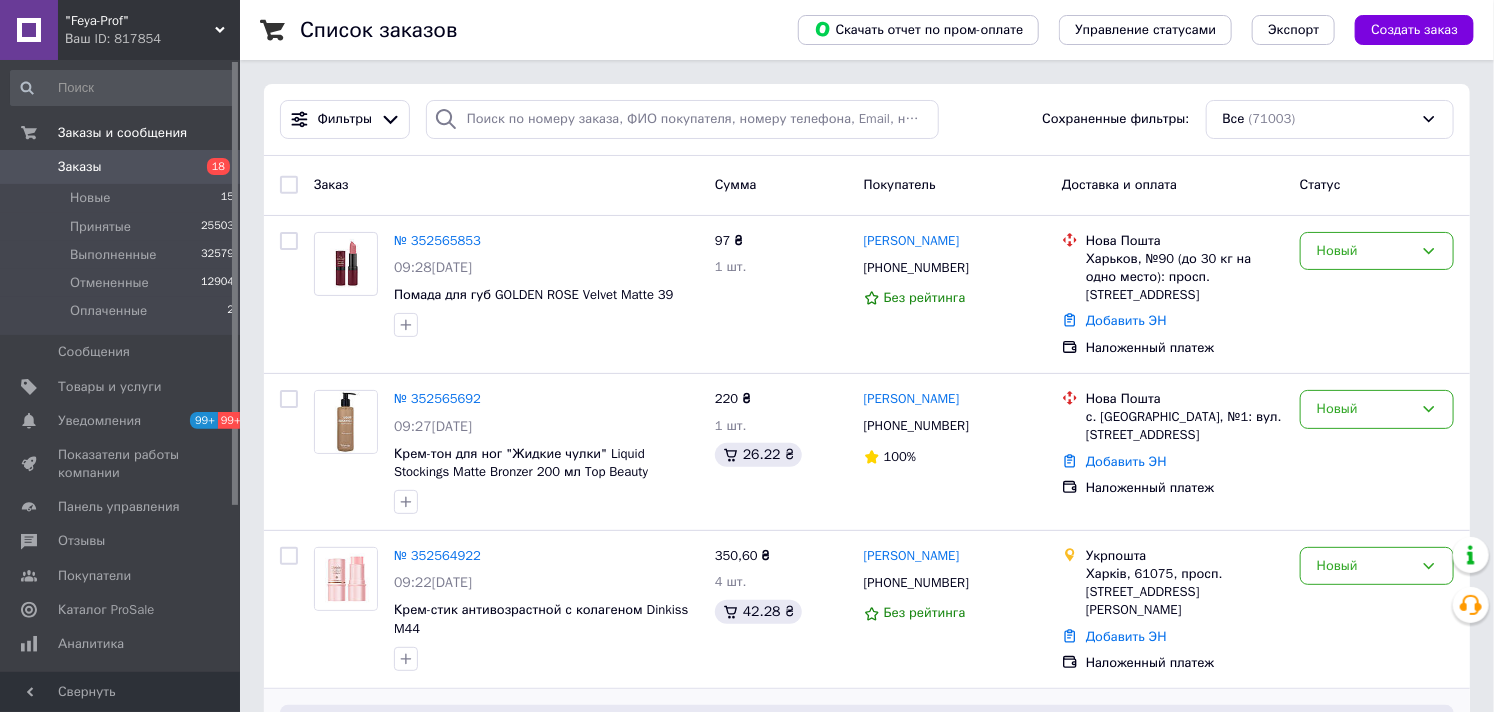 scroll, scrollTop: 444, scrollLeft: 0, axis: vertical 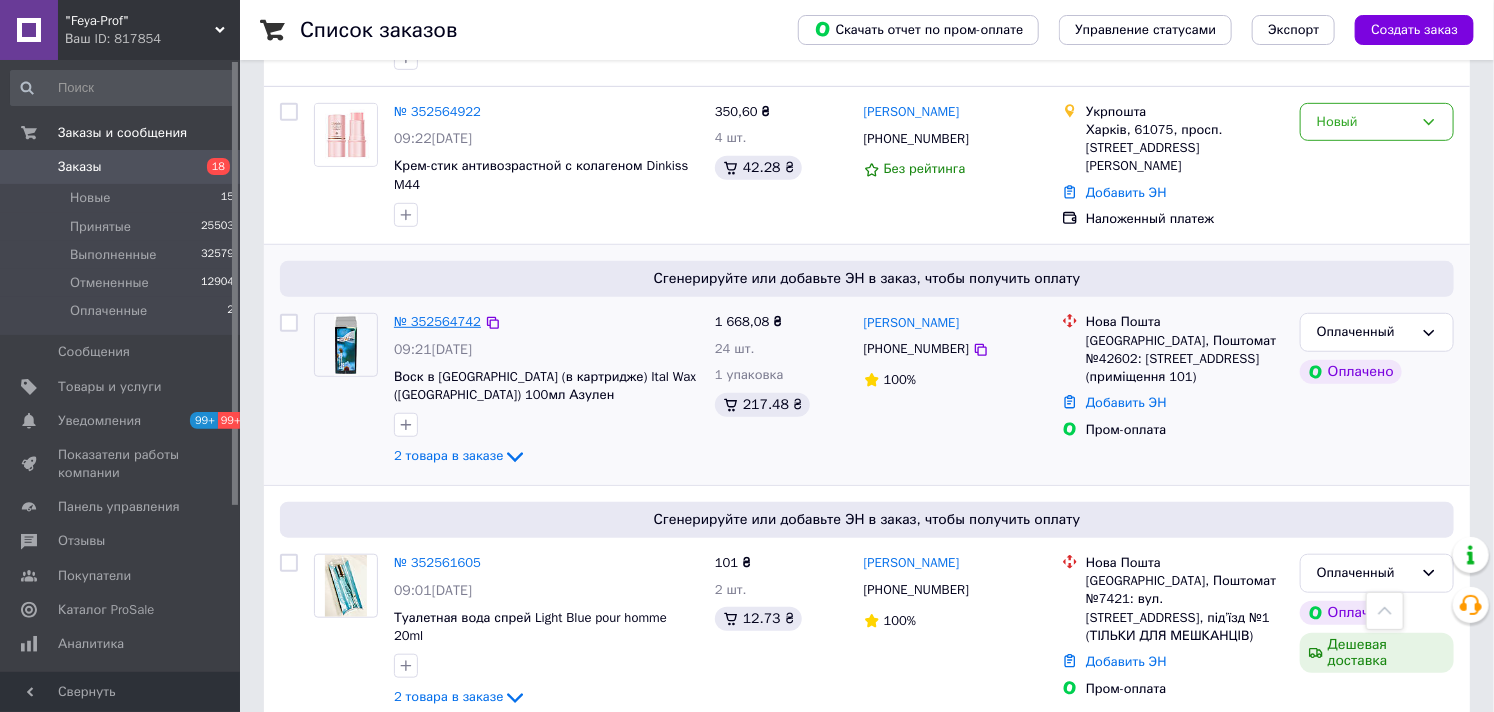 click on "№ 352564742" at bounding box center [437, 321] 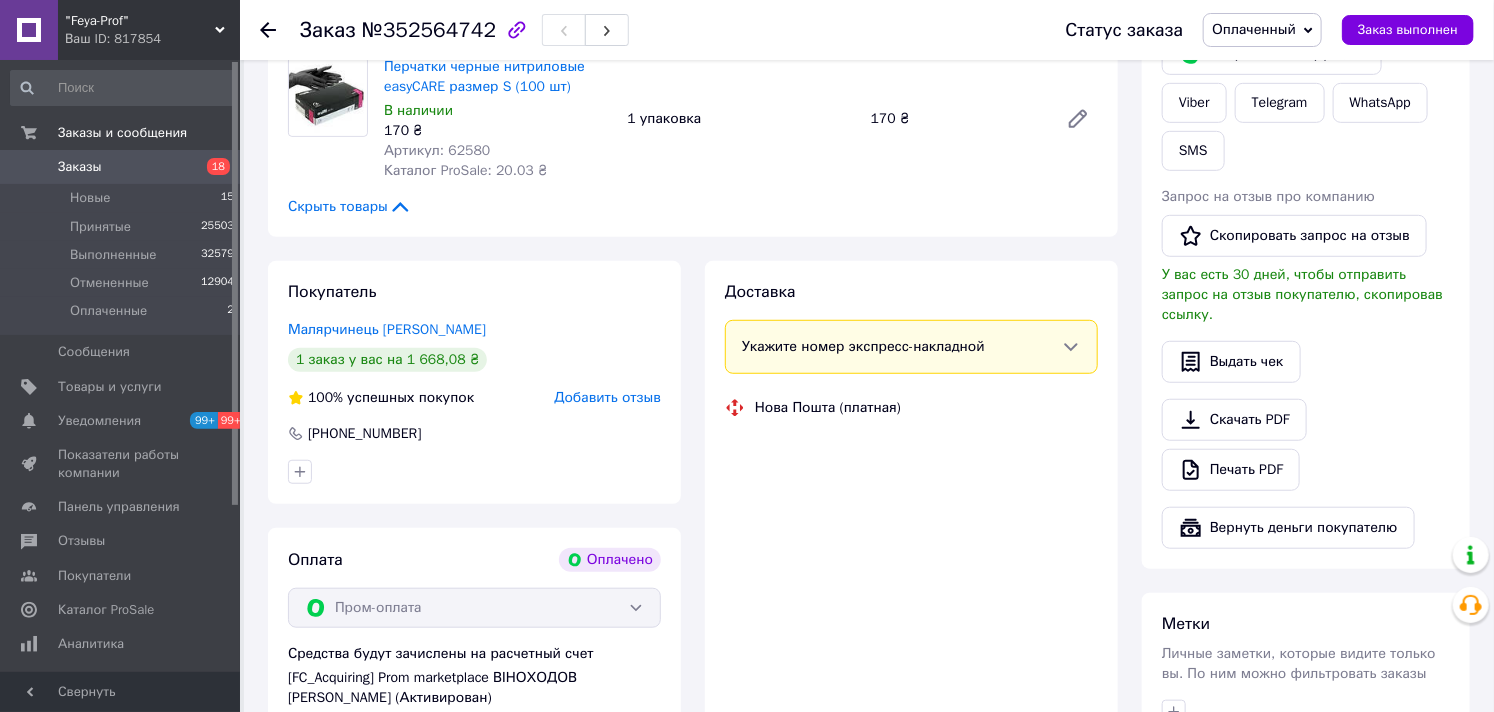 scroll, scrollTop: 0, scrollLeft: 0, axis: both 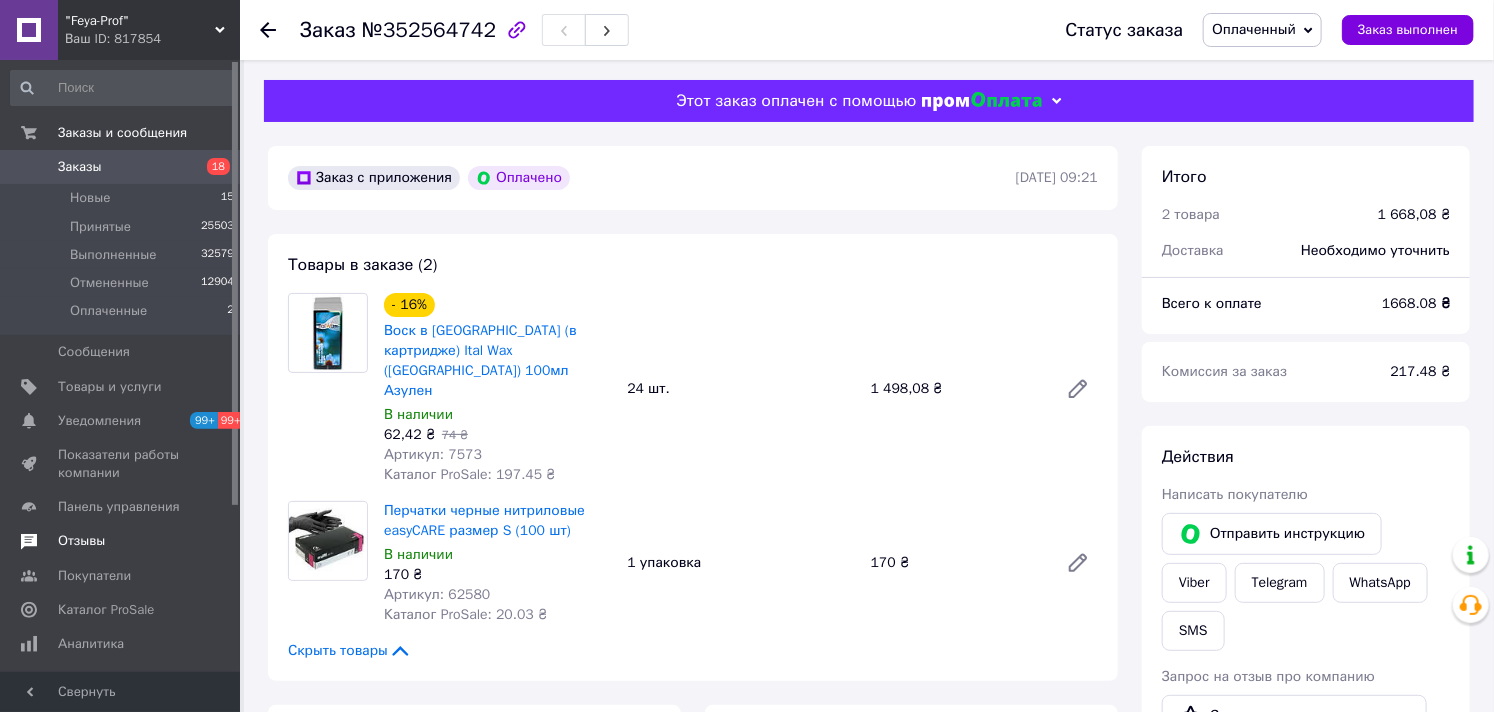 click on "Отзывы" at bounding box center (81, 541) 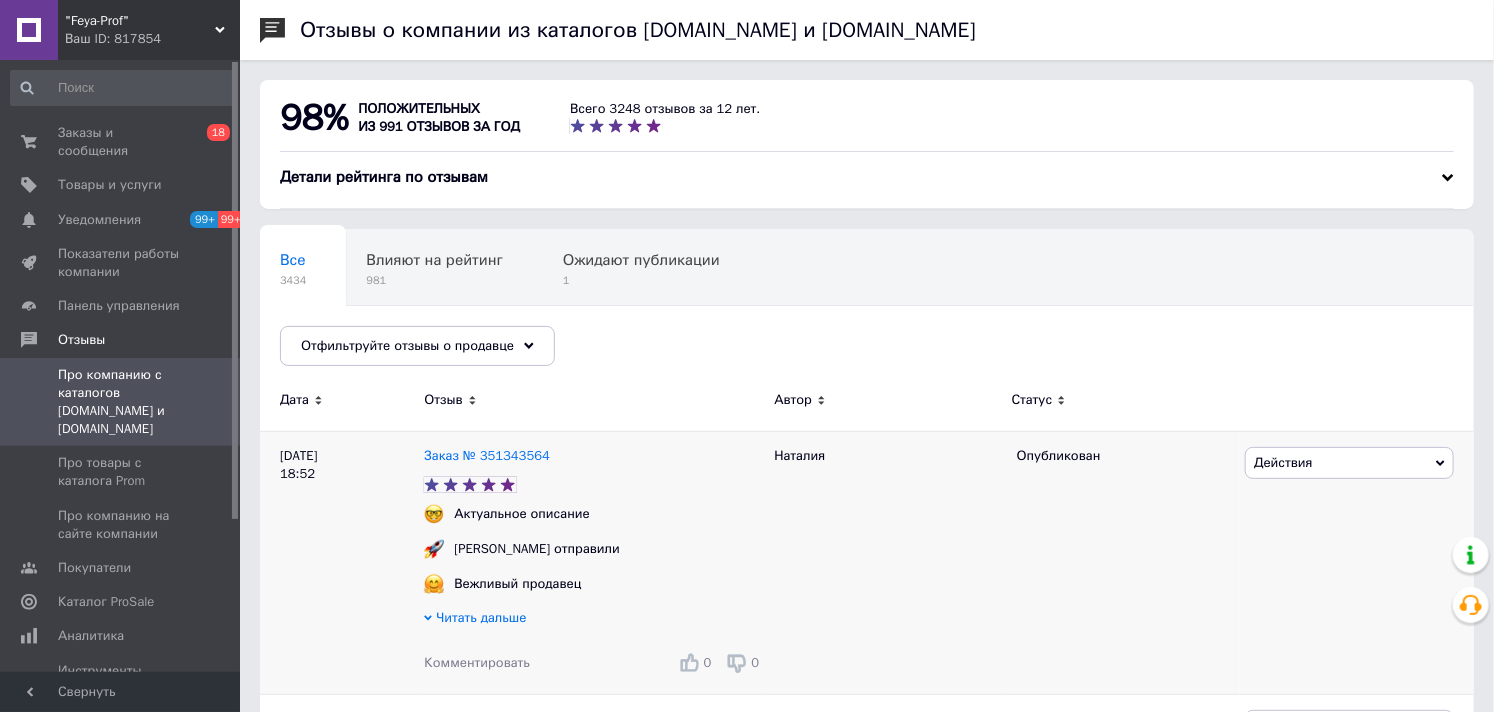 scroll, scrollTop: 444, scrollLeft: 0, axis: vertical 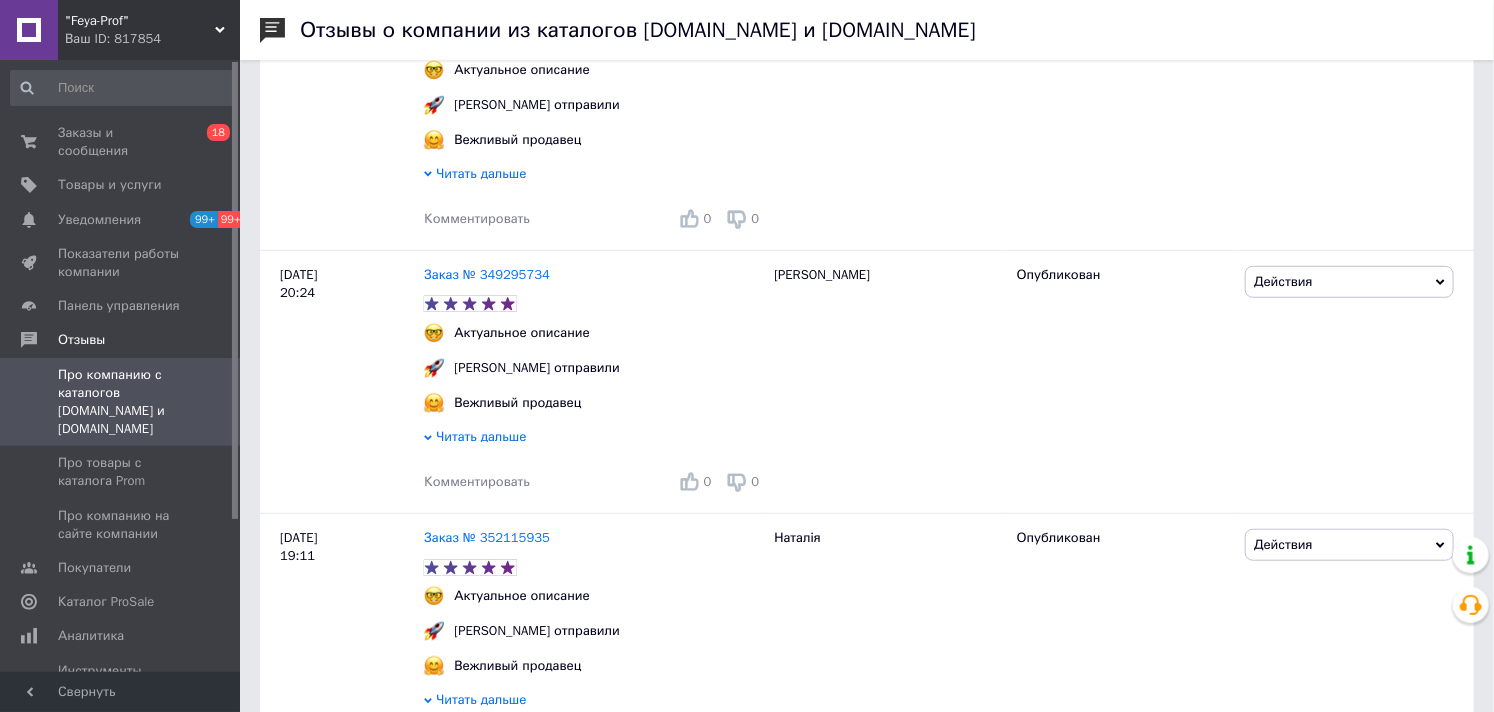 click on ""Feya-Prof"" at bounding box center [140, 21] 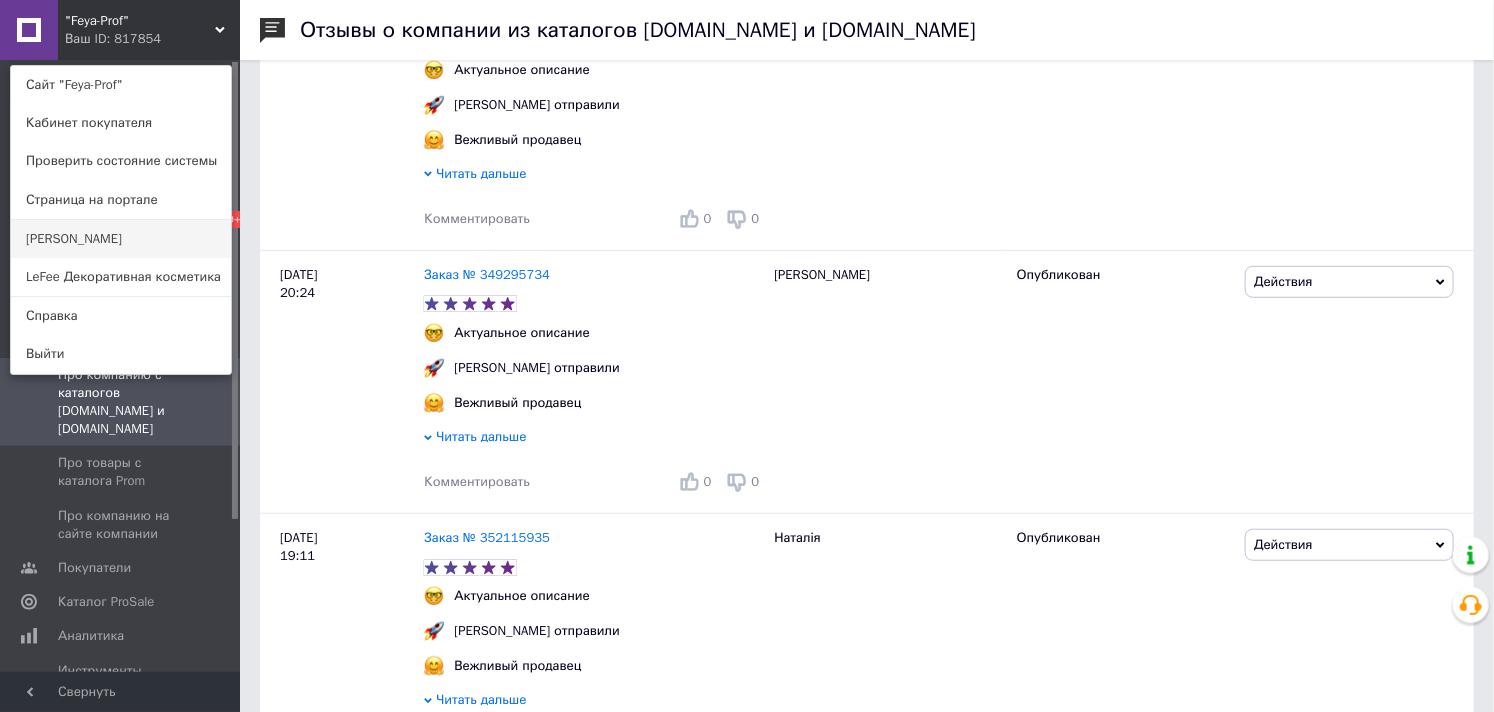 click on "[PERSON_NAME]" at bounding box center [121, 239] 